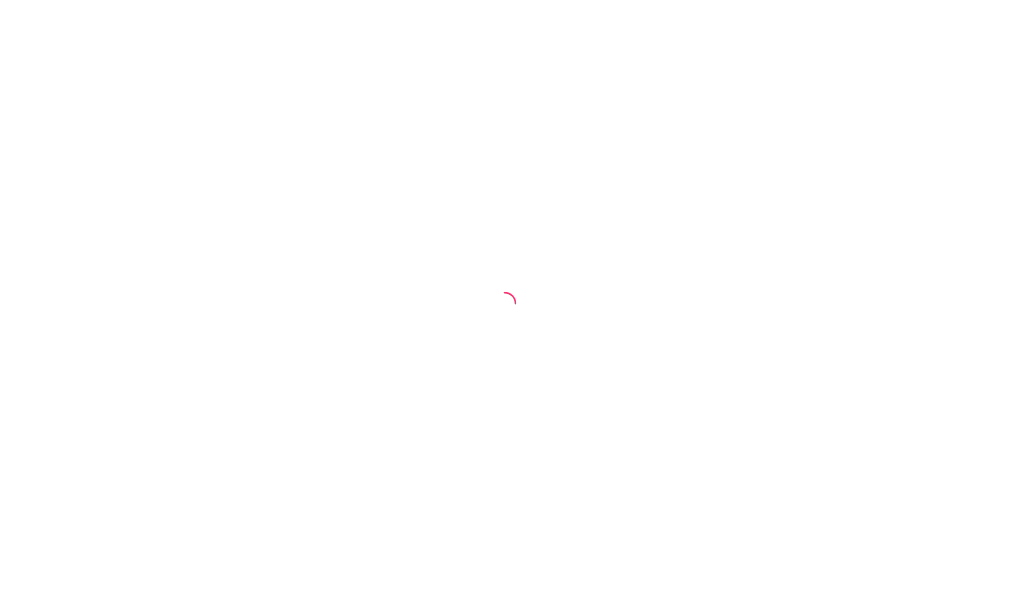 scroll, scrollTop: 0, scrollLeft: 0, axis: both 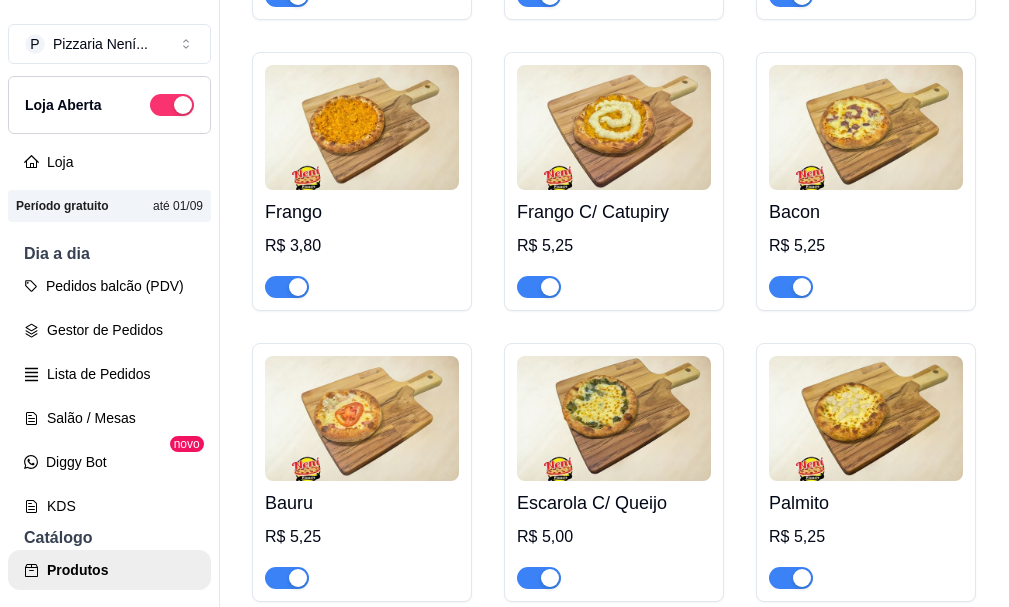 drag, startPoint x: 809, startPoint y: 395, endPoint x: 809, endPoint y: 507, distance: 112 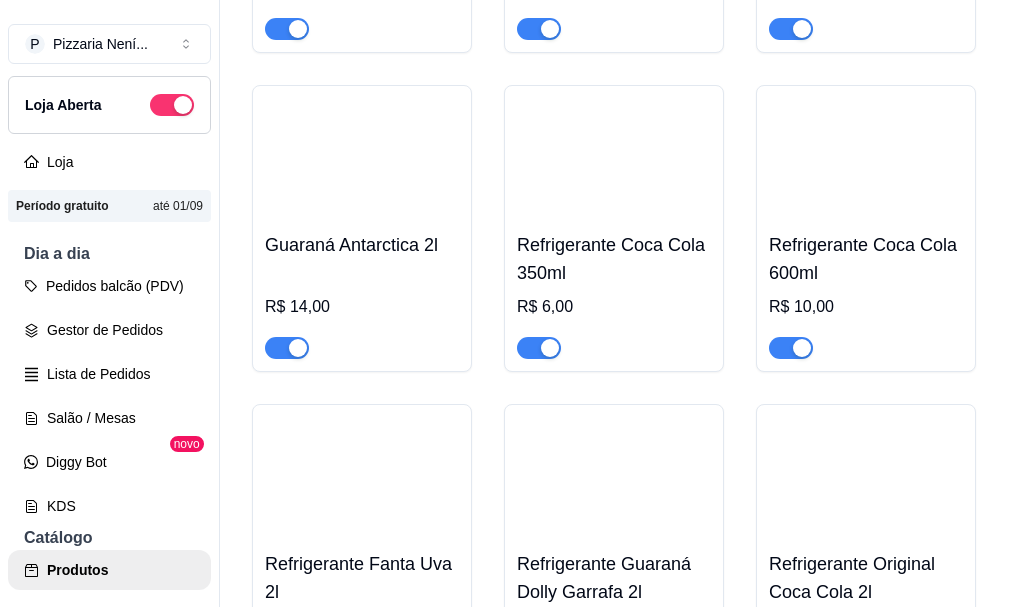 drag, startPoint x: 862, startPoint y: 491, endPoint x: 862, endPoint y: 562, distance: 71 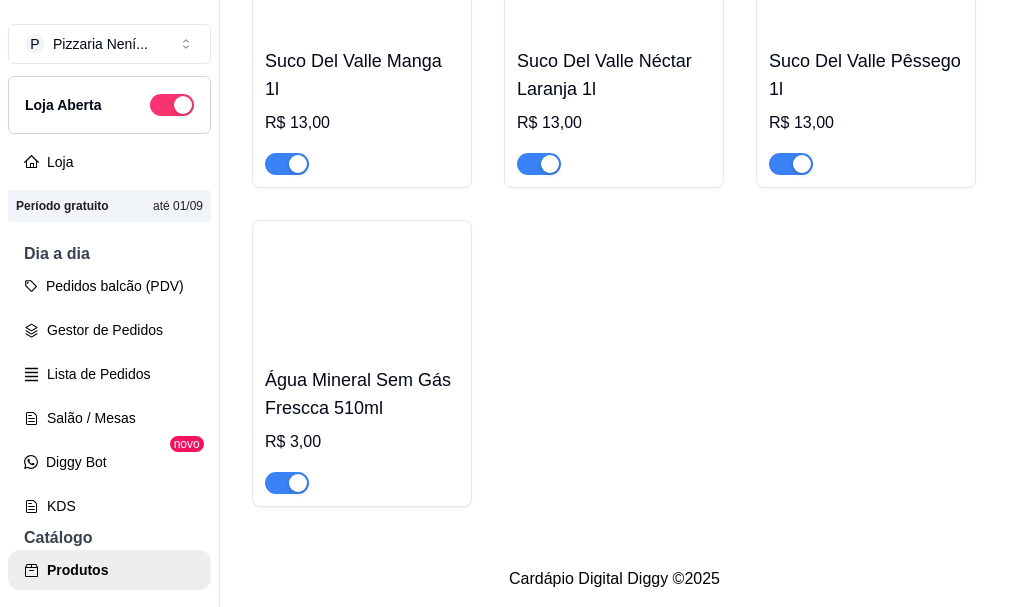scroll, scrollTop: 12503, scrollLeft: 0, axis: vertical 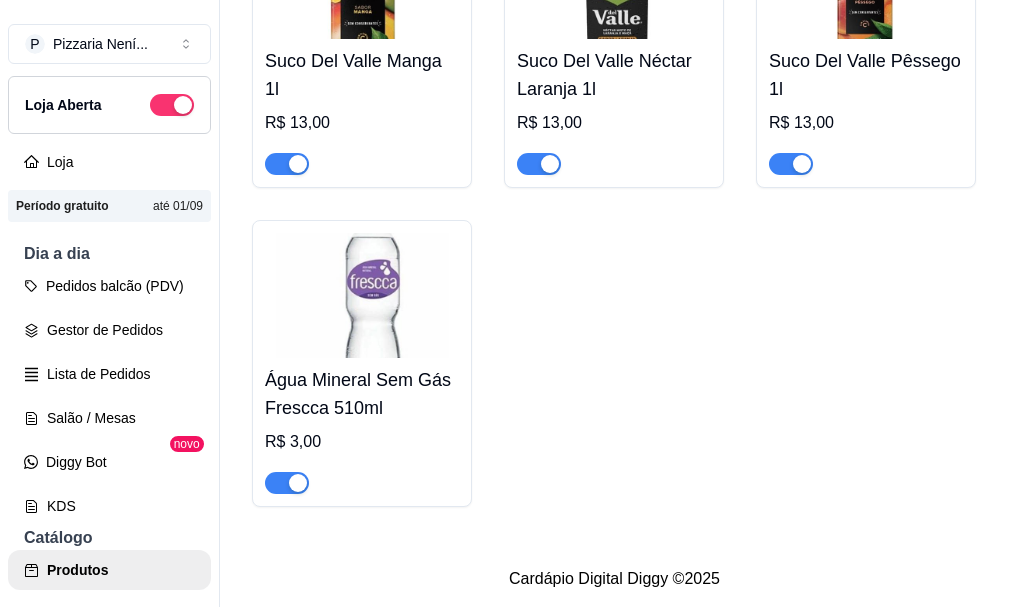 drag, startPoint x: 866, startPoint y: 349, endPoint x: 878, endPoint y: 469, distance: 120.59851 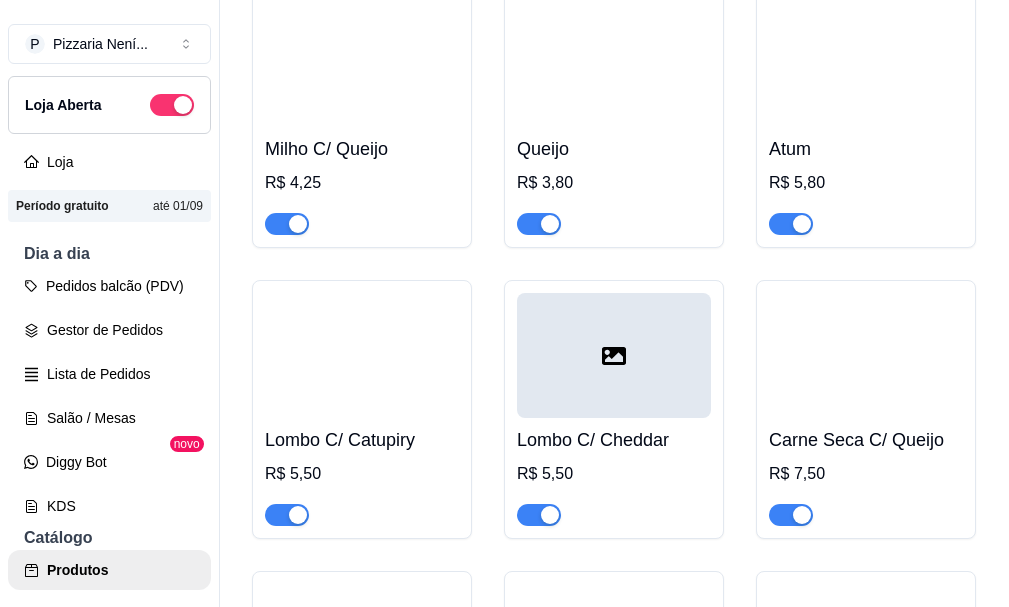 scroll, scrollTop: 5856, scrollLeft: 0, axis: vertical 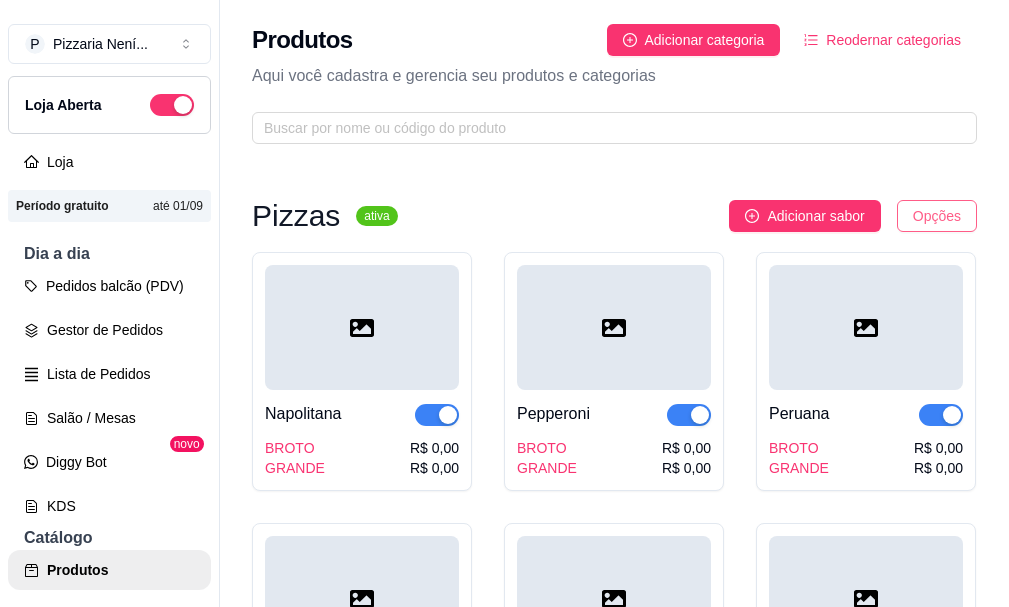 click on "P Pizzaria Není ... Loja Aberta Loja Período gratuito até 01/09 Dia a dia Pedidos balcão (PDV) Gestor de Pedidos Lista de Pedidos Salão / Mesas Diggy Bot novo KDS Catálogo Produtos Complementos Relatórios Relatórios de vendas Relatório de clientes Relatório de mesas Relatório de fidelidade novo Gerenciar Entregadores novo Nota Fiscal (NFC-e) Controle de caixa Controle de fiado Cupons Clientes Estoque Configurações Diggy Planos Precisa de ajuda? Sair Produtos Adicionar categoria Reodernar categorias Aqui você cadastra e gerencia seu produtos e categorias Pizzas ativa Adicionar sabor Opções Napolitana BROTO GRANDE R$ 0,00 R$ 0,00 Pepperoni BROTO GRANDE R$ 0,00 R$ 0,00 Peruana BROTO GRANDE R$ 0,00 R$ 0,00 Paulista BROTO GRANDE R$ 0,00 R$ 0,00 Grega BROTO GRANDE R$ 0,00 R$ 0,00 Carne Seca BROTO GRANDE R$ 0,00 R$ 0,00 Camarão BROTO GRANDE R$ 0,00 R$ 0,00 Cinco Queijos BROTO GRANDE R$ 0,00 R$ 0,00 Atum Sólido BROTO GRANDE R$ 0,00 R$ 0,00 Vegetariana BROTO" at bounding box center (504, 303) 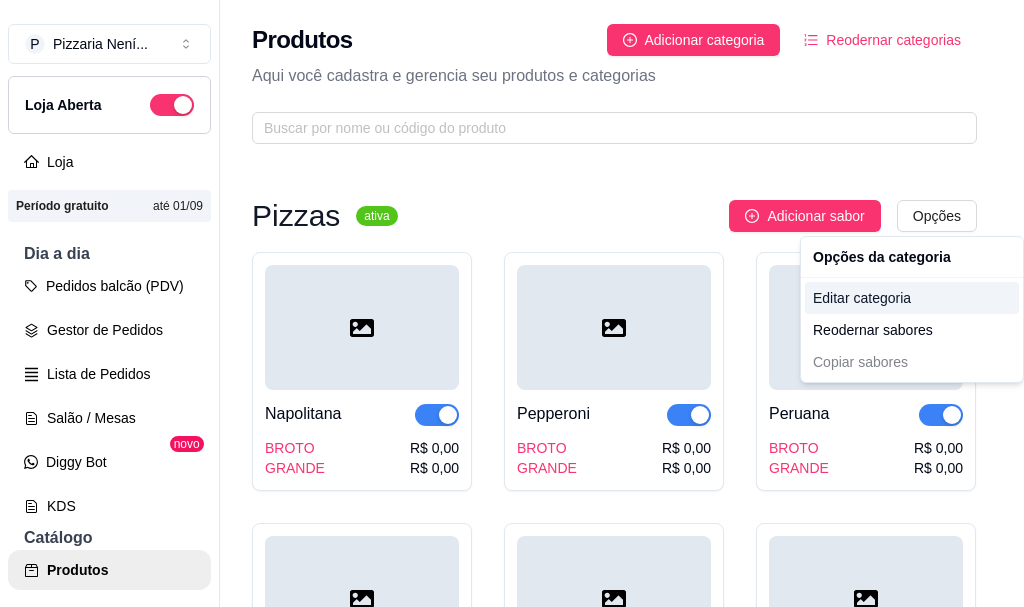 click on "Editar categoria" at bounding box center [912, 298] 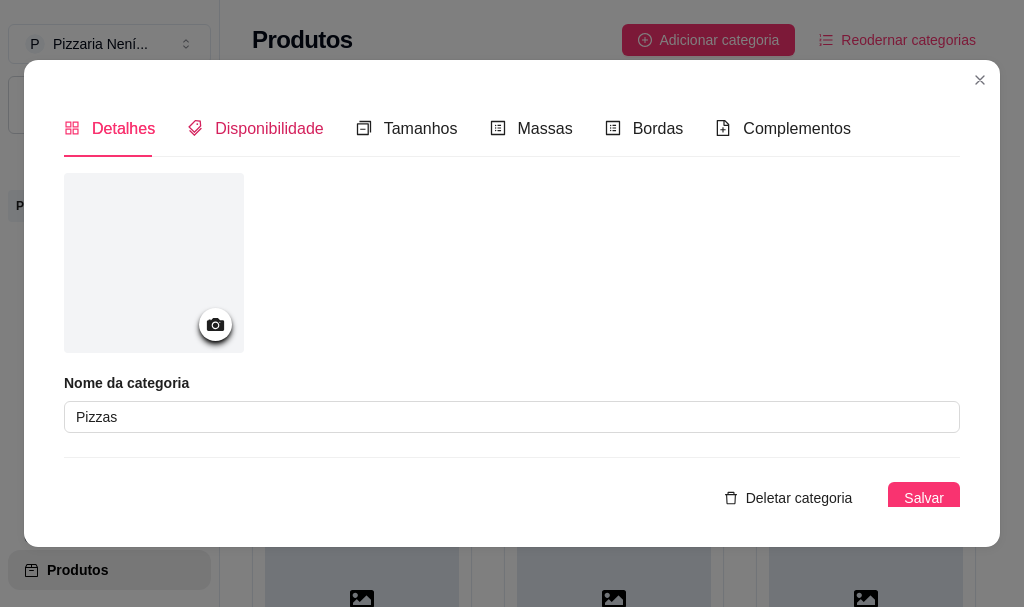 click on "Disponibilidade" at bounding box center [269, 128] 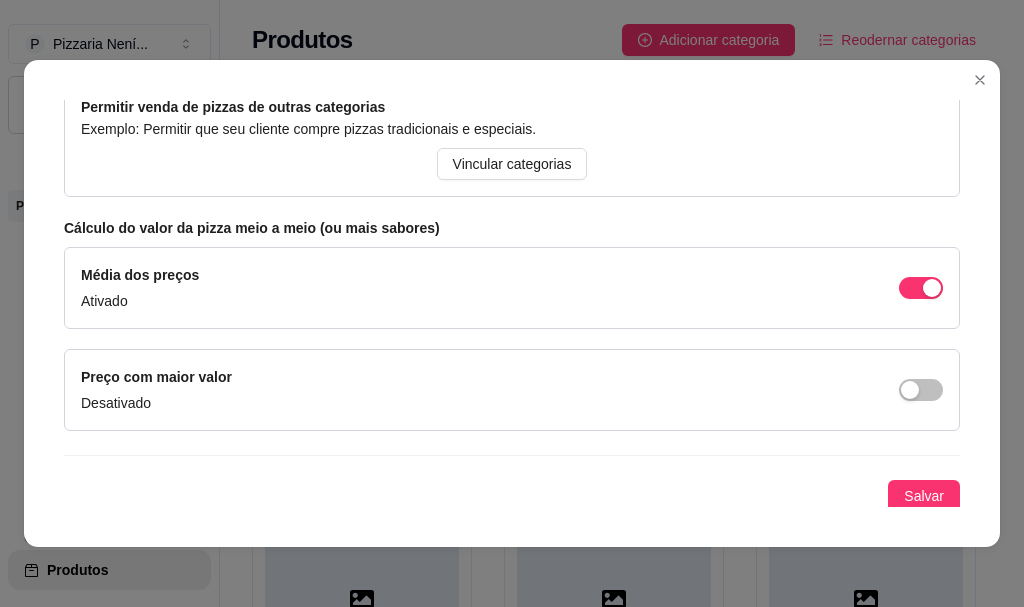 scroll, scrollTop: 305, scrollLeft: 0, axis: vertical 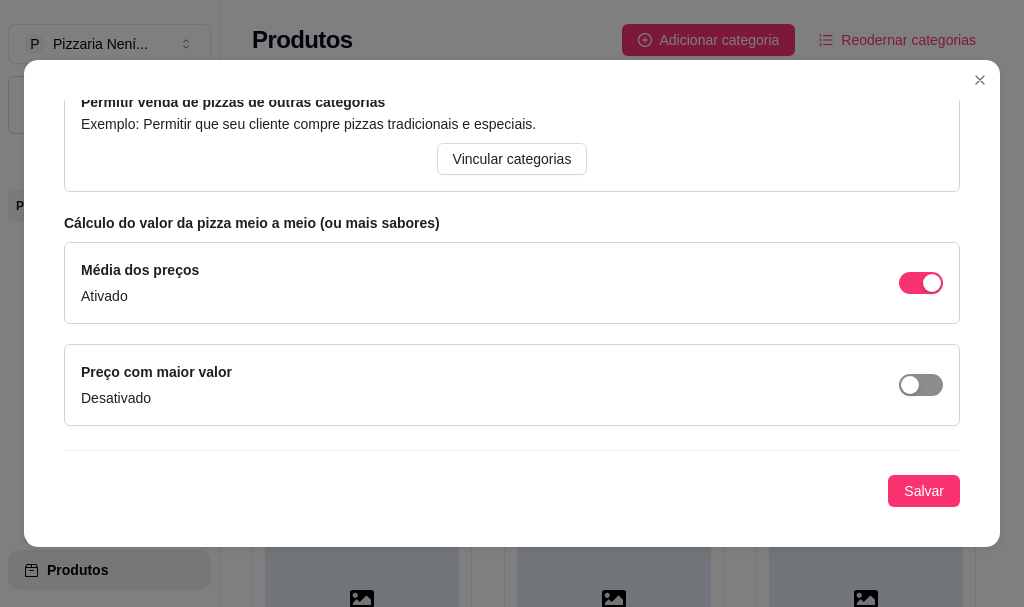 click at bounding box center [910, 385] 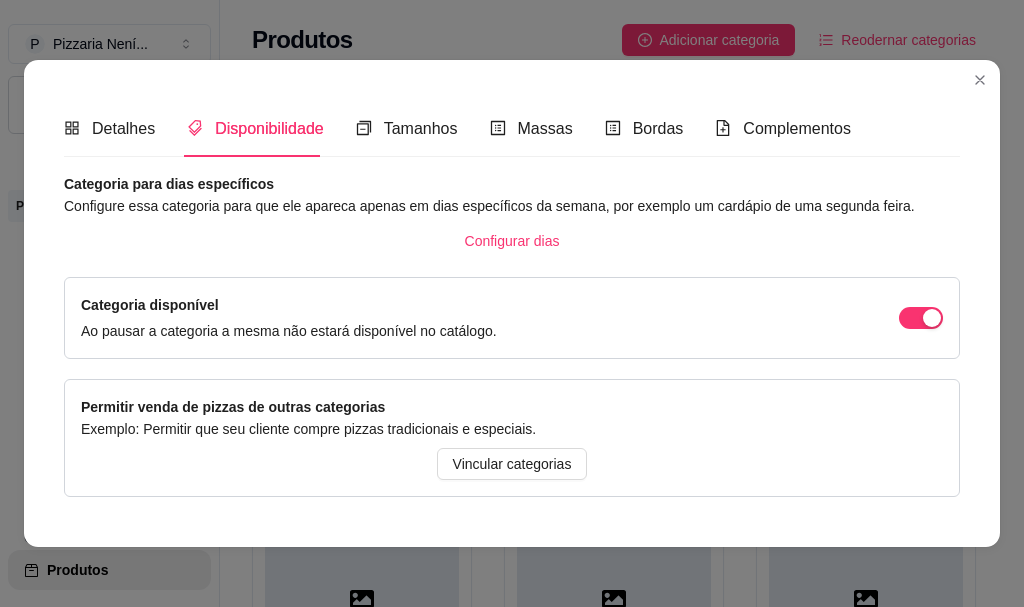 scroll, scrollTop: 305, scrollLeft: 0, axis: vertical 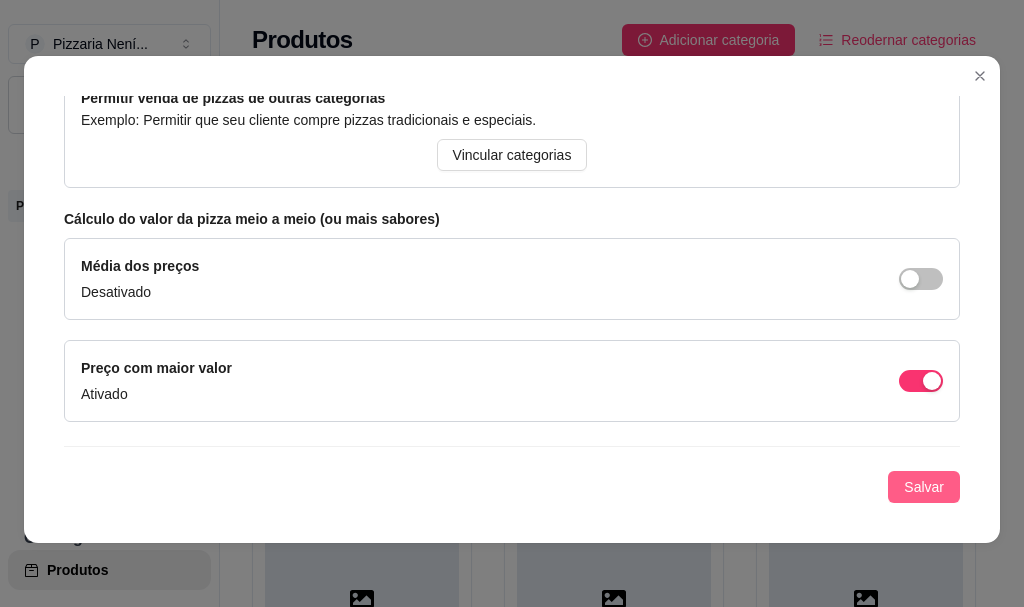click on "Salvar" at bounding box center [924, 487] 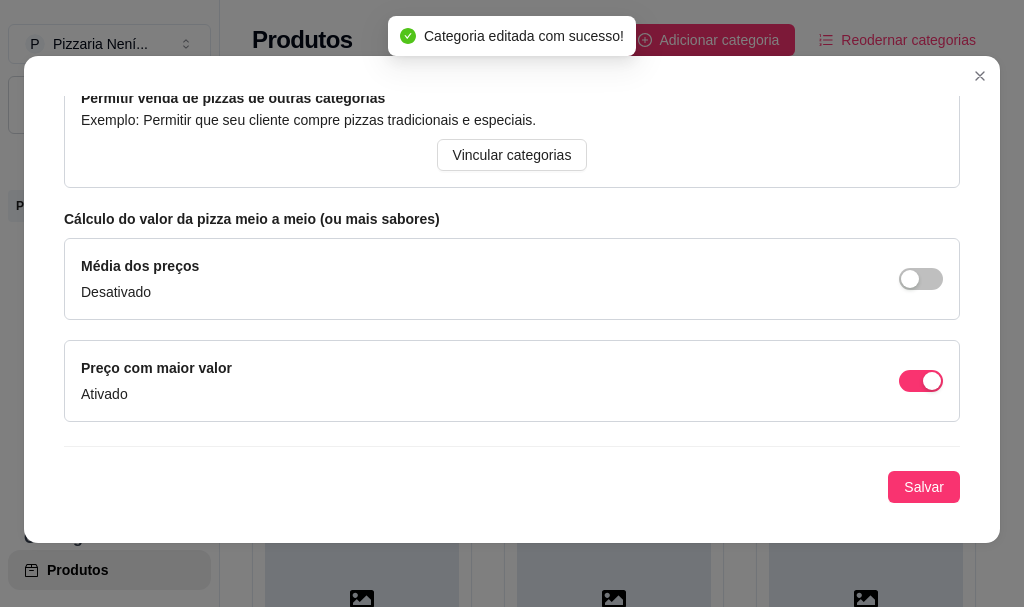 scroll, scrollTop: 0, scrollLeft: 0, axis: both 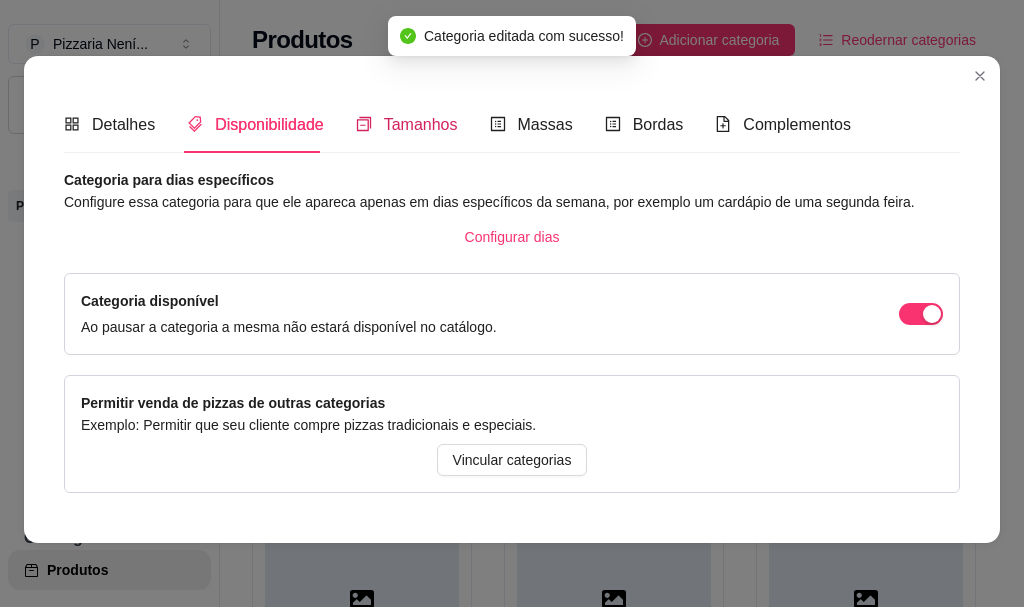 click on "Tamanhos" at bounding box center (421, 124) 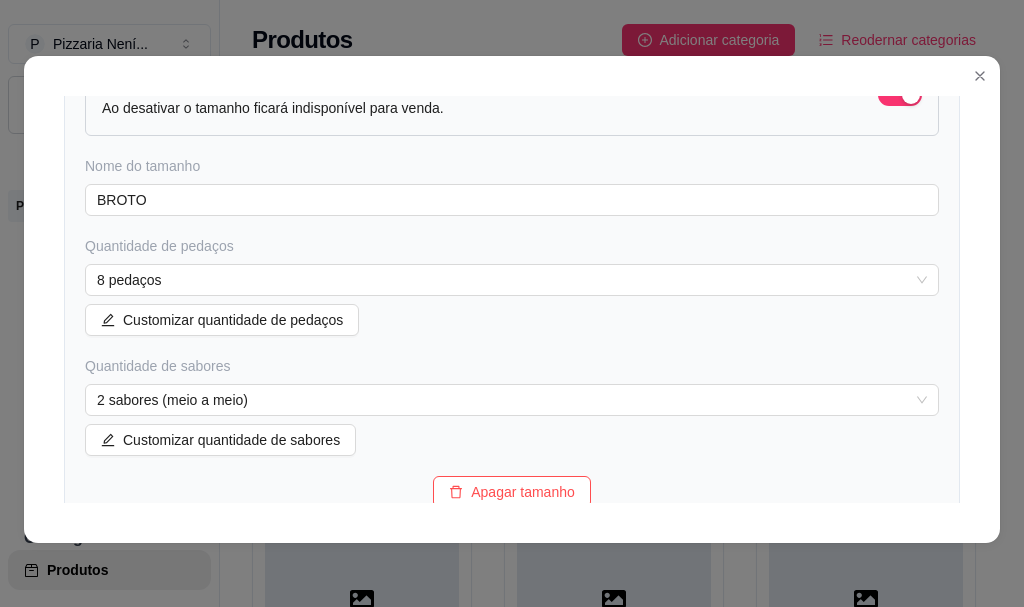 scroll, scrollTop: 100, scrollLeft: 0, axis: vertical 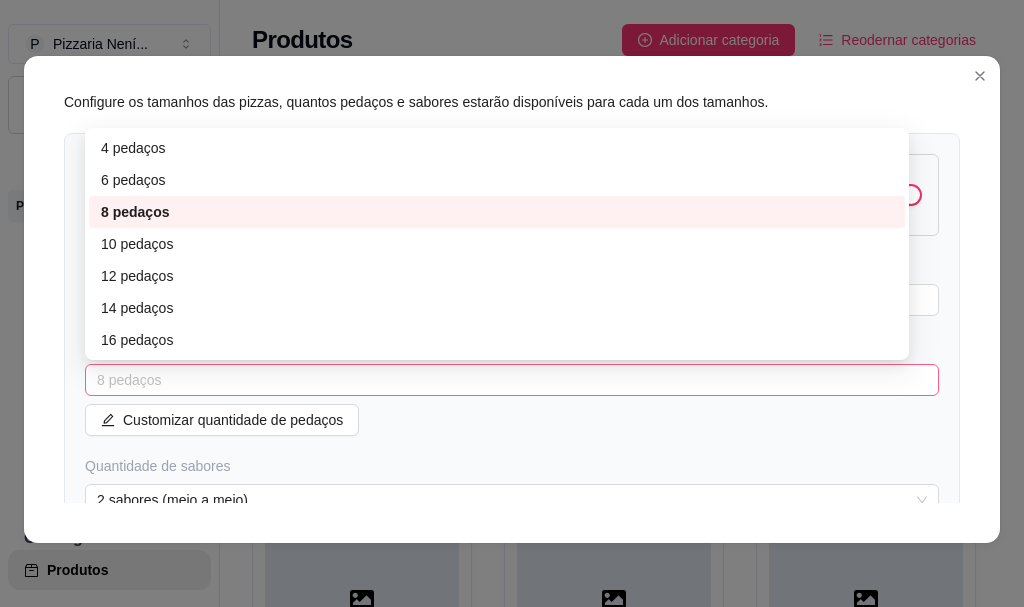 click on "8 pedaços" at bounding box center [512, 380] 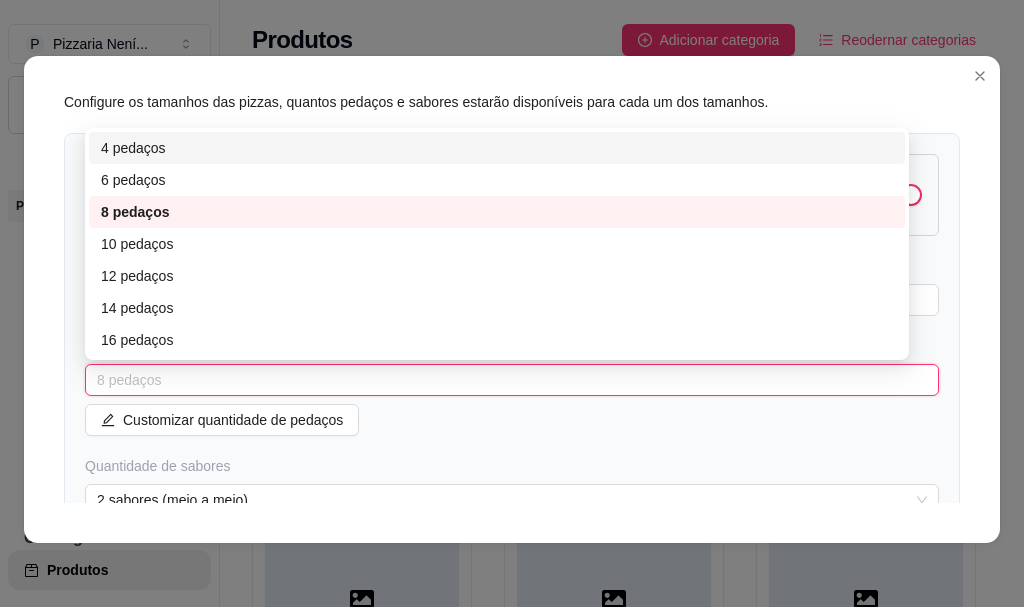 click on "4 pedaços" at bounding box center (497, 148) 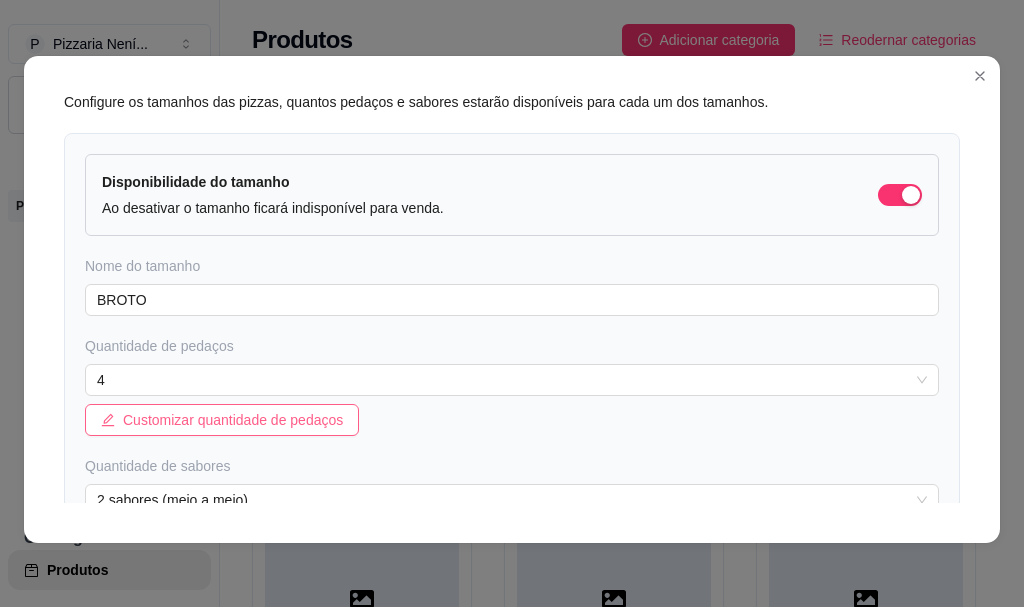 click on "Customizar quantidade de pedaços" at bounding box center [233, 420] 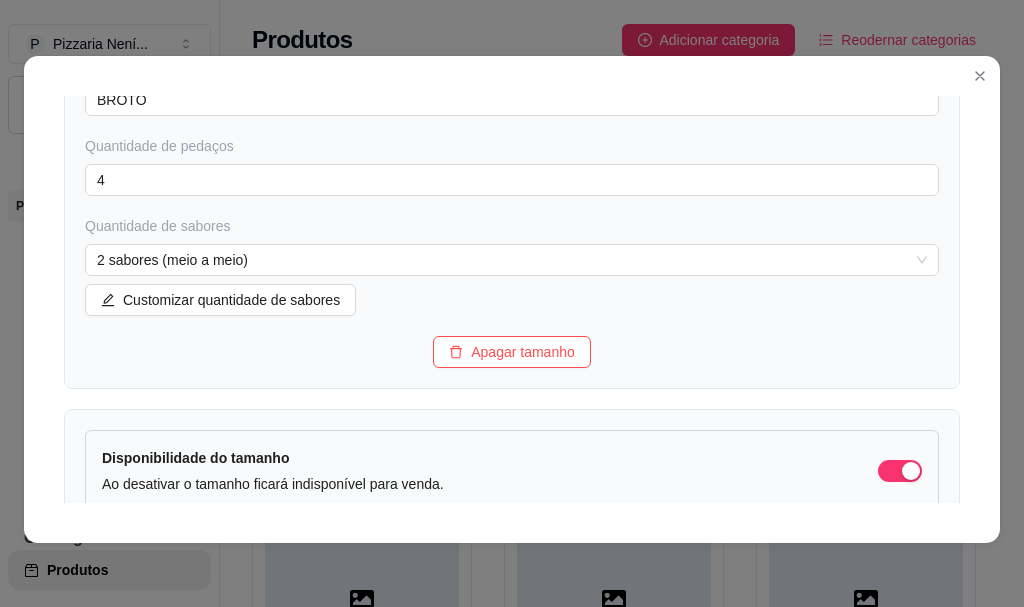 scroll, scrollTop: 0, scrollLeft: 0, axis: both 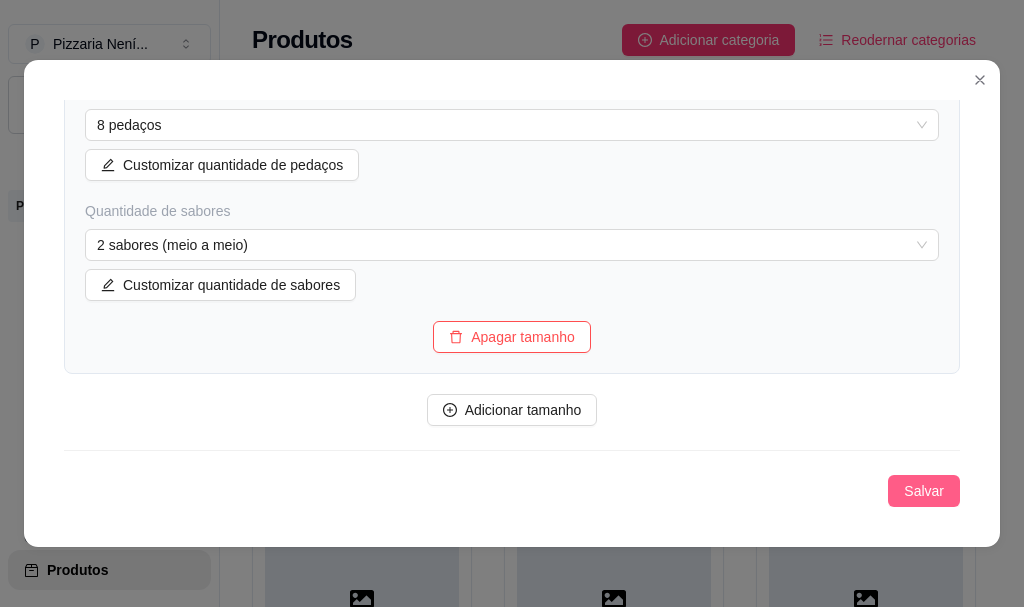 click on "Salvar" at bounding box center (924, 491) 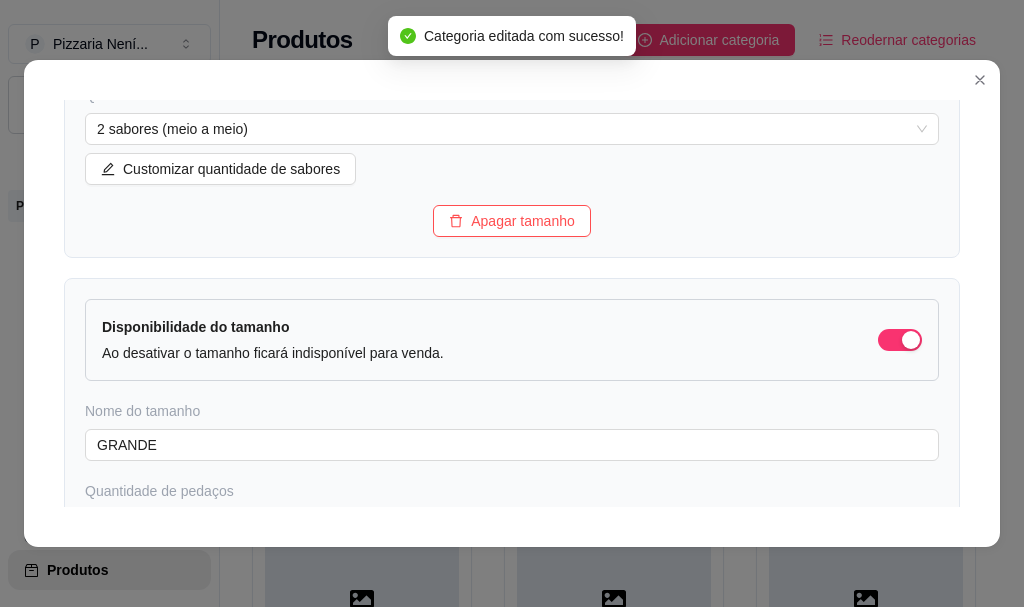 scroll, scrollTop: 0, scrollLeft: 0, axis: both 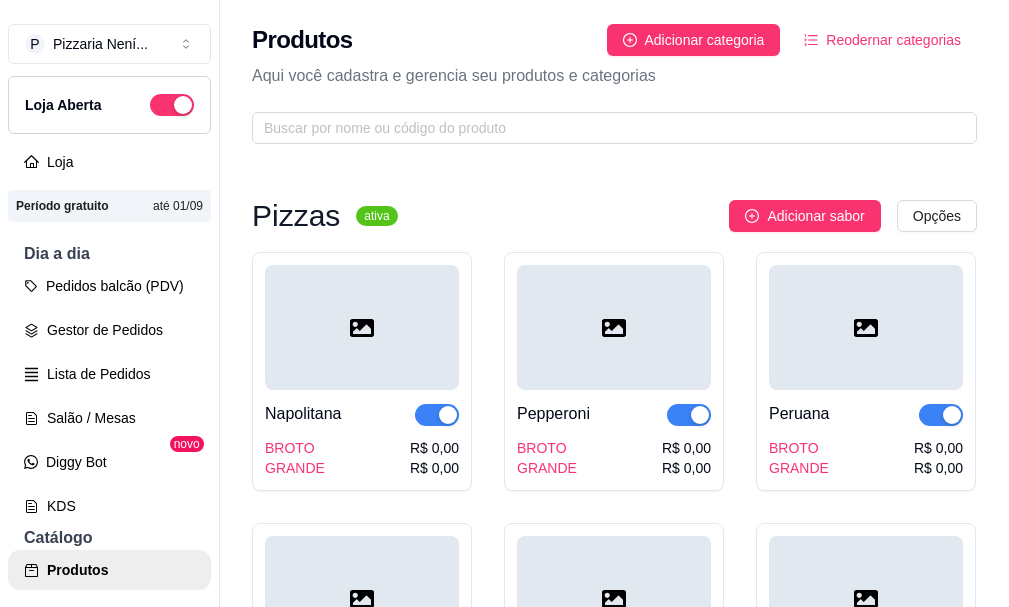 click on "Pizzas ativa Adicionar sabor Opções Napolitana   BROTO GRANDE R$ 0,00 R$ 0,00 Pepperoni   BROTO GRANDE R$ 0,00 R$ 0,00 Peruana   BROTO GRANDE R$ 0,00 R$ 0,00 Paulista   BROTO GRANDE R$ 0,00 R$ 0,00 Grega   BROTO GRANDE R$ 0,00 R$ 0,00 Carne Seca   BROTO GRANDE R$ 0,00 R$ 0,00 Camarão   BROTO GRANDE R$ 0,00 R$ 0,00 Cinco Queijos   BROTO GRANDE R$ 0,00 R$ 0,00 Atum Sólido   BROTO GRANDE R$ 0,00 R$ 0,00 Vegetariana   BROTO GRANDE R$ 0,00 R$ 0,00 Três Queijos   BROTO GRANDE R$ 0,00 R$ 0,00 Toscana   BROTO GRANDE R$ 0,00 R$ 0,00 Rodrigues   BROTO GRANDE R$ 0,00 R$ 0,00 Quatro Queijos   BROTO GRANDE R$ 0,00 R$ 0,00 Provolone   BROTO GRANDE R$ 0,00 R$ 0,00 Portuguesa 2   BROTO GRANDE R$ 0,00 R$ 0,00 Portuguesa I   BROTO GRANDE R$ 0,00 R$ 0,00 Pizzaiolo   BROTO GRANDE R$ 0,00 R$ 0,00 Palmito   BROTO GRANDE R$ 0,00 R$ 0,00 Nevada   BROTO GRANDE R$ 0,00 R$ 0,00 Není   BROTO GRANDE R$ 0,00 R$ 0,00 Nazionale   BROTO GRANDE R$ 0,00 R$ 0,00 Namorados   BROTO GRANDE R$ 0,00" at bounding box center [614, 2784] 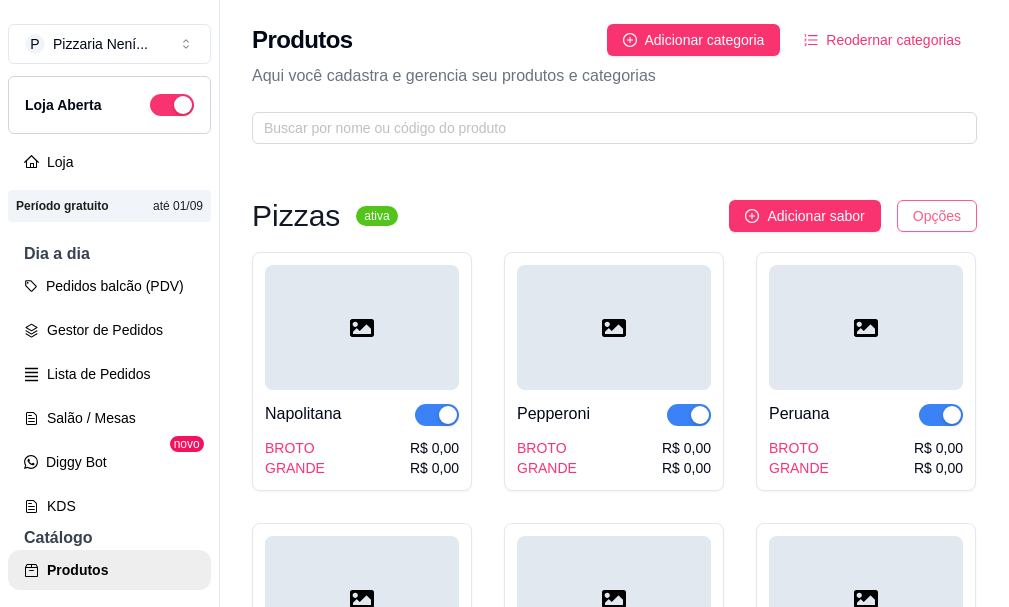 click on "P Pizzaria Není ... Loja Aberta Loja Período gratuito até 01/09 Dia a dia Pedidos balcão (PDV) Gestor de Pedidos Lista de Pedidos Salão / Mesas Diggy Bot novo KDS Catálogo Produtos Complementos Relatórios Relatórios de vendas Relatório de clientes Relatório de mesas Relatório de fidelidade novo Gerenciar Entregadores novo Nota Fiscal (NFC-e) Controle de caixa Controle de fiado Cupons Clientes Estoque Configurações Diggy Planos Precisa de ajuda? Sair Produtos Adicionar categoria Reodernar categorias Aqui você cadastra e gerencia seu produtos e categorias Pizzas ativa Adicionar sabor Opções Napolitana BROTO GRANDE R$ 0,00 R$ 0,00 Pepperoni BROTO GRANDE R$ 0,00 R$ 0,00 Peruana BROTO GRANDE R$ 0,00 R$ 0,00 Paulista BROTO GRANDE R$ 0,00 R$ 0,00 Grega BROTO GRANDE R$ 0,00 R$ 0,00 Carne Seca BROTO GRANDE R$ 0,00 R$ 0,00 Camarão BROTO GRANDE R$ 0,00 R$ 0,00 Cinco Queijos BROTO GRANDE R$ 0,00 R$ 0,00 Atum Sólido BROTO GRANDE R$ 0,00 R$ 0,00 Vegetariana BROTO" at bounding box center (504, 303) 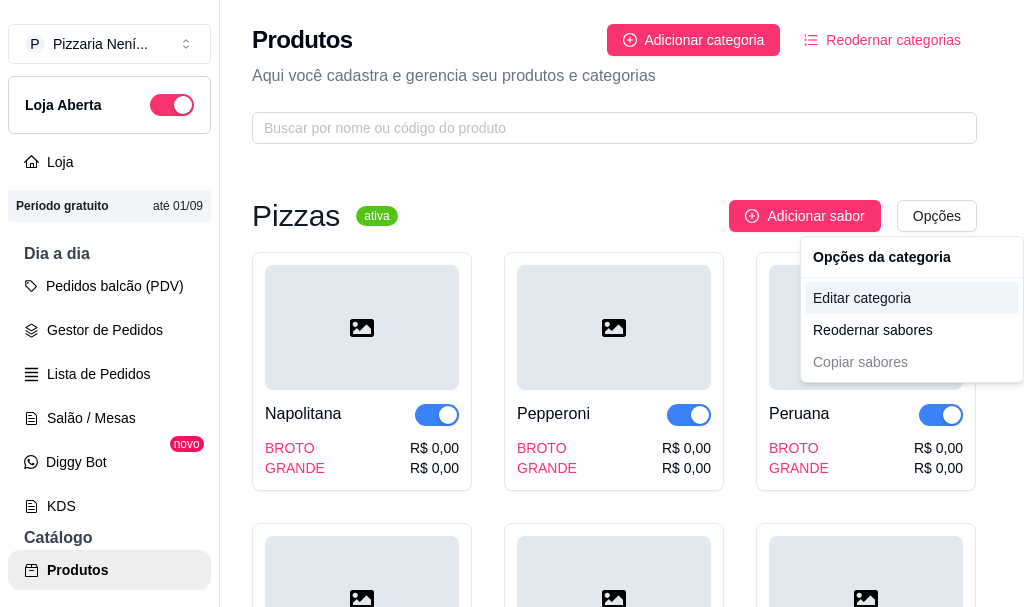 click on "Editar categoria" at bounding box center (912, 298) 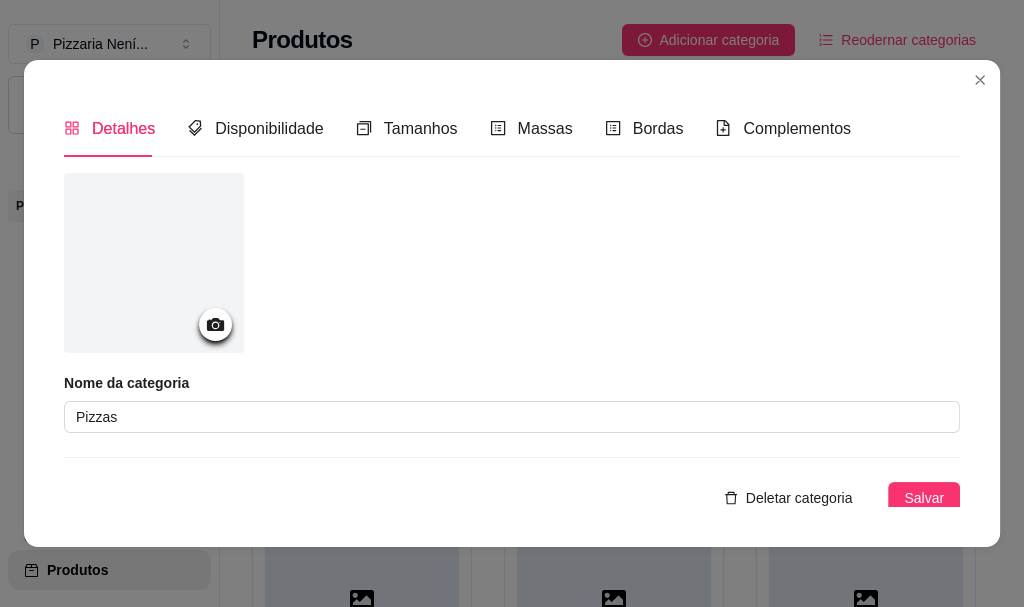 click on "Nome da categoria Pizzas Deletar categoria Salvar" at bounding box center (512, 343) 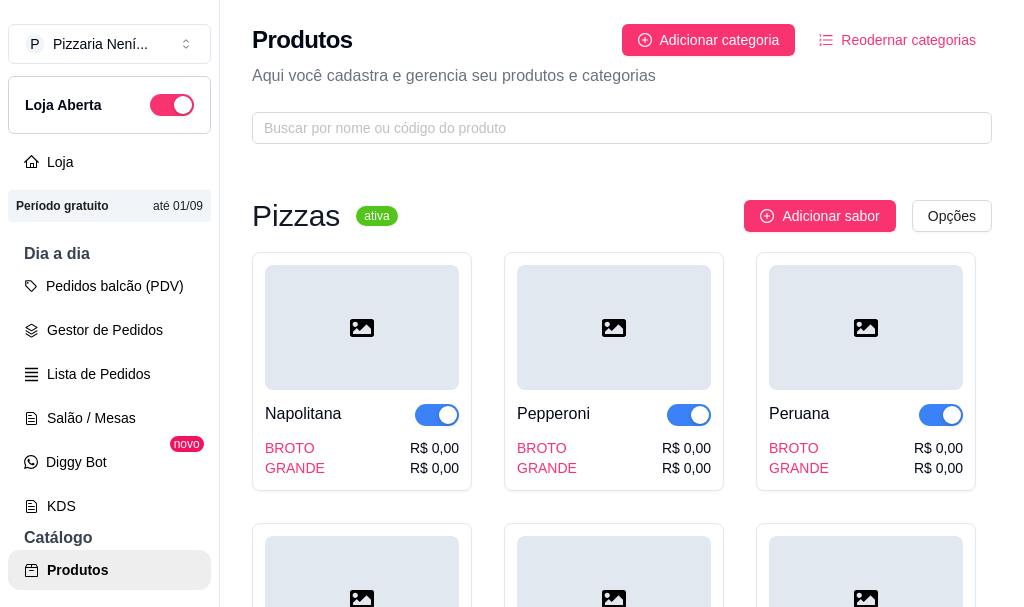 scroll, scrollTop: 7, scrollLeft: 0, axis: vertical 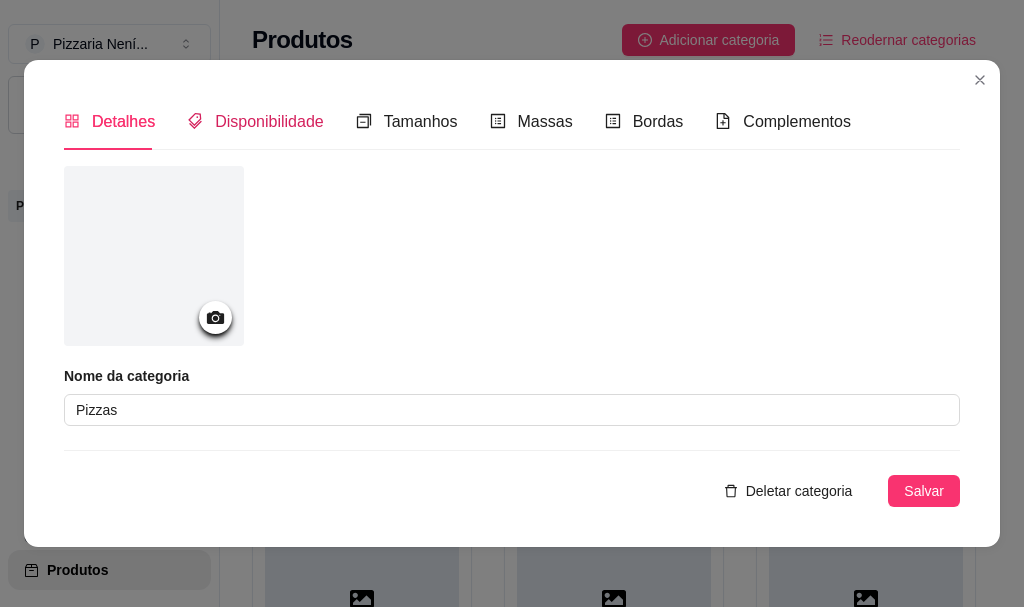 click on "Disponibilidade" at bounding box center [255, 121] 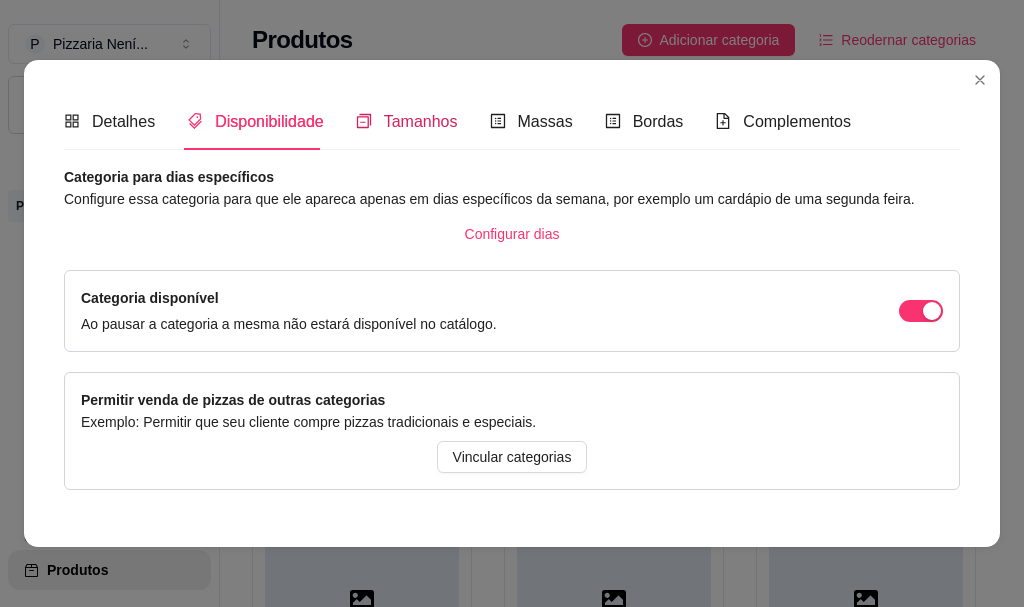 click 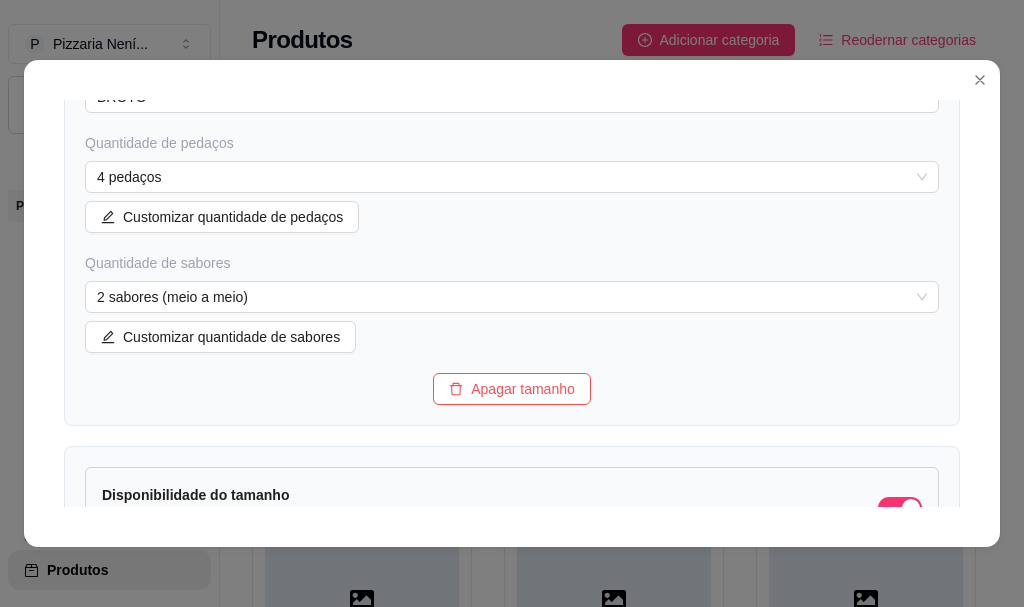 scroll, scrollTop: 307, scrollLeft: 0, axis: vertical 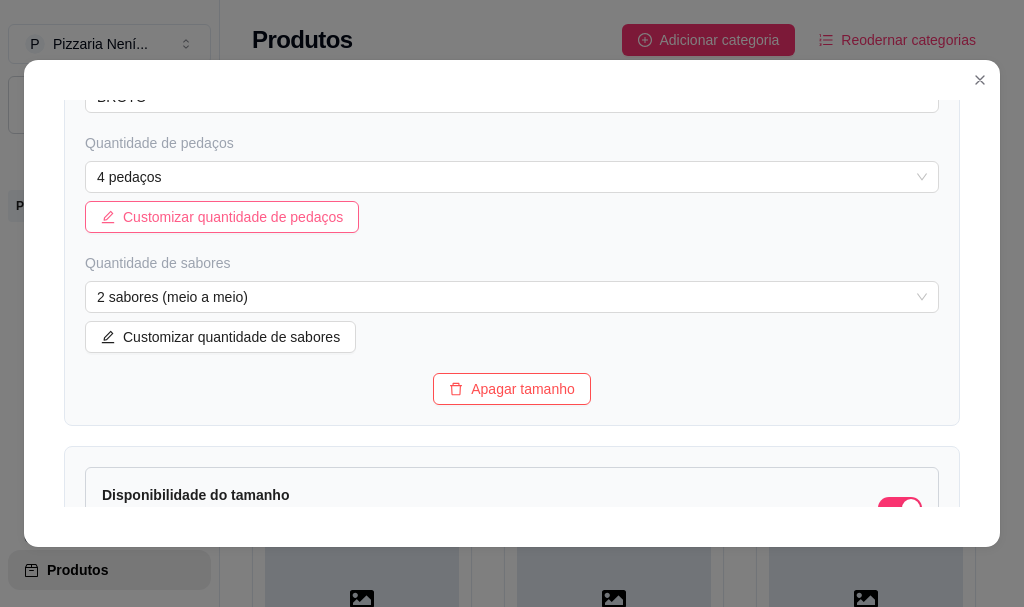 click on "Customizar quantidade de pedaços" at bounding box center [233, 217] 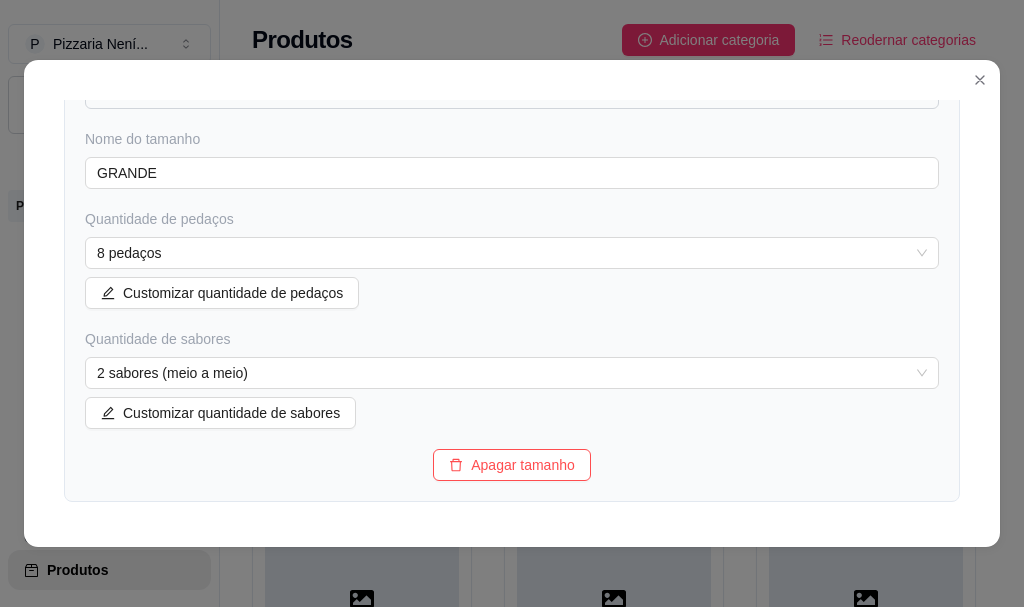 scroll, scrollTop: 835, scrollLeft: 0, axis: vertical 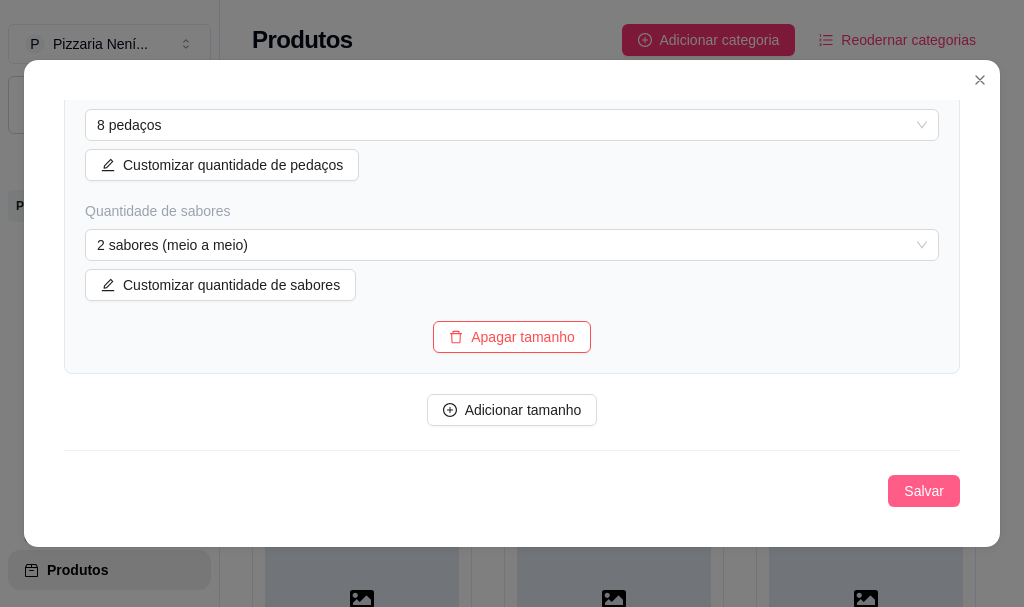click on "Salvar" at bounding box center (924, 491) 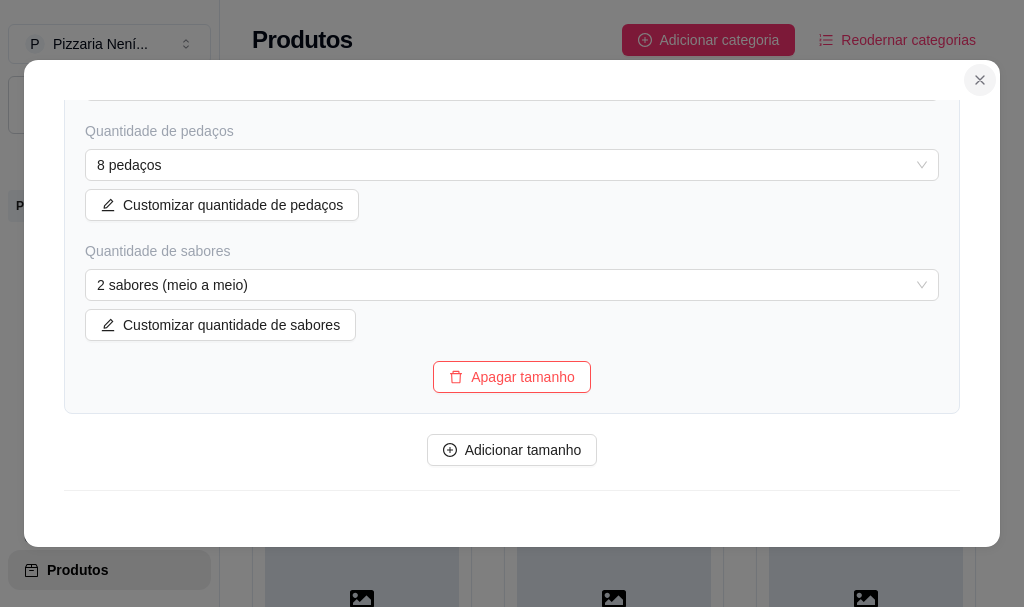 scroll, scrollTop: 875, scrollLeft: 0, axis: vertical 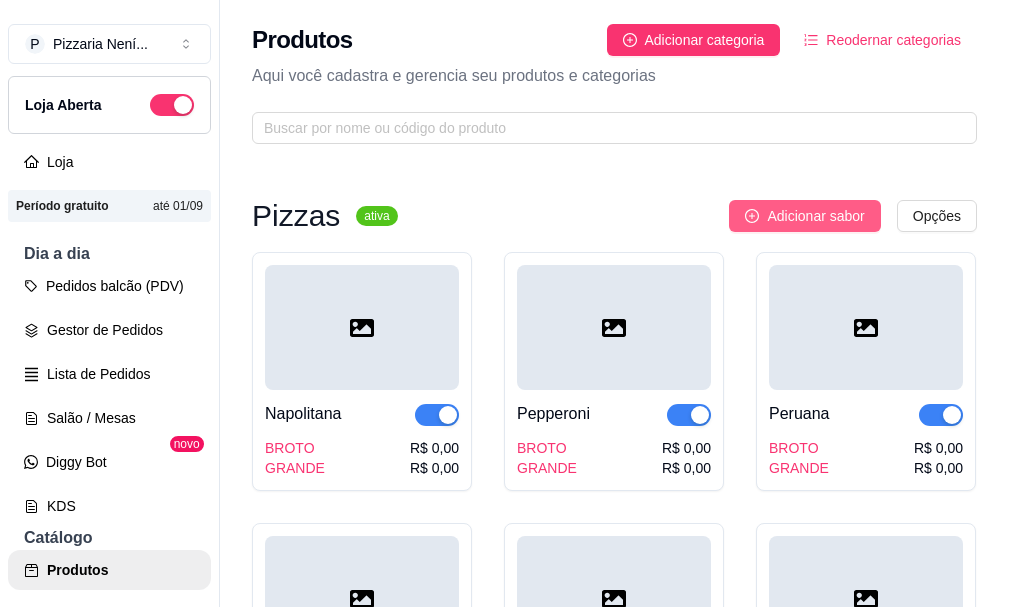click on "Adicionar sabor" at bounding box center (815, 216) 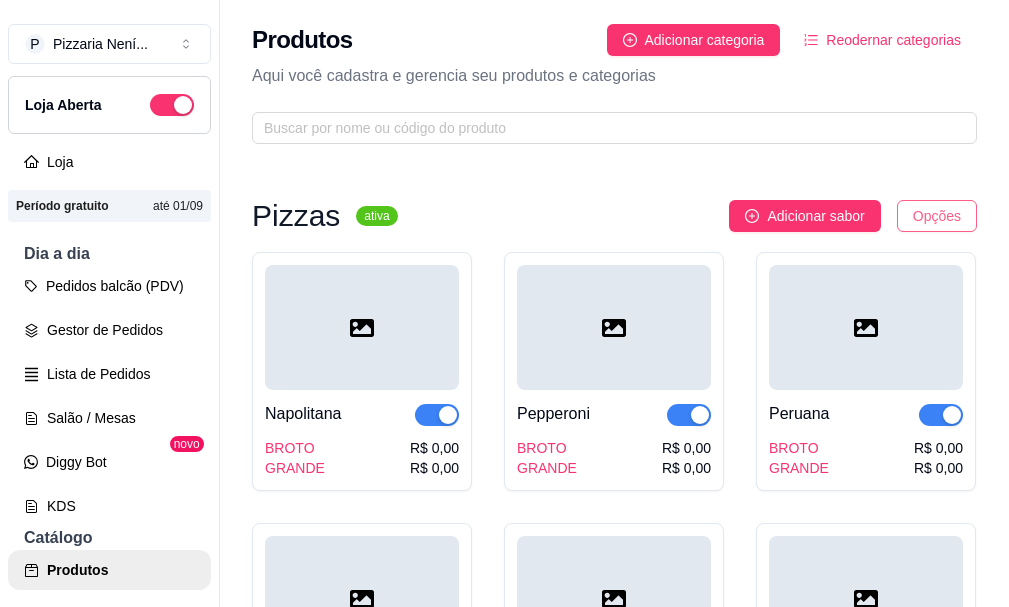 click on "P Pizzaria Není ... Loja Aberta Loja Período gratuito até 01/09 Dia a dia Pedidos balcão (PDV) Gestor de Pedidos Lista de Pedidos Salão / Mesas Diggy Bot novo KDS Catálogo Produtos Complementos Relatórios Relatórios de vendas Relatório de clientes Relatório de mesas Relatório de fidelidade novo Gerenciar Entregadores novo Nota Fiscal (NFC-e) Controle de caixa Controle de fiado Cupons Clientes Estoque Configurações Diggy Planos Precisa de ajuda? Sair Produtos Adicionar categoria Reodernar categorias Aqui você cadastra e gerencia seu produtos e categorias Pizzas ativa Adicionar sabor Opções Napolitana BROTO GRANDE R$ 0,00 R$ 0,00 Pepperoni BROTO GRANDE R$ 0,00 R$ 0,00 Peruana BROTO GRANDE R$ 0,00 R$ 0,00 Paulista BROTO GRANDE R$ 0,00 R$ 0,00 Grega BROTO GRANDE R$ 0,00 R$ 0,00 Carne Seca BROTO GRANDE R$ 0,00 R$ 0,00 Camarão BROTO GRANDE R$ 0,00 R$ 0,00 Cinco Queijos BROTO GRANDE R$ 0,00 R$ 0,00 Atum Sólido BROTO GRANDE R$ 0,00 R$ 0,00 Vegetariana BROTO" at bounding box center (504, 303) 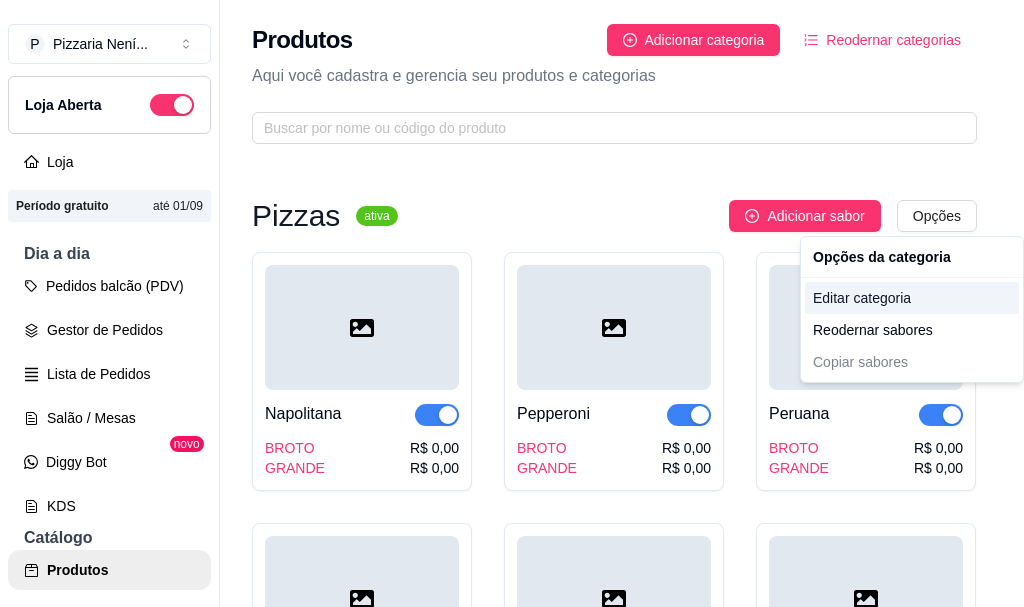 click on "Editar categoria" at bounding box center [912, 298] 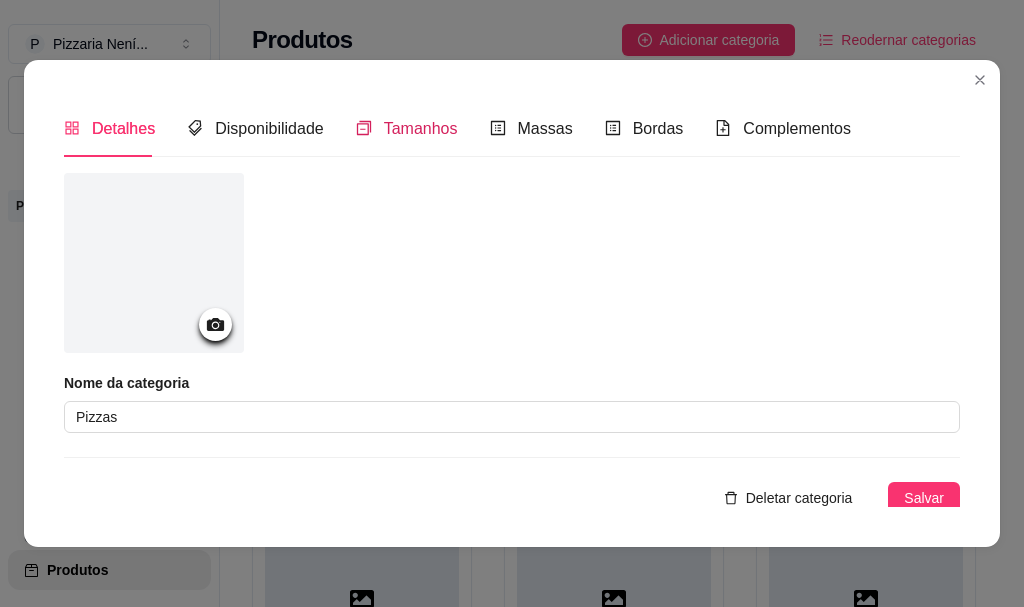 click on "Tamanhos" at bounding box center [421, 128] 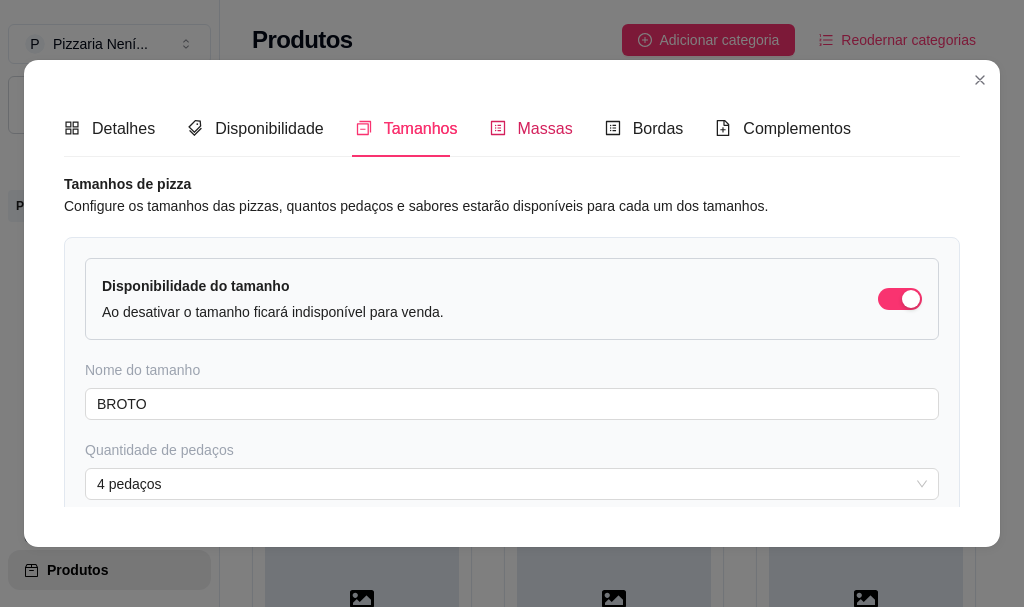 click on "Massas" at bounding box center (531, 128) 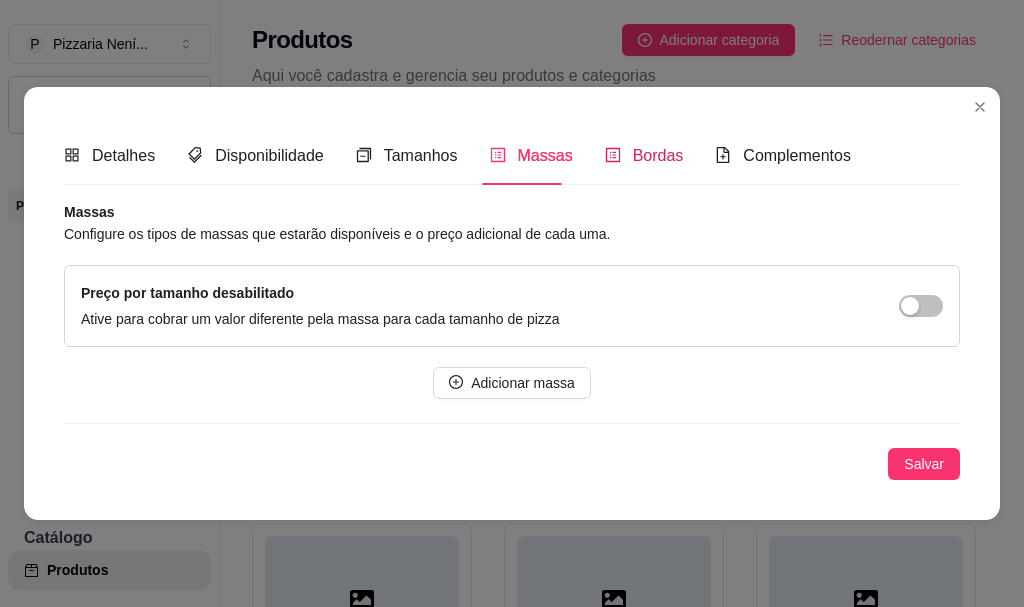 click on "Bordas" at bounding box center (644, 155) 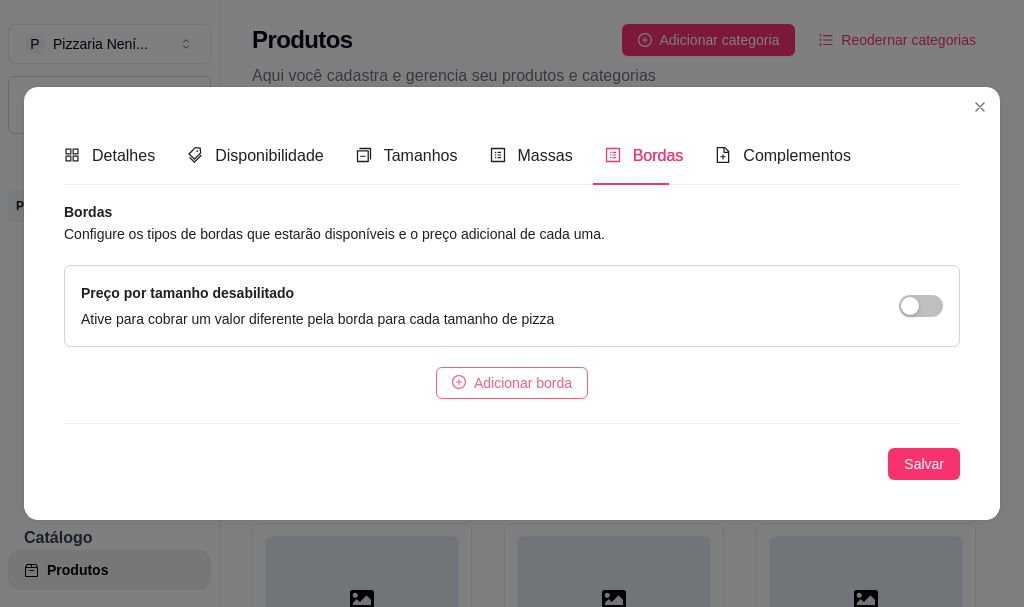 click on "Adicionar borda" at bounding box center (523, 383) 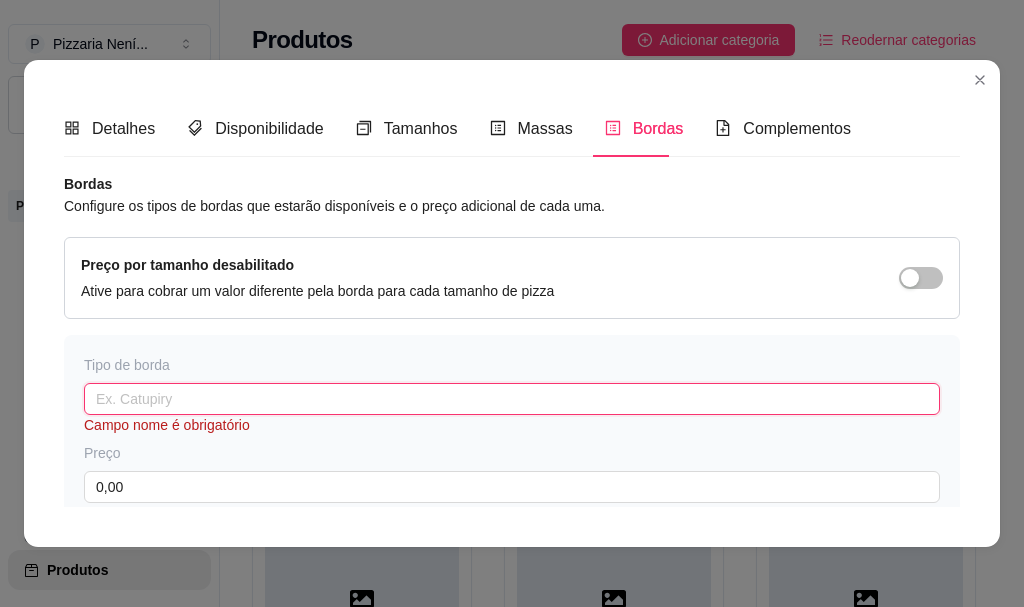 click at bounding box center (512, 399) 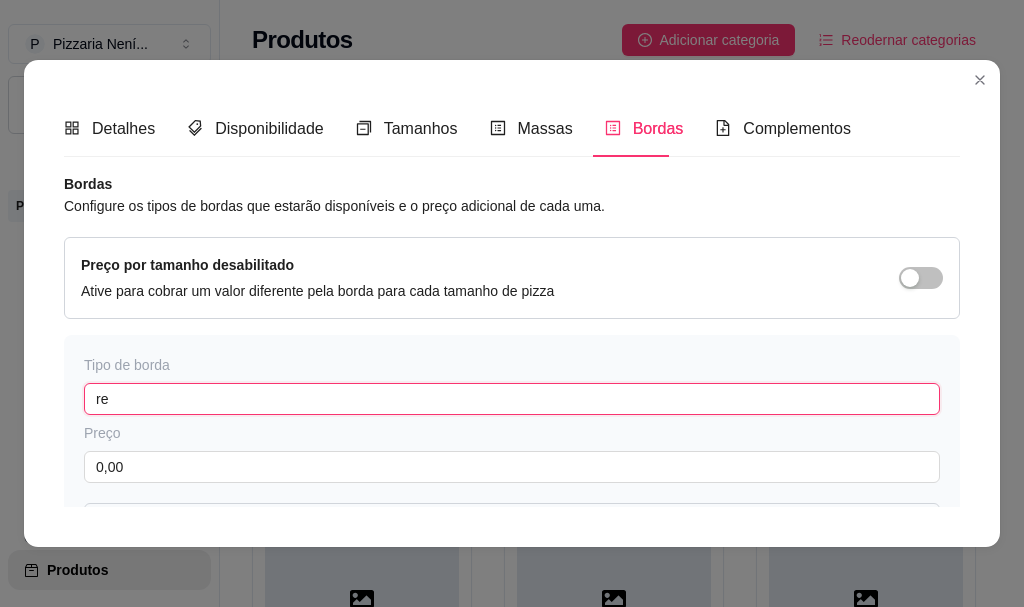 type on "r" 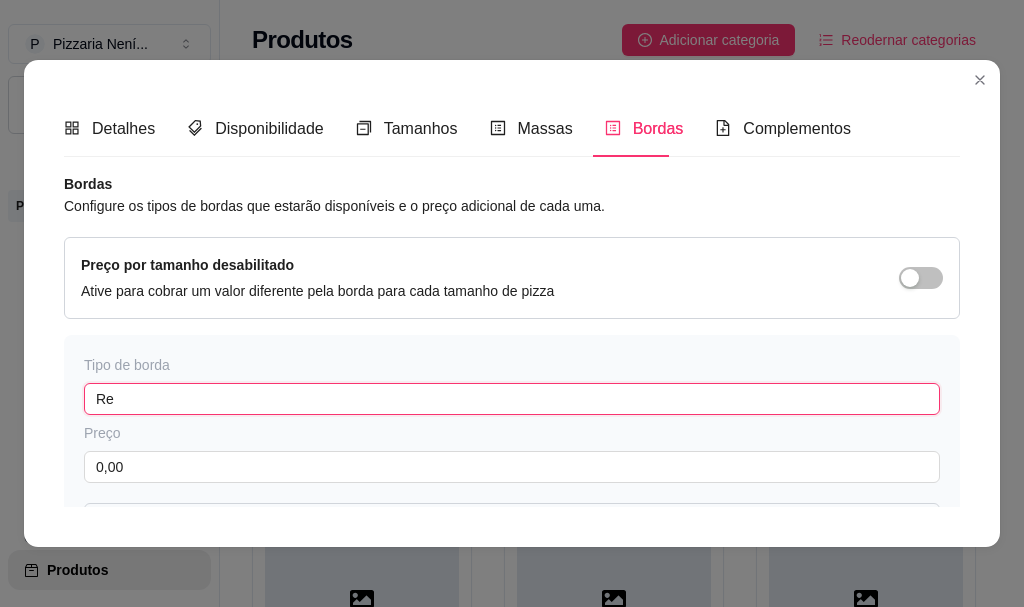type on "R" 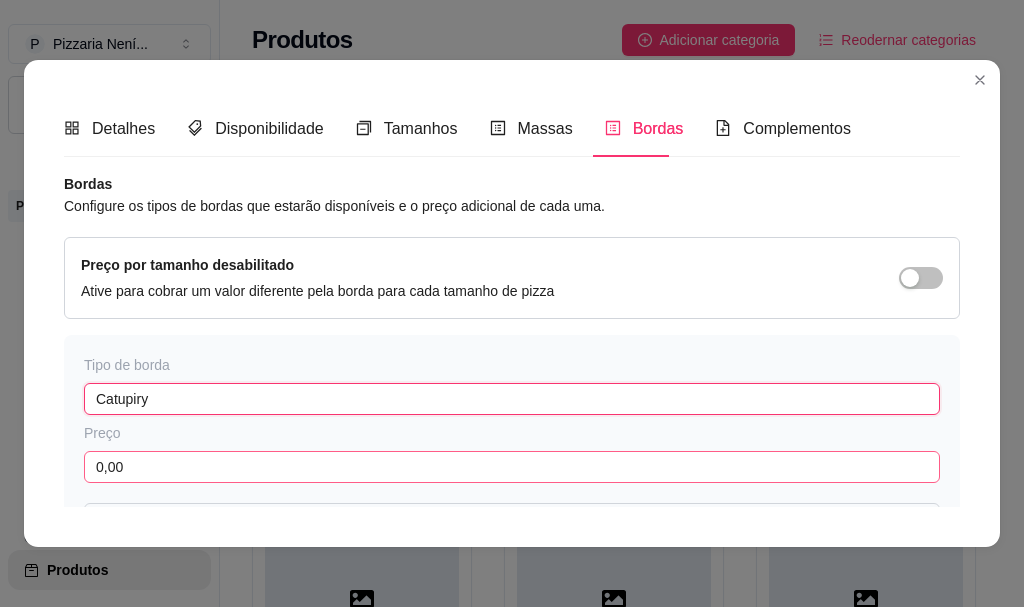 type on "Catupiry" 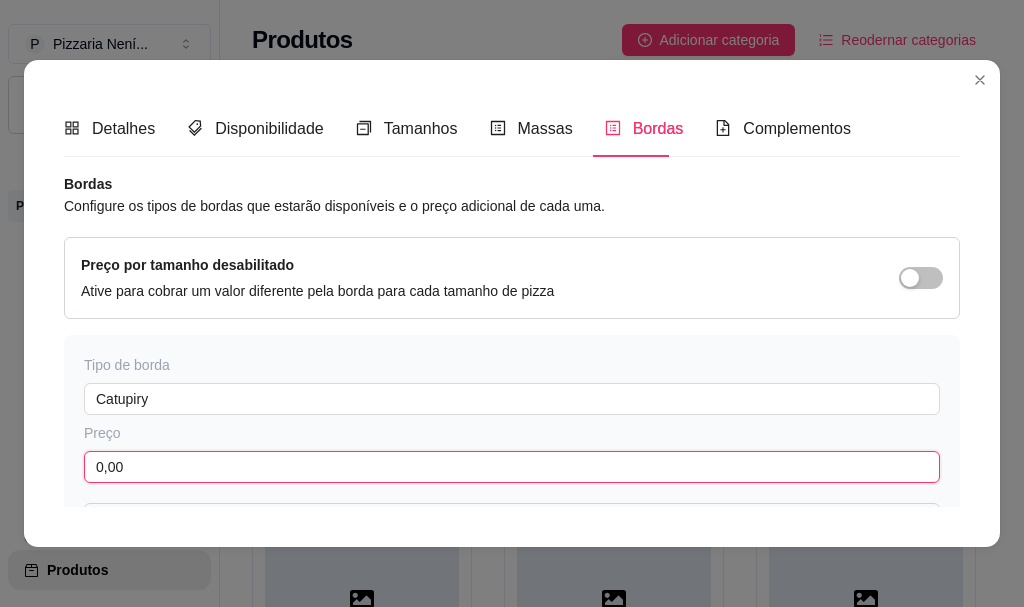 click on "0,00" at bounding box center (512, 467) 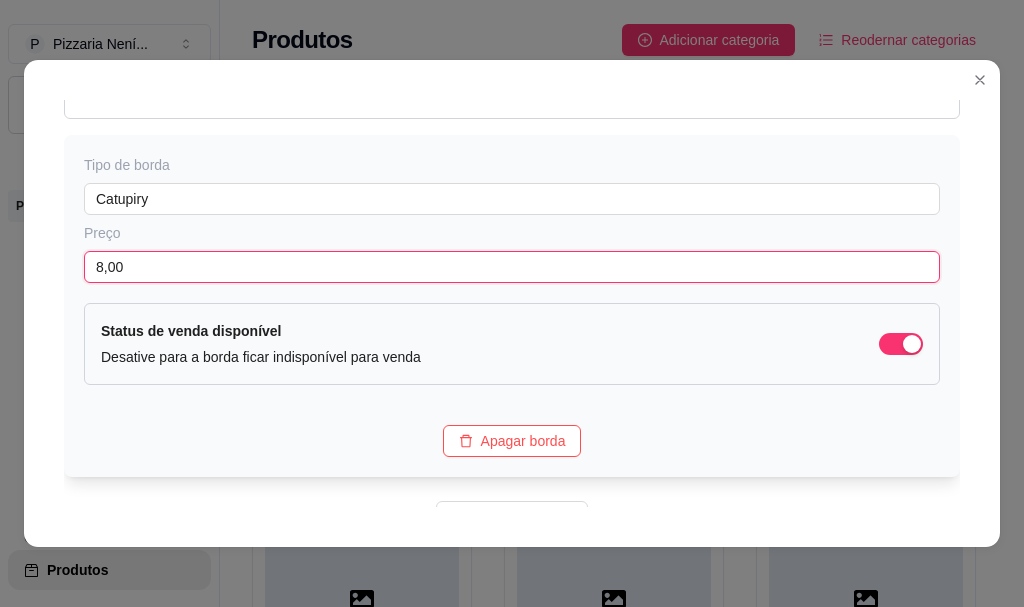 scroll, scrollTop: 0, scrollLeft: 0, axis: both 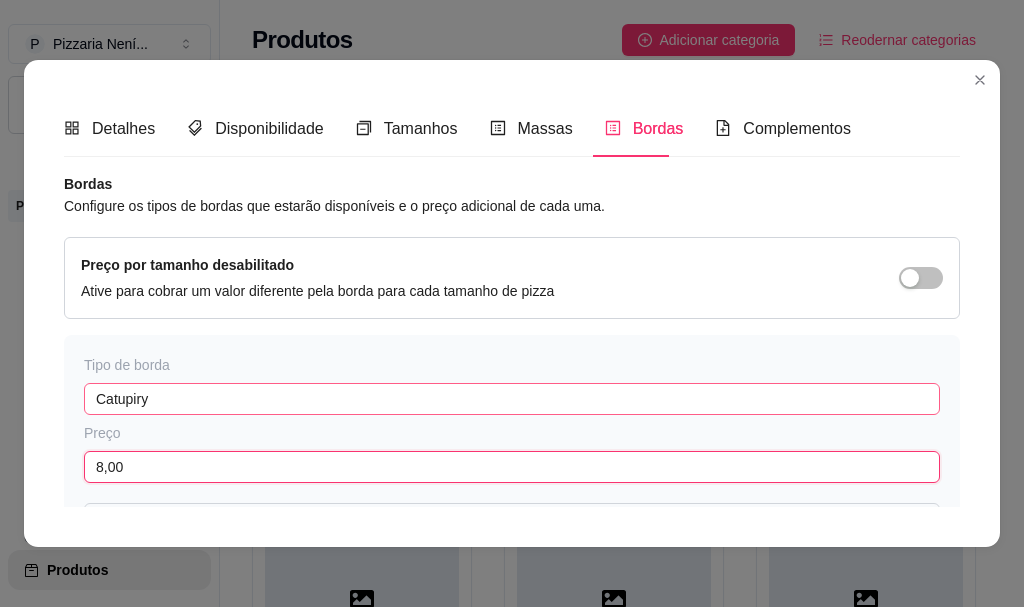 type on "8,00" 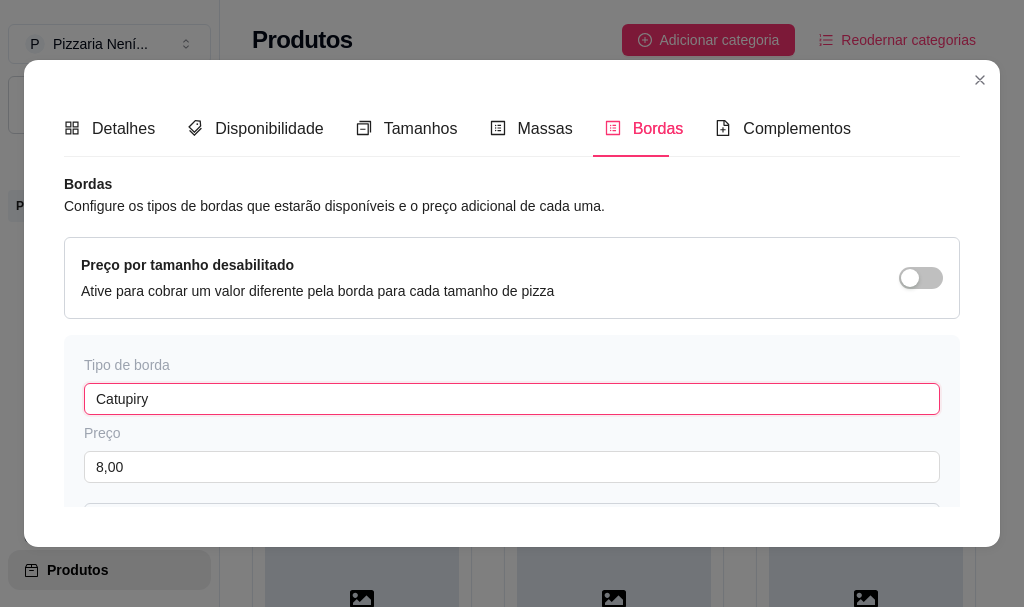 click on "Catupiry" at bounding box center (512, 399) 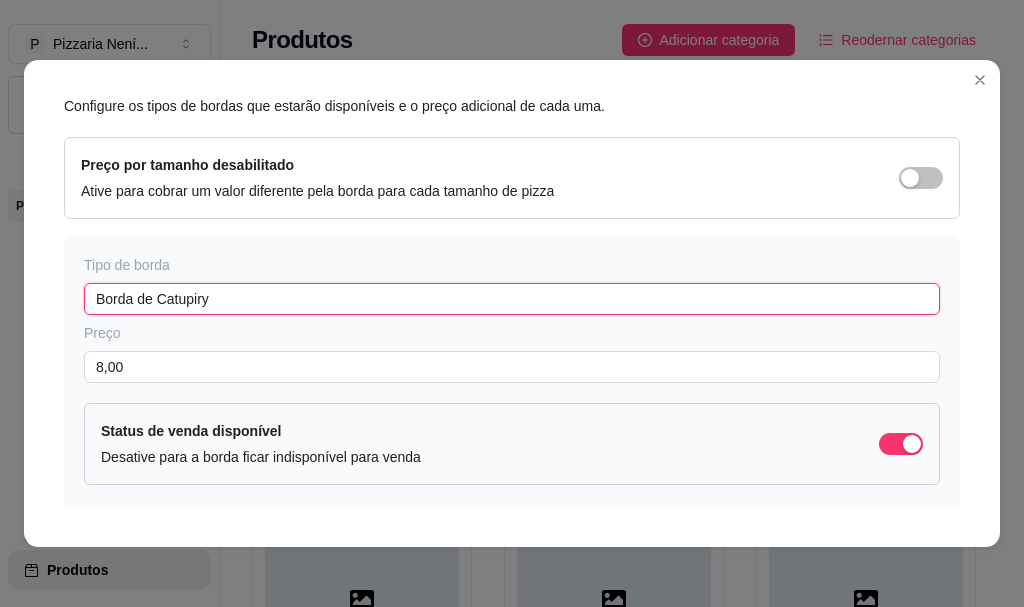 scroll, scrollTop: 0, scrollLeft: 0, axis: both 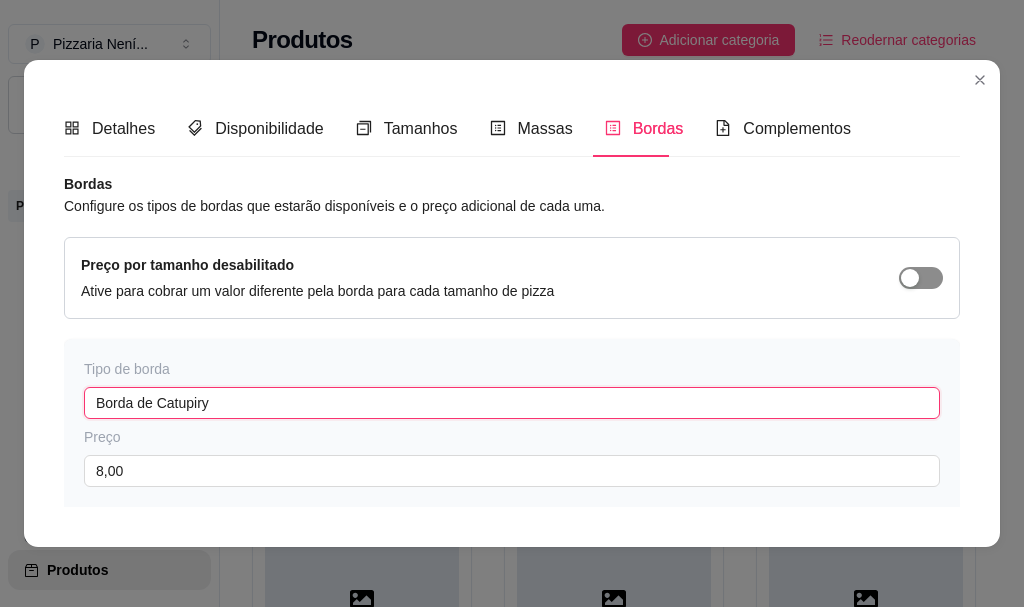 type on "Borda de Catupiry" 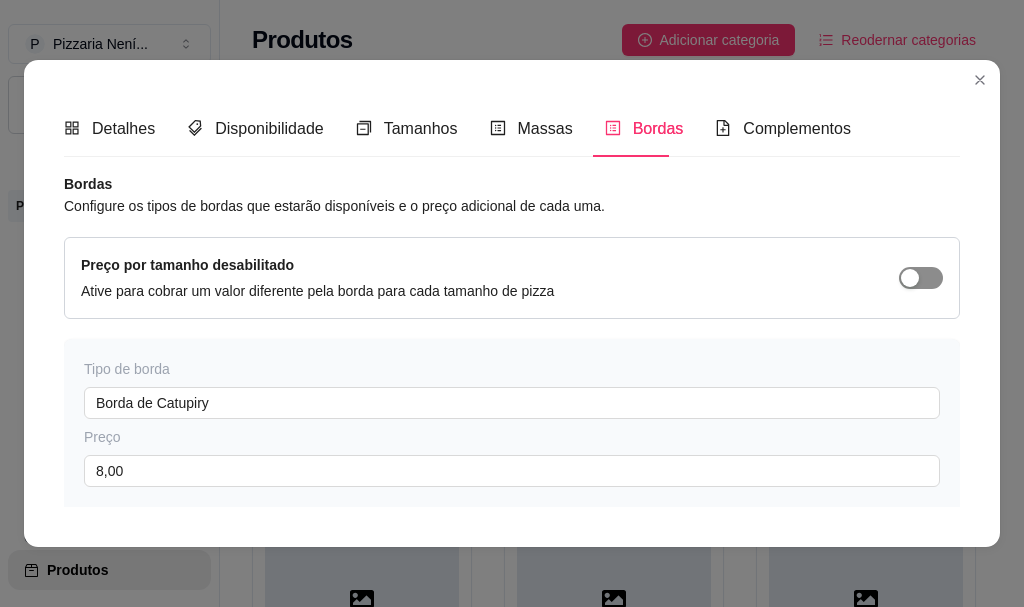 click at bounding box center [921, 278] 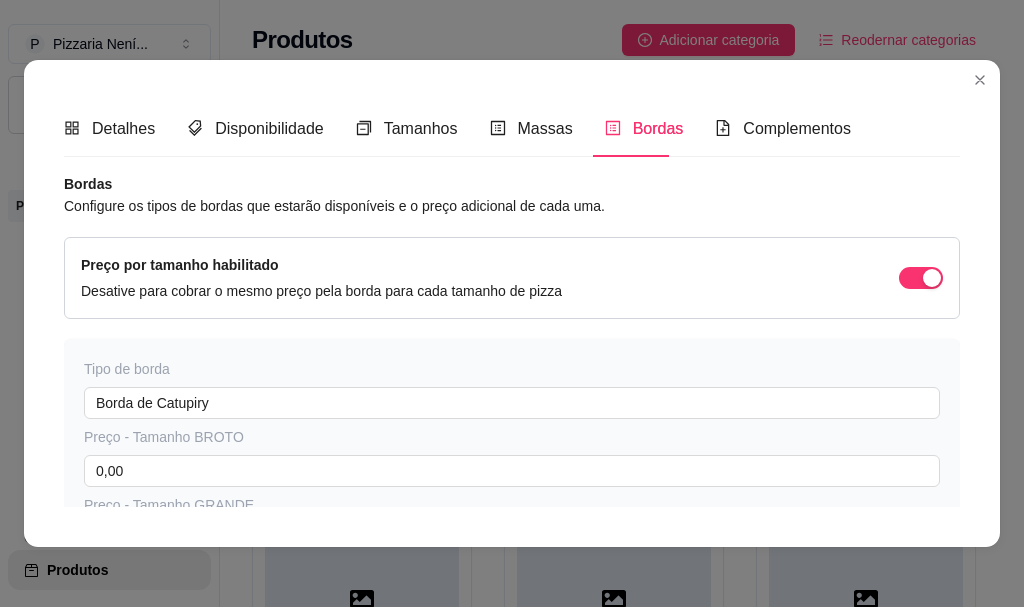 scroll, scrollTop: 100, scrollLeft: 0, axis: vertical 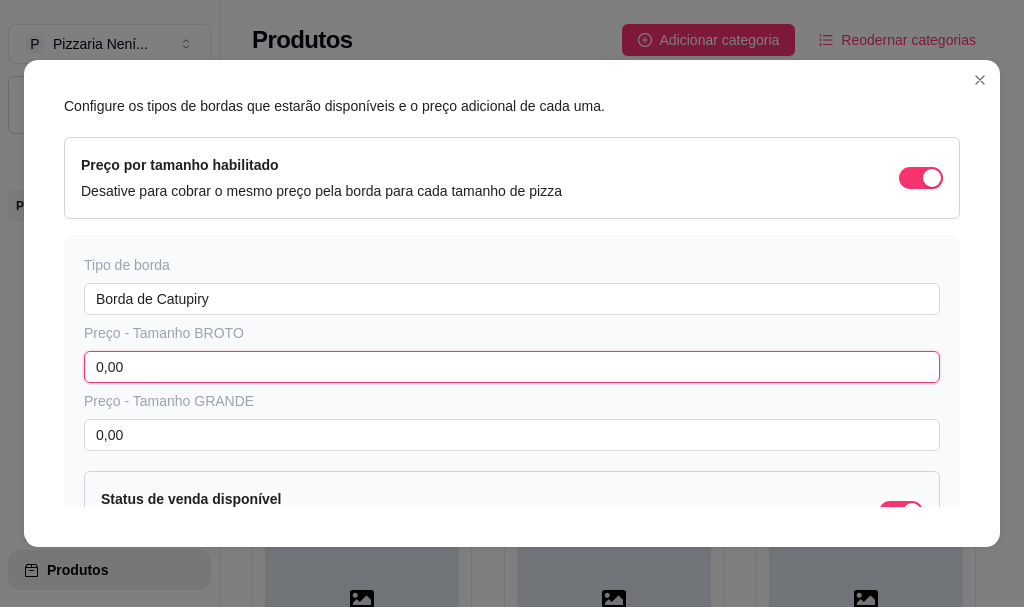 click on "0,00" at bounding box center [512, 367] 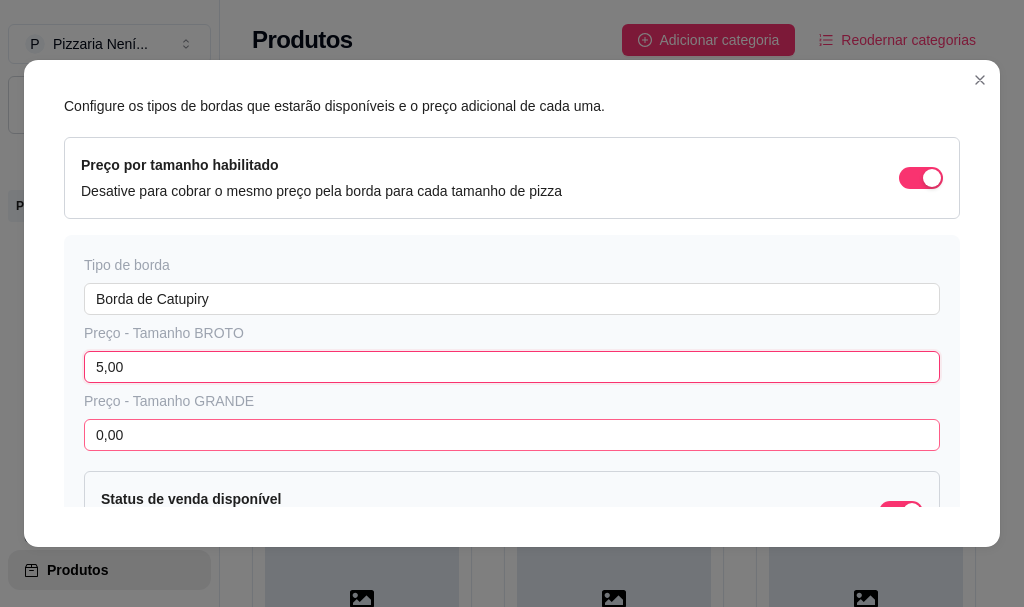 type on "5,00" 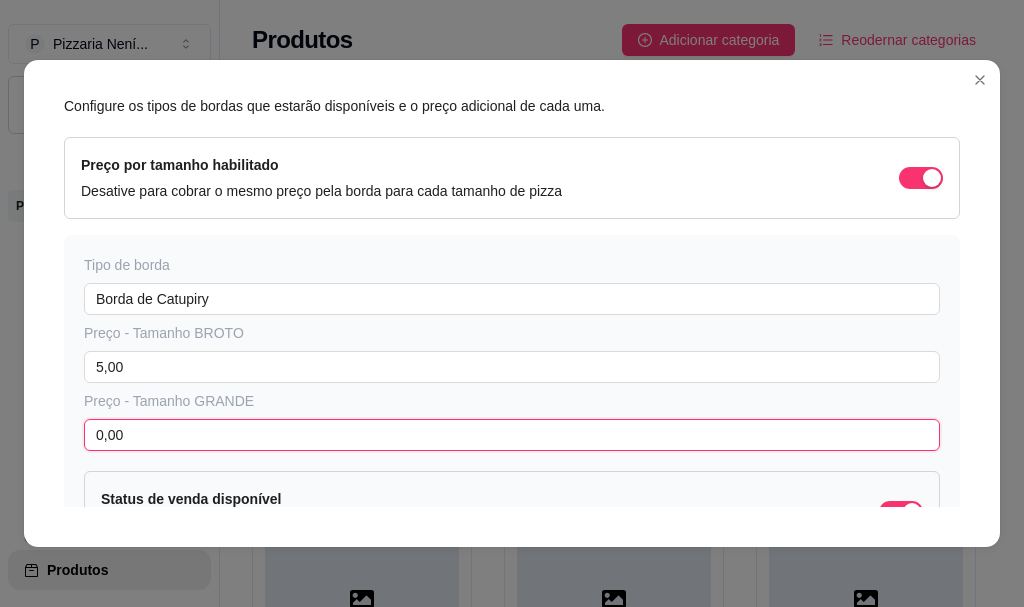 click on "0,00" at bounding box center [512, 435] 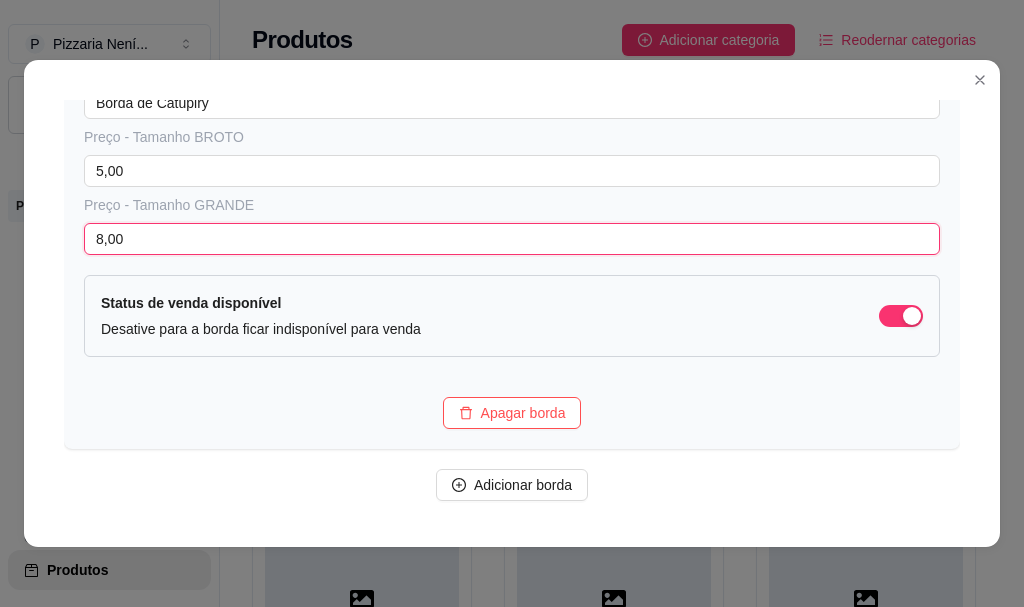 scroll, scrollTop: 375, scrollLeft: 0, axis: vertical 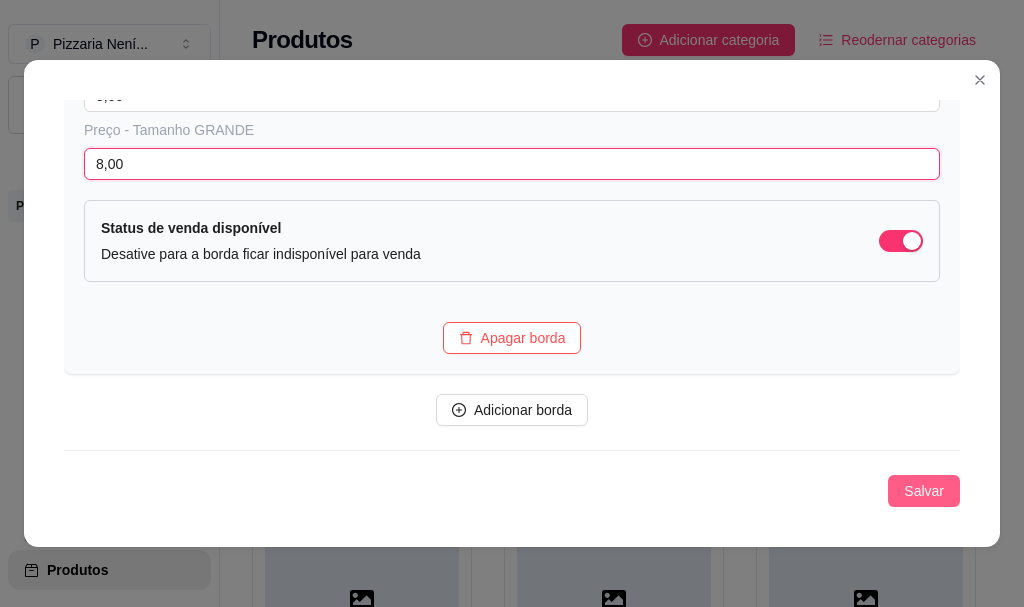 type on "8,00" 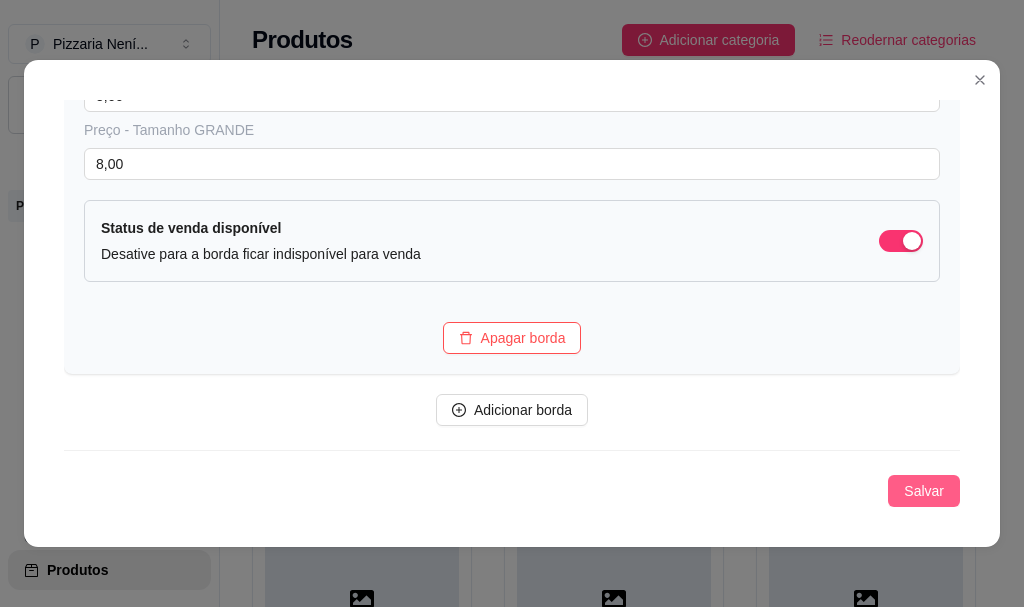 click on "Salvar" at bounding box center [924, 491] 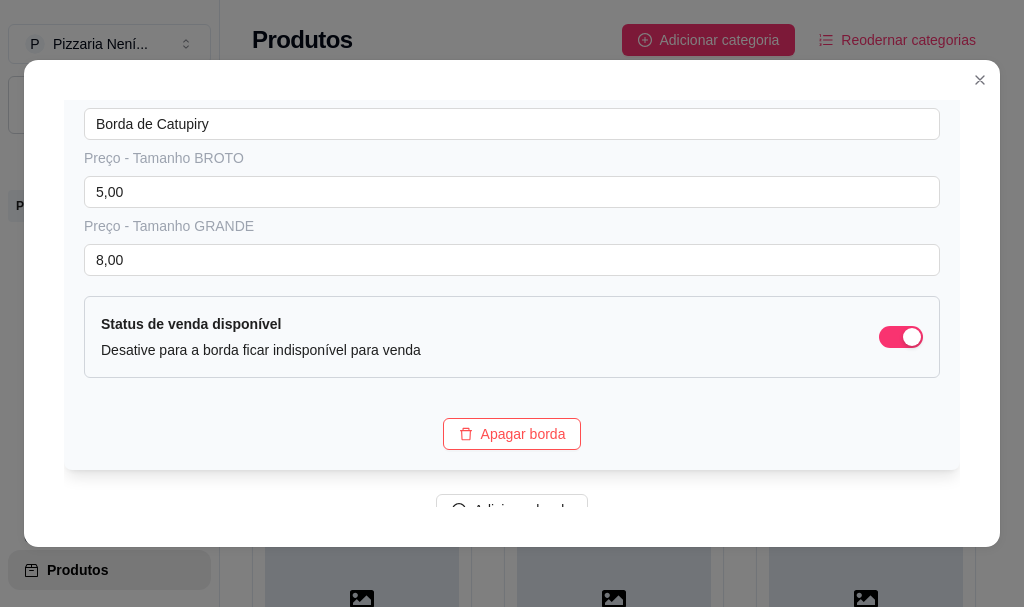scroll, scrollTop: 375, scrollLeft: 0, axis: vertical 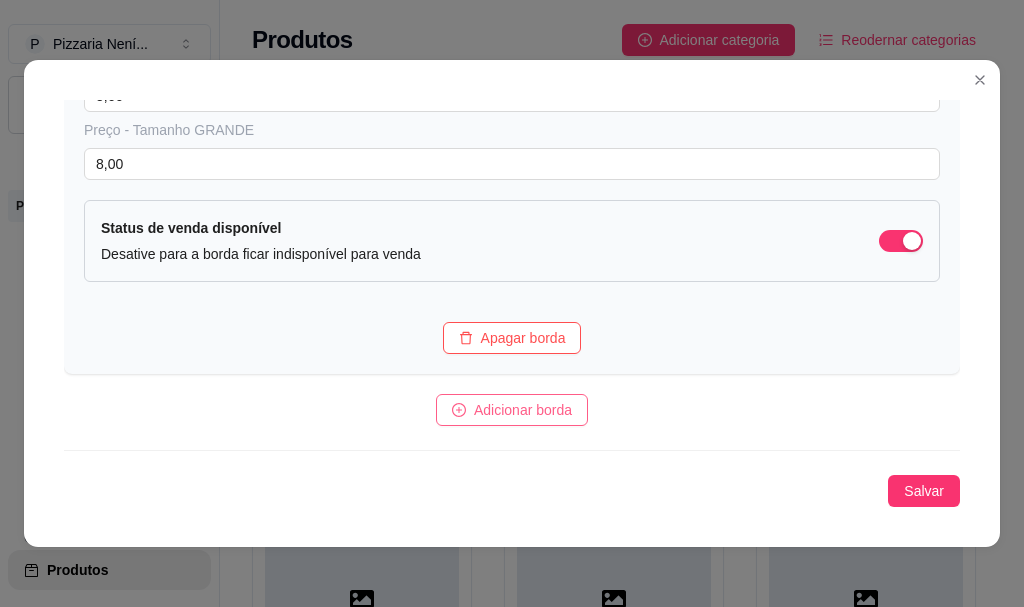 click on "Adicionar borda" at bounding box center (523, 410) 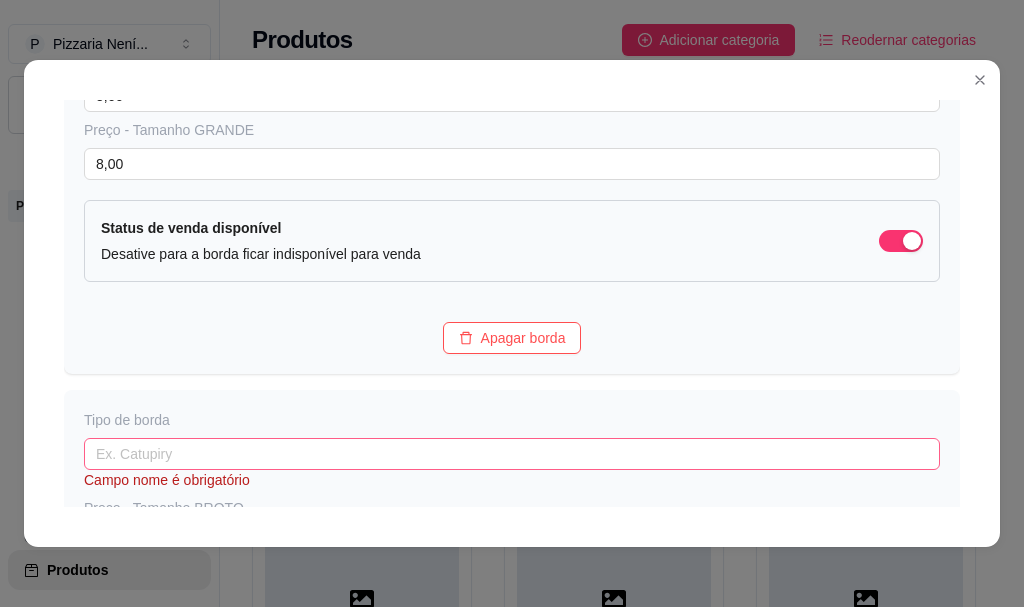 scroll, scrollTop: 575, scrollLeft: 0, axis: vertical 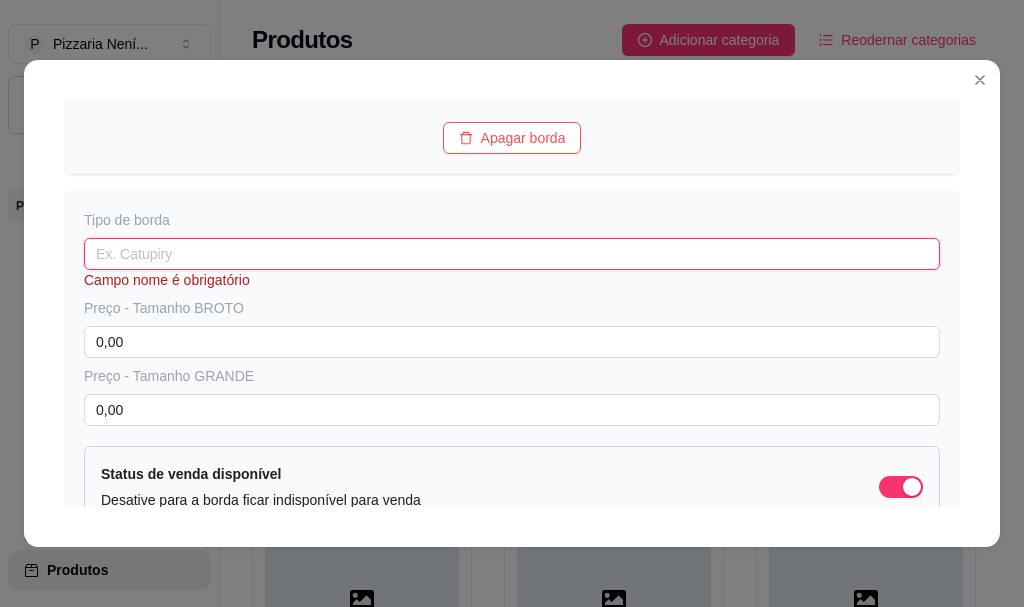 click at bounding box center (512, 254) 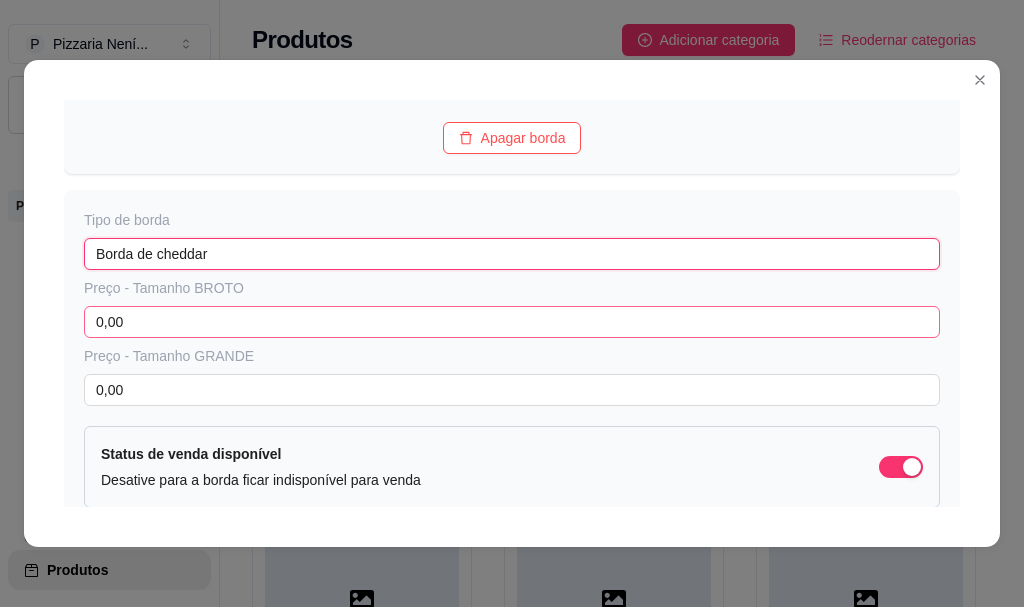 type on "Borda de cheddar" 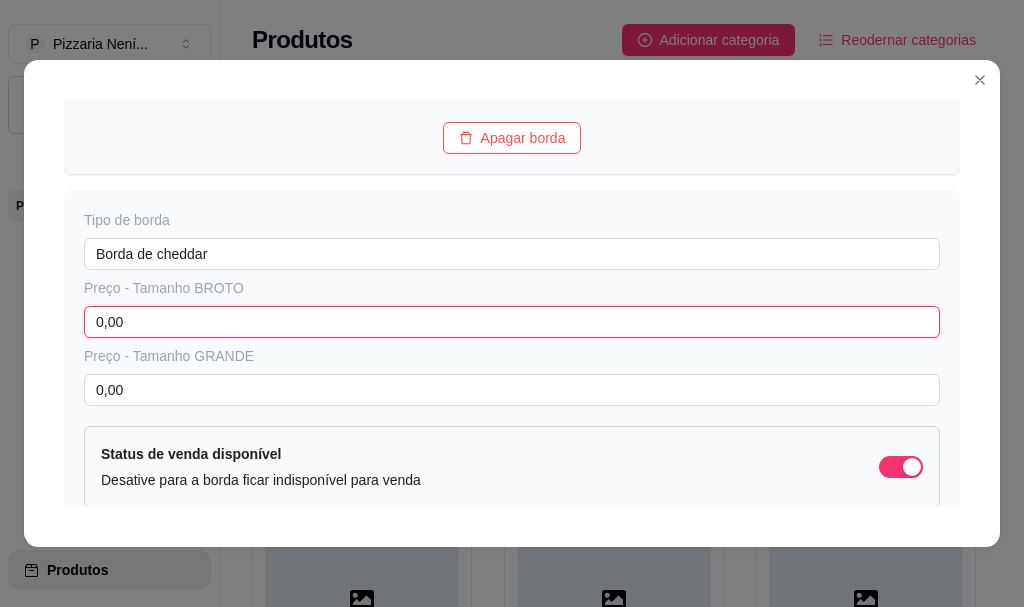 click on "0,00" at bounding box center (512, 322) 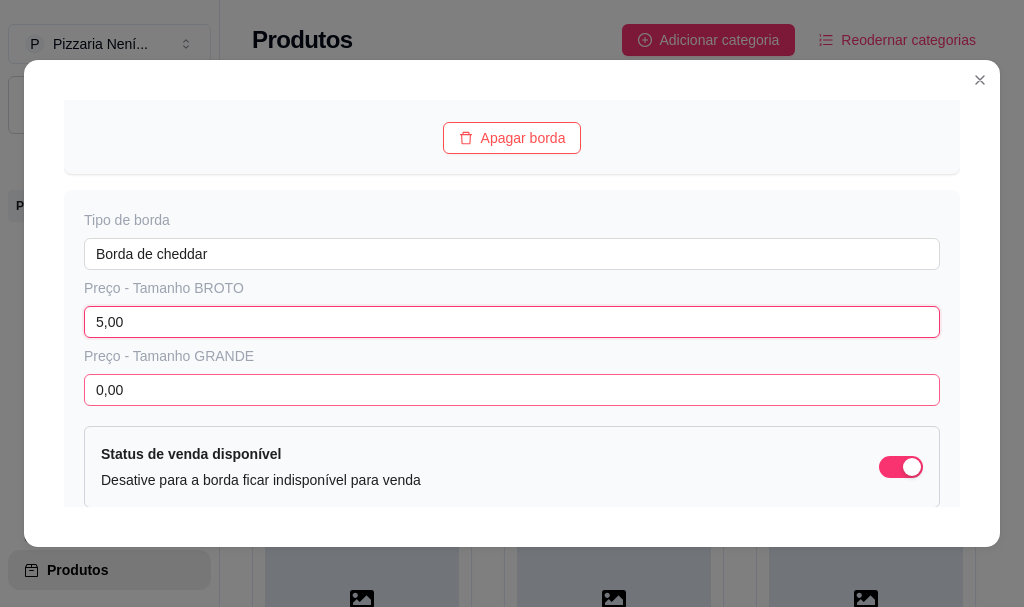 type on "5,00" 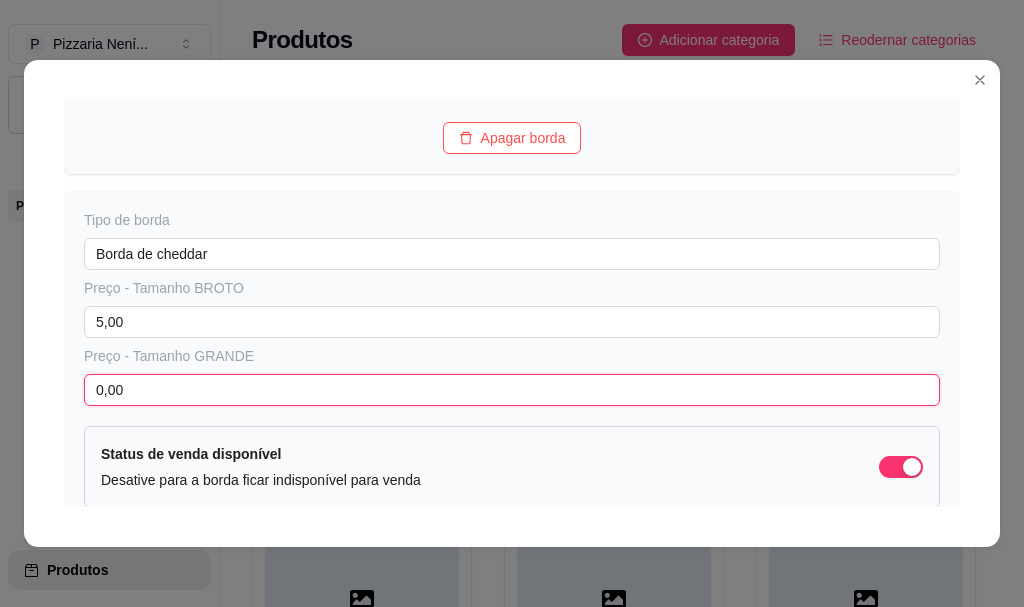 click on "0,00" at bounding box center (512, 390) 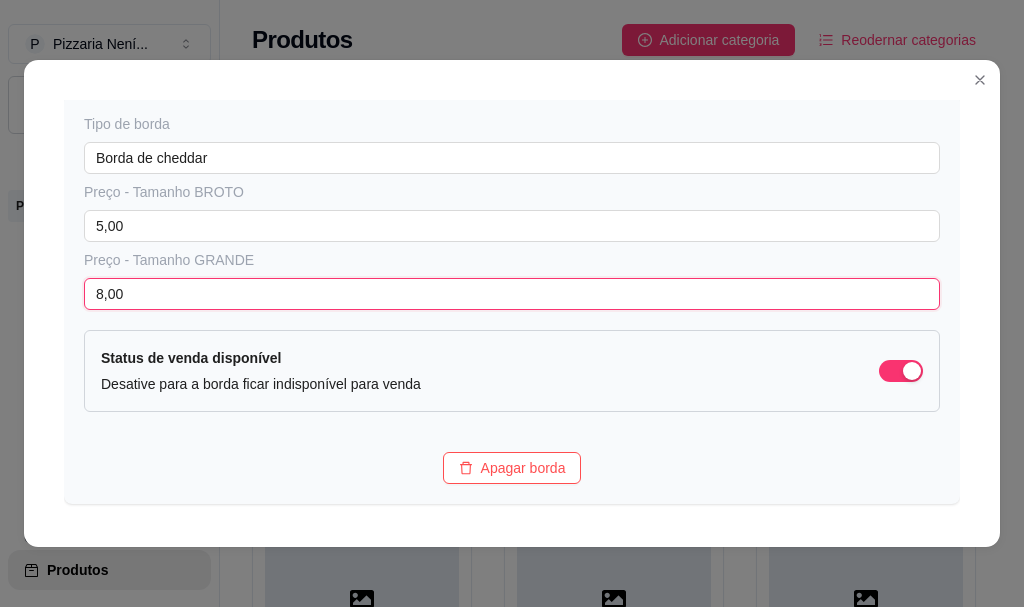 scroll, scrollTop: 805, scrollLeft: 0, axis: vertical 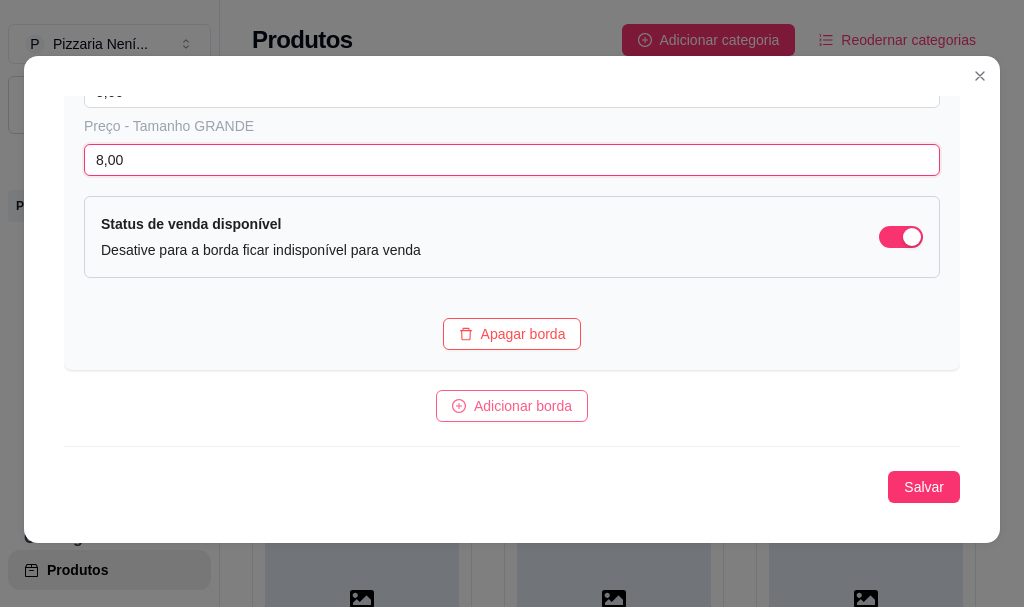type on "8,00" 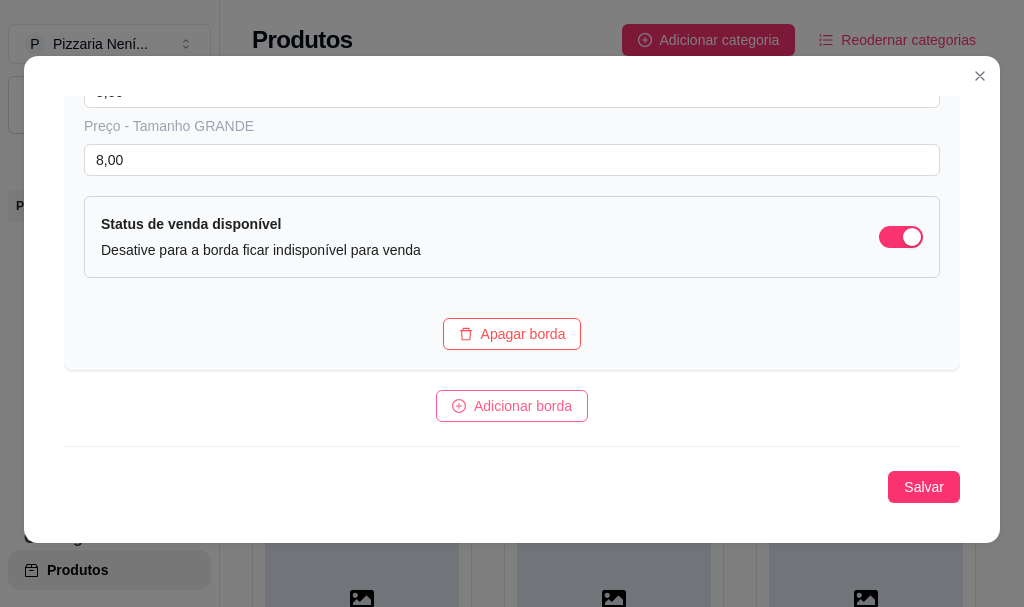 click on "Adicionar borda" at bounding box center [523, 406] 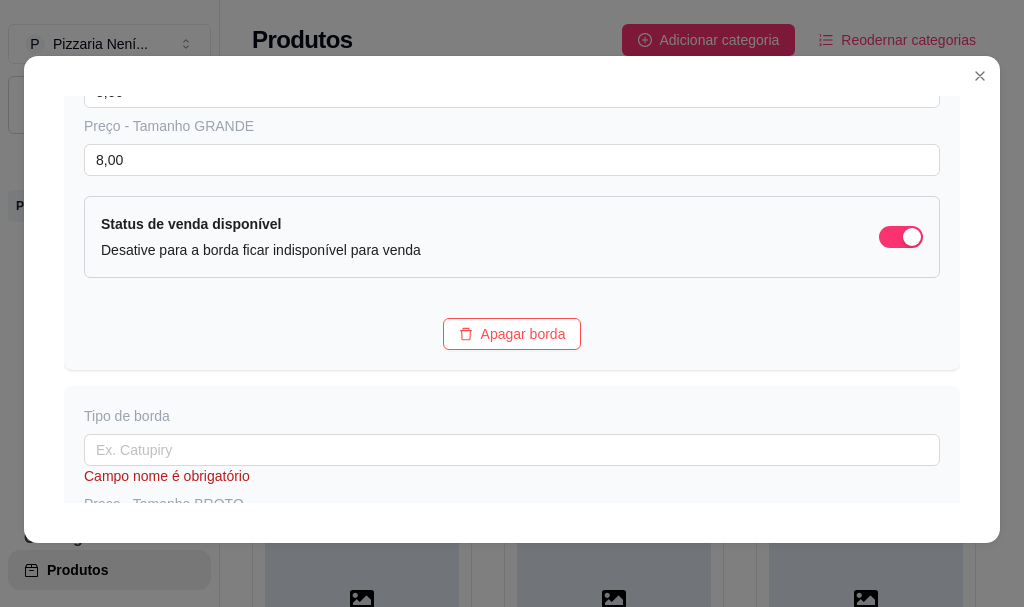 scroll, scrollTop: 1005, scrollLeft: 0, axis: vertical 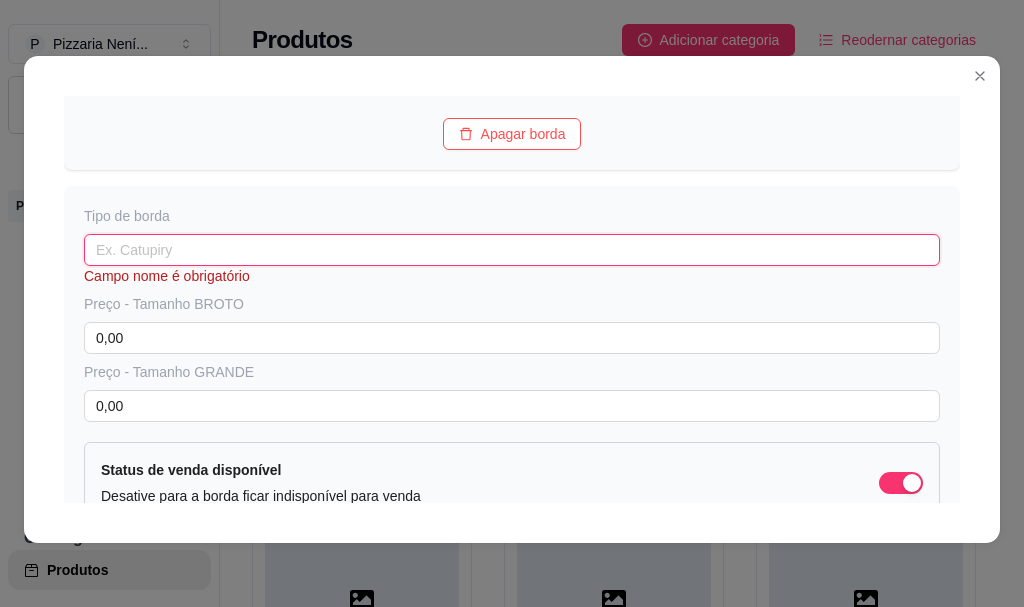 click at bounding box center [512, 250] 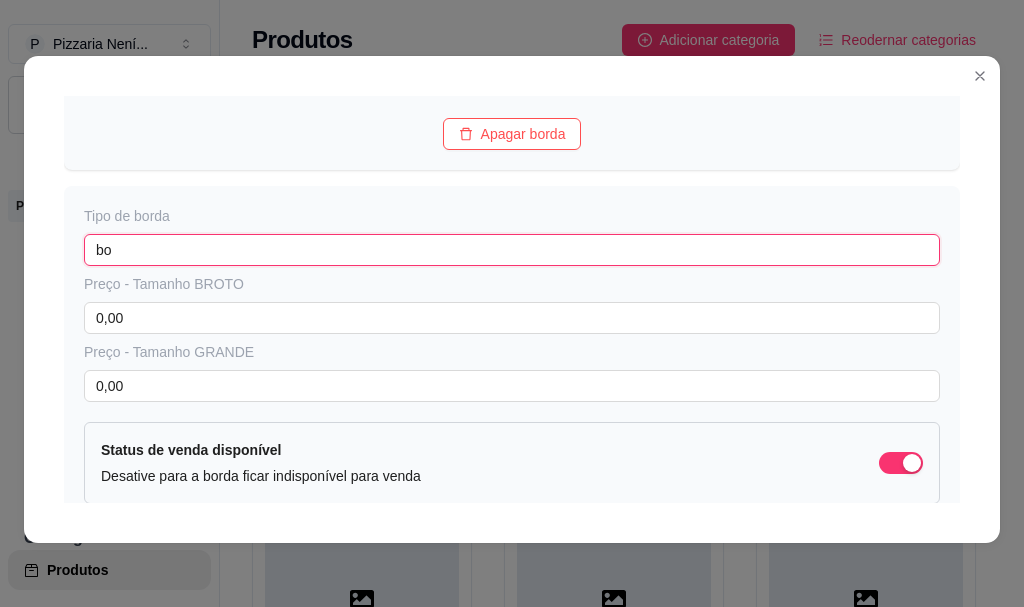 type on "b" 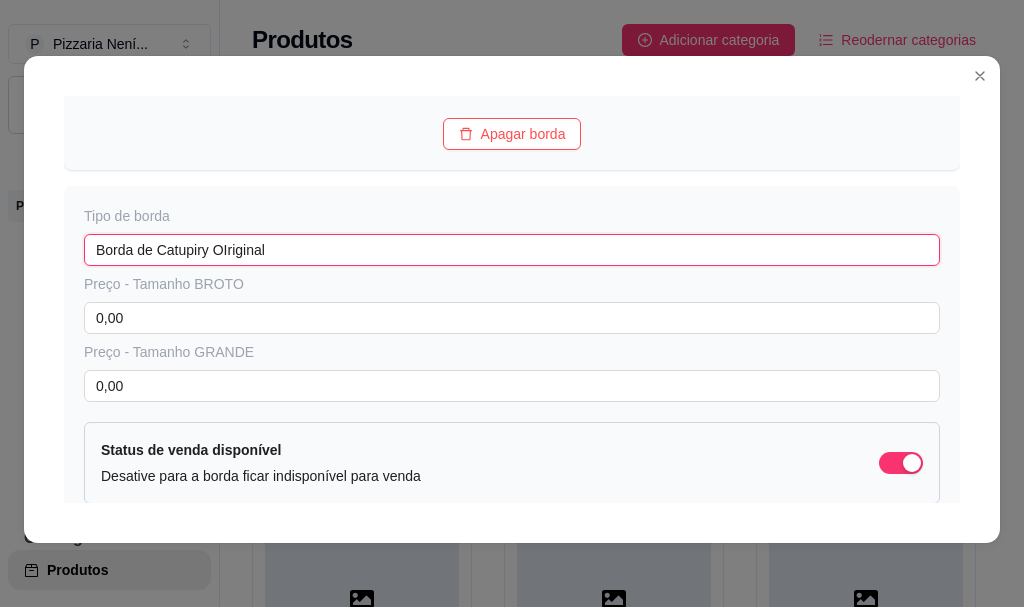 click on "Borda de Catupiry OIriginal" at bounding box center (512, 250) 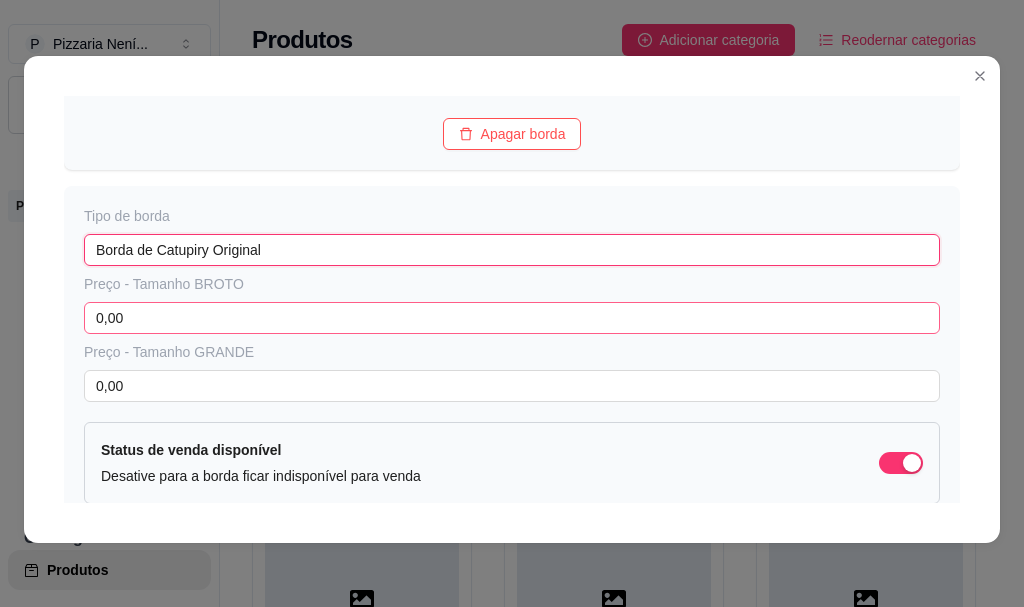 type on "Borda de Catupiry Original" 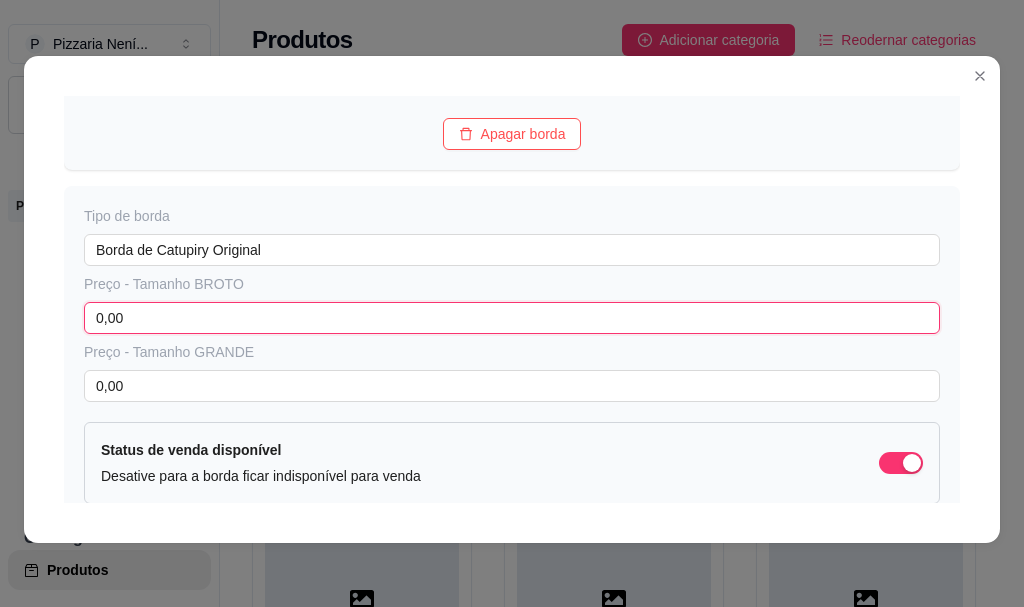 click on "0,00" at bounding box center (512, 318) 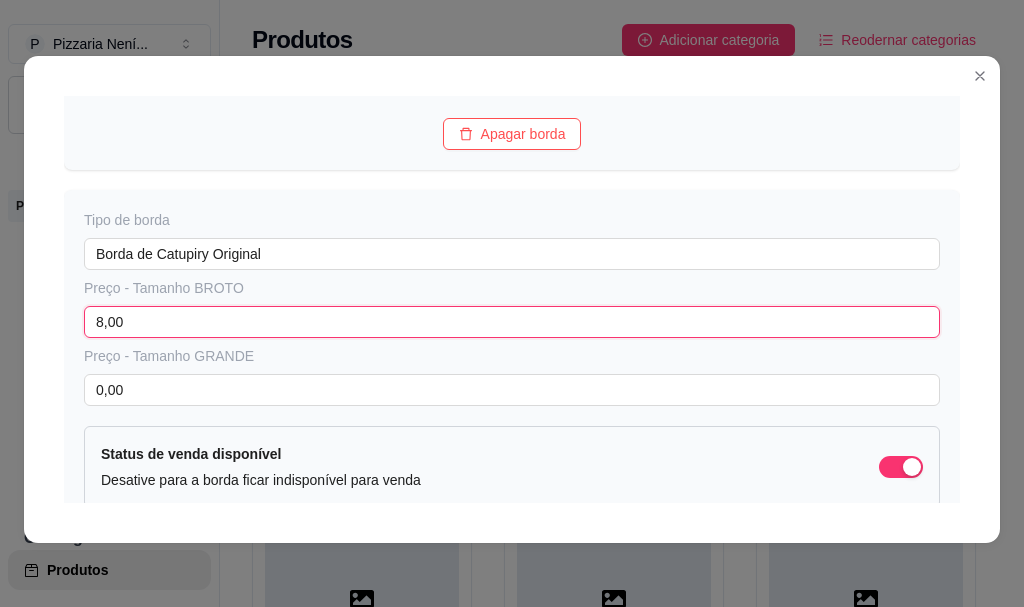 type on "8,00" 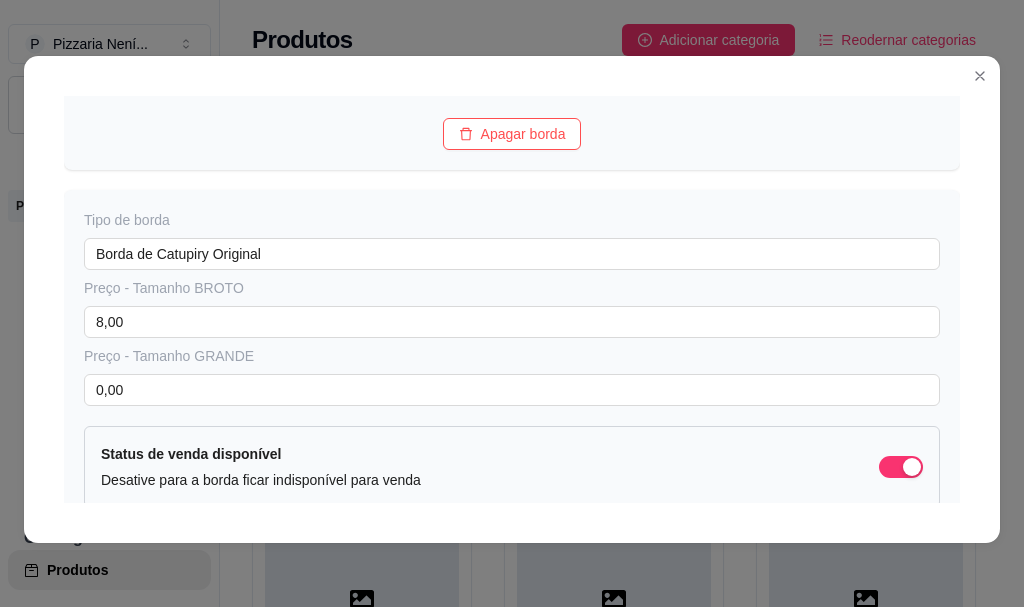 click on "Detalhes Disponibilidade Tamanhos Massas Bordas Complementos Nome da categoria Pizzas Deletar categoria Salvar Tamanhos de pizza Configure os tamanhos das pizzas, quantos pedaços e sabores estarão disponíveis para cada um dos tamanhos. Disponibilidade do tamanho Ao desativar o tamanho ficará indisponível para venda. Nome do tamanho BROTO Quantidade de pedaços 4 pedaços Customizar quantidade de pedaços Quantidade de sabores 2 sabores (meio a meio) Customizar quantidade de sabores Apagar tamanho Disponibilidade do tamanho Ao desativar o tamanho ficará indisponível para venda. Nome do tamanho GRANDE Quantidade de pedaços 8 pedaços Customizar quantidade de pedaços Quantidade de sabores 2 sabores (meio a meio) Customizar quantidade de sabores Apagar tamanho Adicionar tamanho Salvar Massas Configure os tipos de massas que estarão disponíveis e o preço adicional de cada uma. Preço por tamanho desabilitado Ative para cobrar um valor diferente pela massa para cada tamanho de pizza Adicionar massa 5,00" at bounding box center [512, 299] 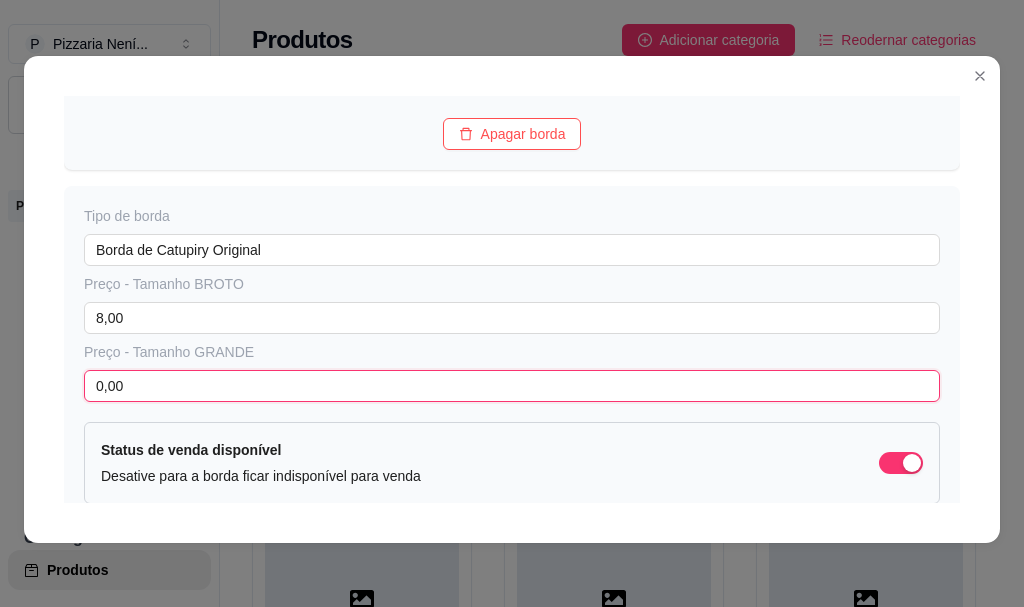 click on "0,00" at bounding box center [512, 386] 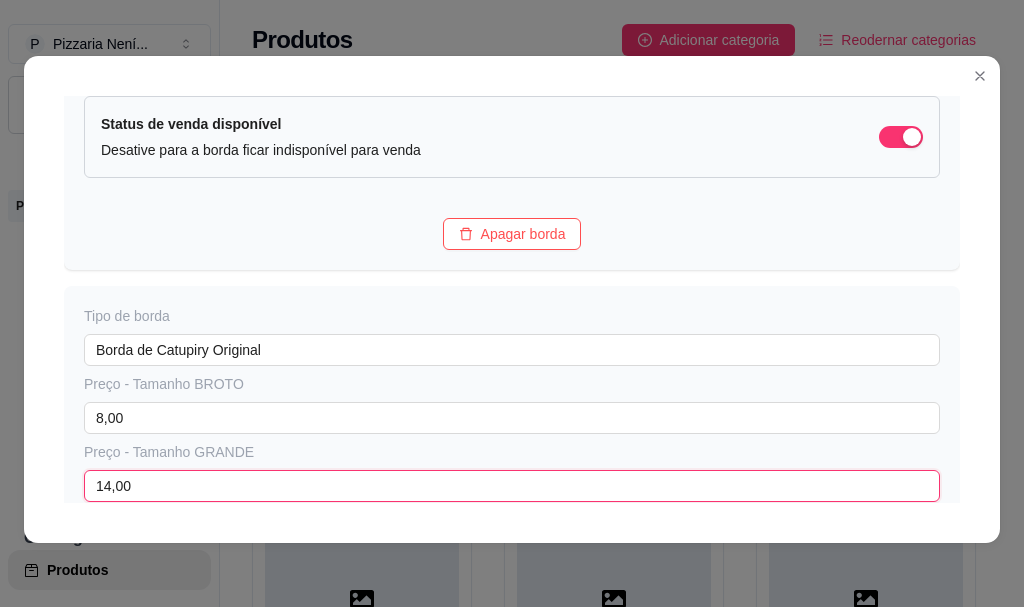 scroll, scrollTop: 605, scrollLeft: 0, axis: vertical 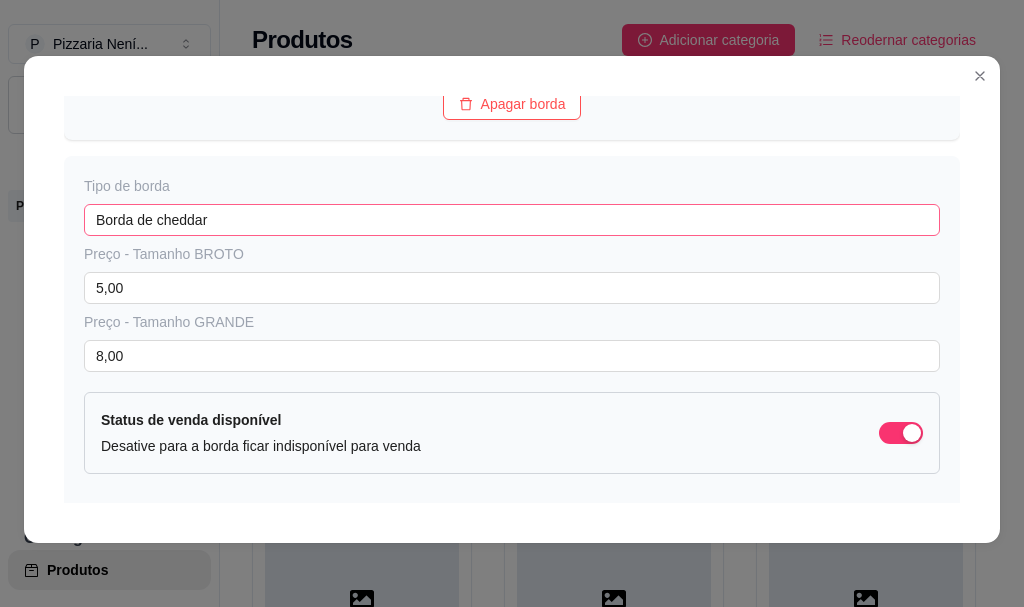 type on "14,00" 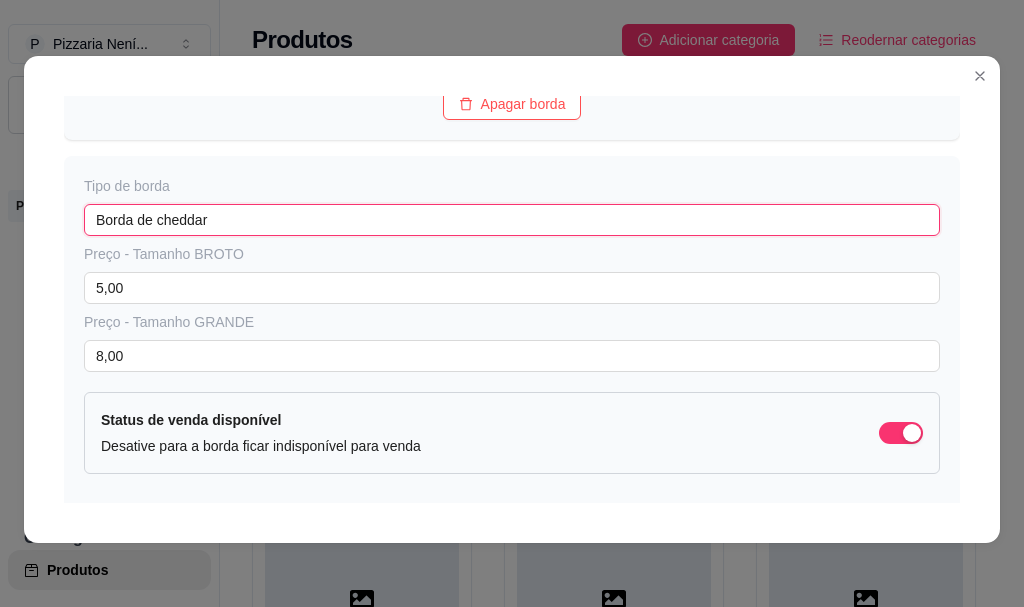 click on "Borda de cheddar" at bounding box center (512, 220) 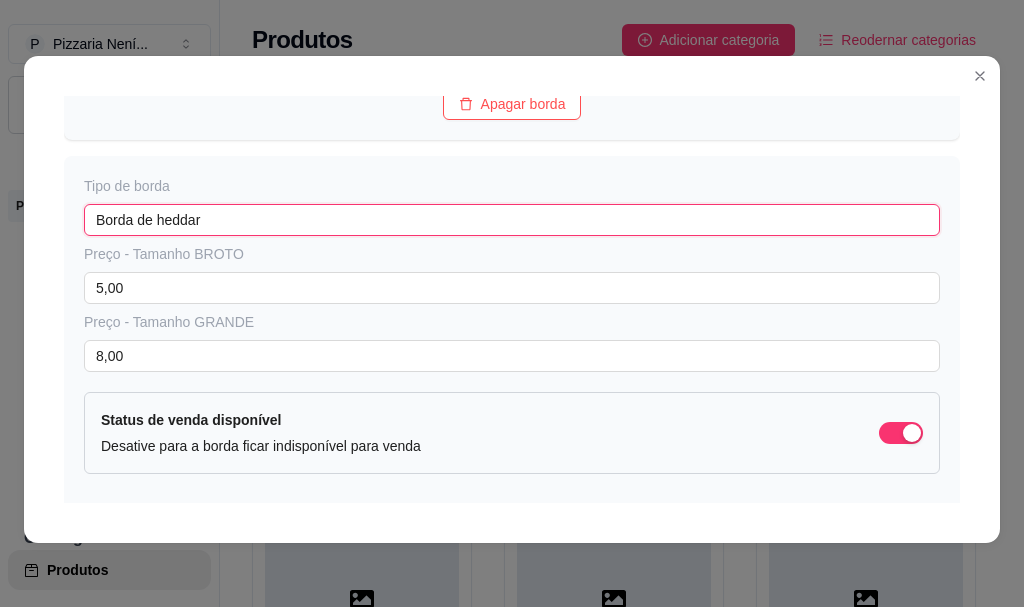 type on "Borda de Cheddar" 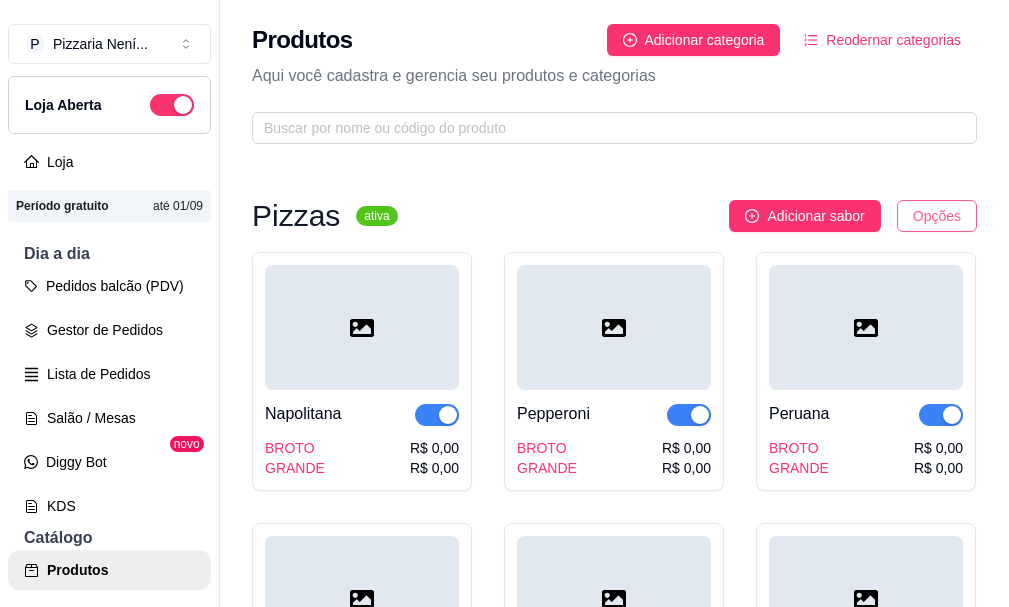 click on "P Pizzaria Není ... Loja Aberta Loja Período gratuito até 01/09 Dia a dia Pedidos balcão (PDV) Gestor de Pedidos Lista de Pedidos Salão / Mesas Diggy Bot novo KDS Catálogo Produtos Complementos Relatórios Relatórios de vendas Relatório de clientes Relatório de mesas Relatório de fidelidade novo Gerenciar Entregadores novo Nota Fiscal (NFC-e) Controle de caixa Controle de fiado Cupons Clientes Estoque Configurações Diggy Planos Precisa de ajuda? Sair Produtos Adicionar categoria Reodernar categorias Aqui você cadastra e gerencia seu produtos e categorias Pizzas ativa Adicionar sabor Opções Napolitana BROTO GRANDE R$ 0,00 R$ 0,00 Pepperoni BROTO GRANDE R$ 0,00 R$ 0,00 Peruana BROTO GRANDE R$ 0,00 R$ 0,00 Paulista BROTO GRANDE R$ 0,00 R$ 0,00 Grega BROTO GRANDE R$ 0,00 R$ 0,00 Carne Seca BROTO GRANDE R$ 0,00 R$ 0,00 Camarão BROTO GRANDE R$ 0,00 R$ 0,00 Cinco Queijos BROTO GRANDE R$ 0,00 R$ 0,00 Atum Sólido BROTO GRANDE R$ 0,00 R$ 0,00 Vegetariana BROTO" at bounding box center [504, 303] 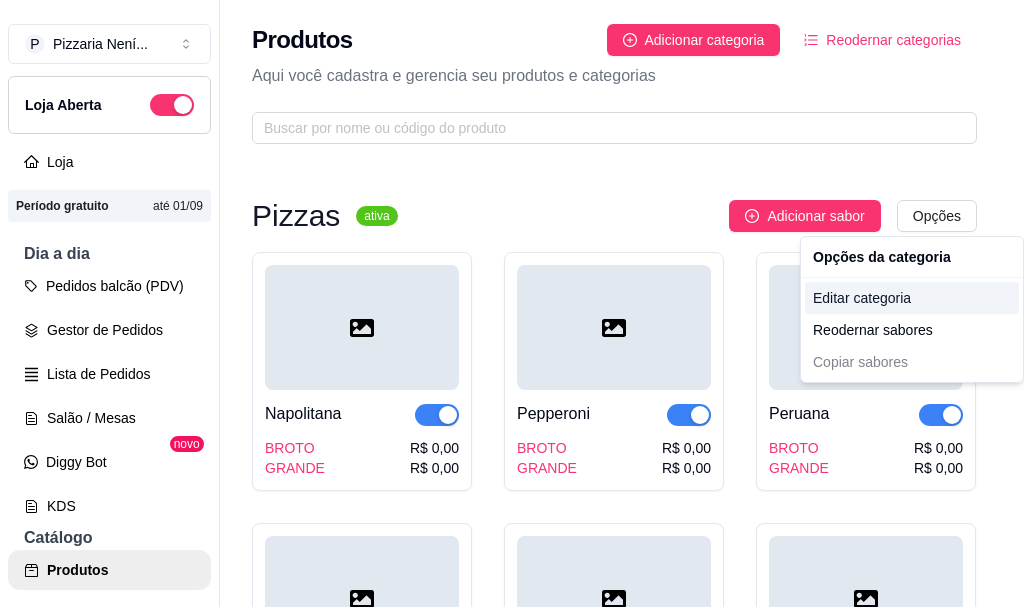 click on "Editar categoria" at bounding box center (912, 298) 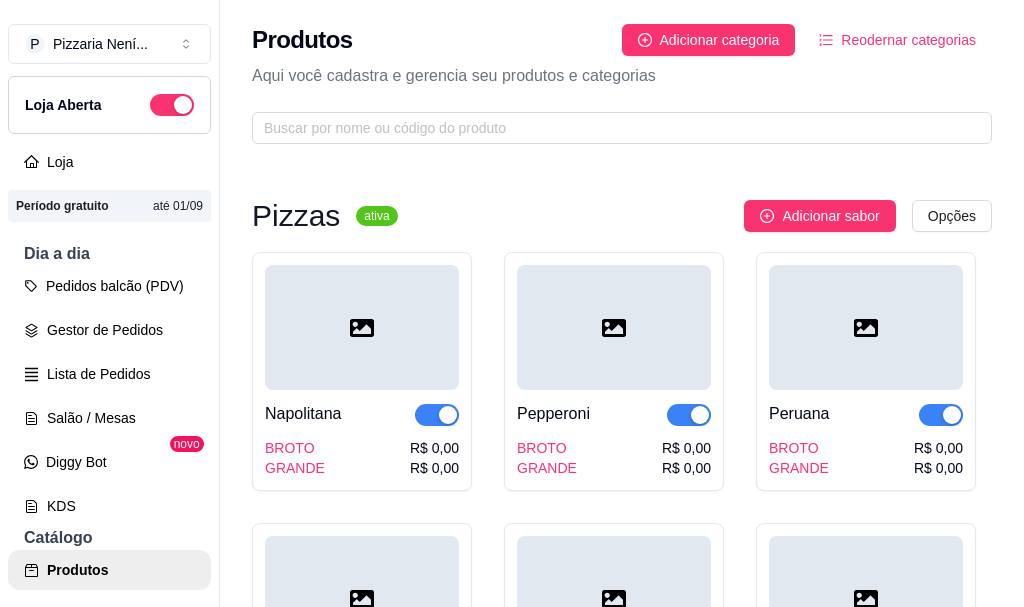 click on "Nome da categoria Pizzas Deletar categoria Salvar" at bounding box center (512, 343) 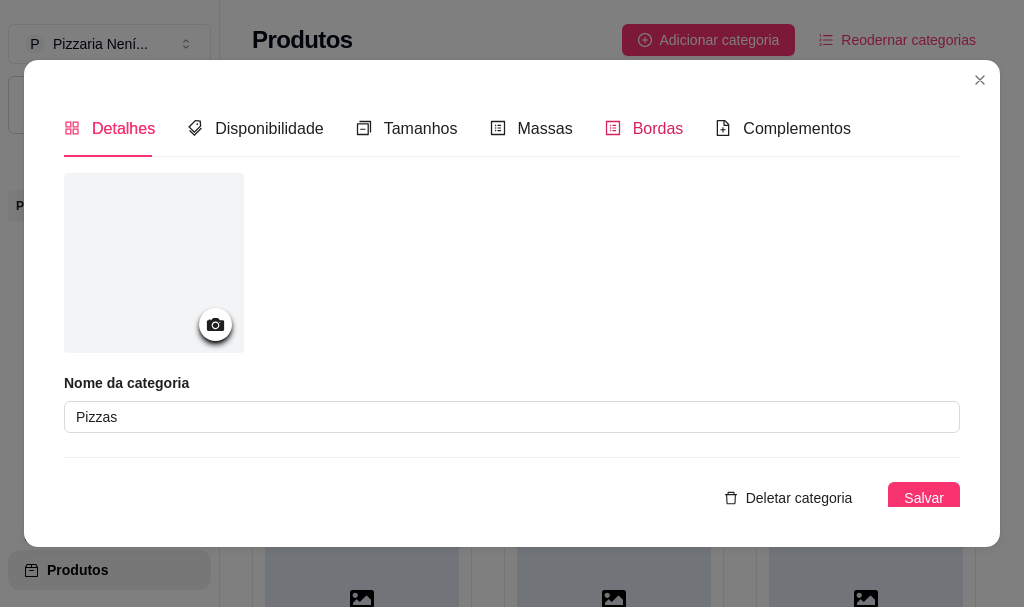 click on "Bordas" at bounding box center (658, 128) 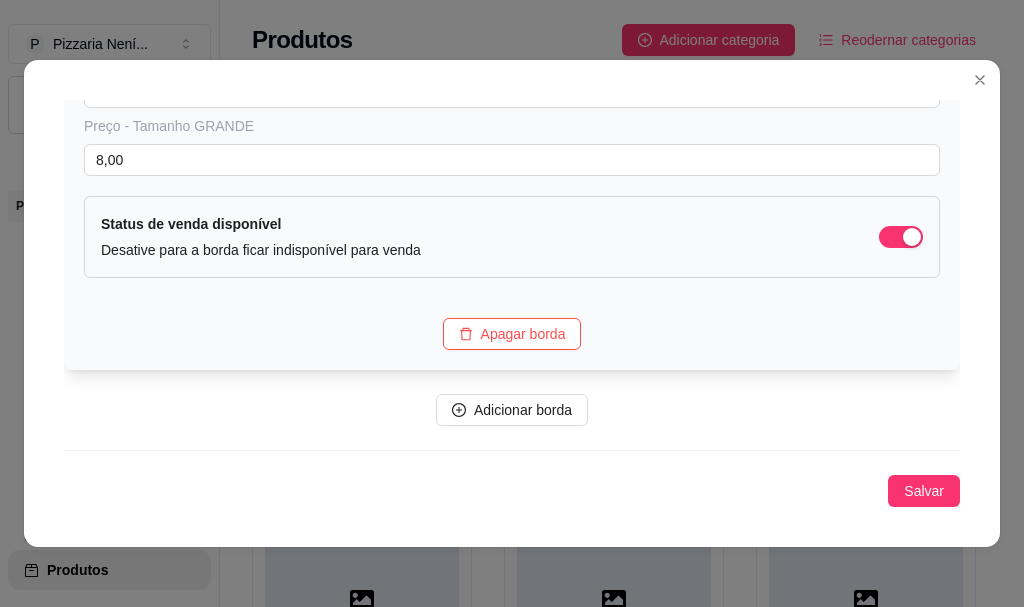 scroll, scrollTop: 375, scrollLeft: 0, axis: vertical 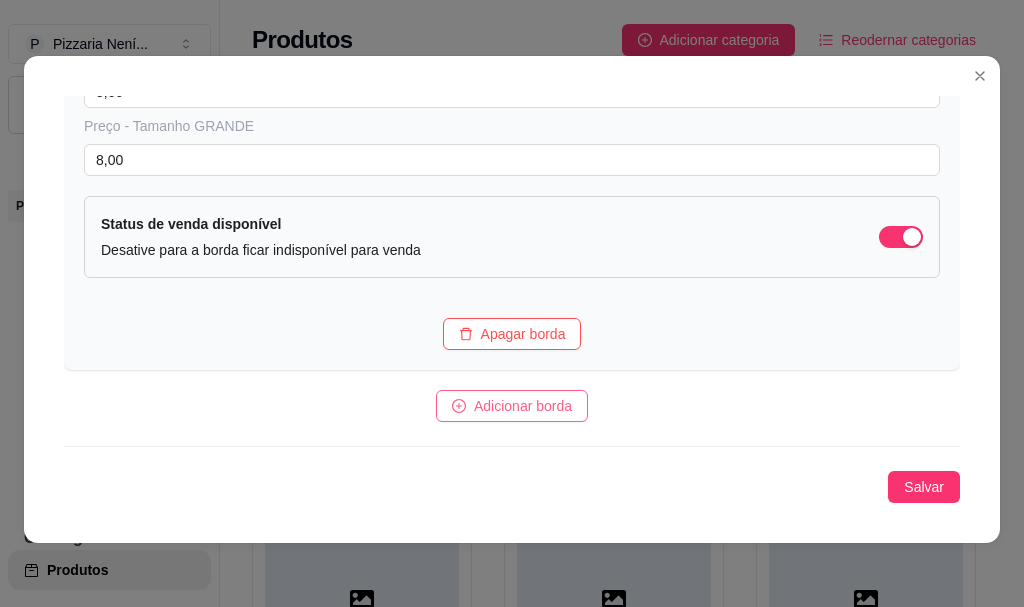 click on "Adicionar borda" at bounding box center (523, 406) 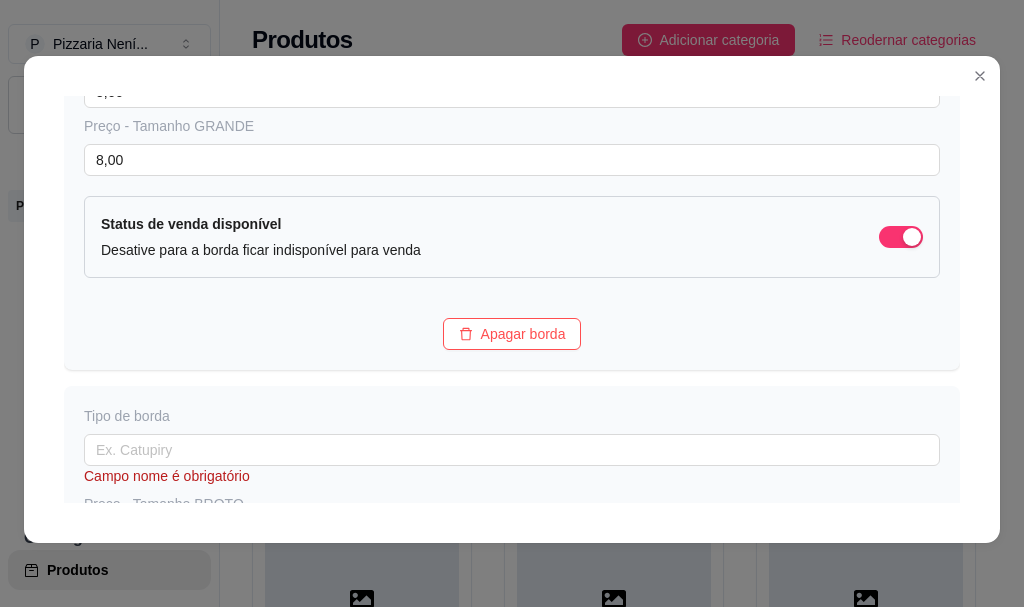 scroll, scrollTop: 475, scrollLeft: 0, axis: vertical 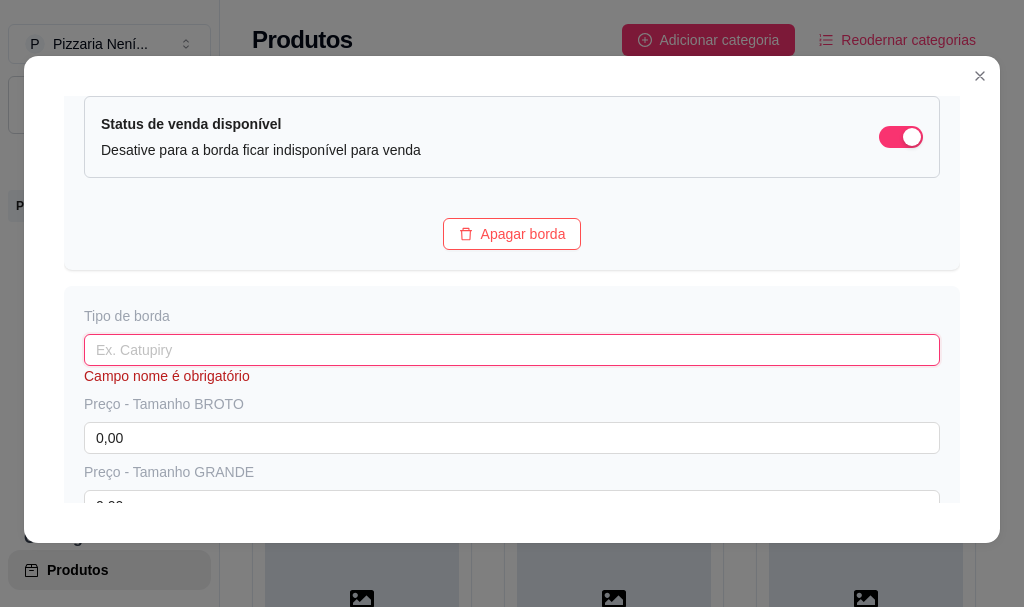 click at bounding box center [512, 350] 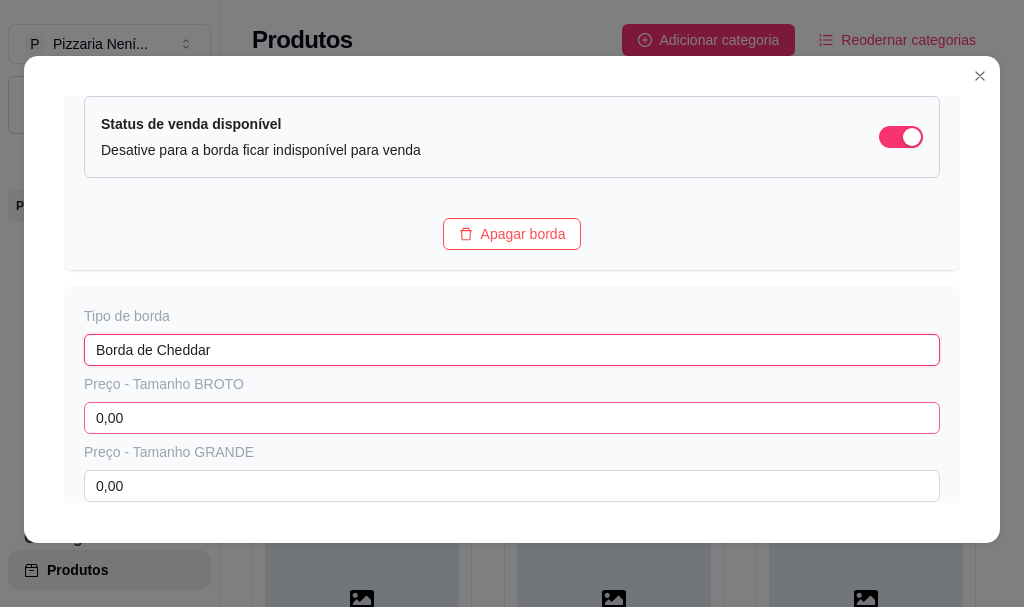 type on "Borda de Cheddar" 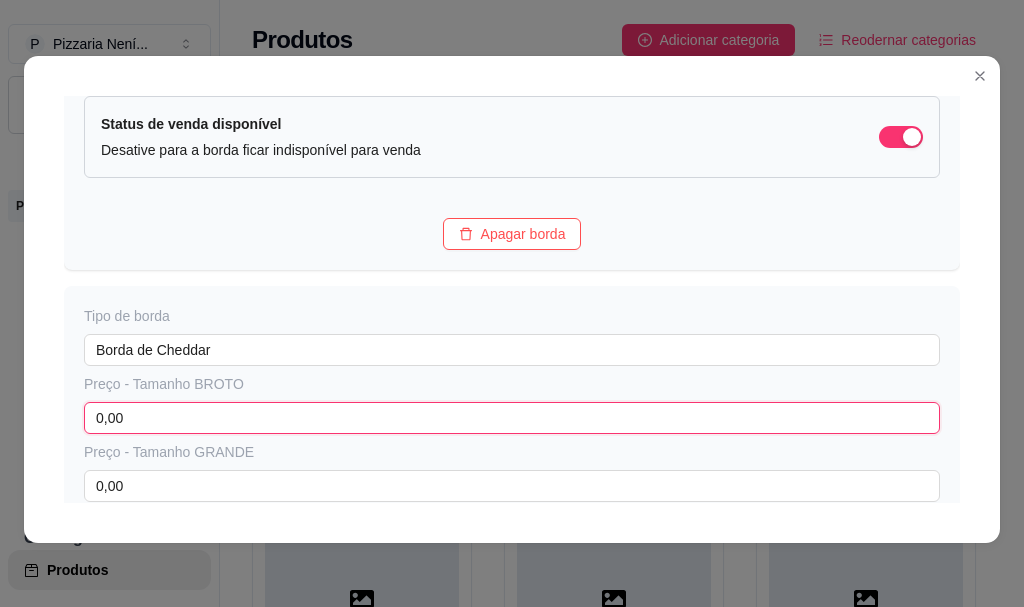 click on "0,00" at bounding box center [512, 418] 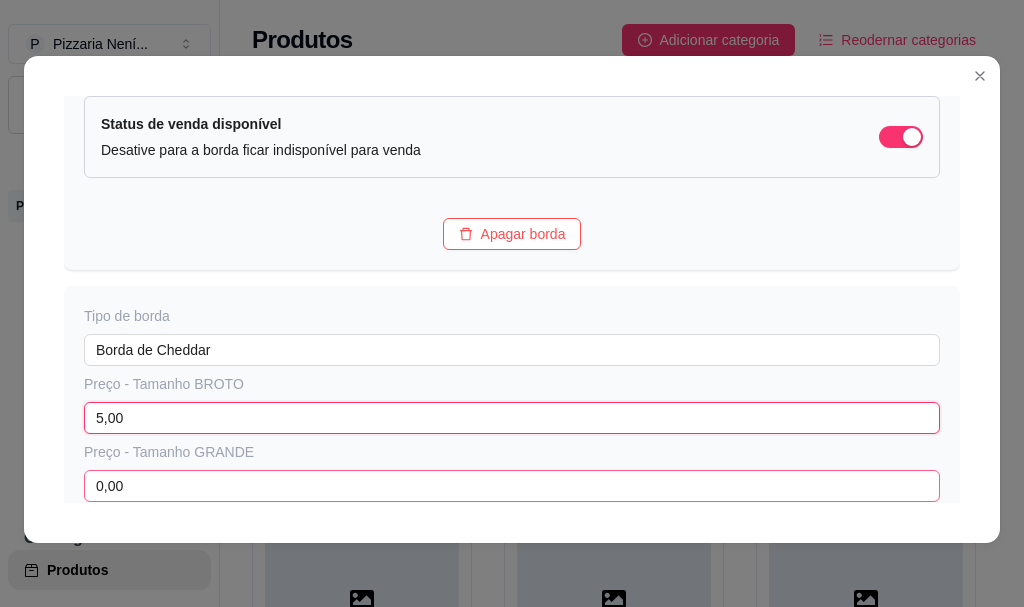 type on "5,00" 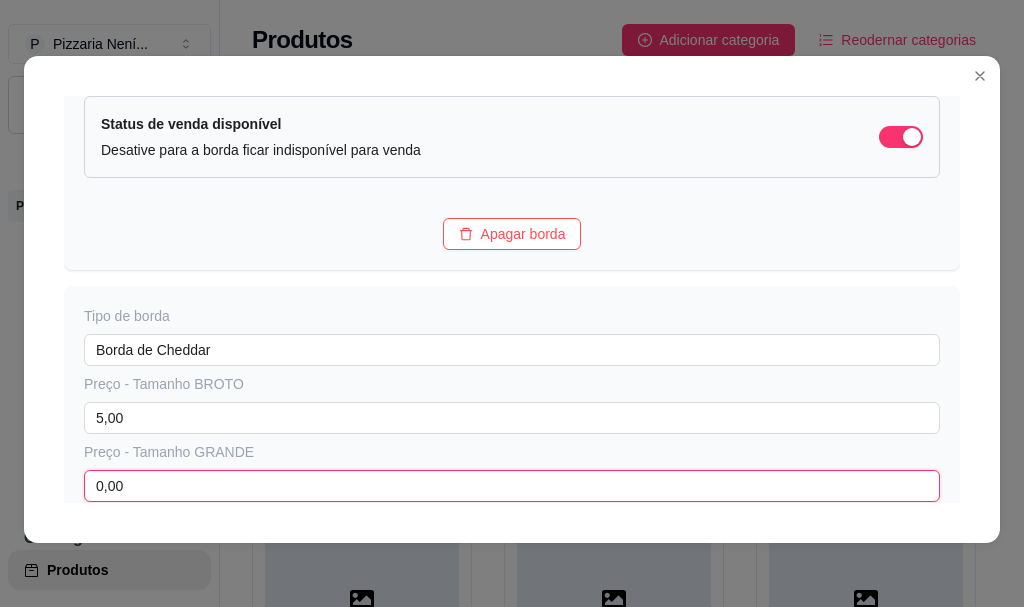 click on "0,00" at bounding box center [512, 486] 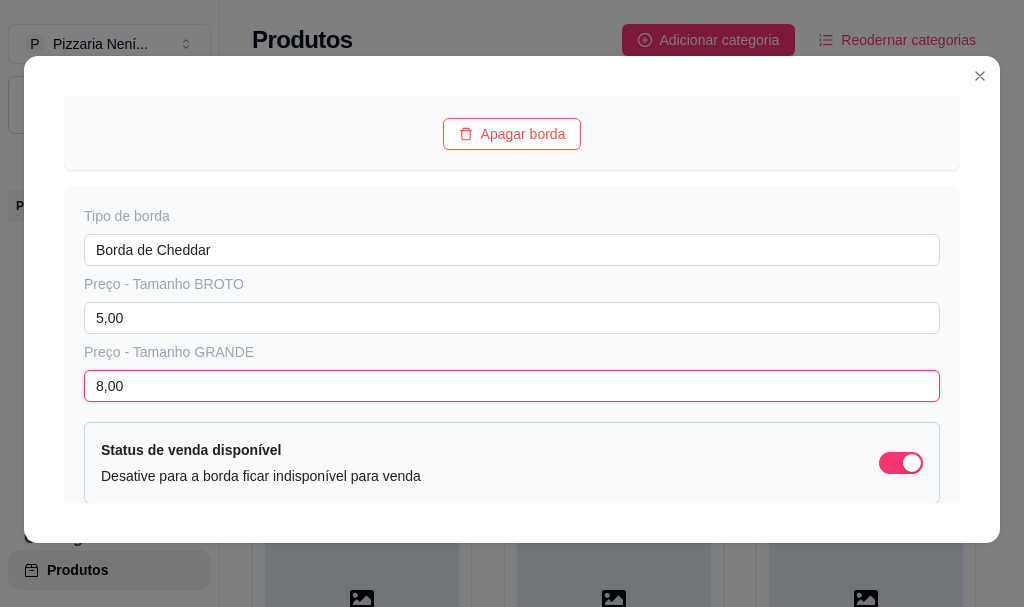 scroll, scrollTop: 805, scrollLeft: 0, axis: vertical 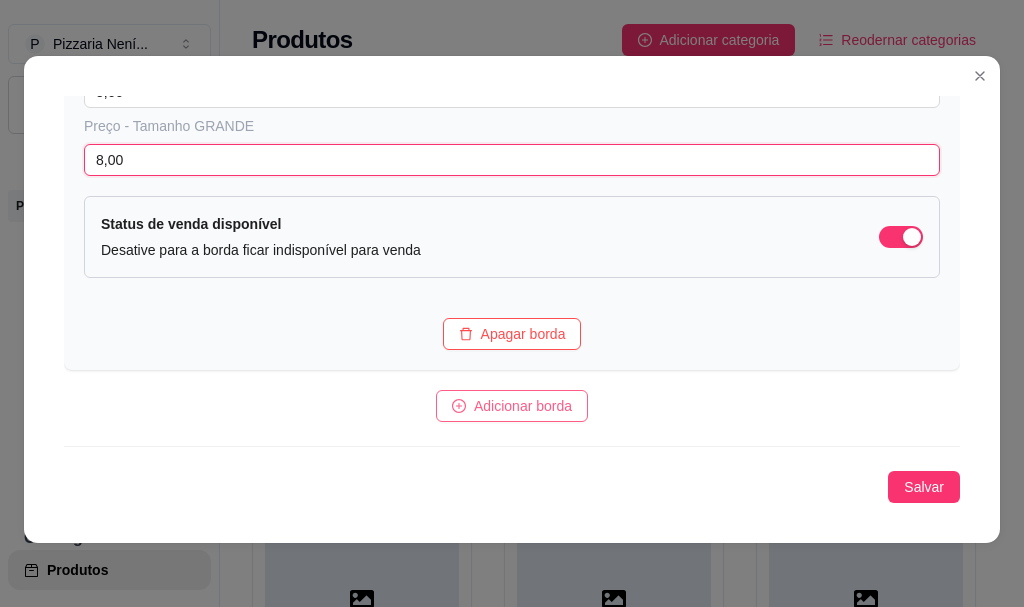 type on "8,00" 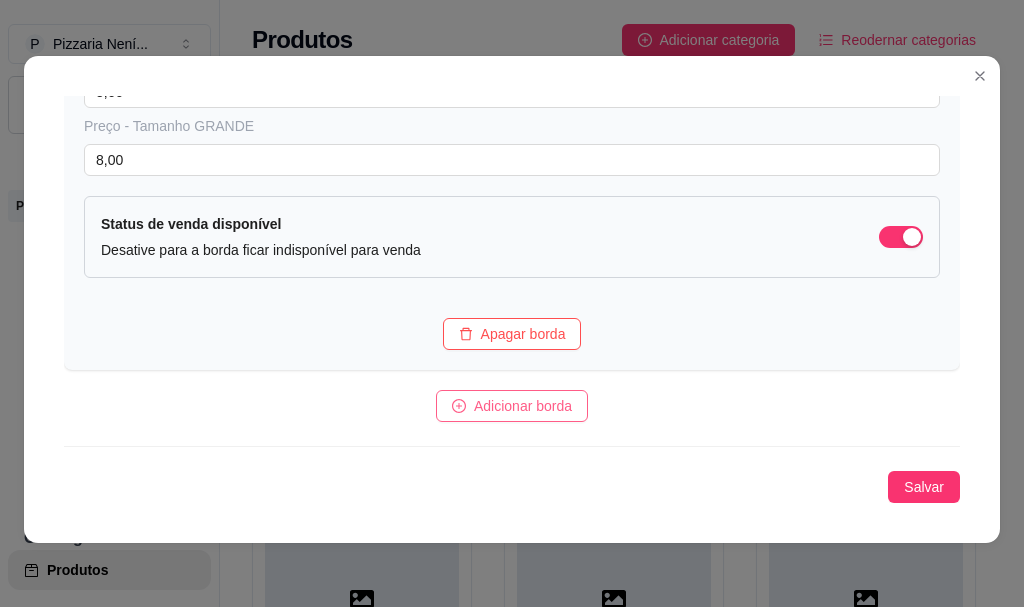 click on "Adicionar borda" at bounding box center (523, 406) 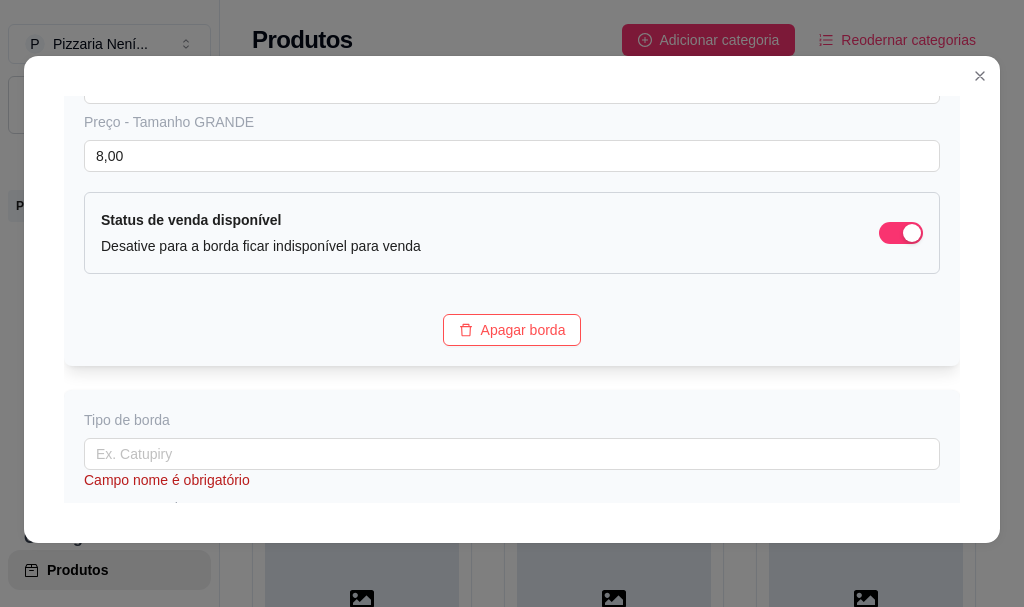 scroll, scrollTop: 905, scrollLeft: 0, axis: vertical 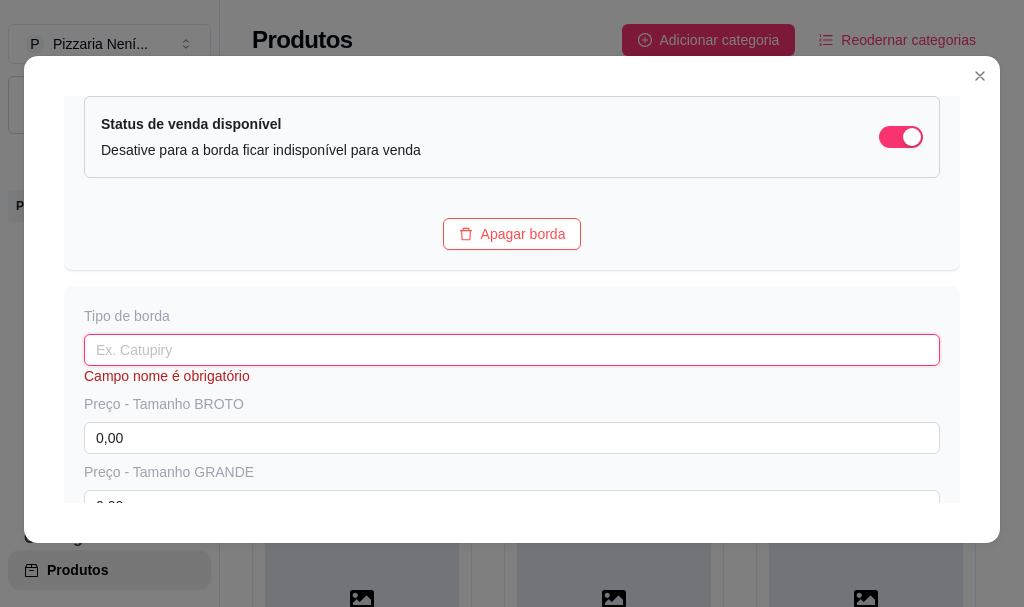 click at bounding box center [512, 350] 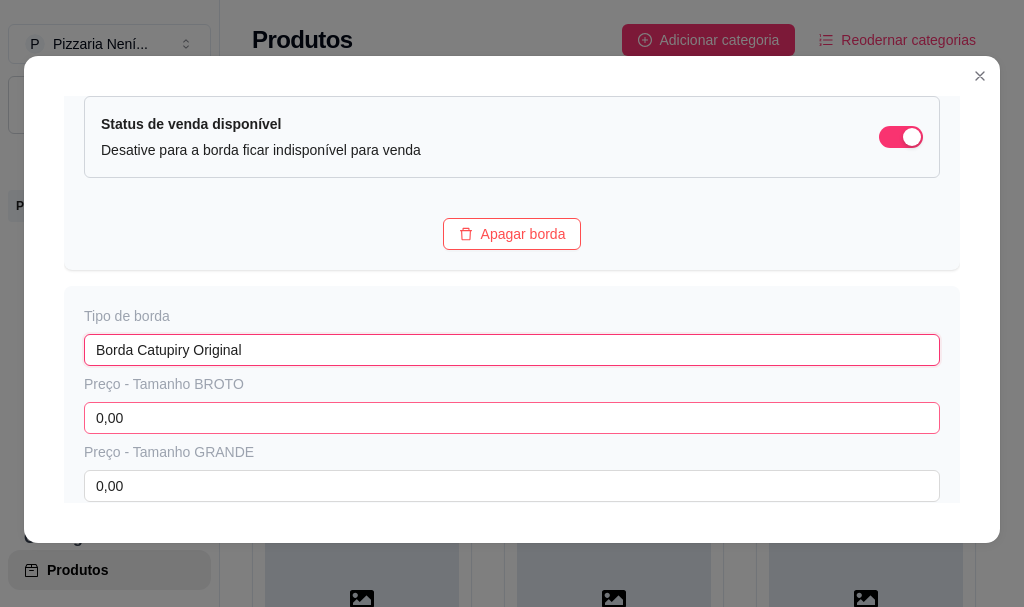 type on "Borda Catupiry Original" 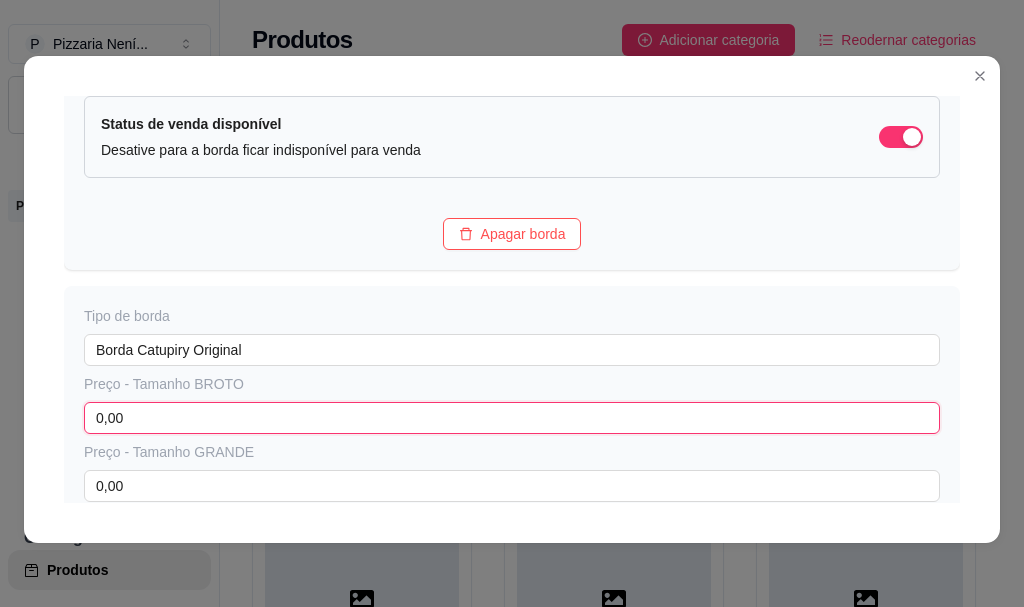 click on "0,00" at bounding box center [512, 418] 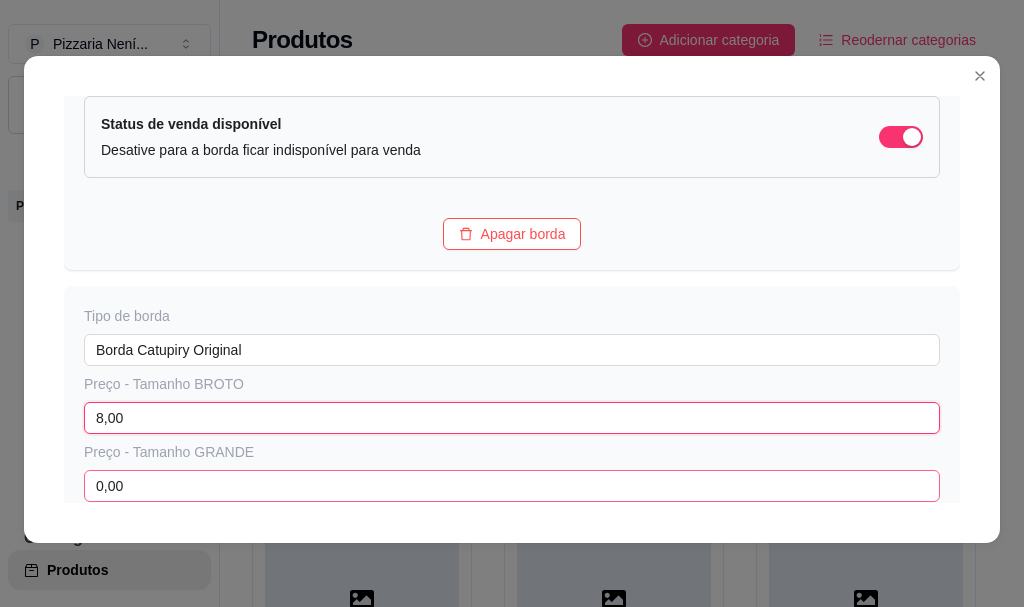 type on "8,00" 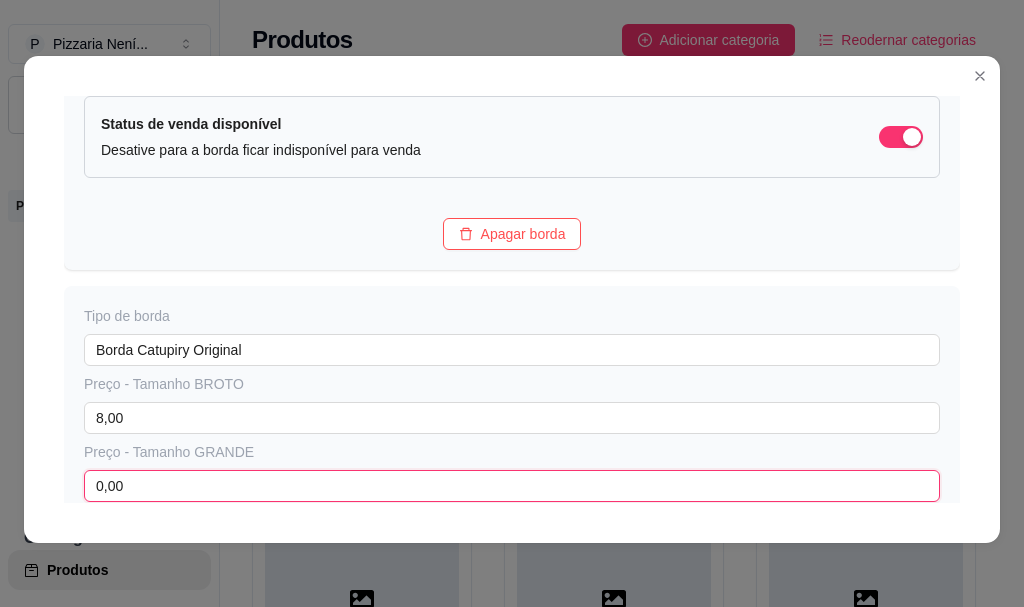 click on "0,00" at bounding box center (512, 486) 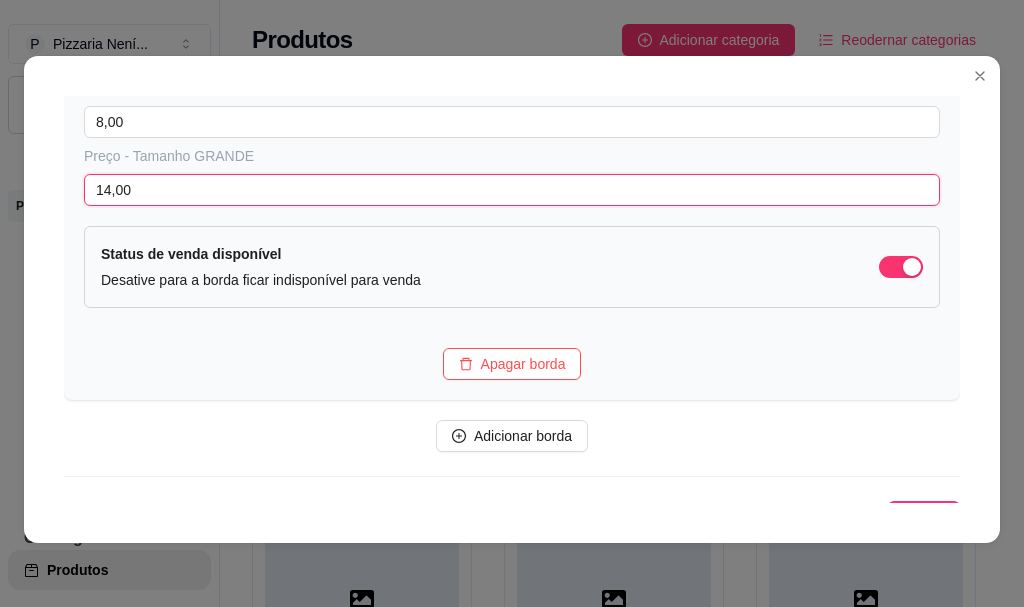 scroll, scrollTop: 1235, scrollLeft: 0, axis: vertical 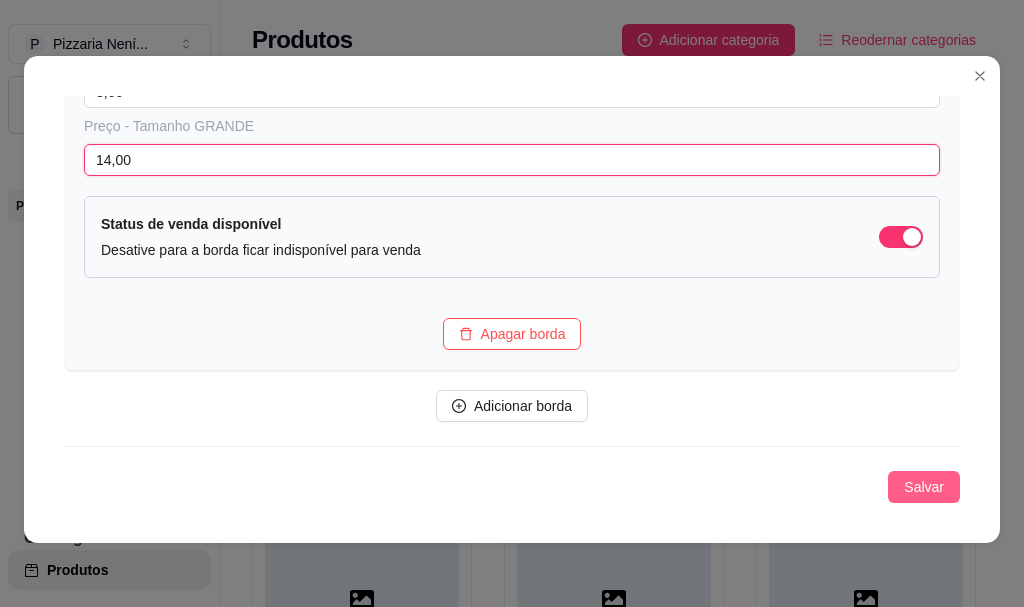 type on "14,00" 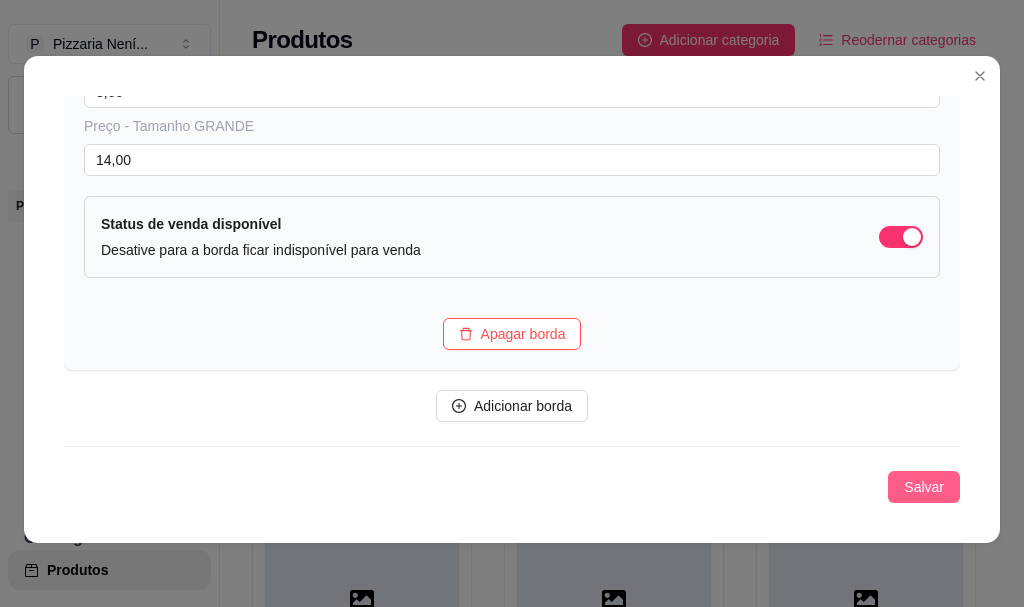 click on "Salvar" at bounding box center (924, 487) 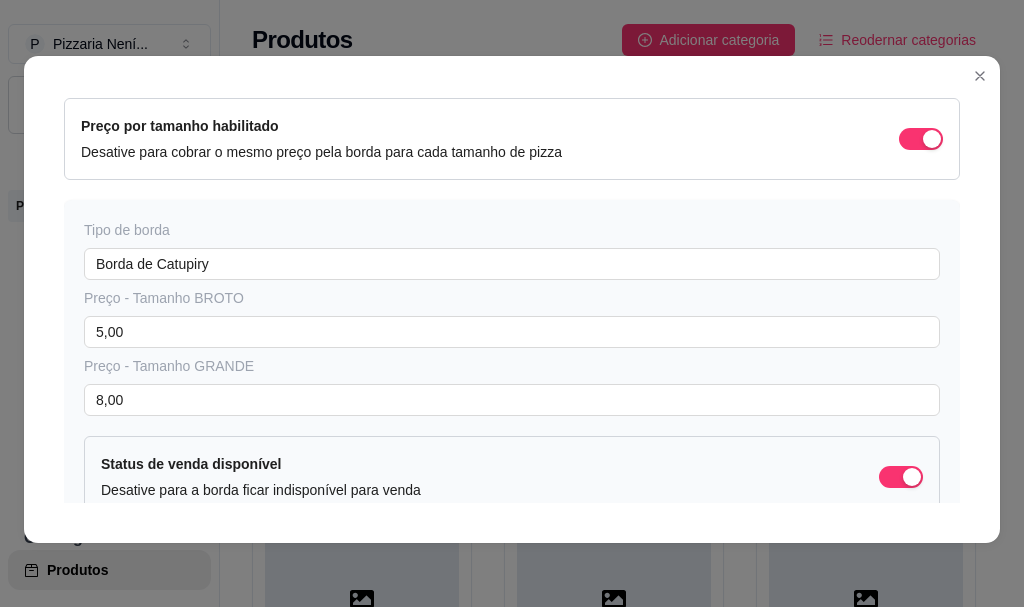scroll, scrollTop: 0, scrollLeft: 0, axis: both 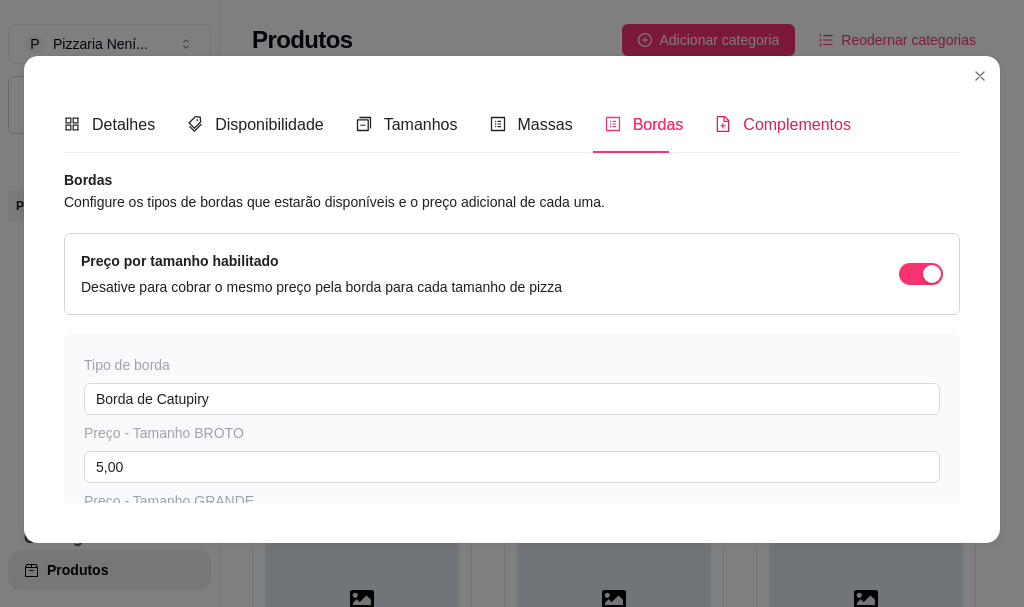 click on "Complementos" at bounding box center [797, 124] 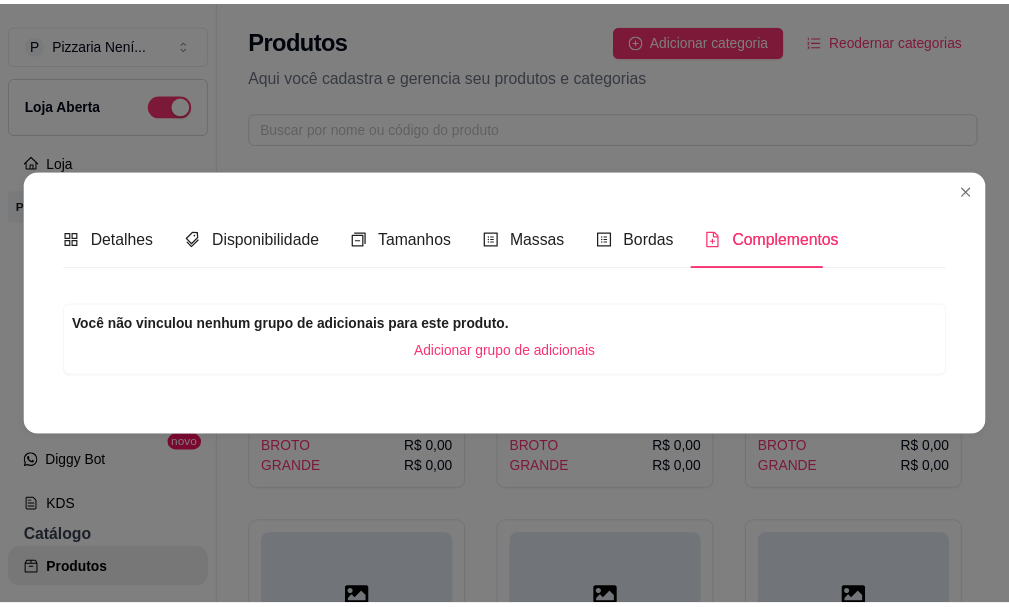 scroll, scrollTop: 0, scrollLeft: 0, axis: both 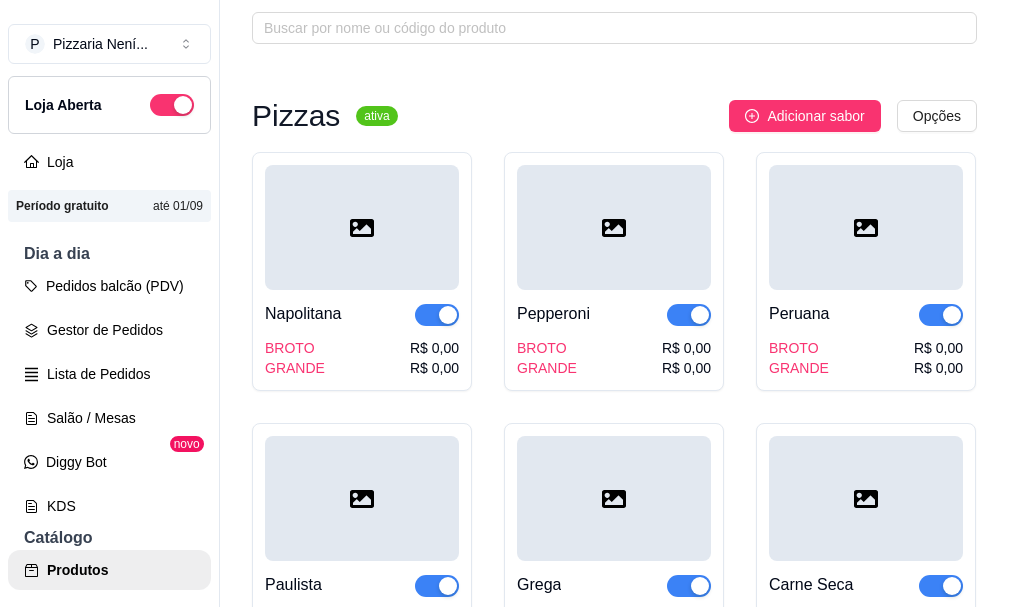 click on "Napolitana BROTO GRANDE R$ 0,00 R$ 0,00" at bounding box center [362, 334] 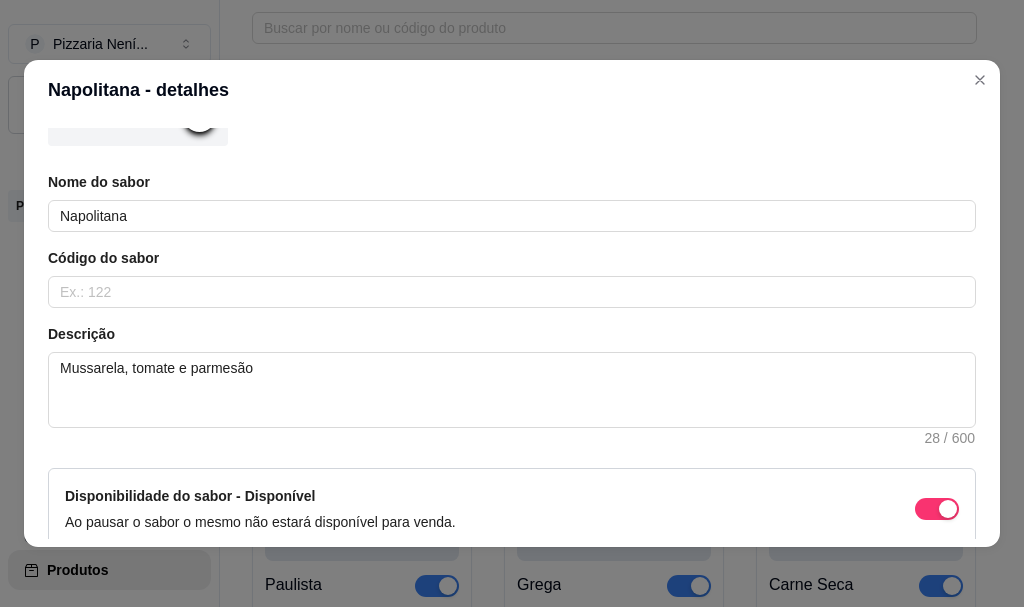 scroll, scrollTop: 355, scrollLeft: 0, axis: vertical 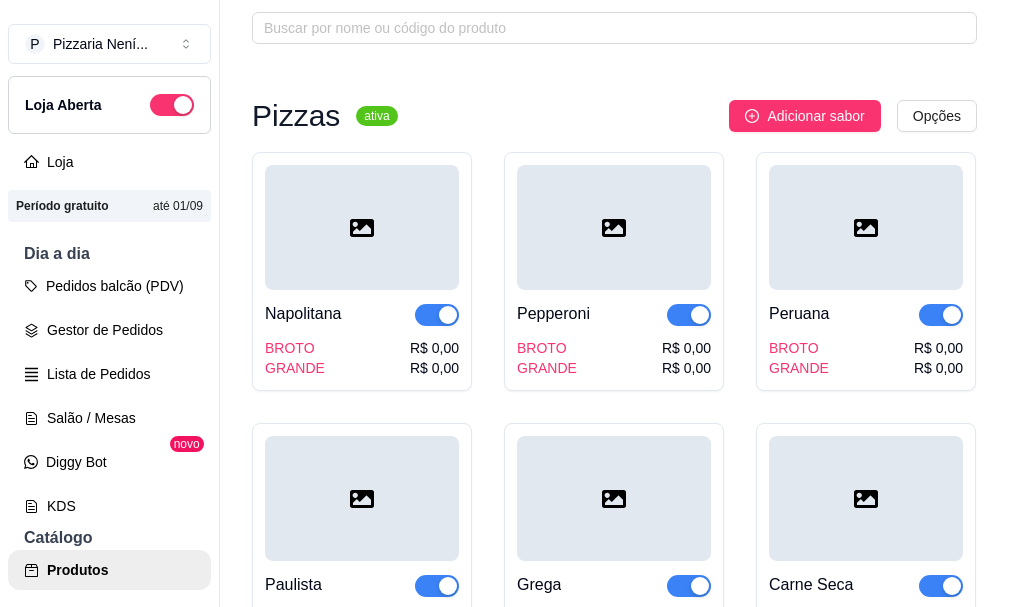 click on "R$ 0,00" at bounding box center [434, 348] 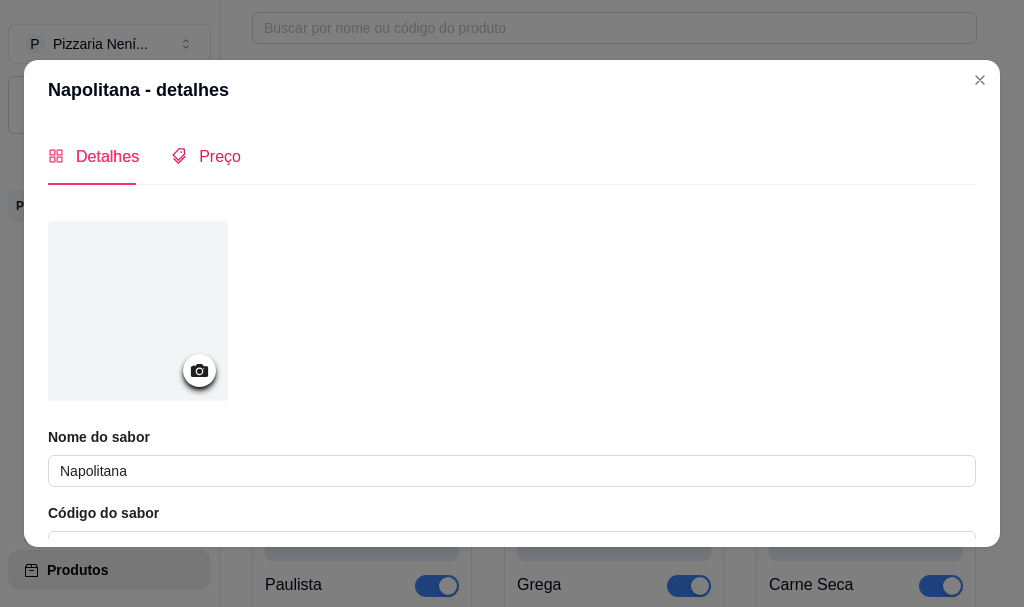 click on "Preço" at bounding box center [220, 156] 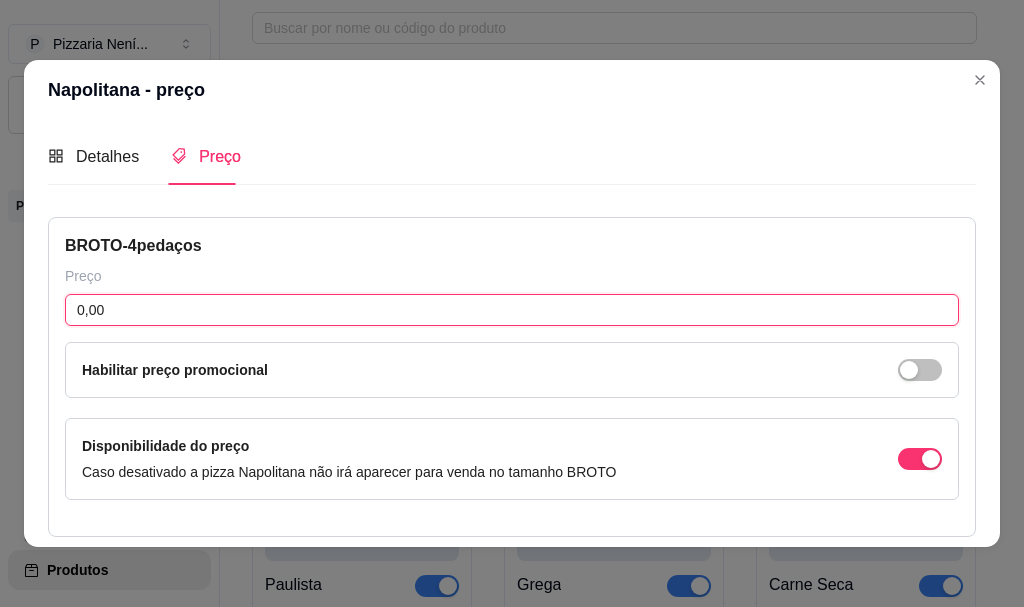 click on "0,00" at bounding box center (512, 310) 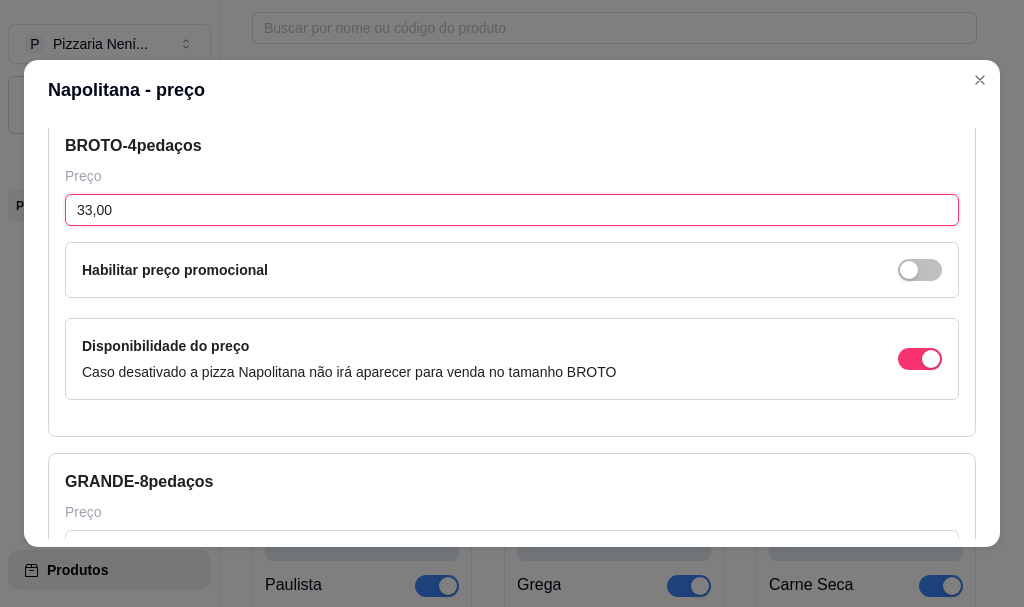 scroll, scrollTop: 200, scrollLeft: 0, axis: vertical 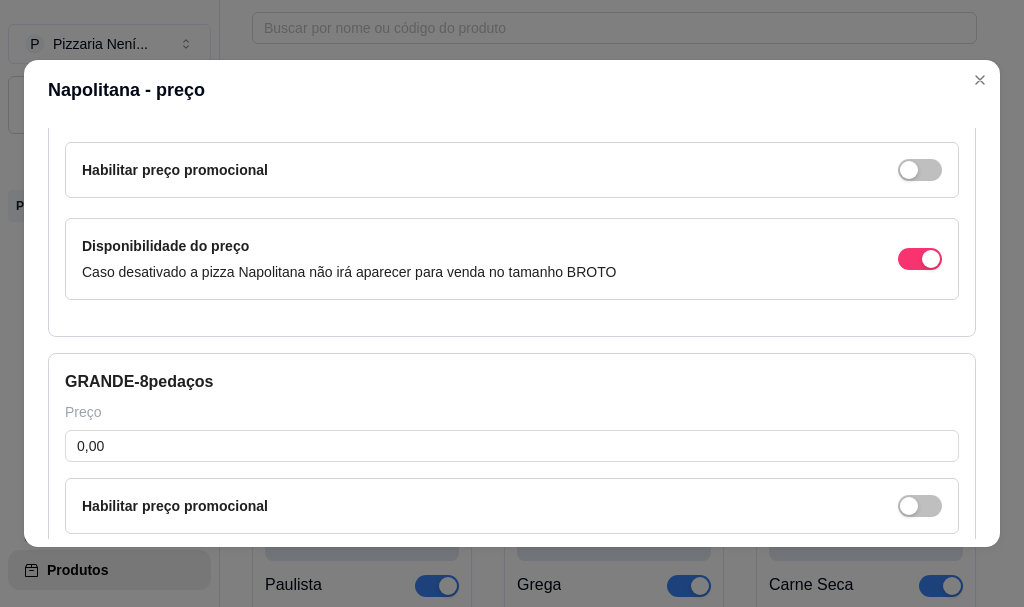 type on "33,00" 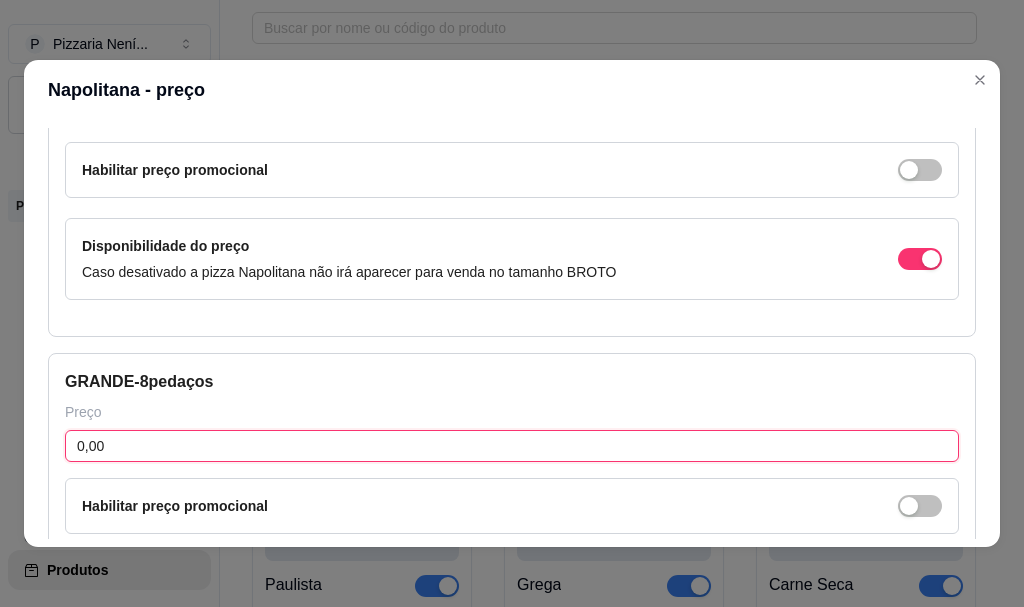 click on "0,00" at bounding box center (512, 446) 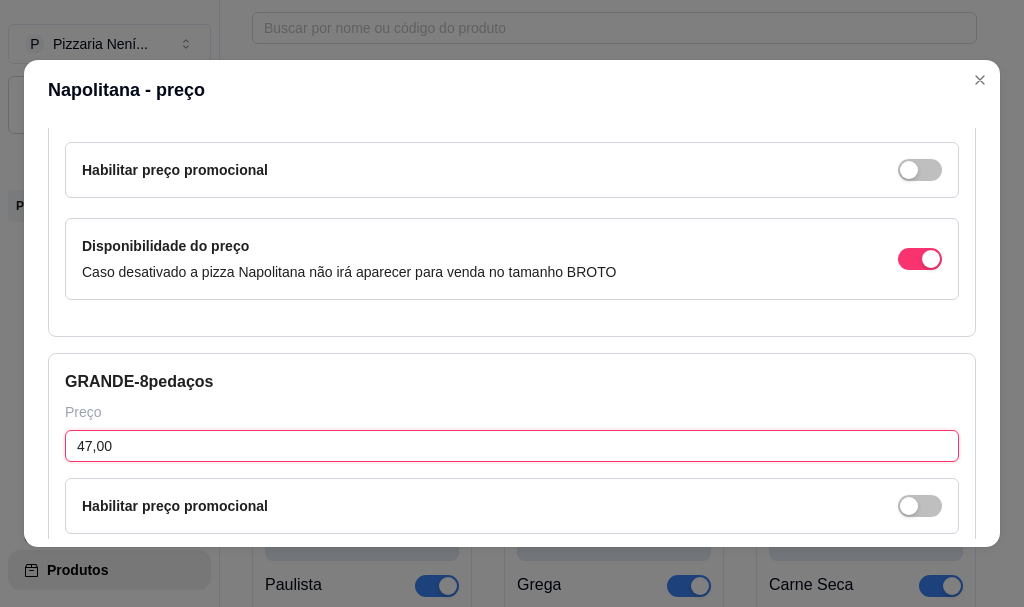scroll, scrollTop: 423, scrollLeft: 0, axis: vertical 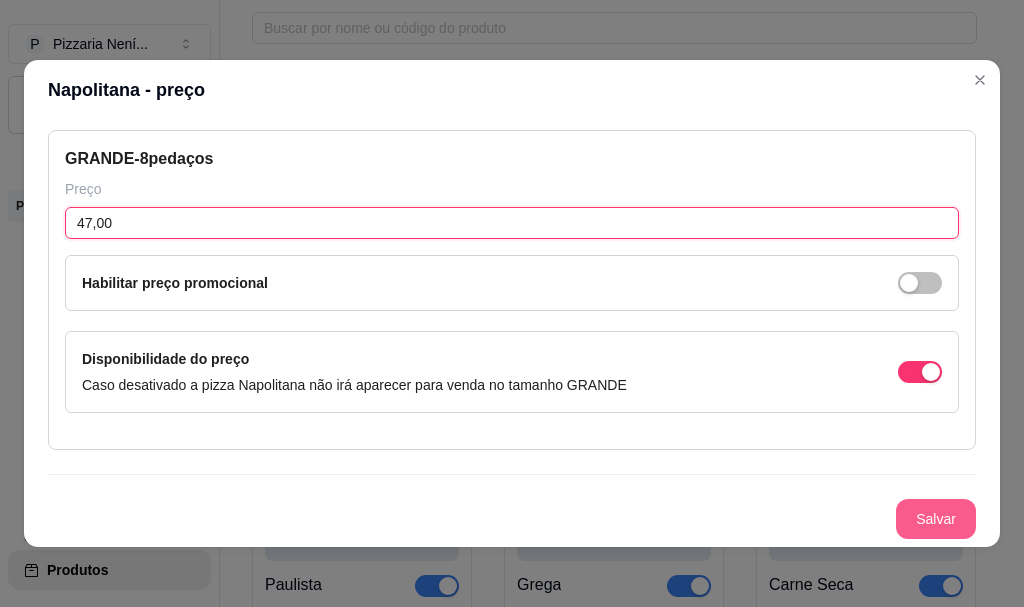 type on "47,00" 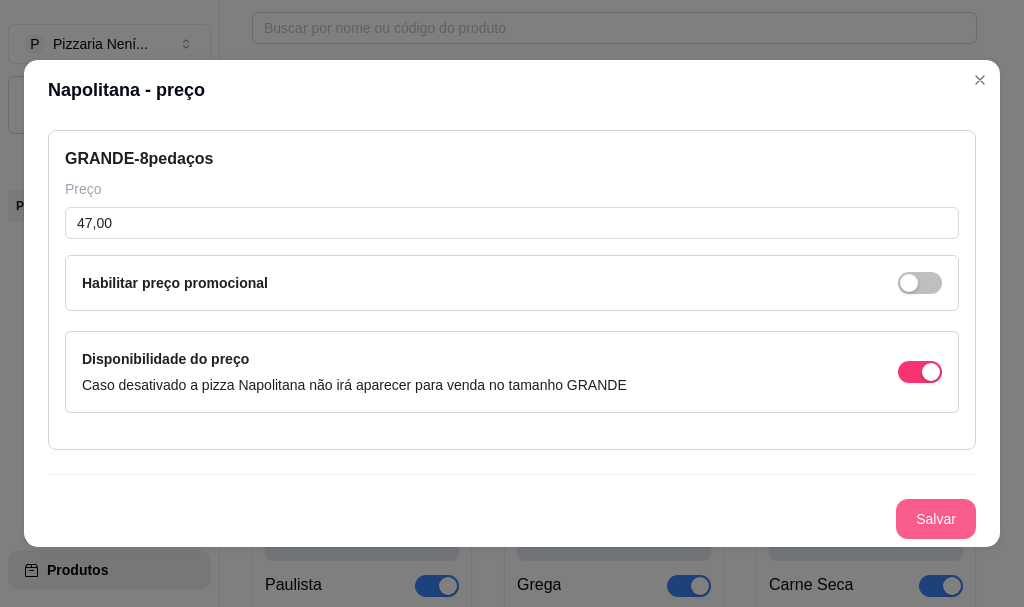 click on "Salvar" at bounding box center (936, 519) 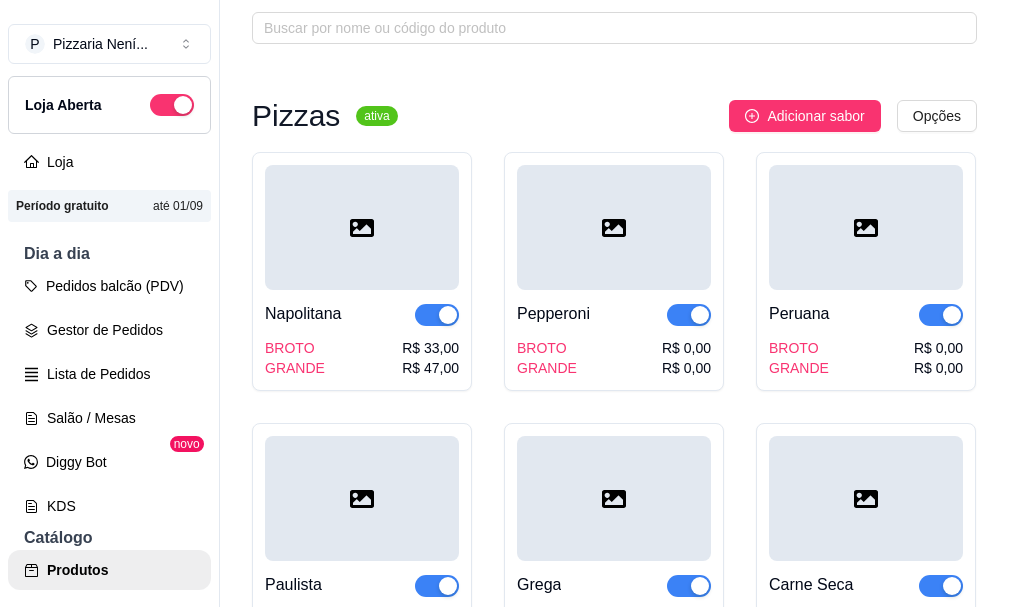 click on "R$ 0,00" at bounding box center (686, 348) 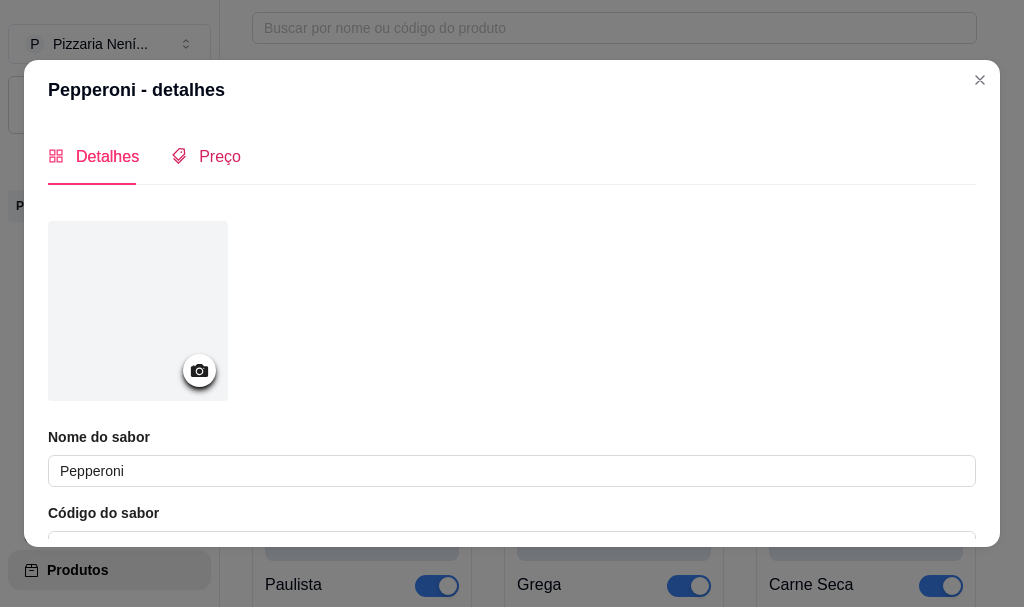 click on "Preço" at bounding box center [220, 156] 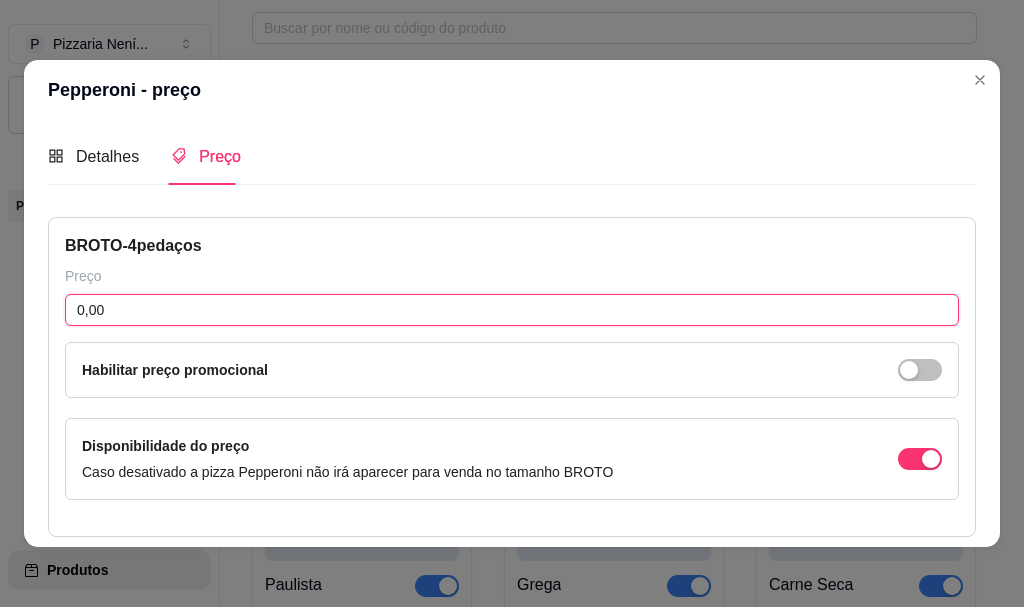 click on "0,00" at bounding box center (512, 310) 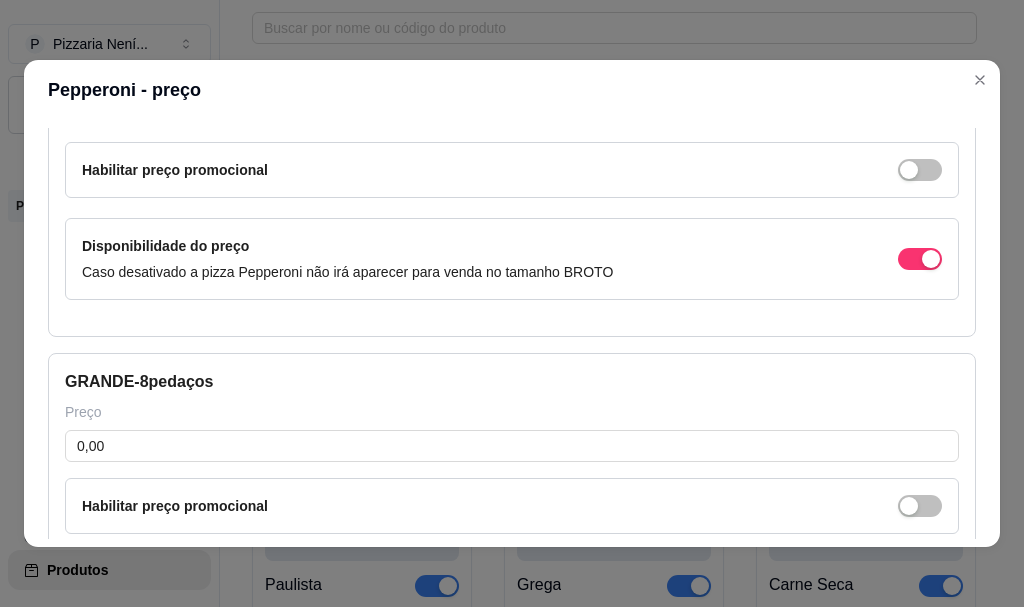 scroll, scrollTop: 300, scrollLeft: 0, axis: vertical 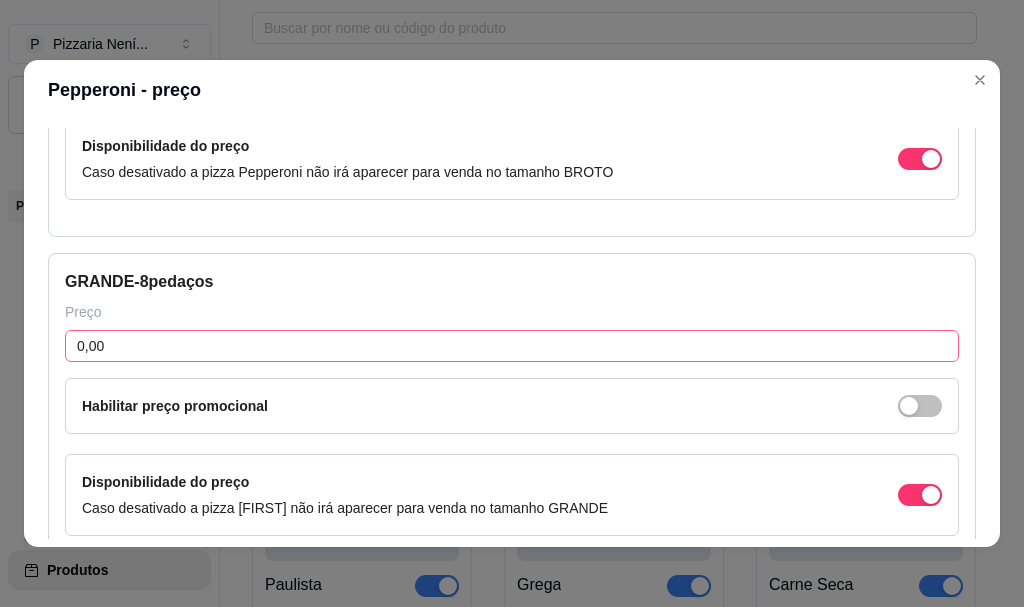 type on "39,00" 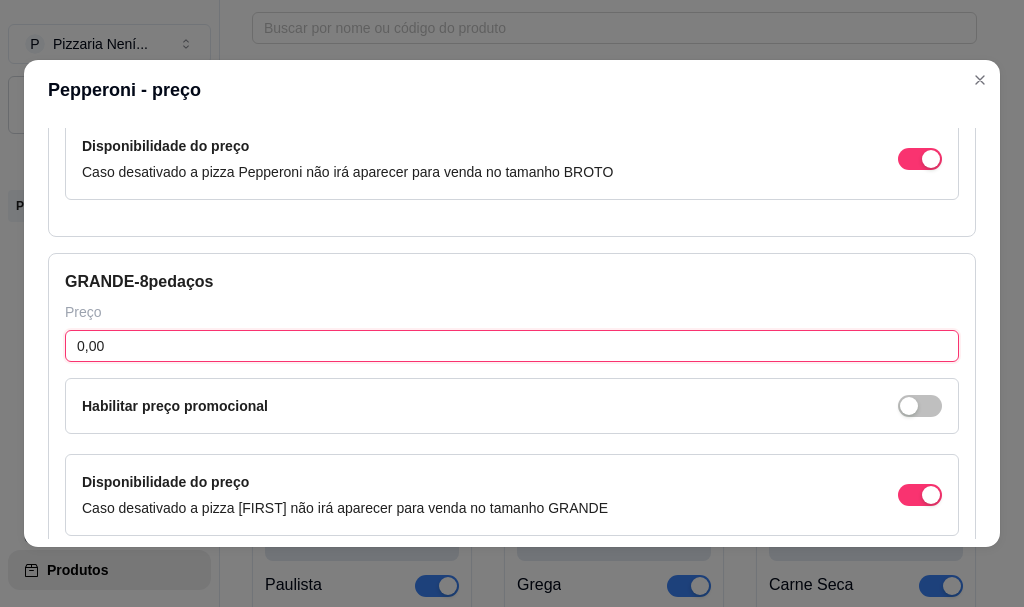 click on "0,00" at bounding box center (512, 346) 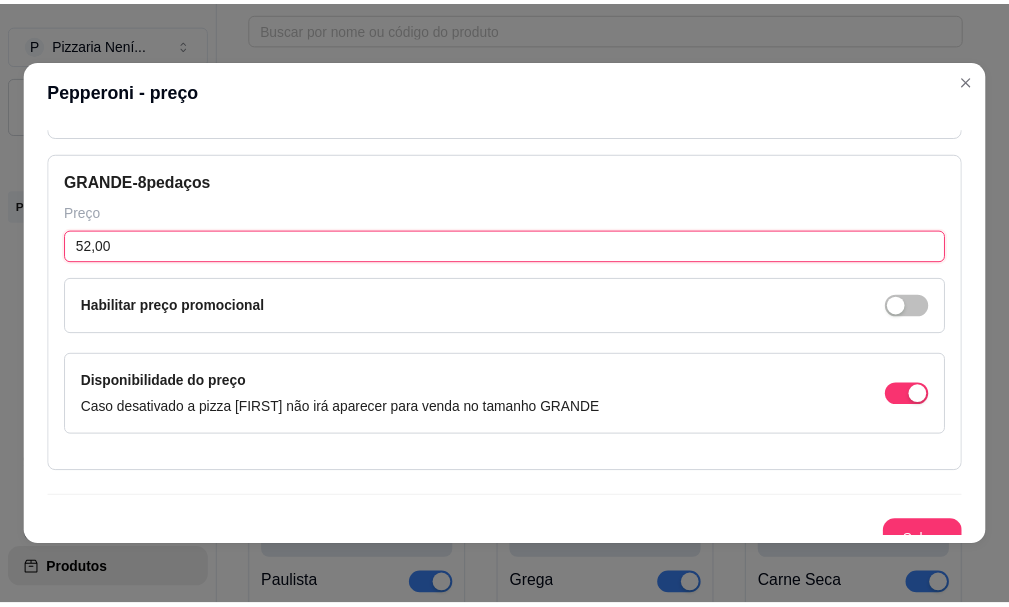 scroll, scrollTop: 423, scrollLeft: 0, axis: vertical 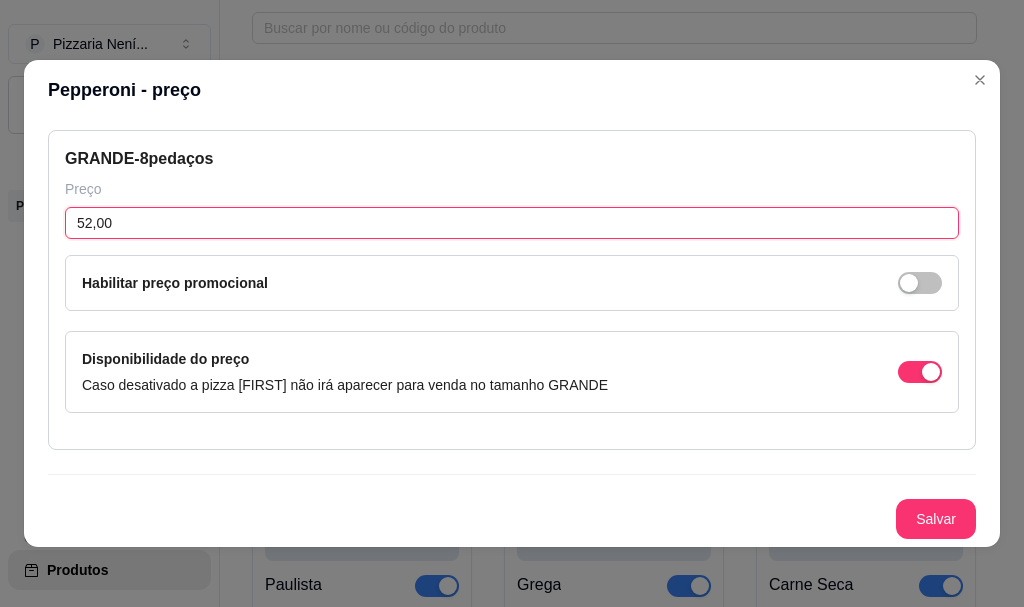 type on "52,00" 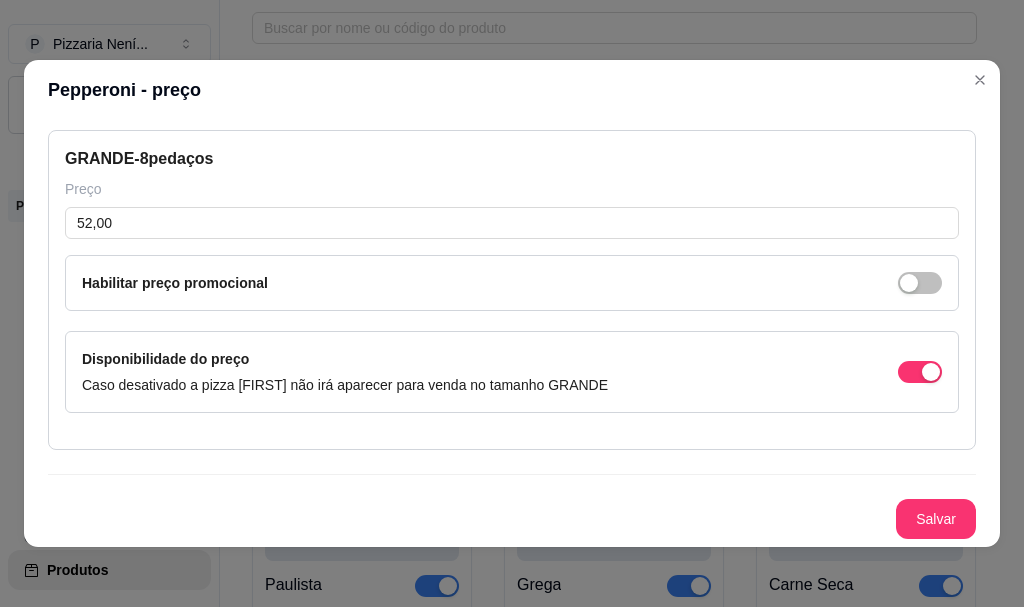 click on "Salvar" at bounding box center (936, 519) 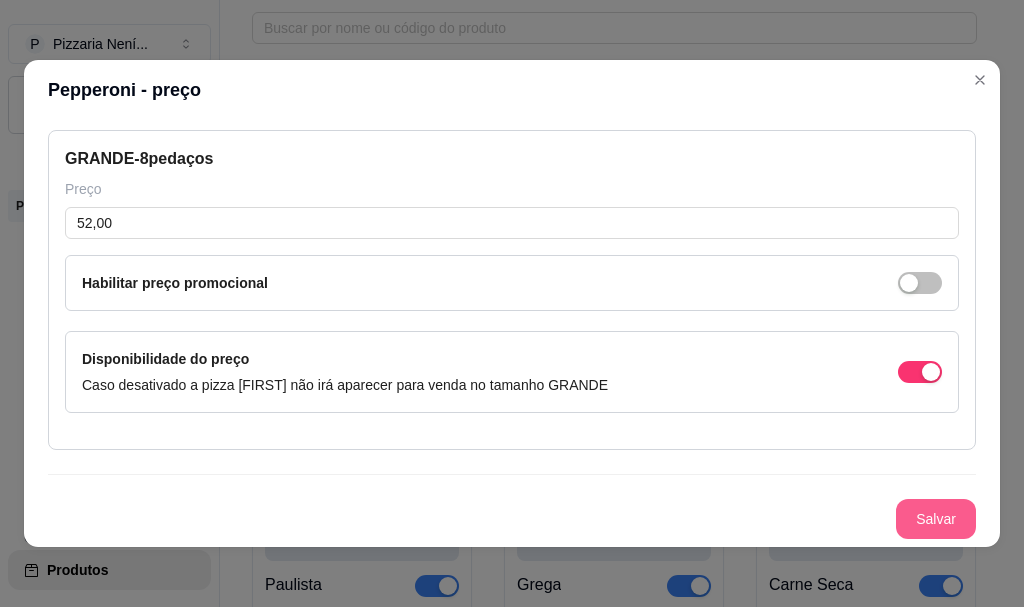 click on "Salvar" at bounding box center [936, 519] 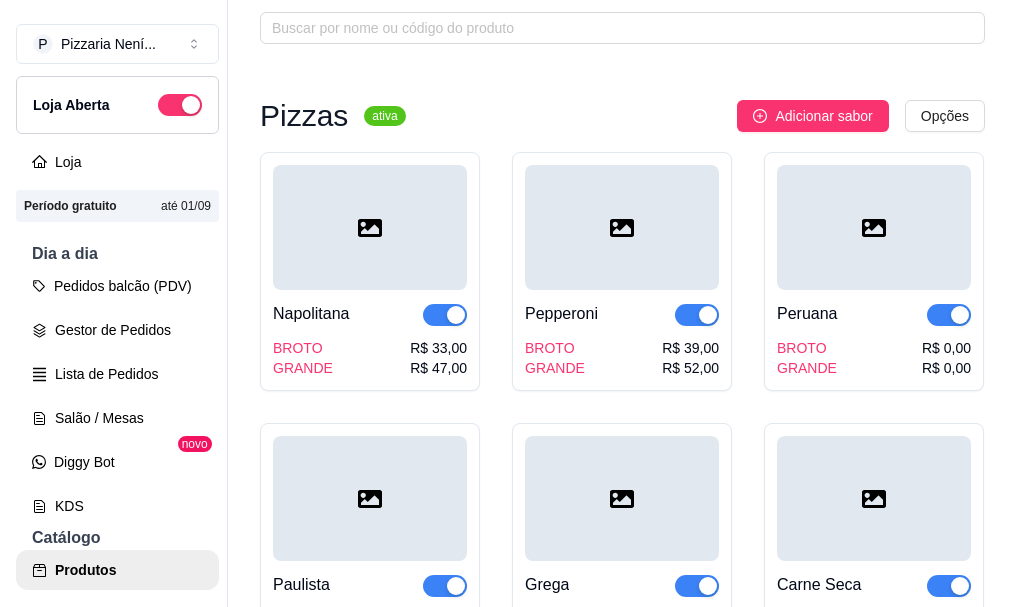 scroll, scrollTop: 300, scrollLeft: 0, axis: vertical 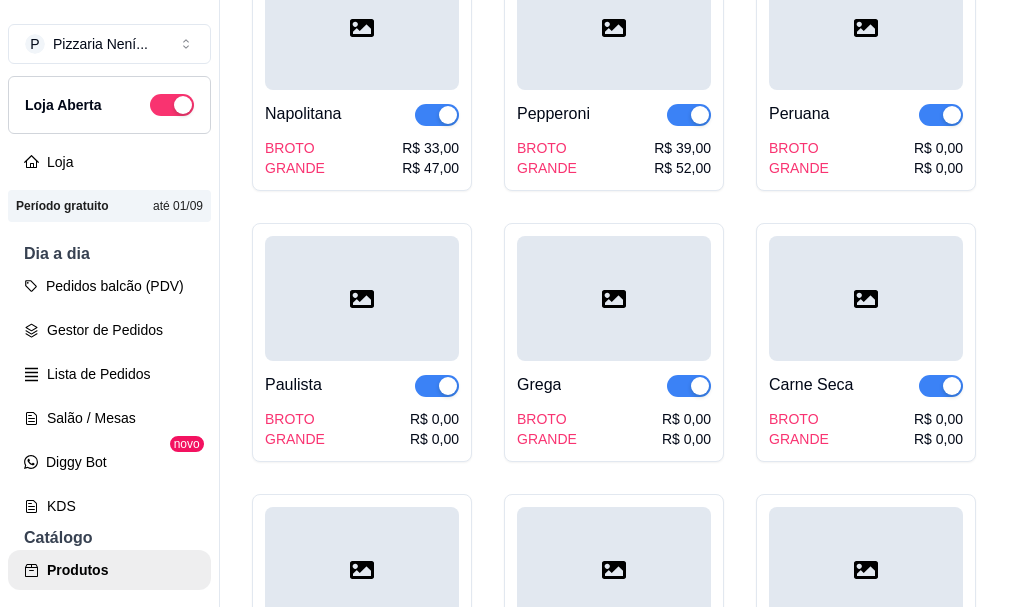 click on "R$ 0,00" at bounding box center [938, 148] 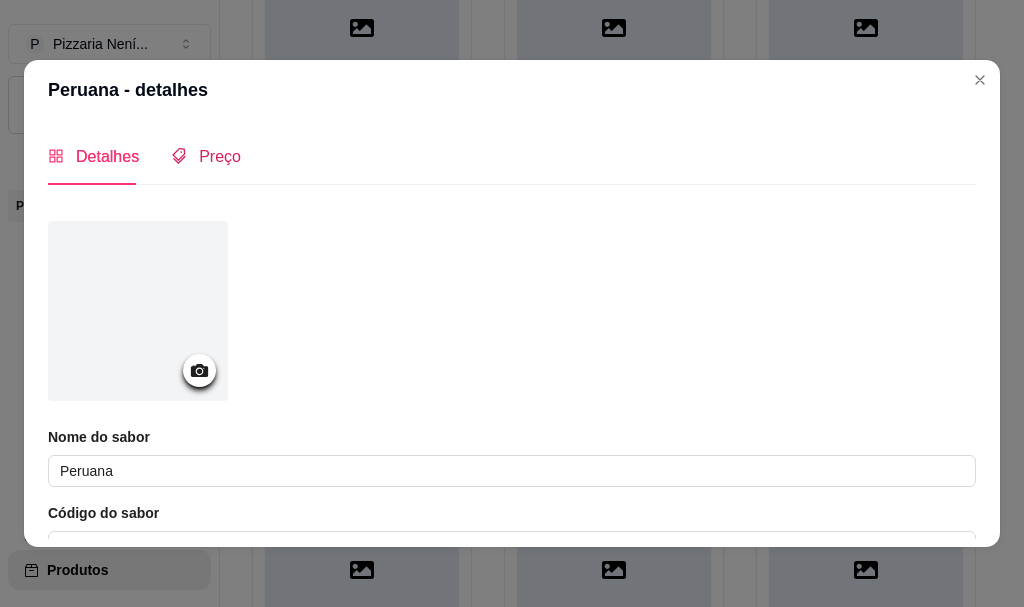 click on "Preço" at bounding box center (220, 156) 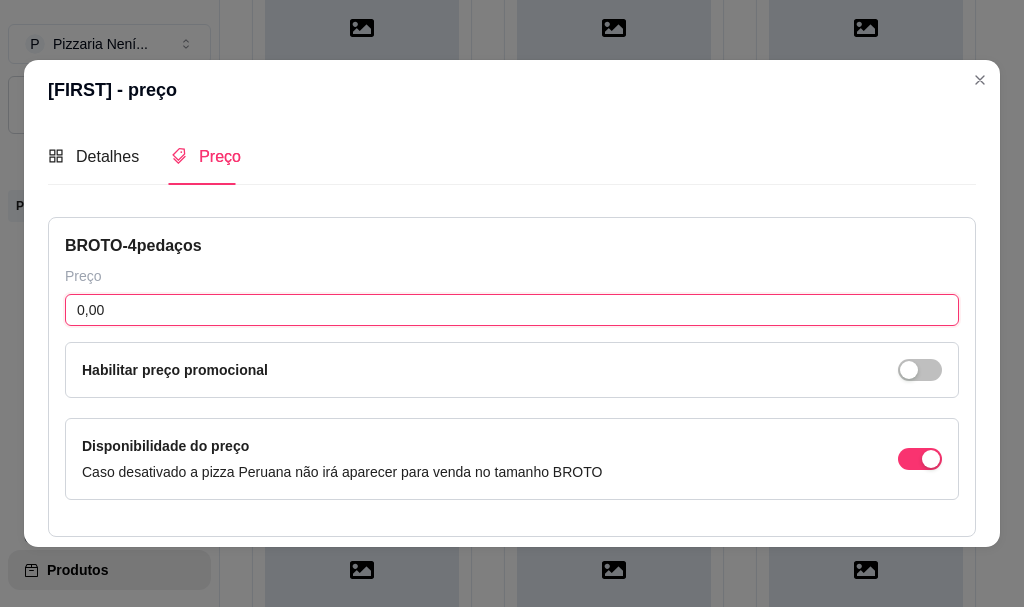 click on "0,00" at bounding box center (512, 310) 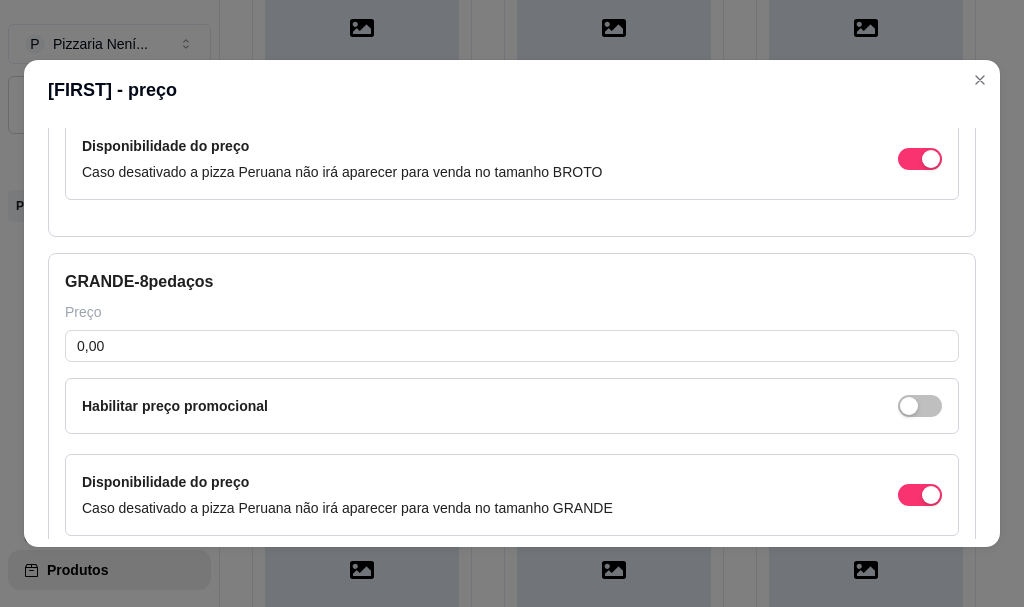 scroll, scrollTop: 400, scrollLeft: 0, axis: vertical 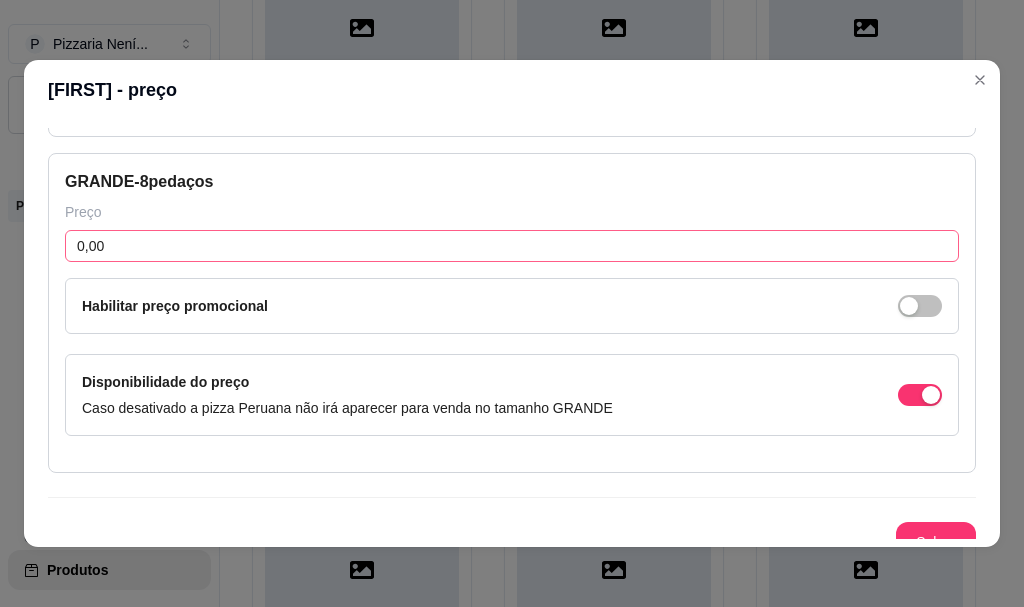 type on "37,00" 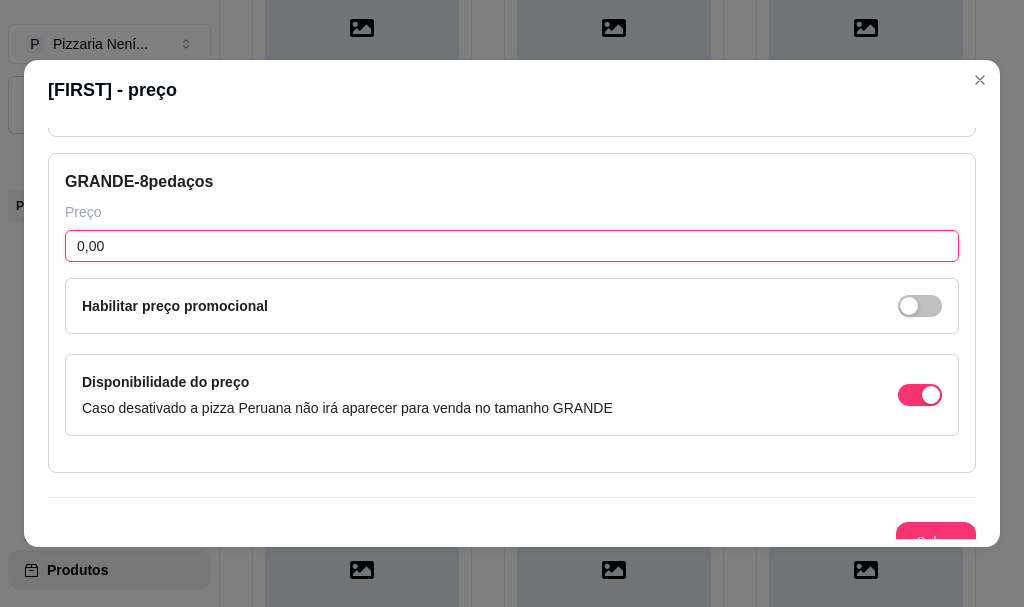 click on "0,00" at bounding box center (512, 246) 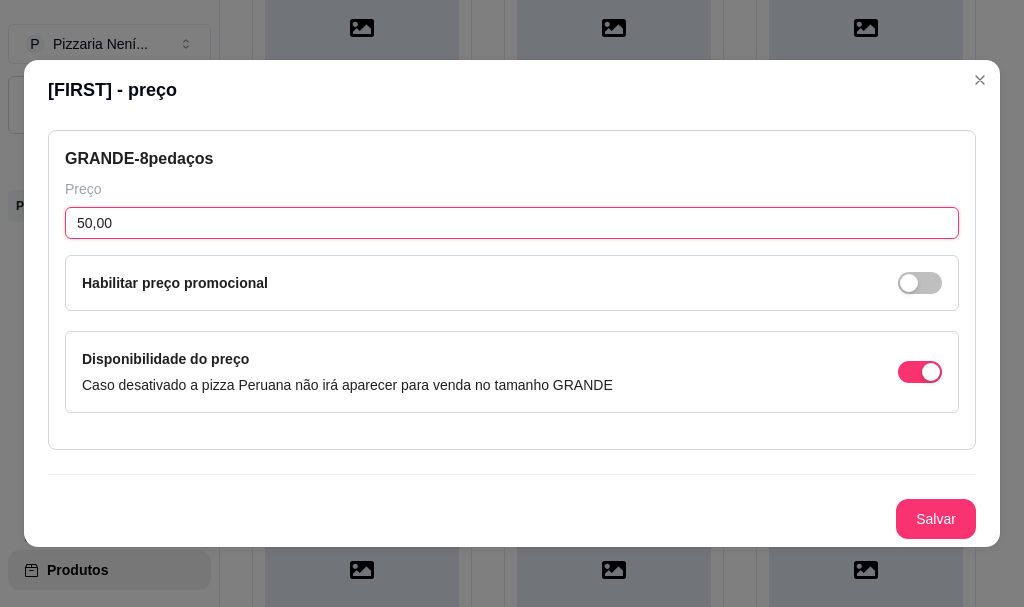scroll, scrollTop: 423, scrollLeft: 0, axis: vertical 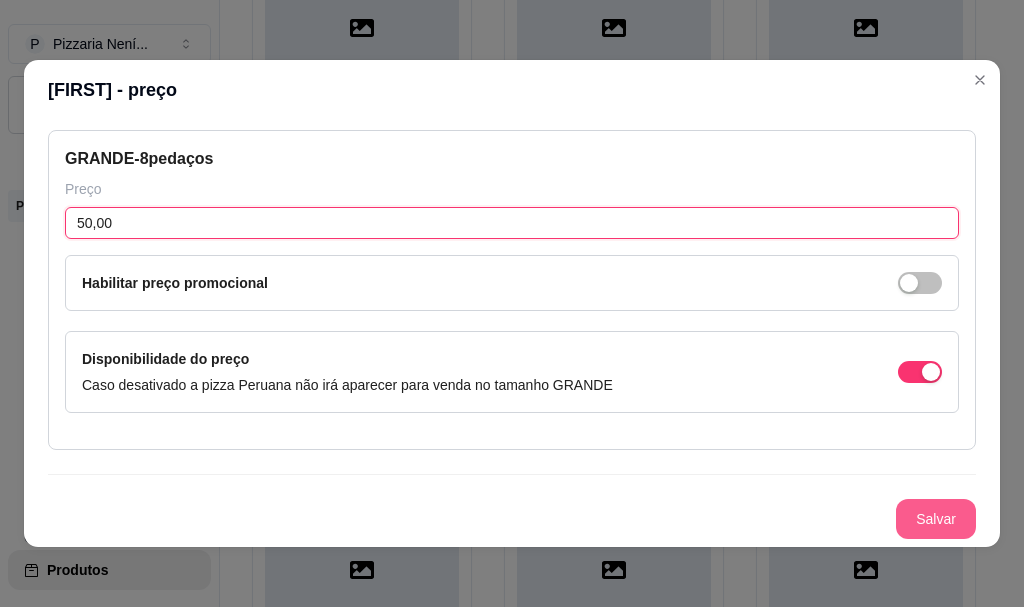 type on "50,00" 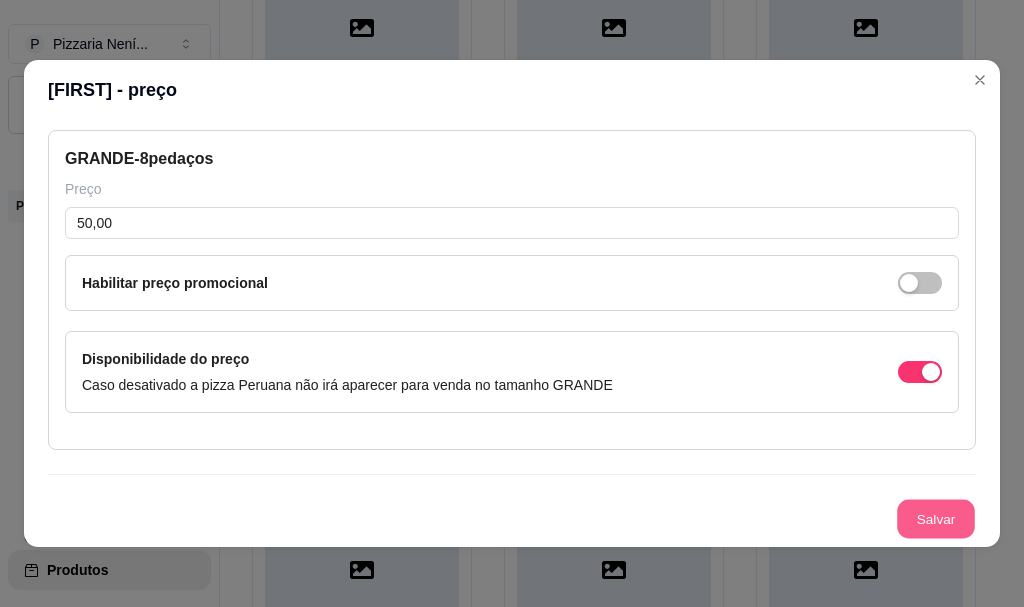 click on "Salvar" at bounding box center (936, 519) 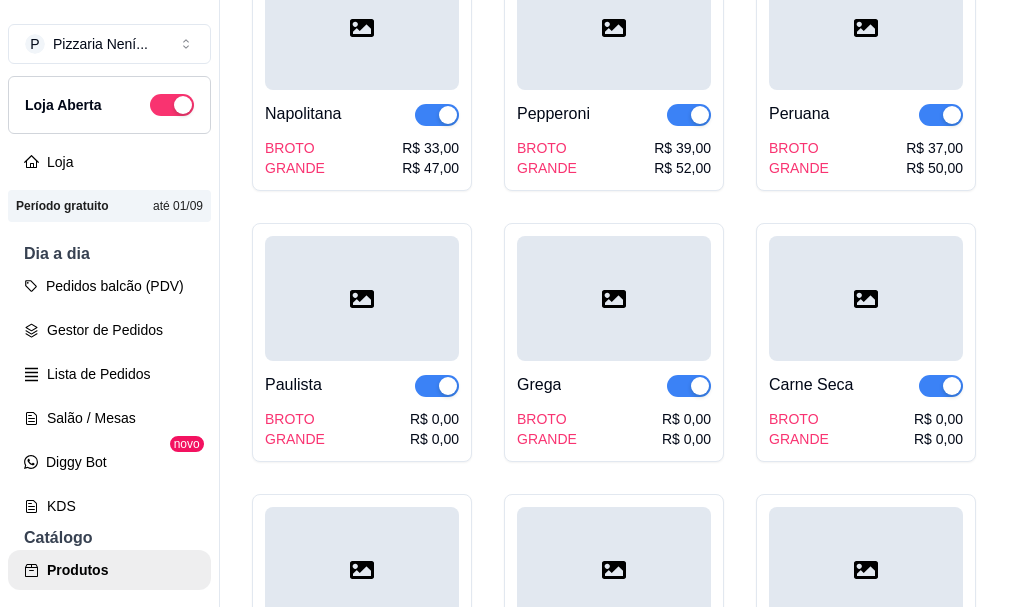 click on "R$ 0,00" at bounding box center (434, 419) 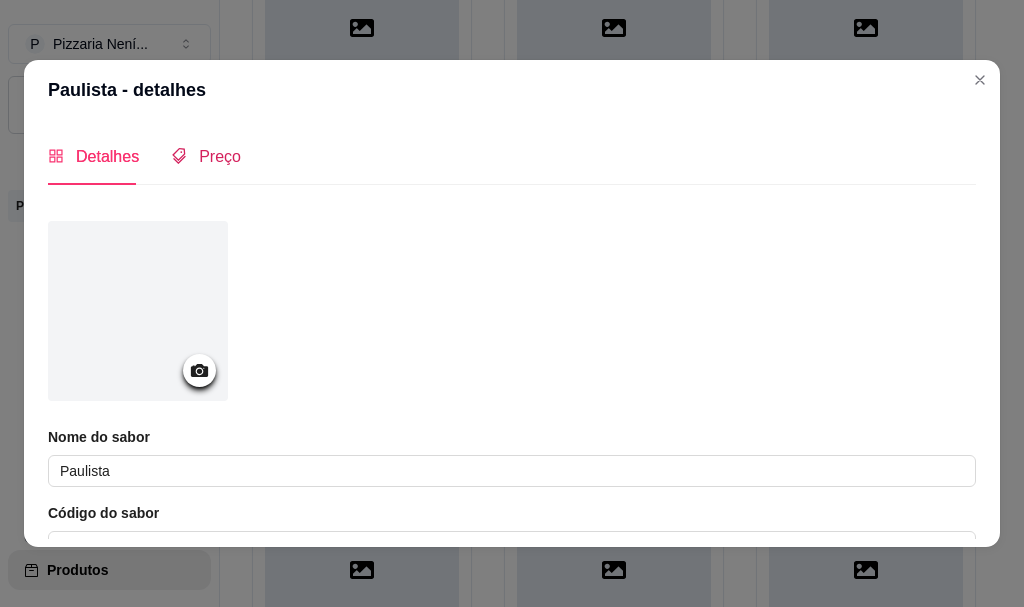 click on "Preço" at bounding box center [220, 156] 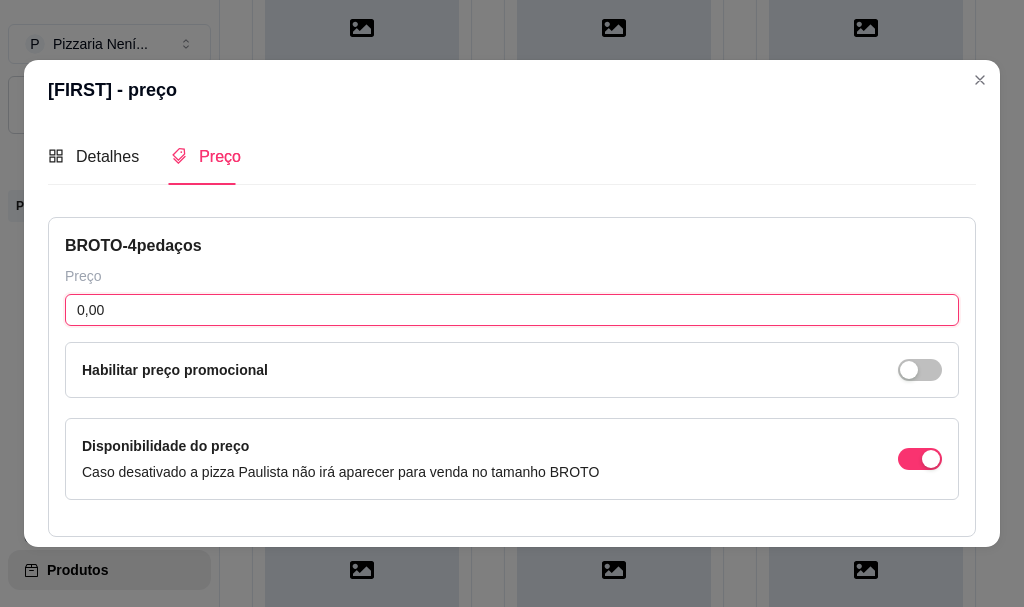 click on "0,00" at bounding box center [512, 310] 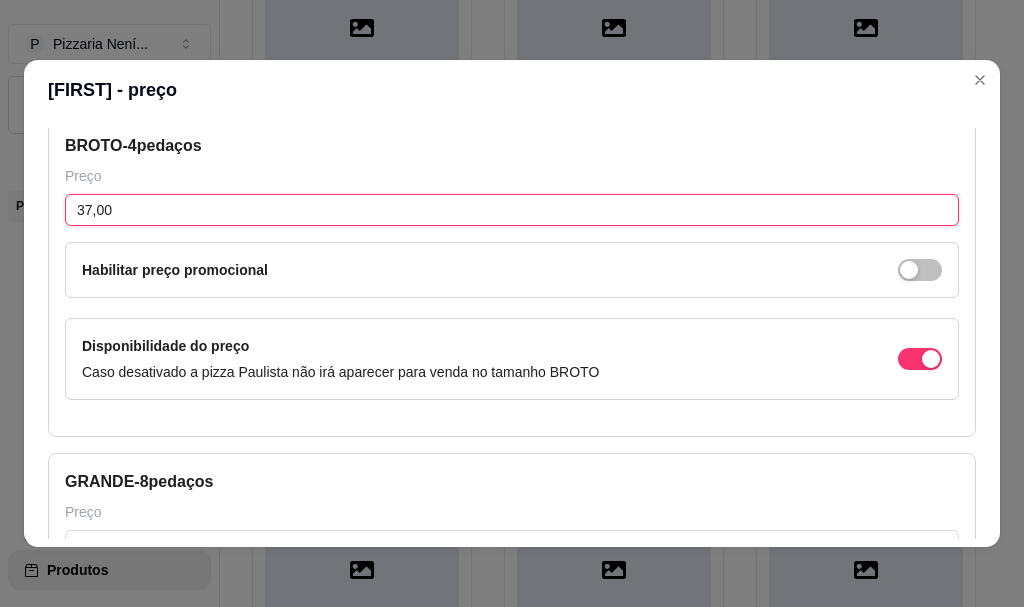 scroll, scrollTop: 400, scrollLeft: 0, axis: vertical 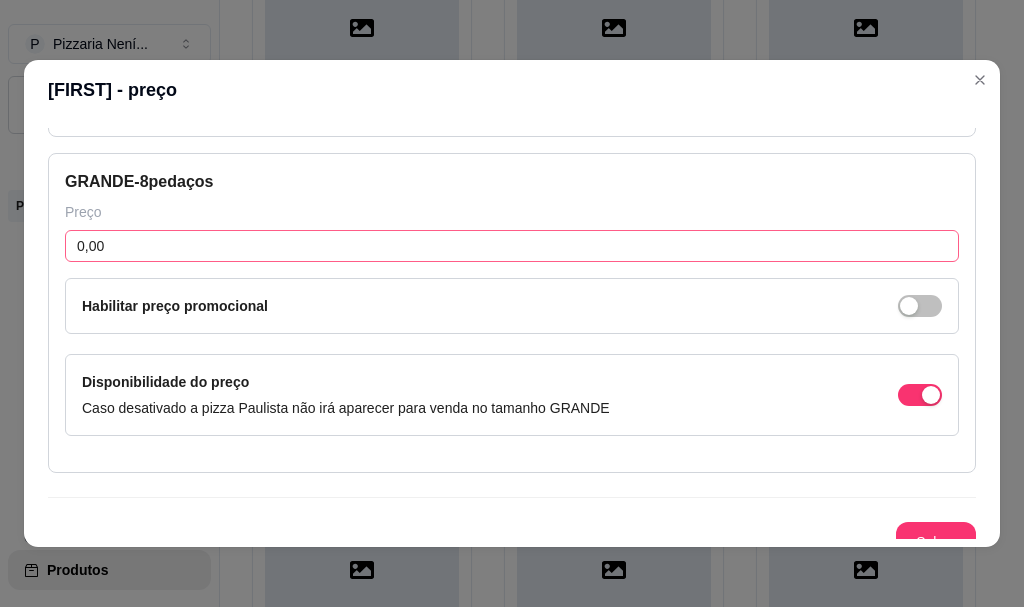 type on "37,00" 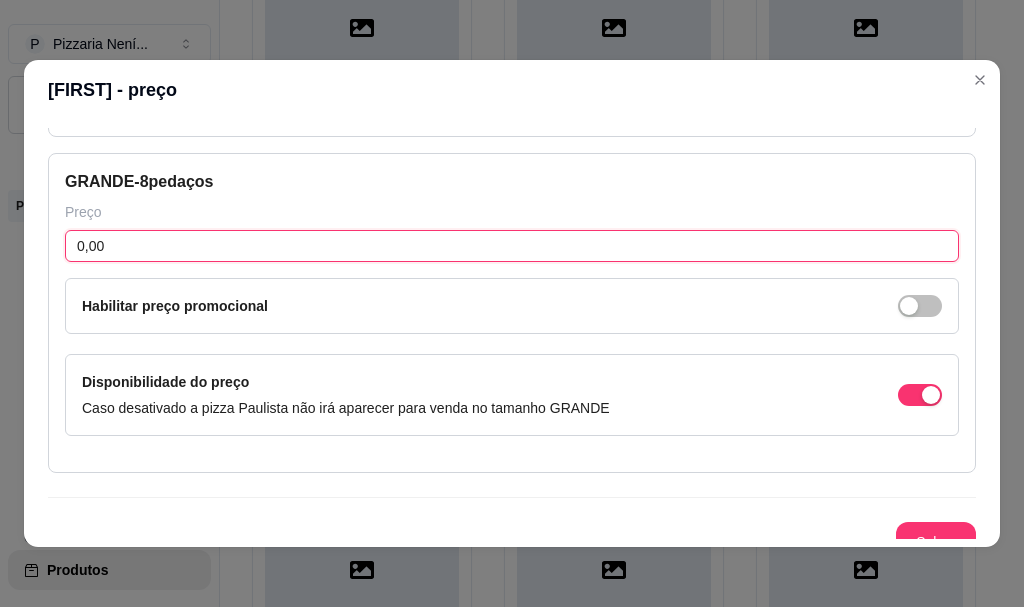 click on "0,00" at bounding box center (512, 246) 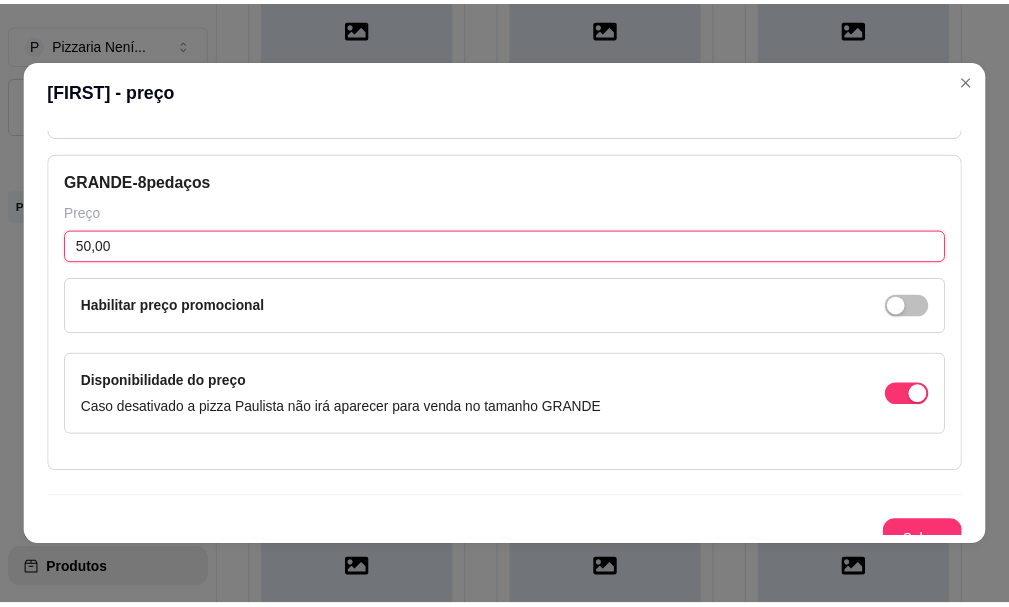 scroll, scrollTop: 423, scrollLeft: 0, axis: vertical 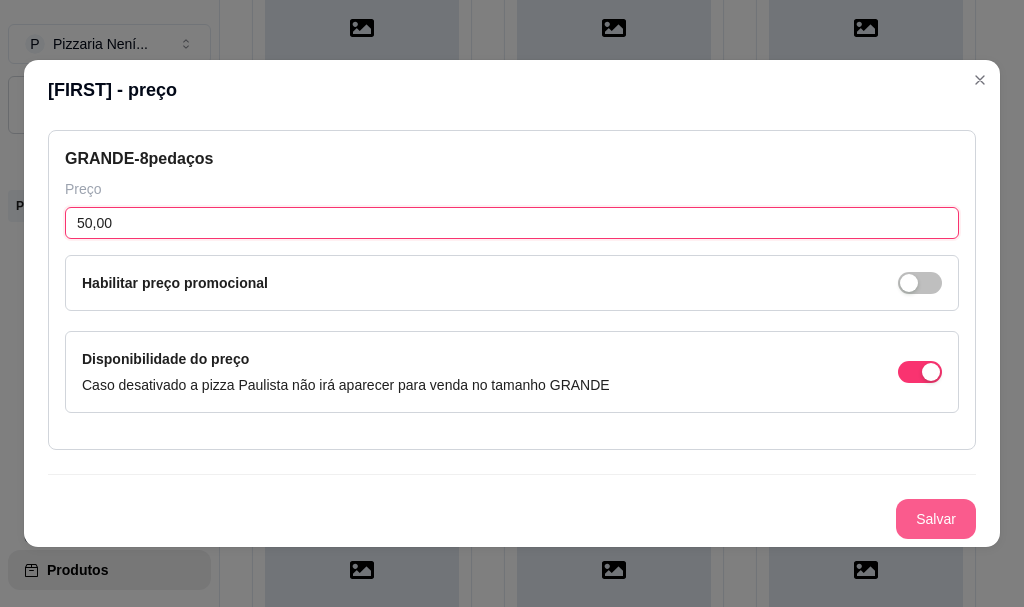 type on "50,00" 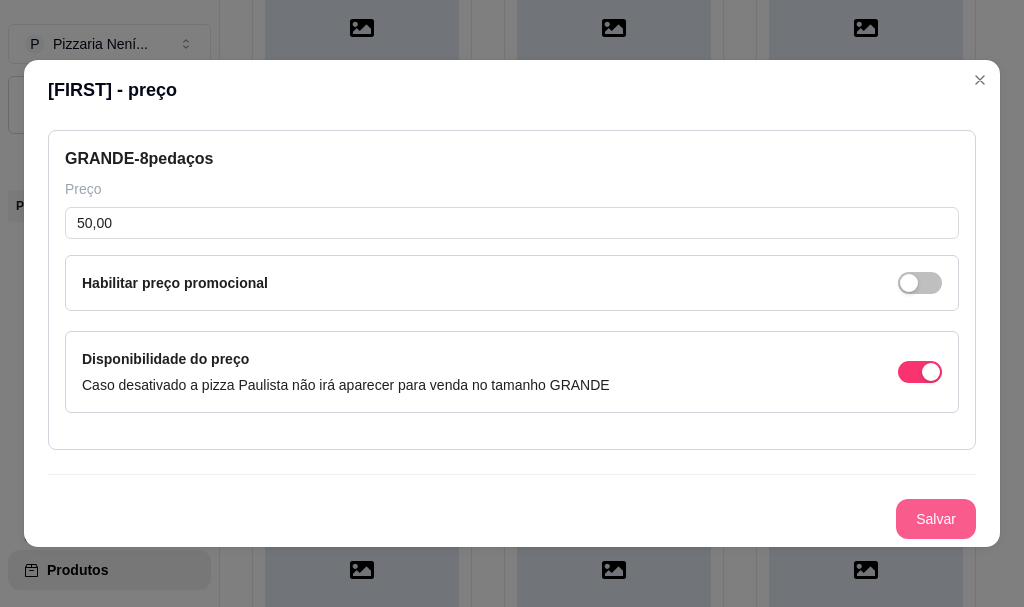 click on "Salvar" at bounding box center [936, 519] 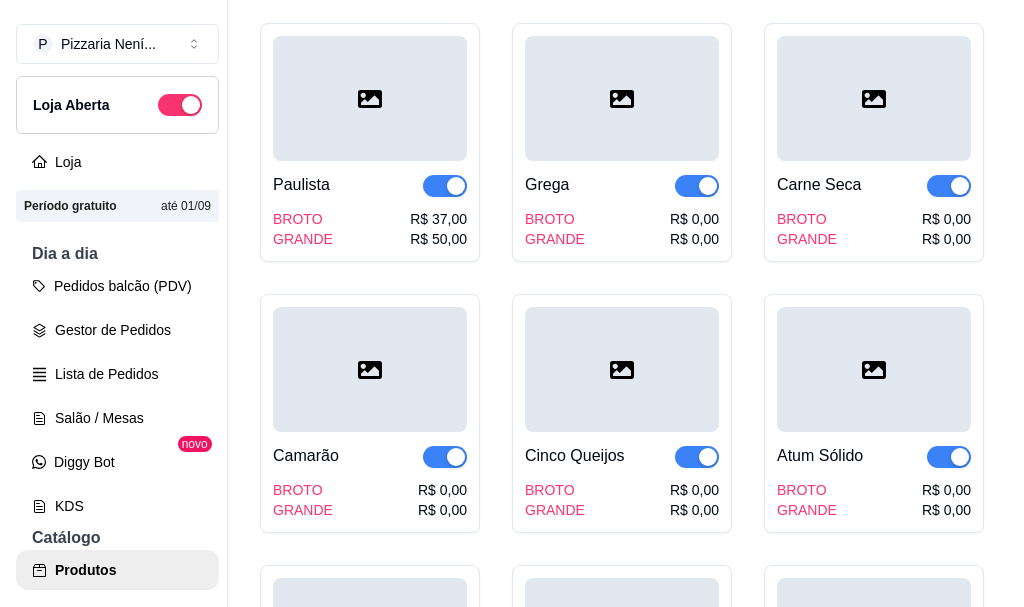 scroll, scrollTop: 600, scrollLeft: 0, axis: vertical 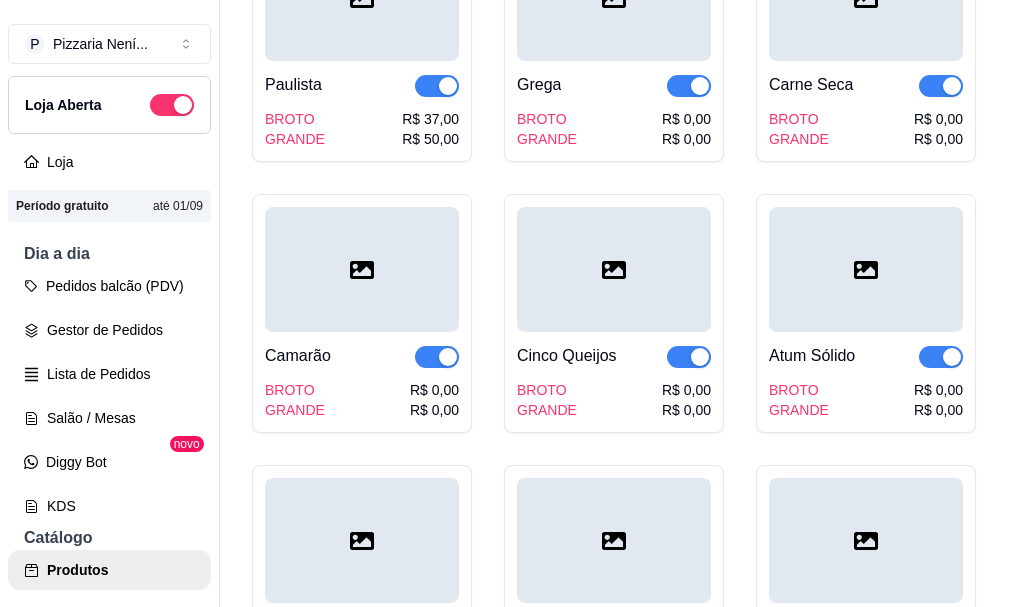 click on "R$ 0,00" at bounding box center (686, 119) 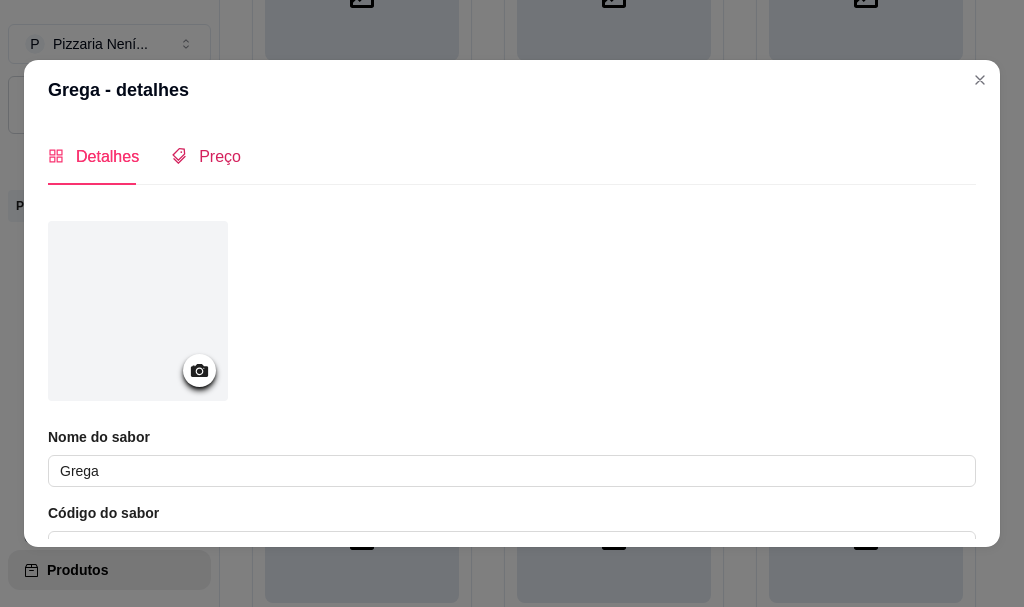 click on "Preço" at bounding box center (220, 156) 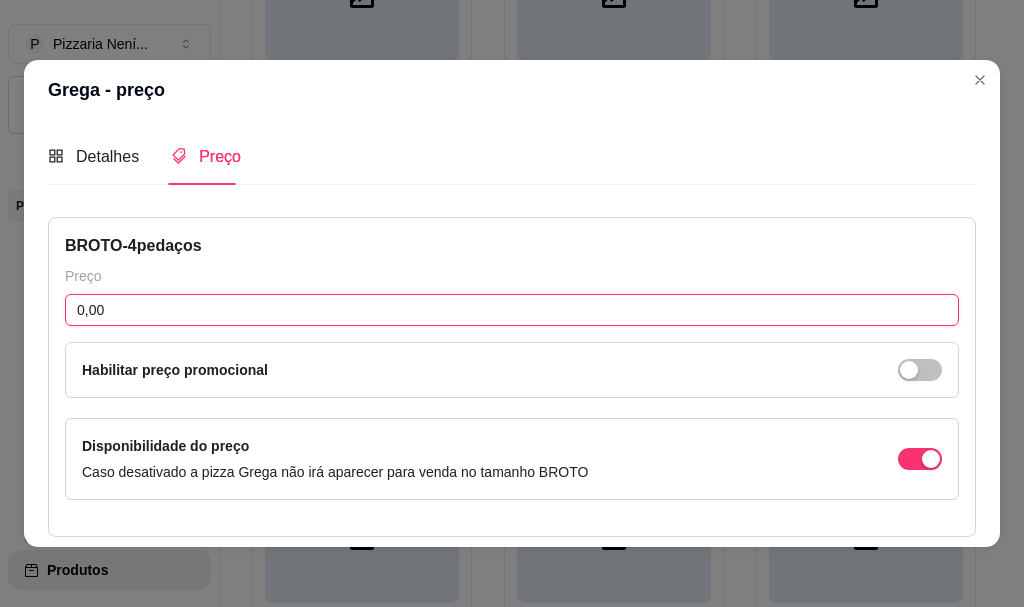 click on "0,00" at bounding box center (512, 310) 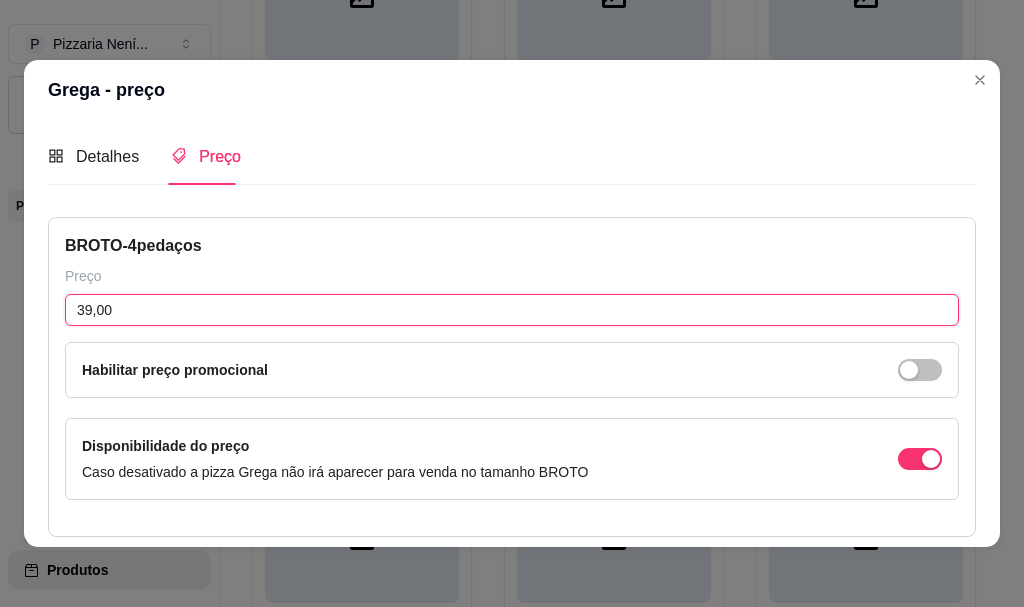 scroll, scrollTop: 300, scrollLeft: 0, axis: vertical 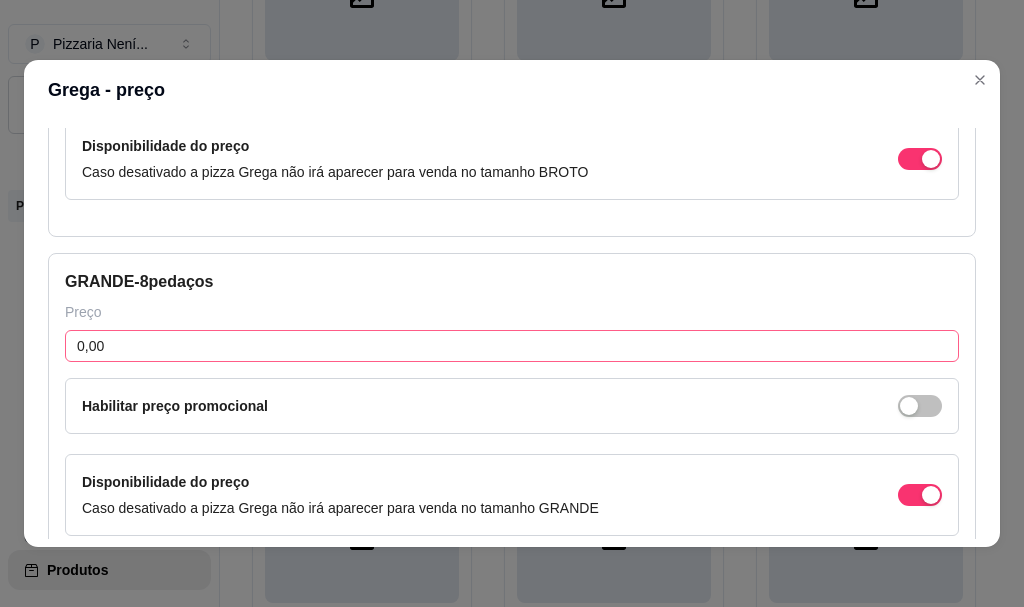 type on "39,00" 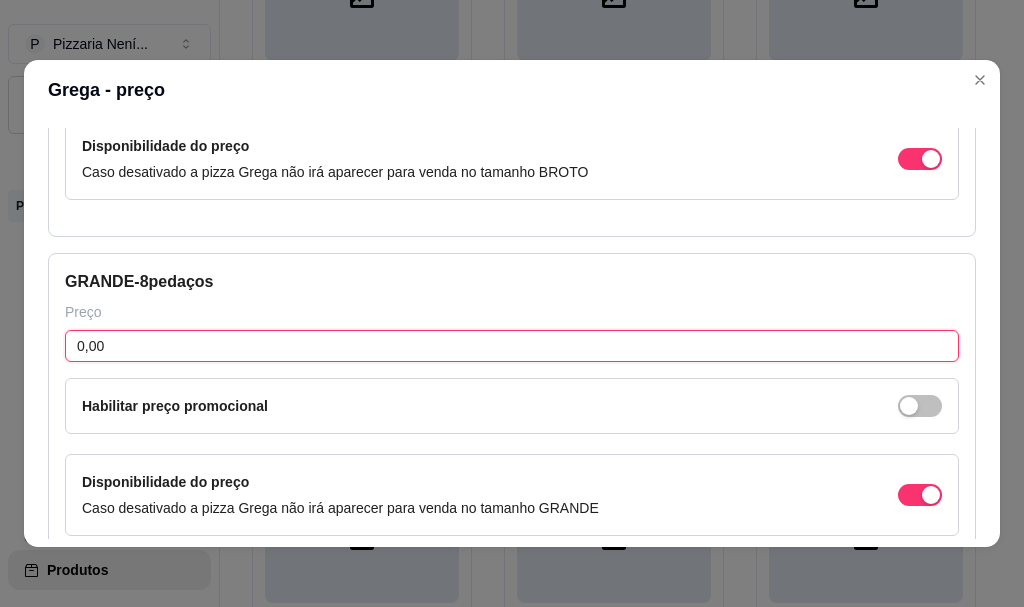 click on "0,00" at bounding box center (512, 346) 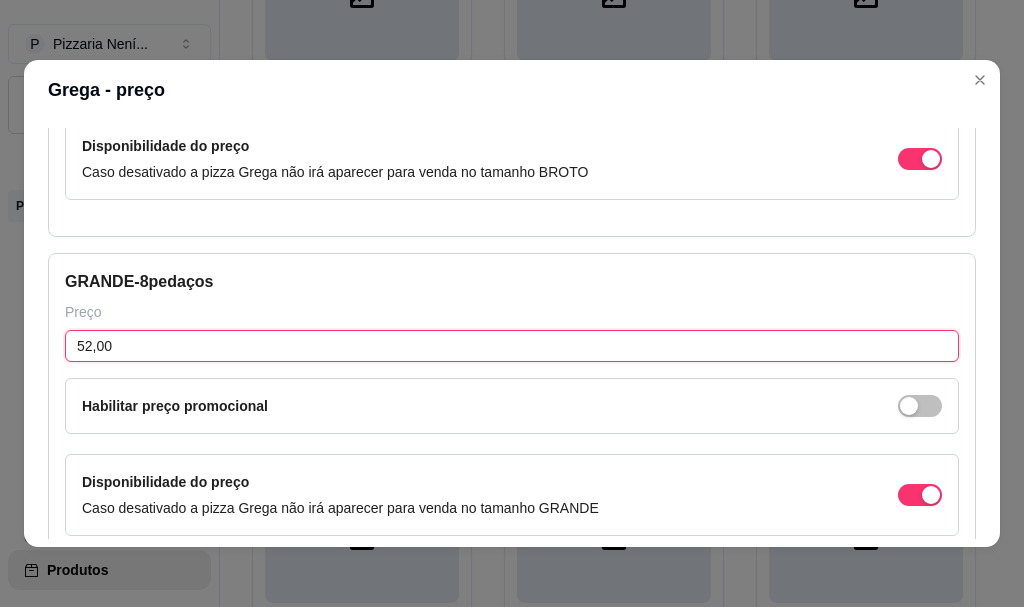 scroll, scrollTop: 423, scrollLeft: 0, axis: vertical 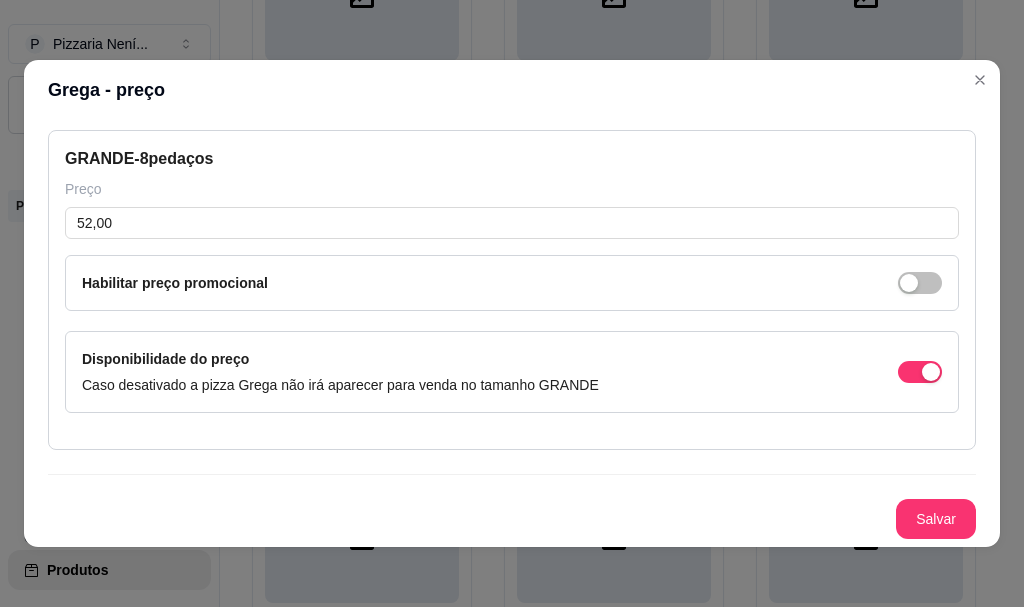 click on "Salvar" at bounding box center [936, 519] 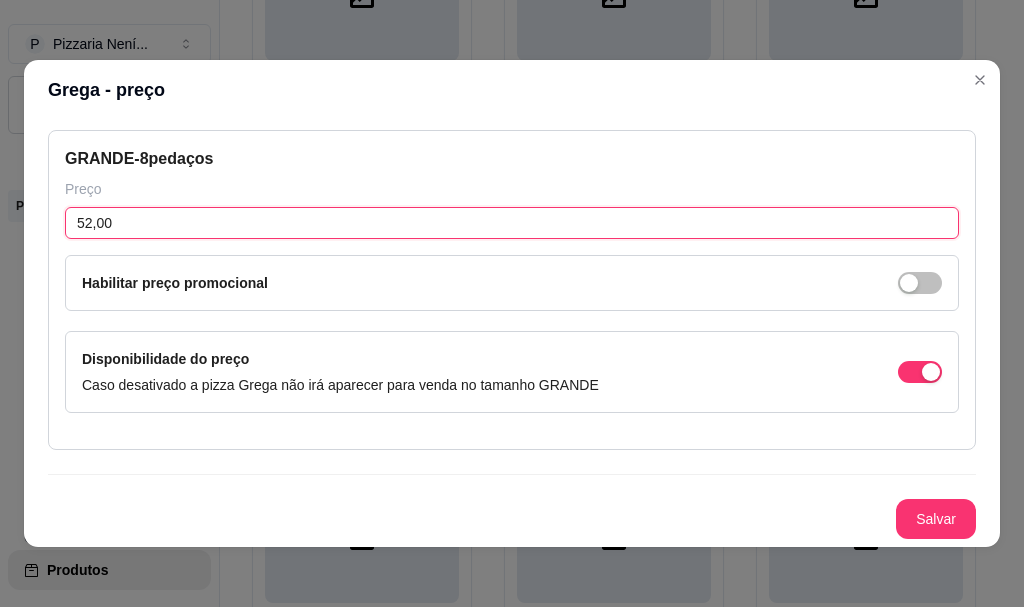 click on "52,00" at bounding box center (512, 223) 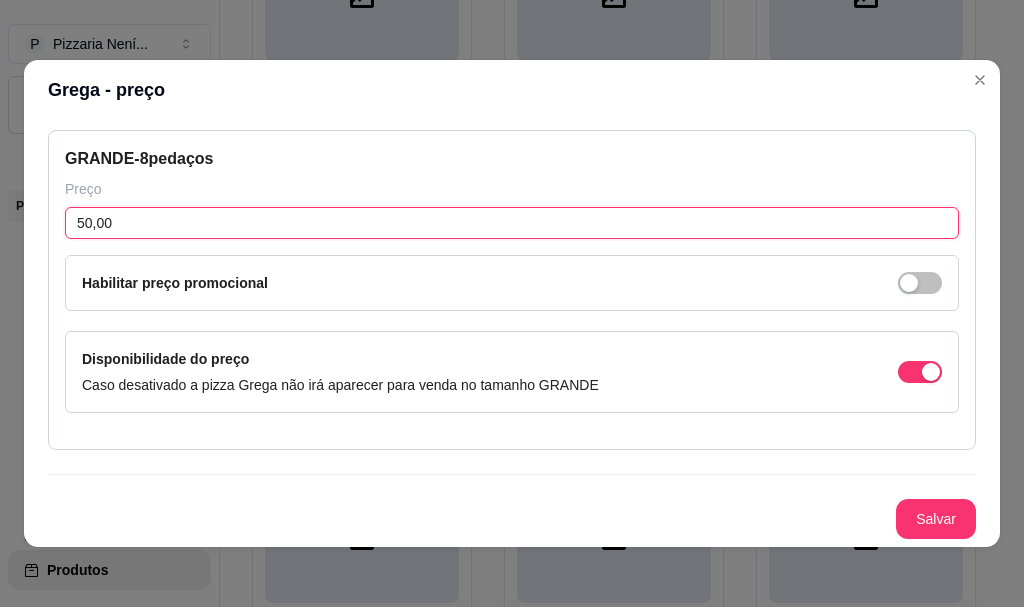 scroll, scrollTop: 23, scrollLeft: 0, axis: vertical 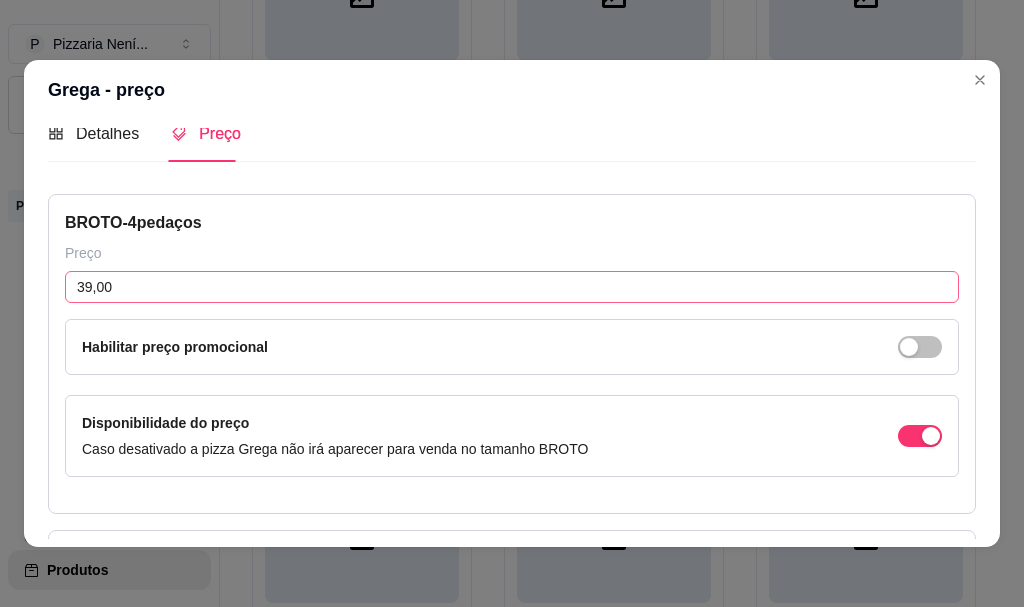 type on "50,00" 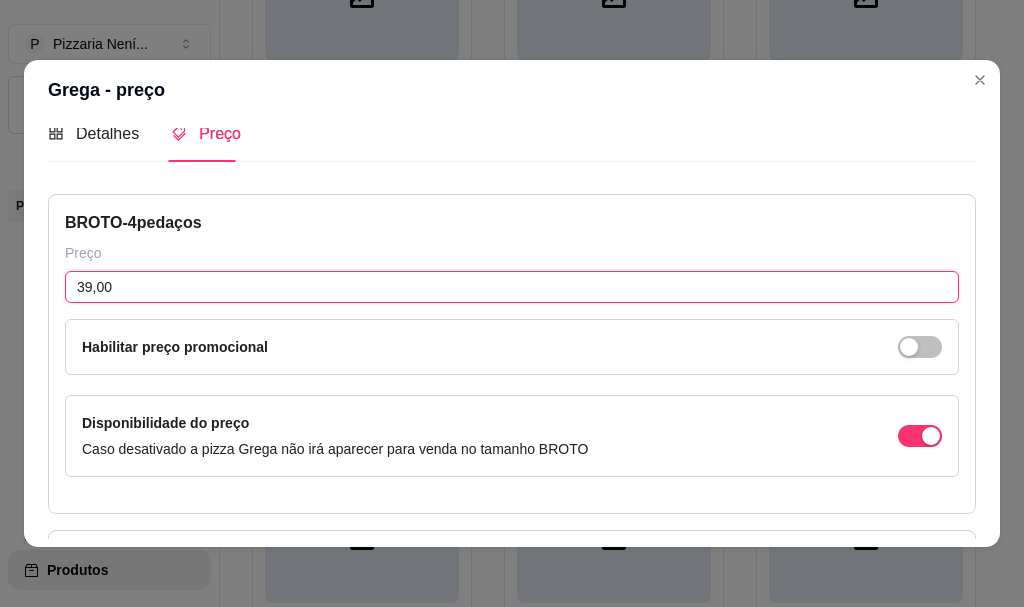click on "39,00" at bounding box center (512, 287) 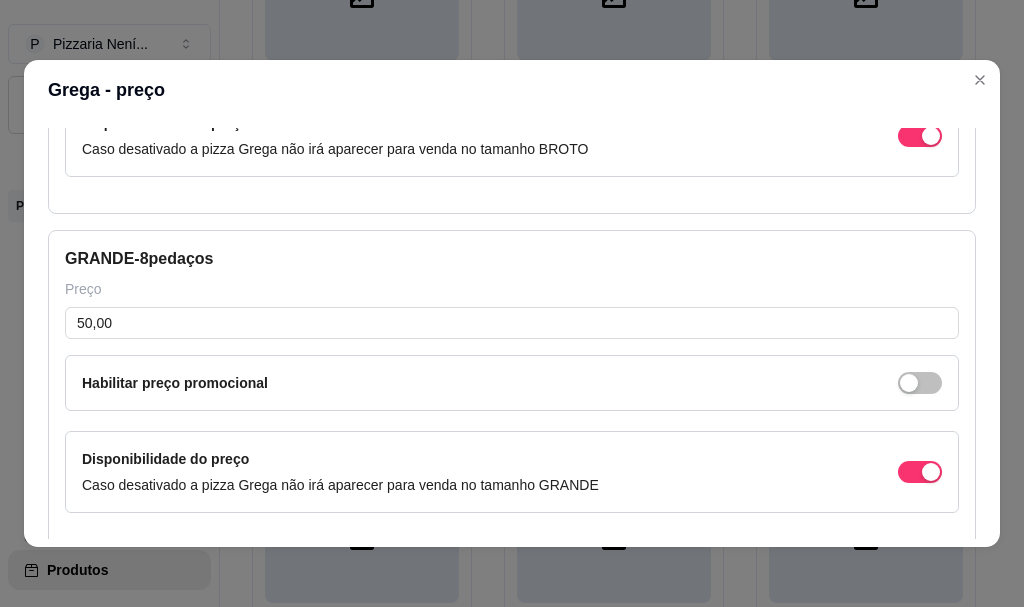 scroll, scrollTop: 423, scrollLeft: 0, axis: vertical 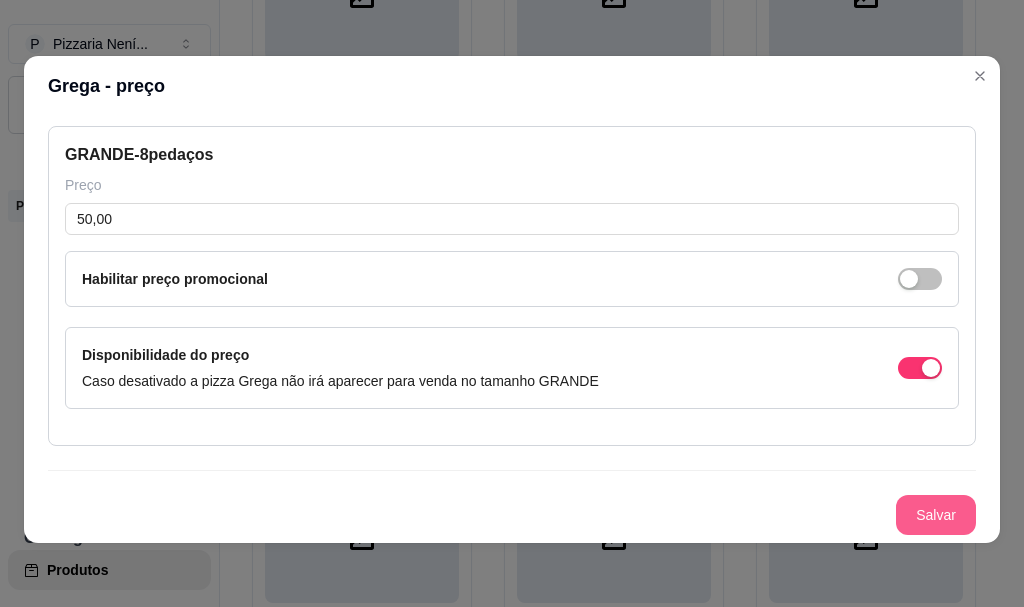 type on "37,00" 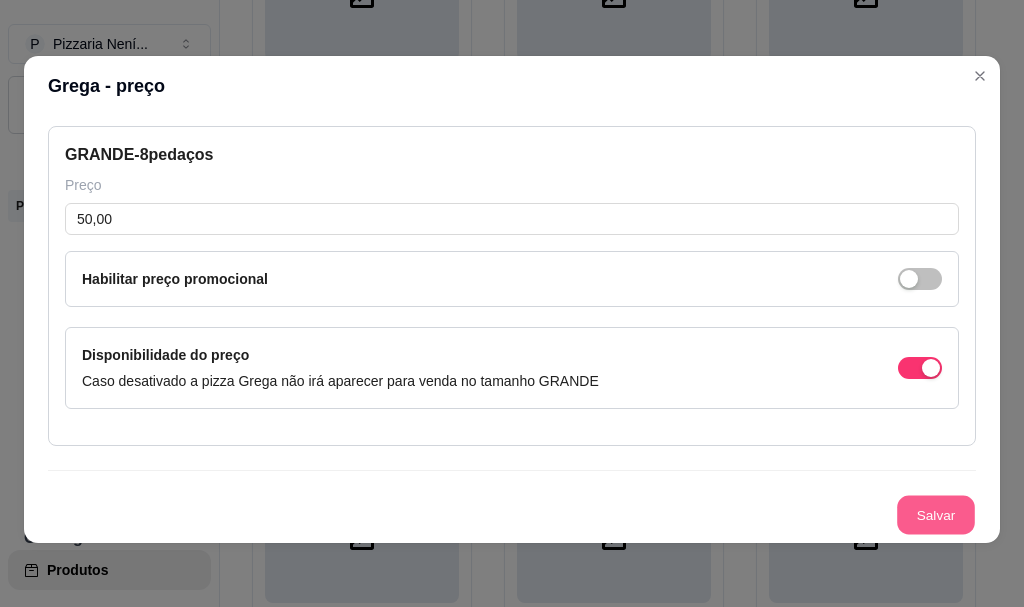 click on "Salvar" at bounding box center [936, 515] 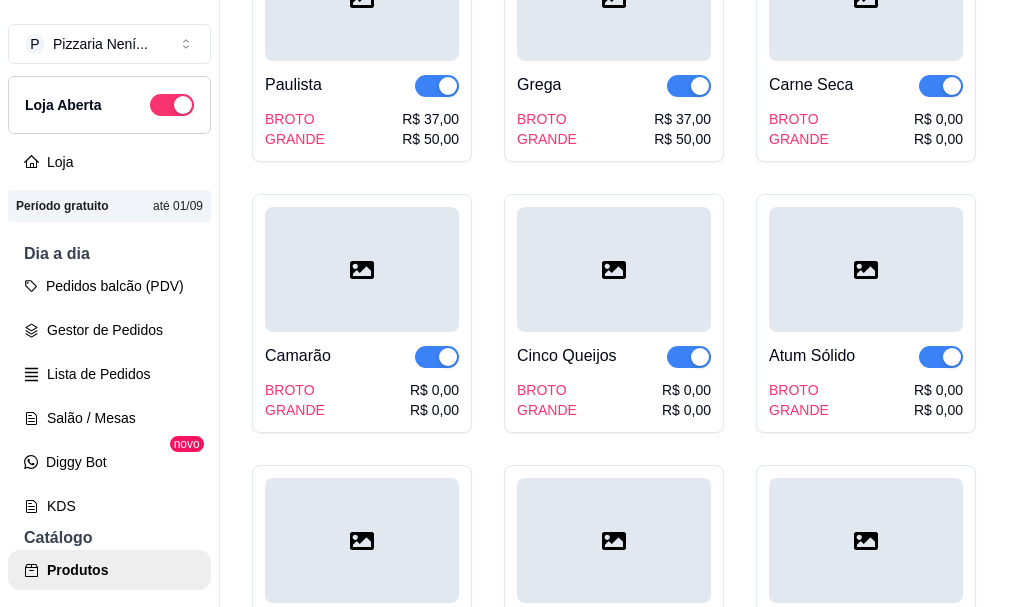 click on "R$ 0,00" at bounding box center (938, 119) 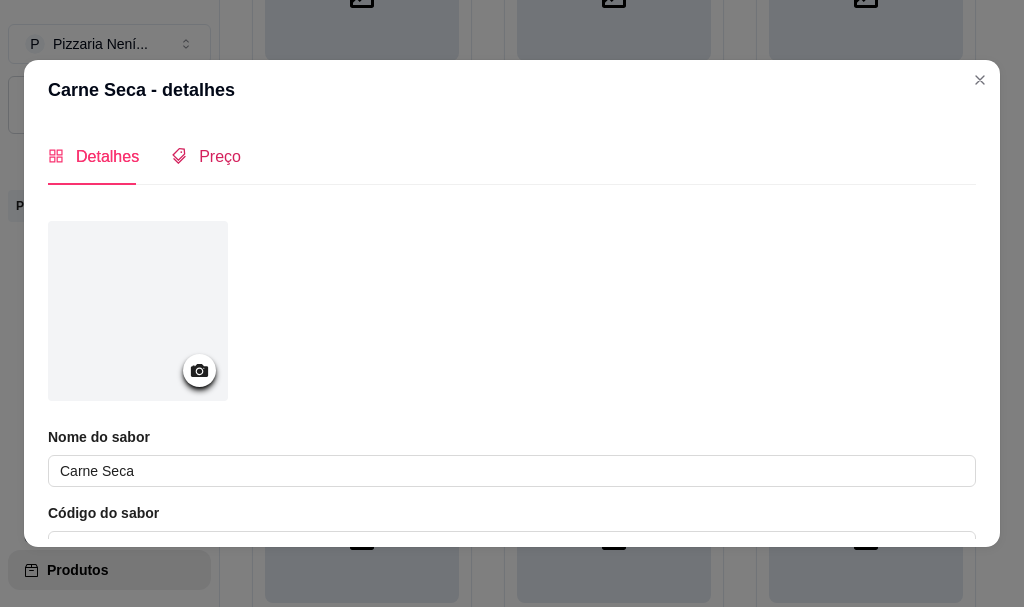 click on "Preço" at bounding box center (220, 156) 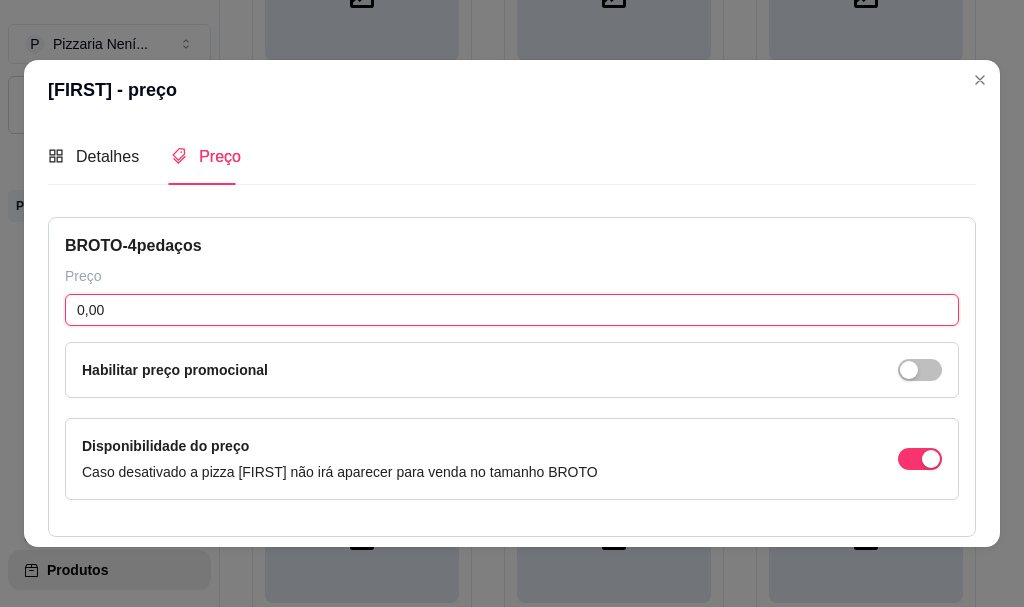 click on "0,00" at bounding box center [512, 310] 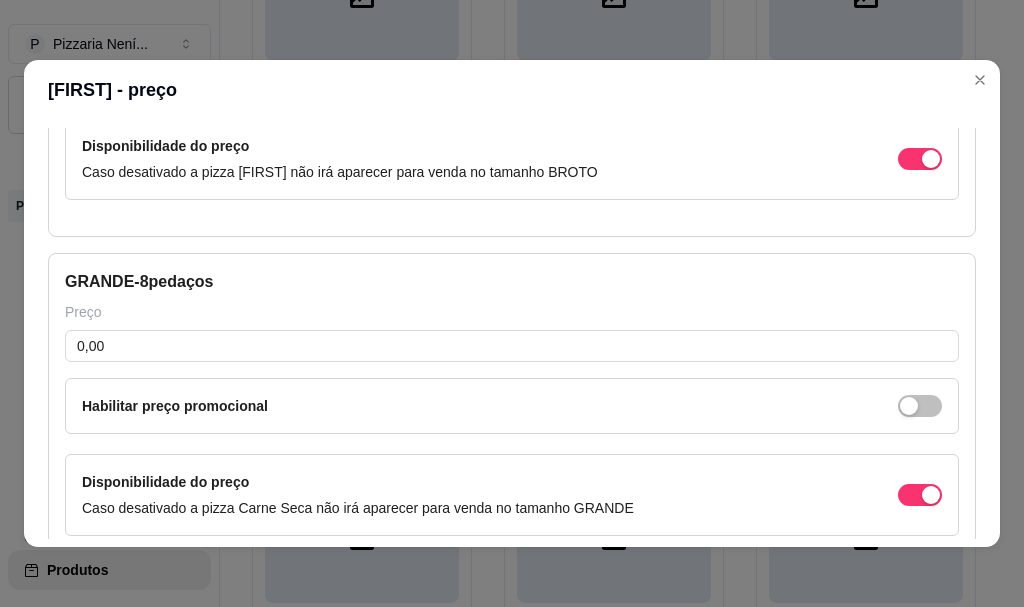 scroll, scrollTop: 400, scrollLeft: 0, axis: vertical 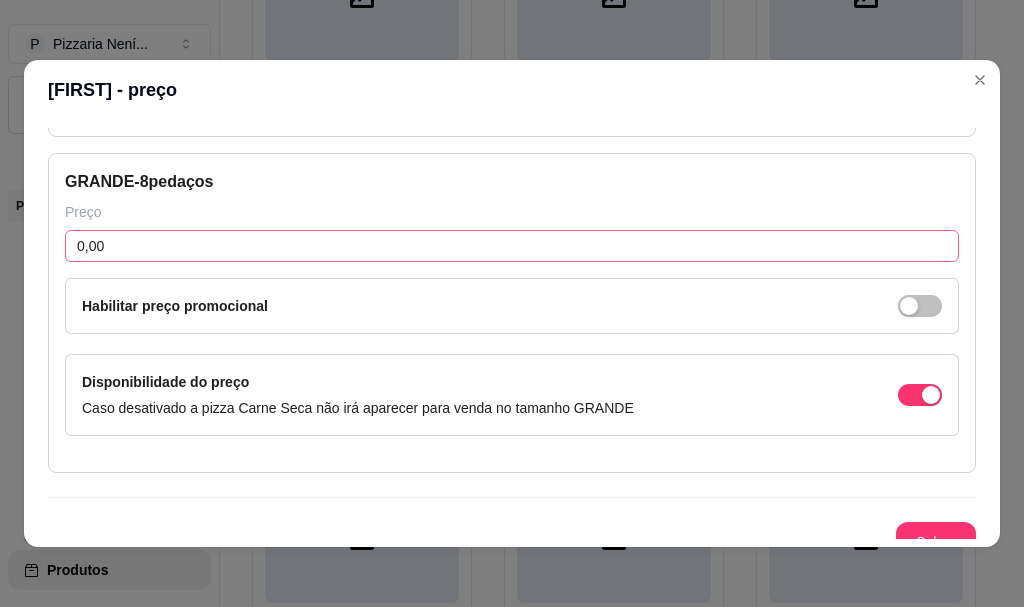 type on "40,00" 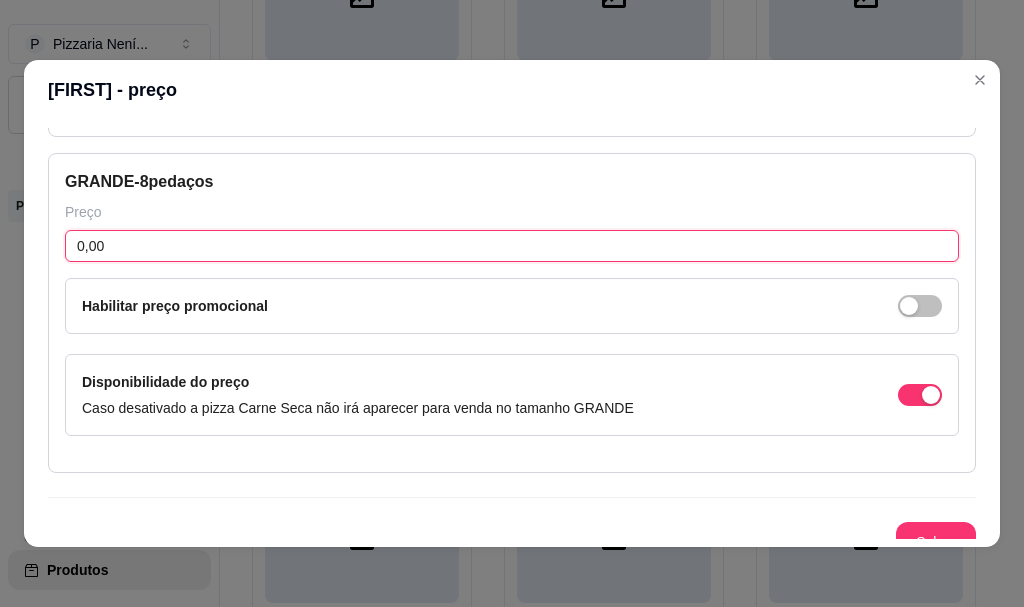 click on "0,00" at bounding box center (512, 246) 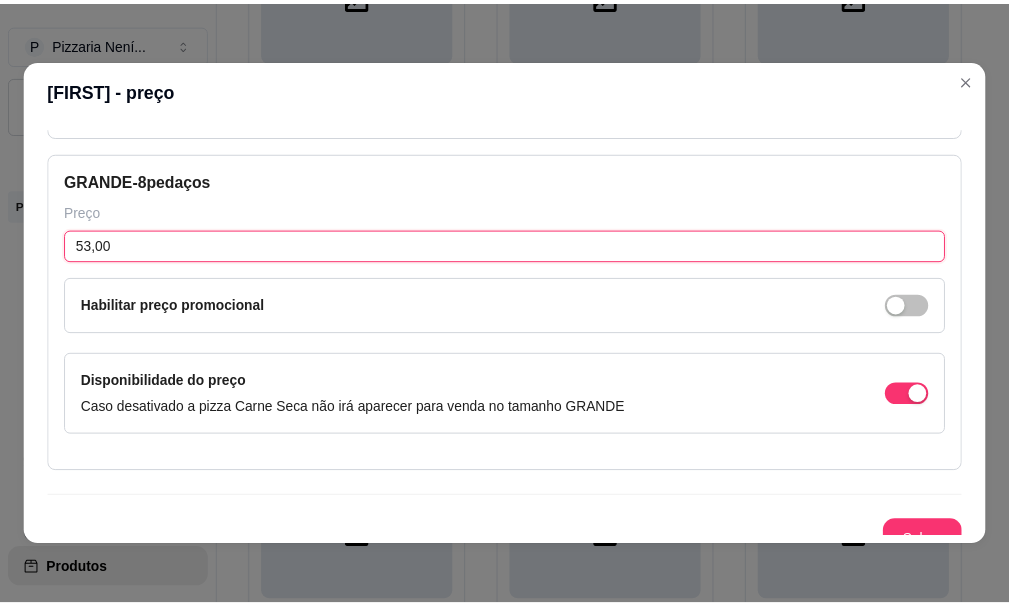 scroll, scrollTop: 423, scrollLeft: 0, axis: vertical 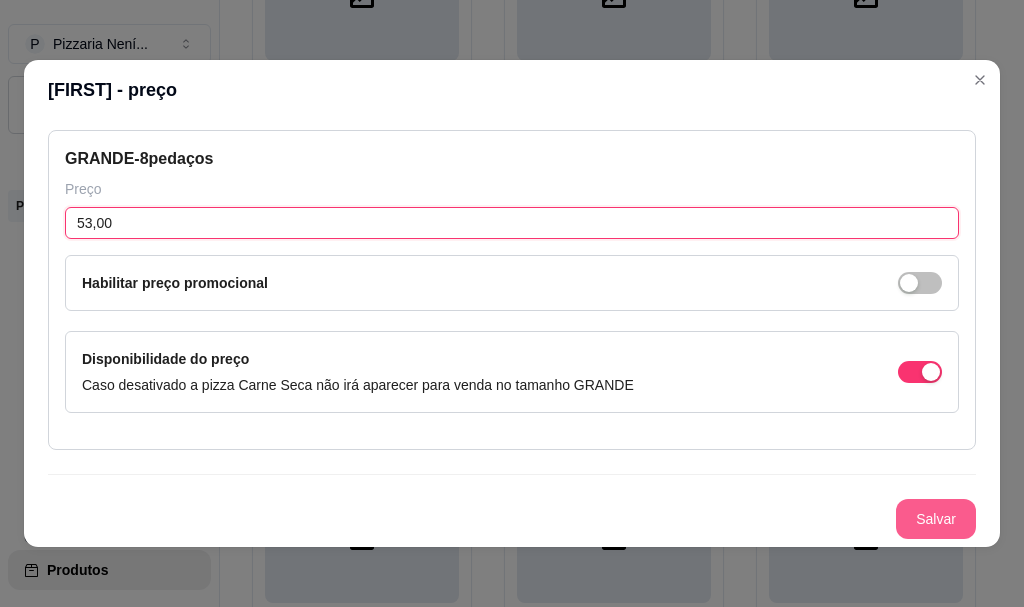 type on "53,00" 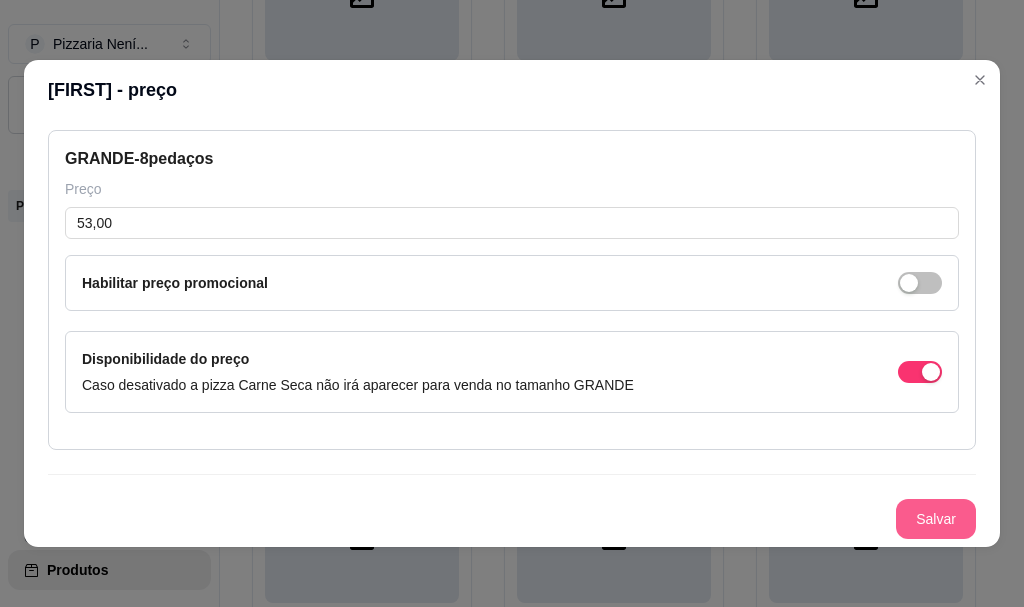 click on "Salvar" at bounding box center (936, 519) 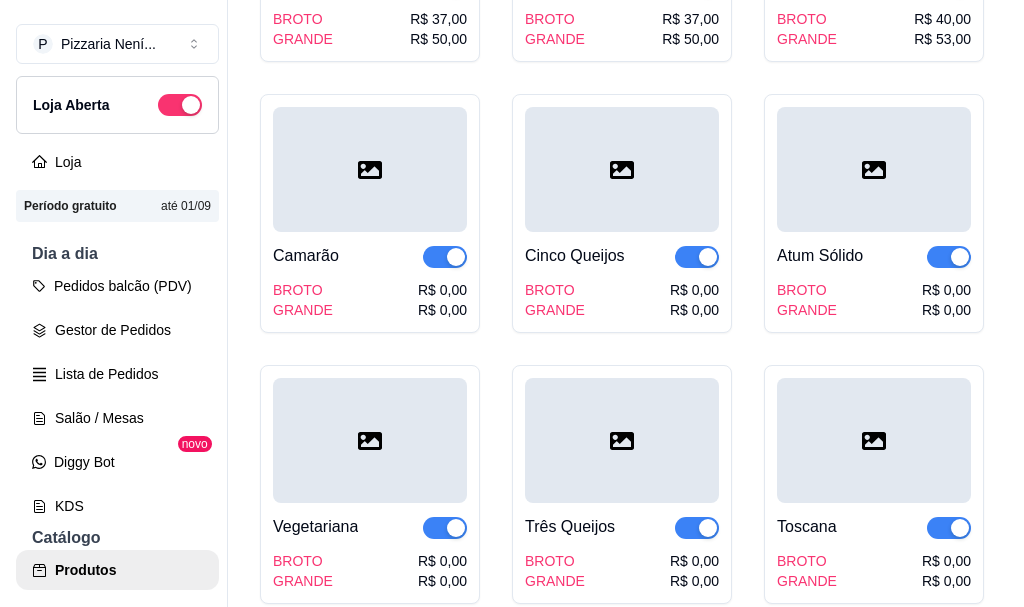 scroll, scrollTop: 800, scrollLeft: 0, axis: vertical 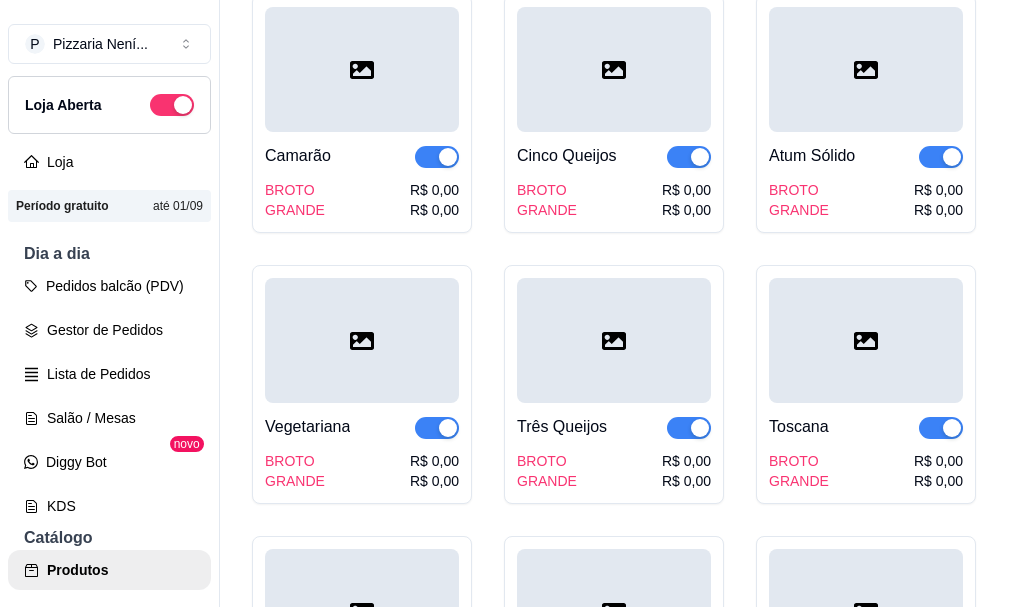 click on "R$ 0,00" at bounding box center (434, 190) 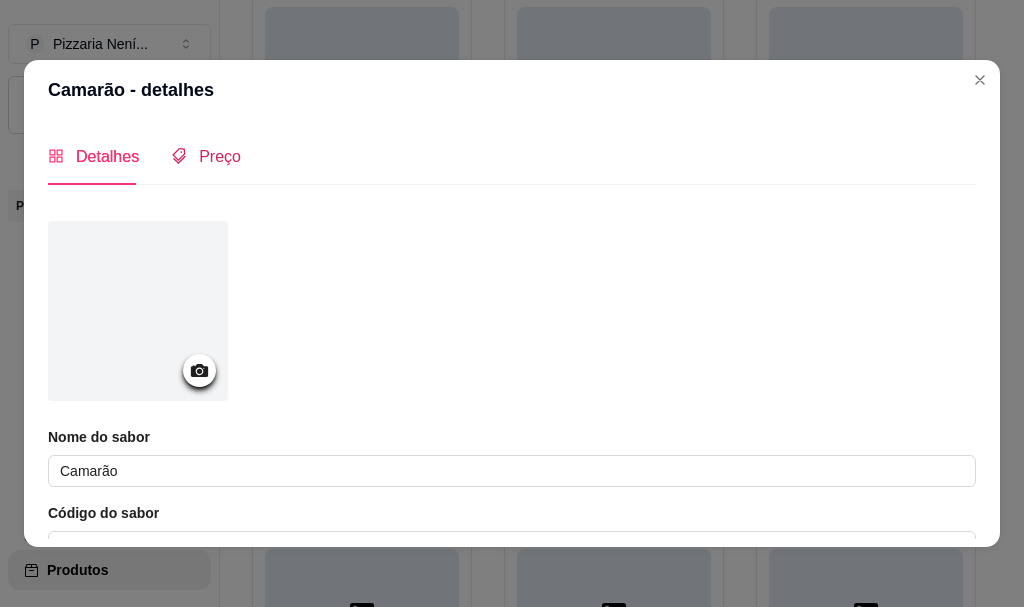 click on "Preço" at bounding box center [220, 156] 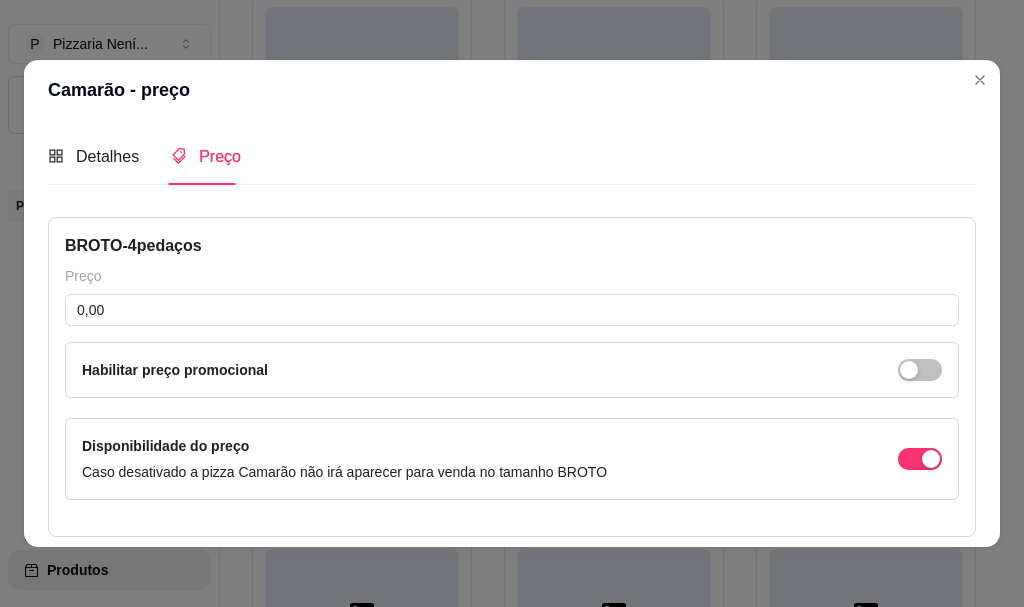 type 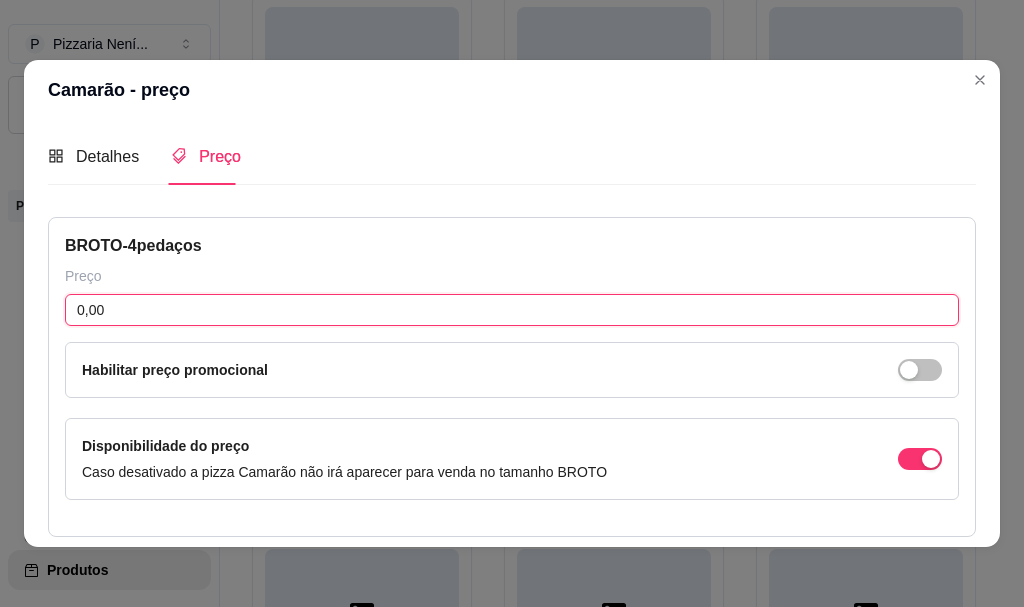 click on "0,00" at bounding box center (512, 310) 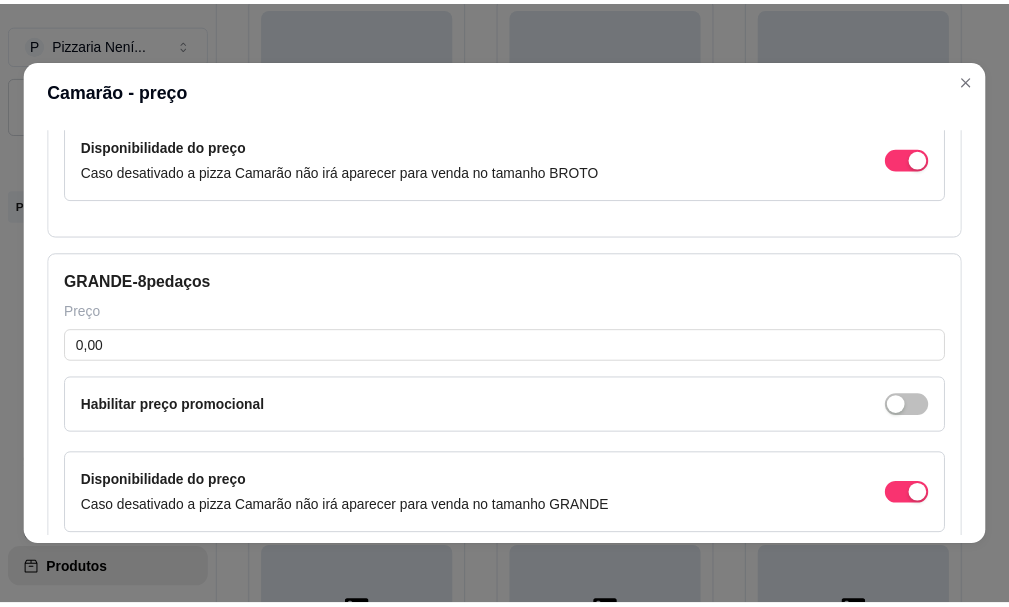 scroll, scrollTop: 423, scrollLeft: 0, axis: vertical 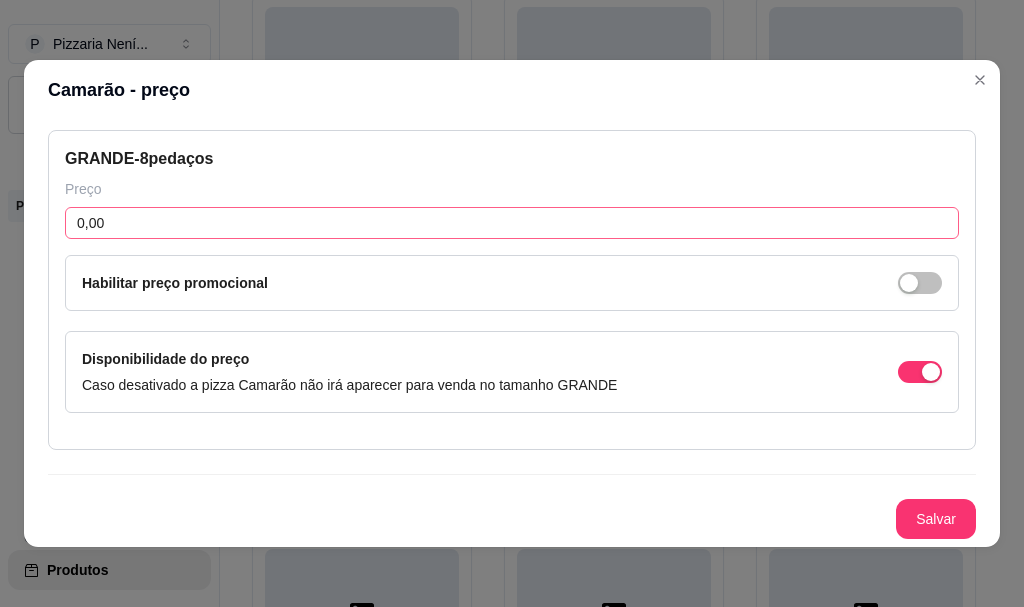 type on "45,00" 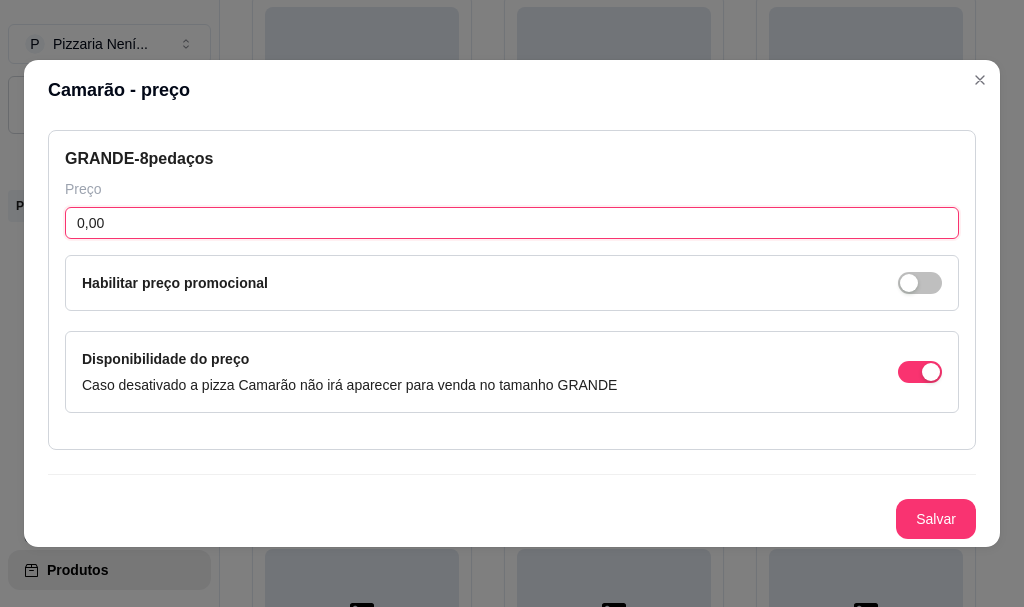 click on "0,00" at bounding box center (512, 223) 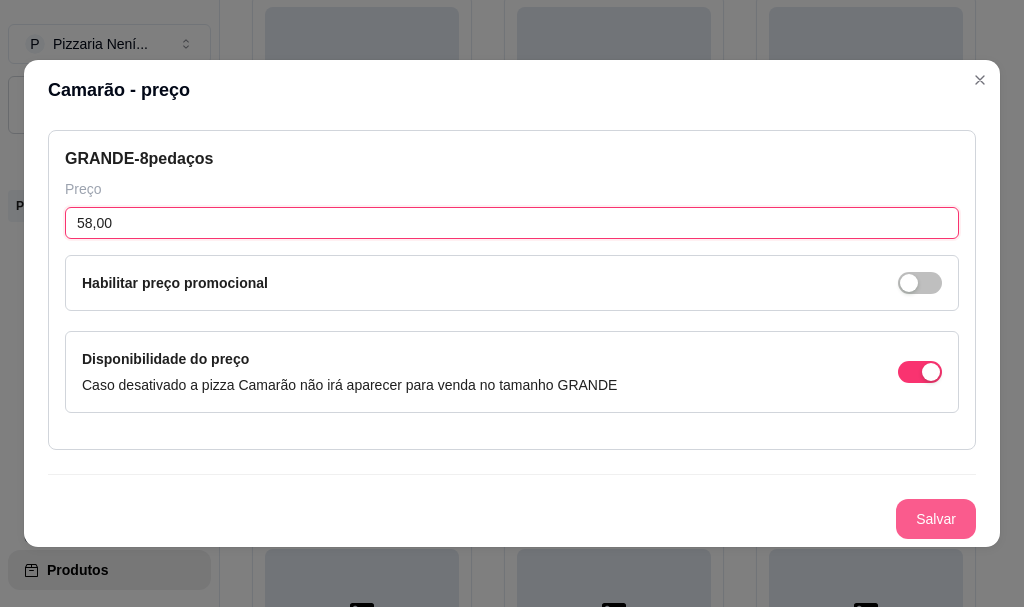 type on "58,00" 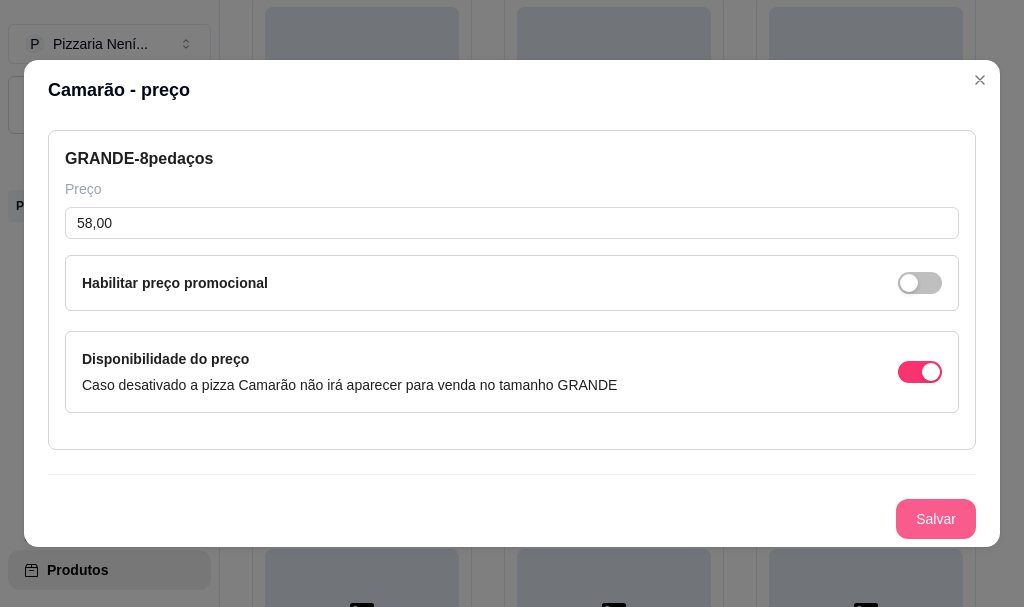 click on "Salvar" at bounding box center (936, 519) 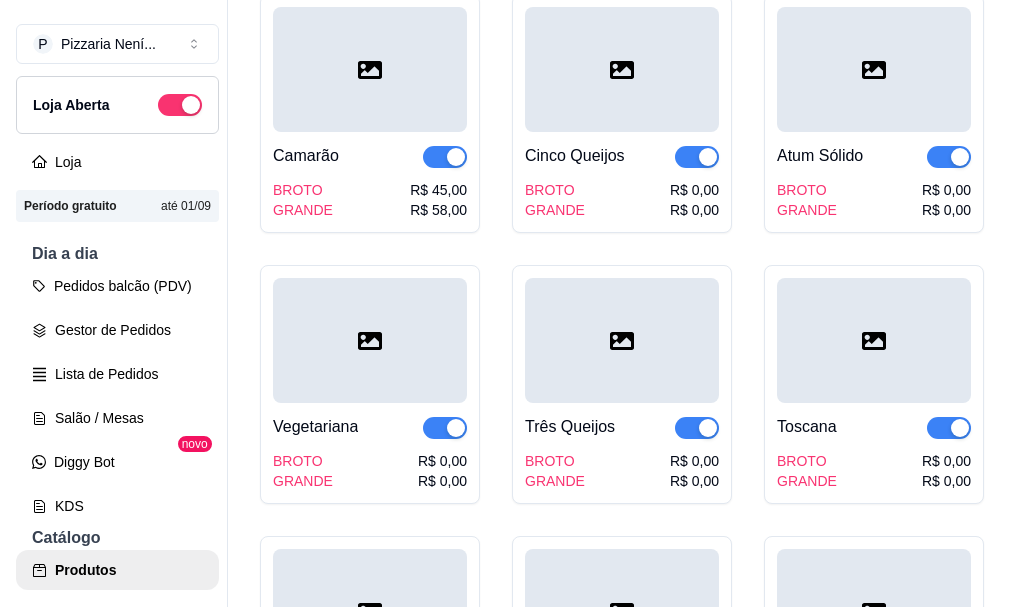 scroll, scrollTop: 900, scrollLeft: 0, axis: vertical 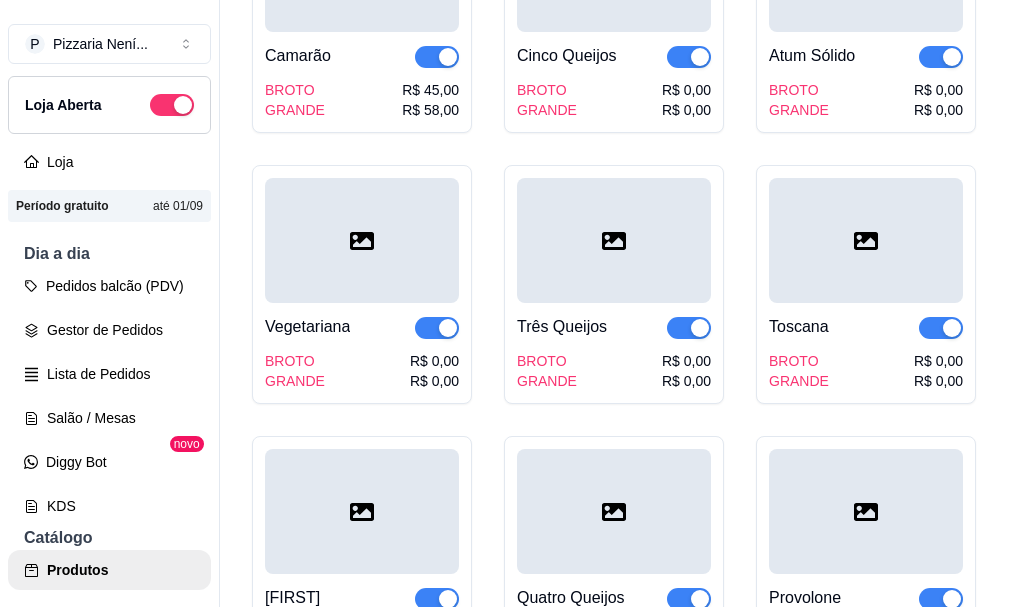 click on "R$ 0,00" at bounding box center [686, 90] 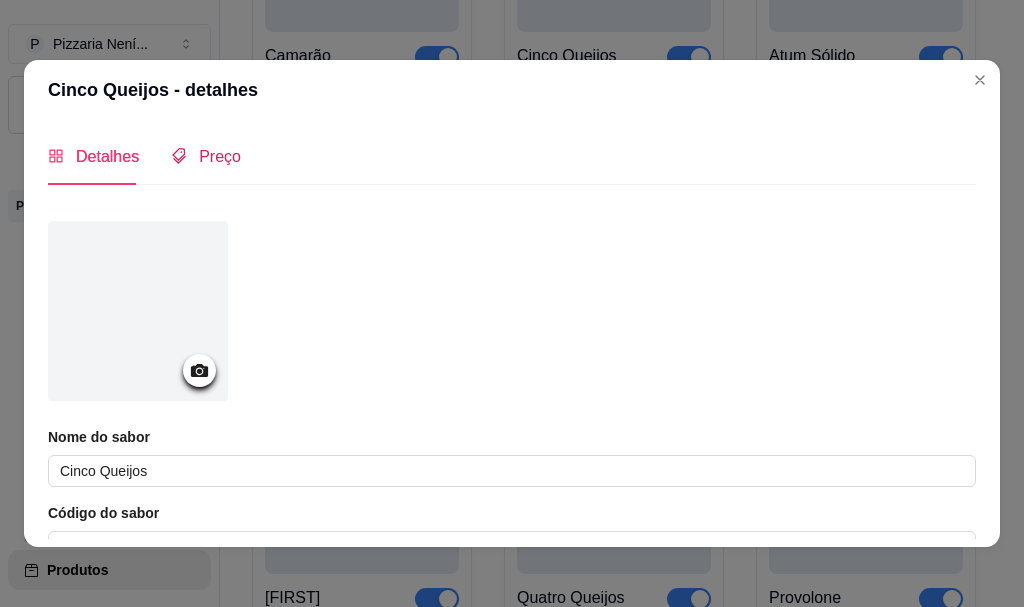 click on "Preço" at bounding box center (206, 156) 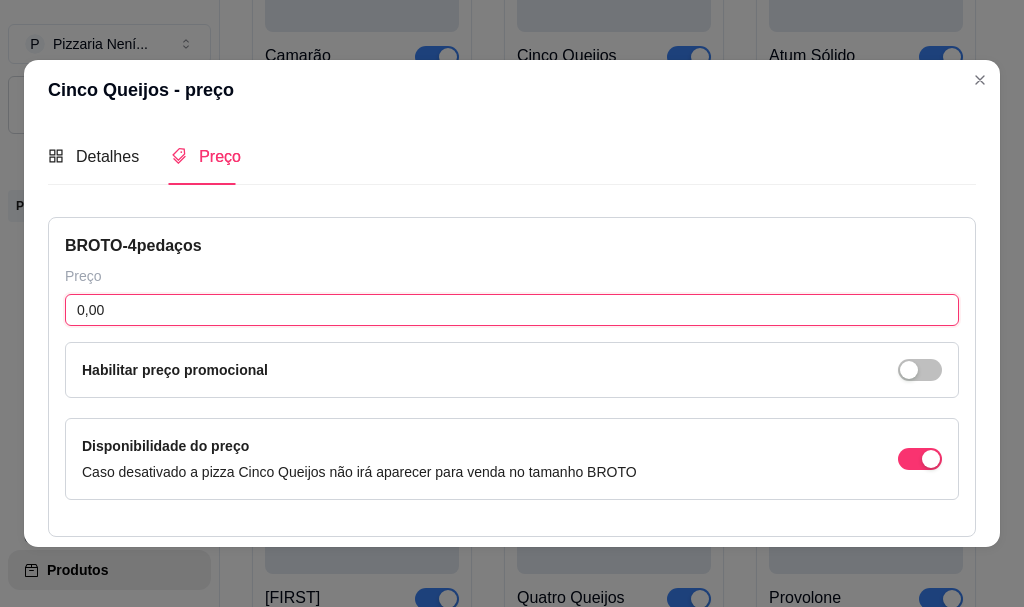 click on "0,00" at bounding box center [512, 310] 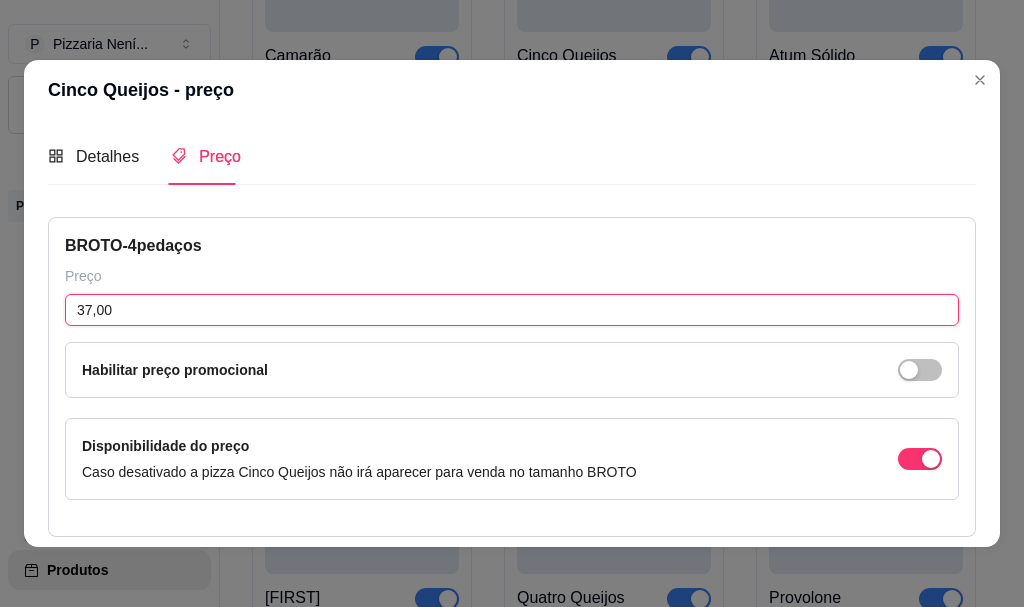 scroll, scrollTop: 200, scrollLeft: 0, axis: vertical 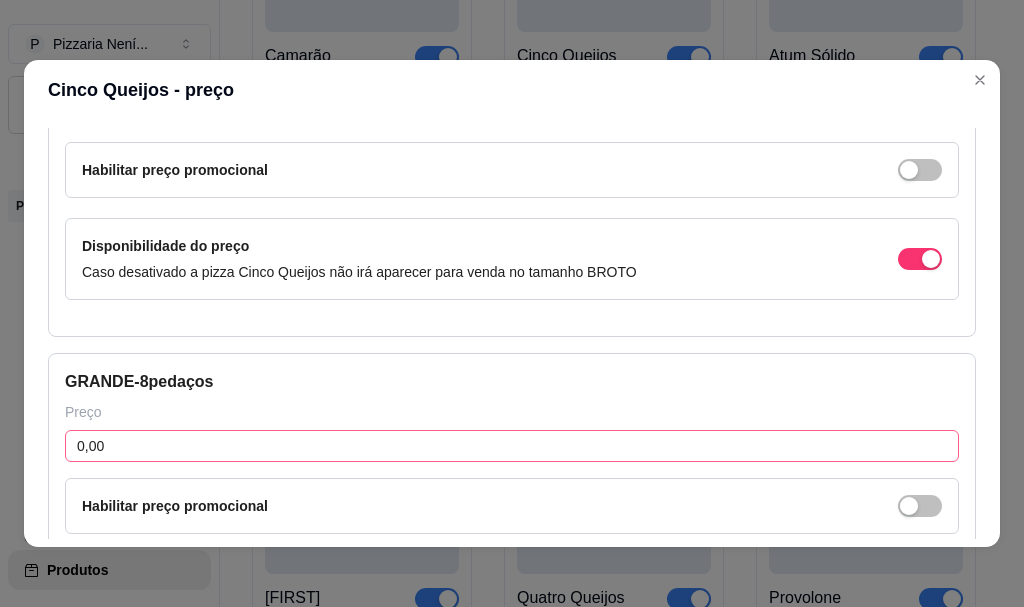 type on "37,00" 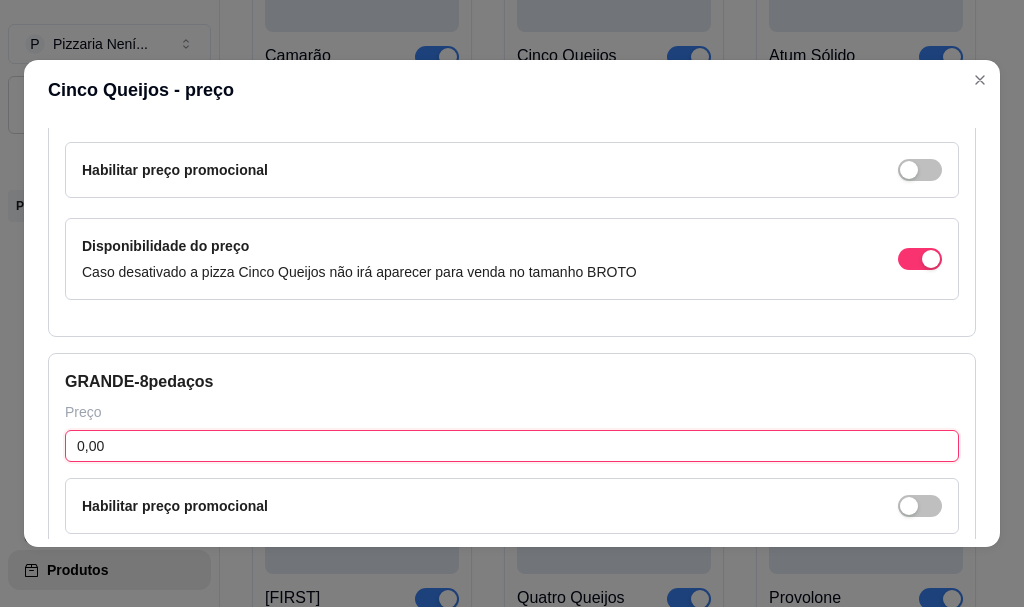 click on "0,00" at bounding box center [512, 446] 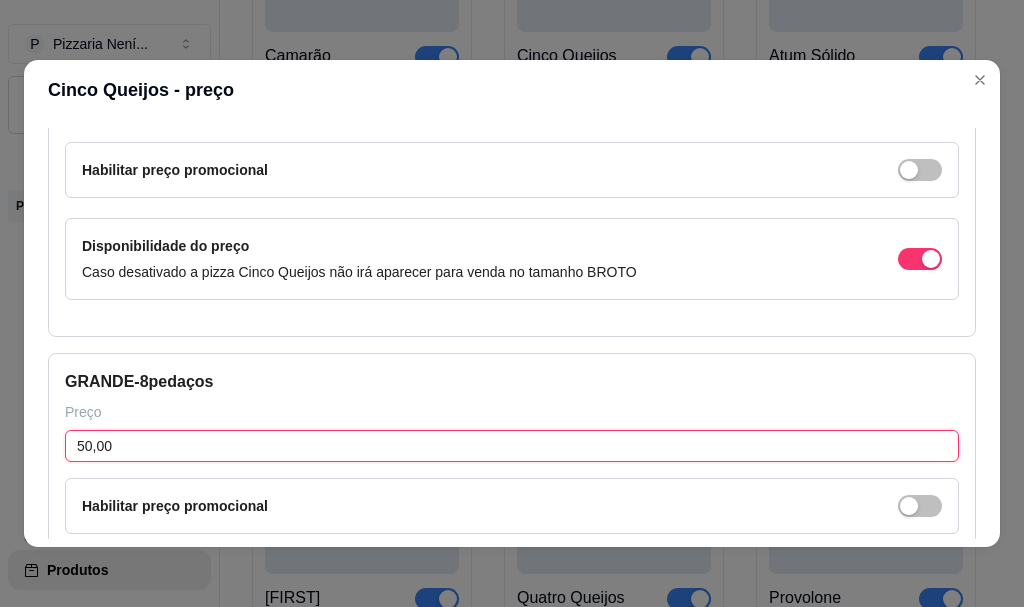 scroll, scrollTop: 423, scrollLeft: 0, axis: vertical 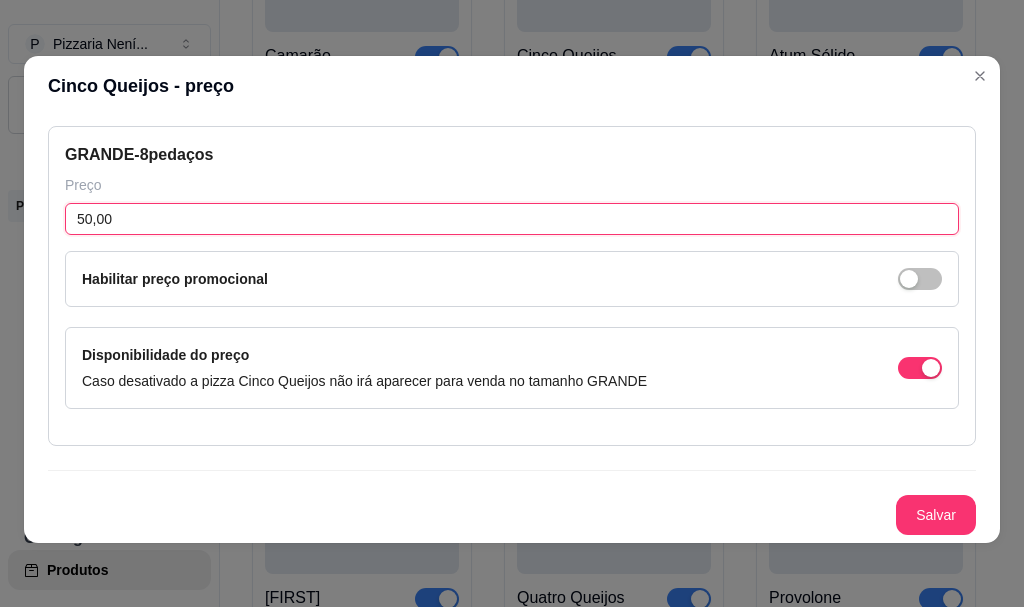 type on "50,00" 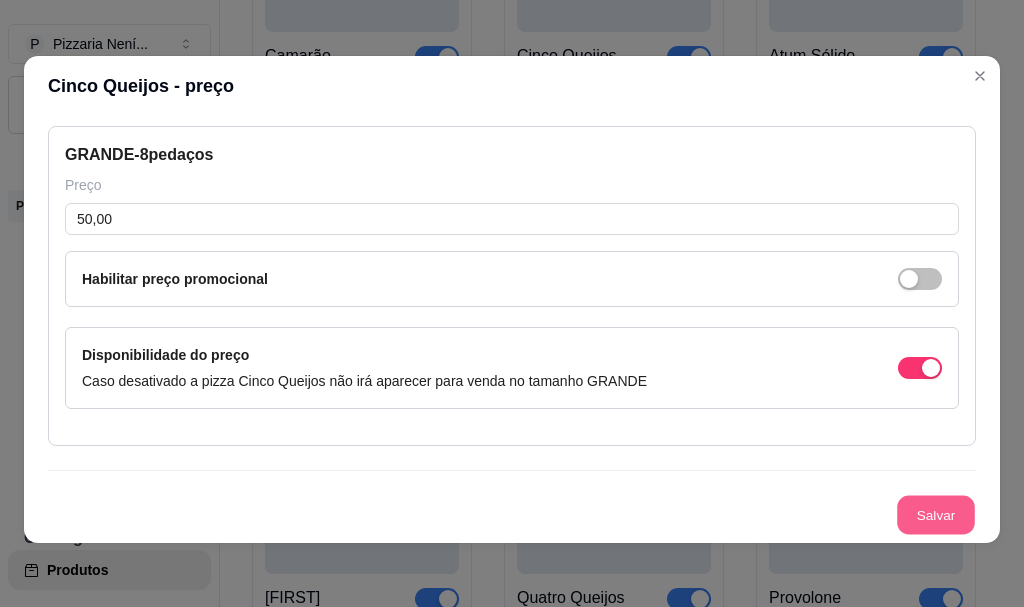 click on "Salvar" at bounding box center [936, 515] 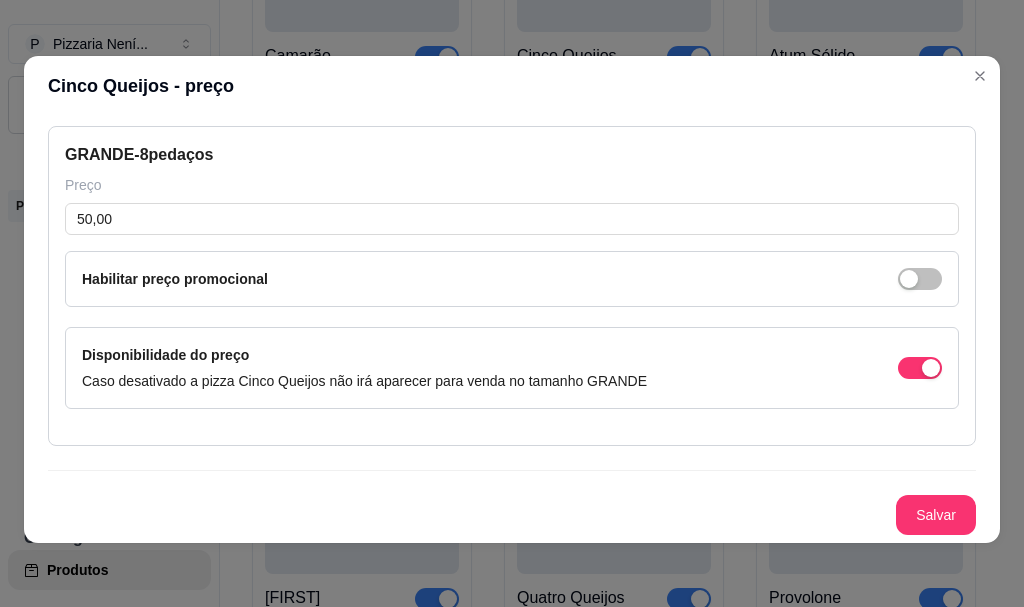 click on "Salvar" at bounding box center [936, 515] 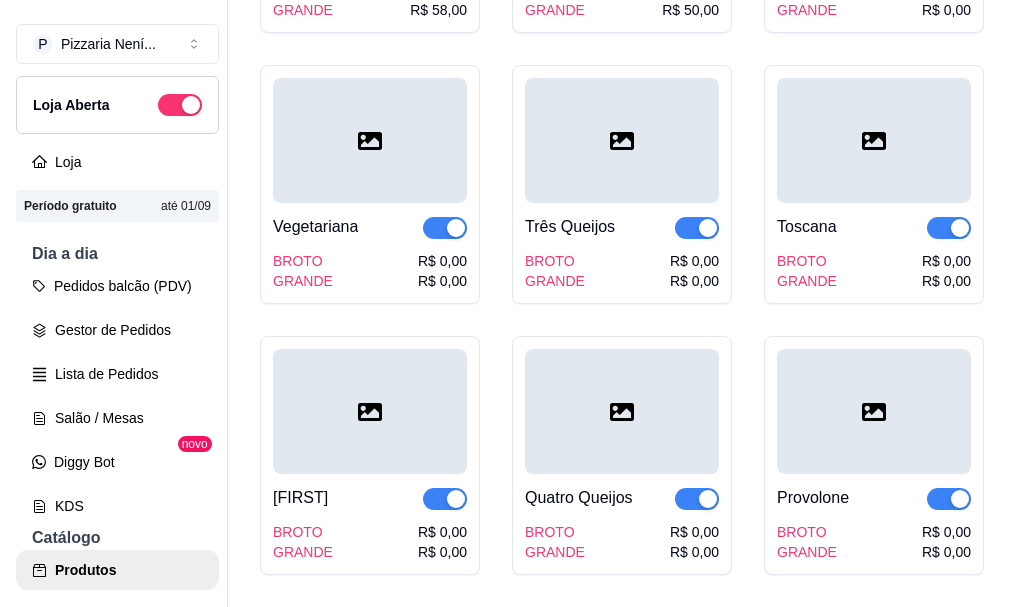 scroll, scrollTop: 1100, scrollLeft: 0, axis: vertical 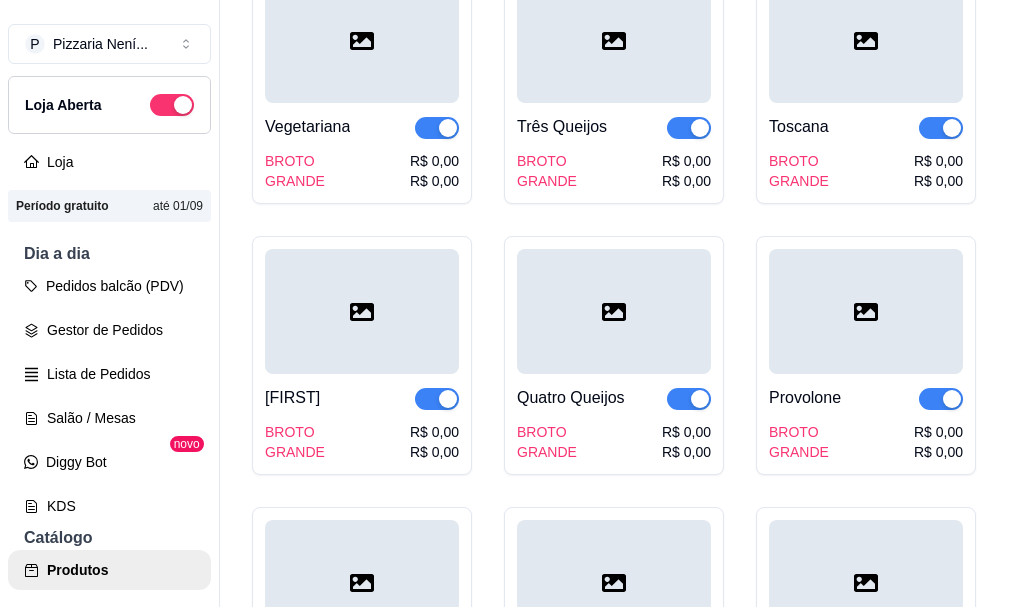 click on "R$ 0,00" at bounding box center (938, -110) 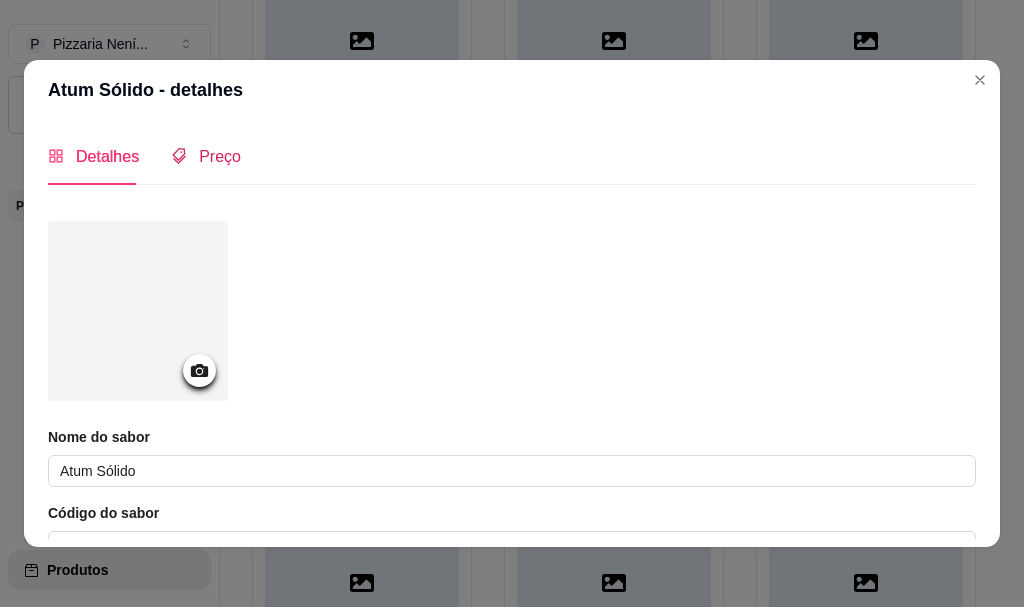 click on "Preço" at bounding box center (220, 156) 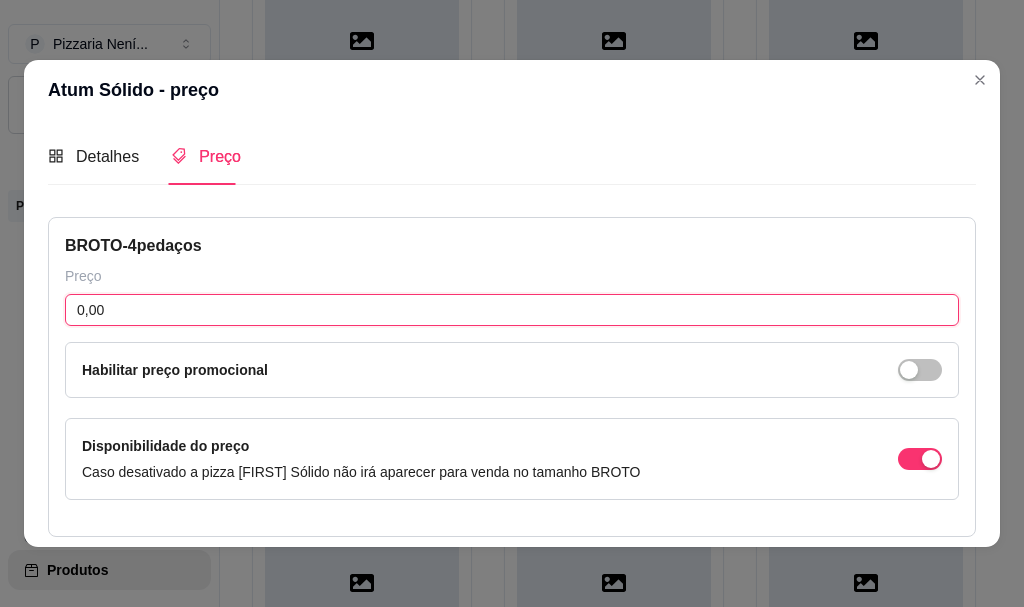 click on "0,00" at bounding box center [512, 310] 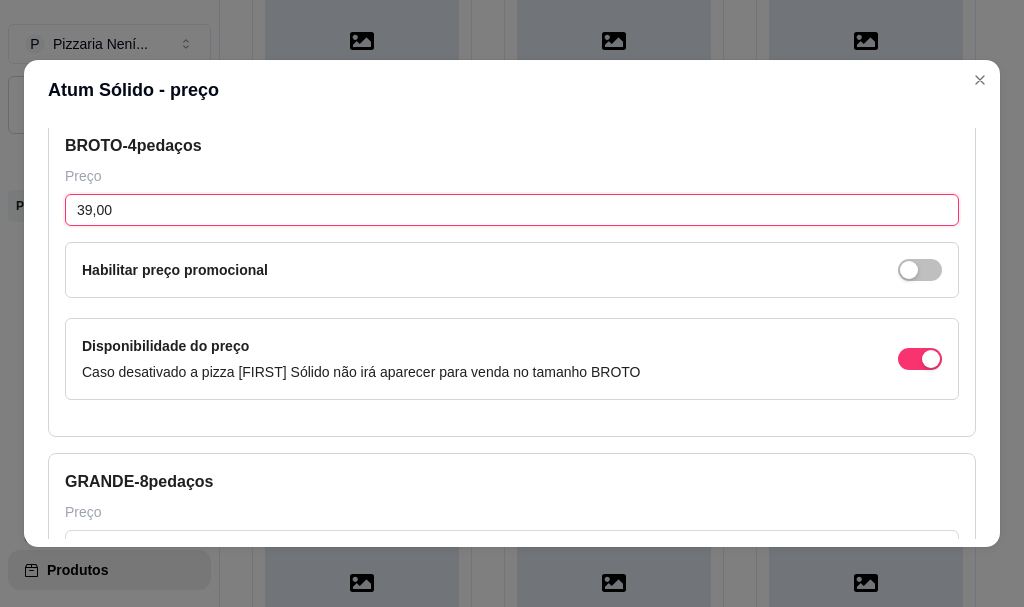 scroll, scrollTop: 300, scrollLeft: 0, axis: vertical 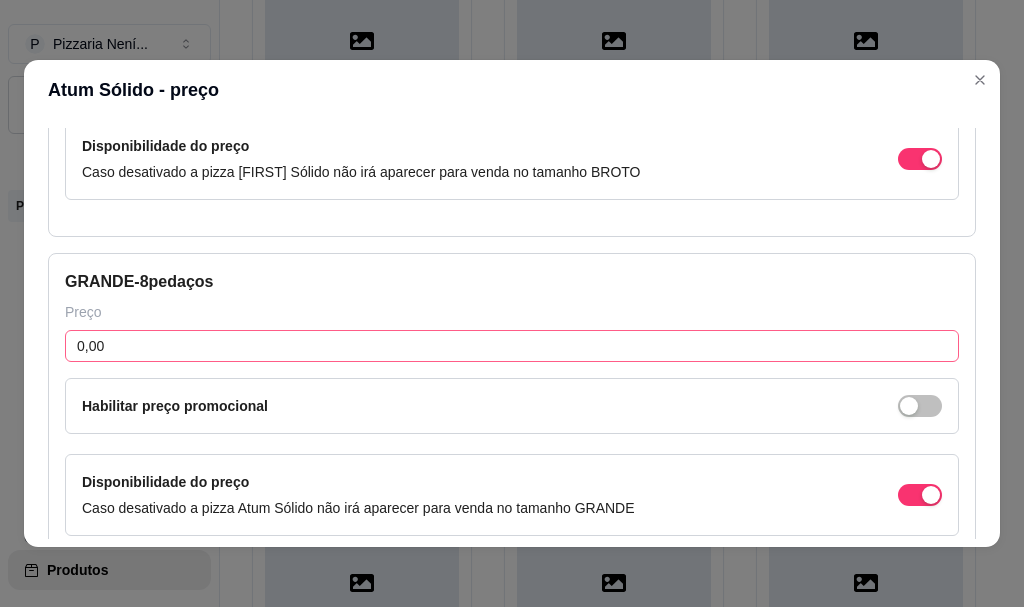 type on "39,00" 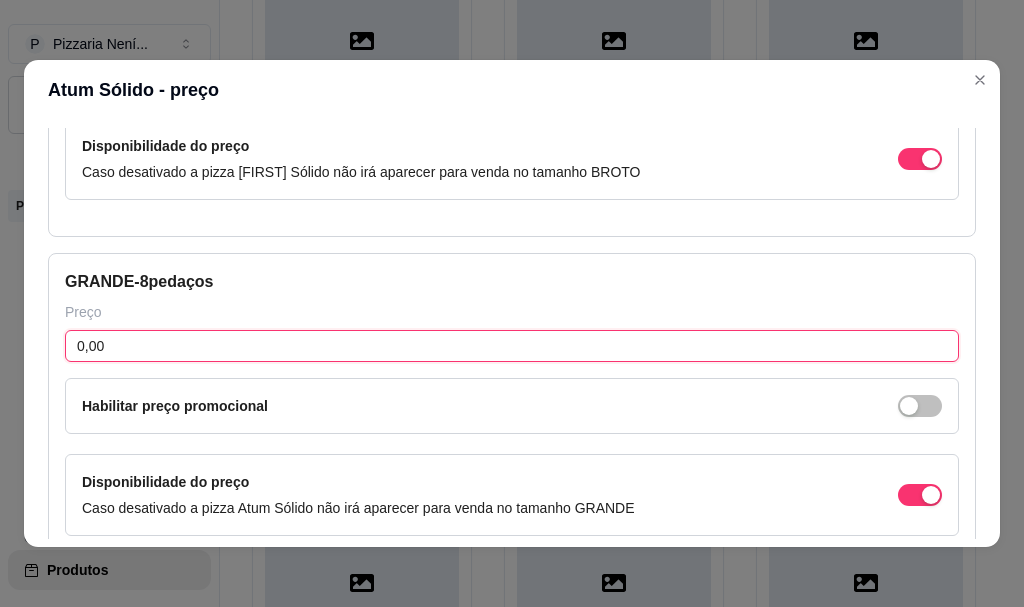 click on "0,00" at bounding box center [512, 346] 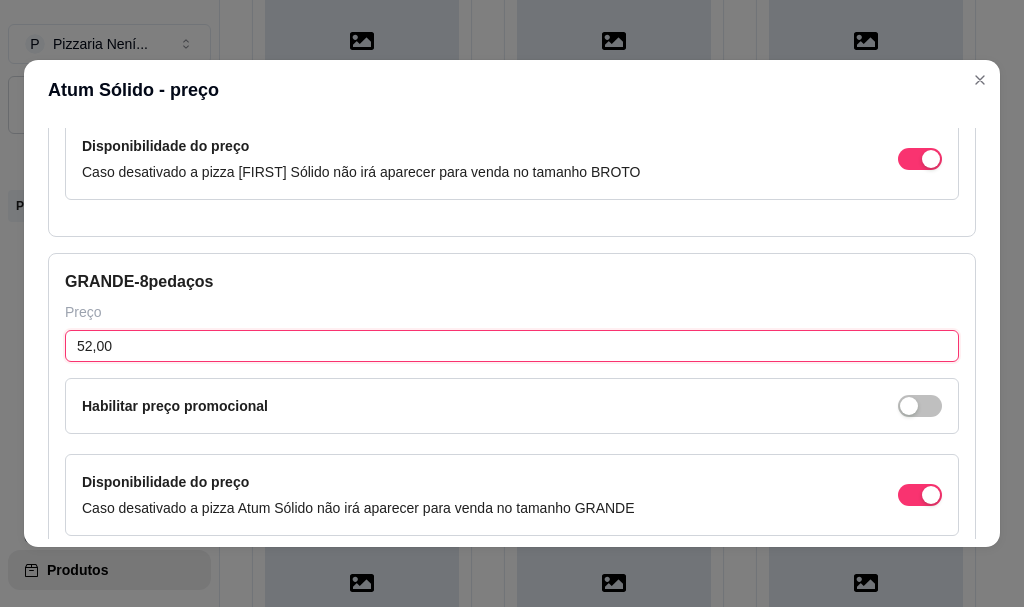 scroll, scrollTop: 0, scrollLeft: 0, axis: both 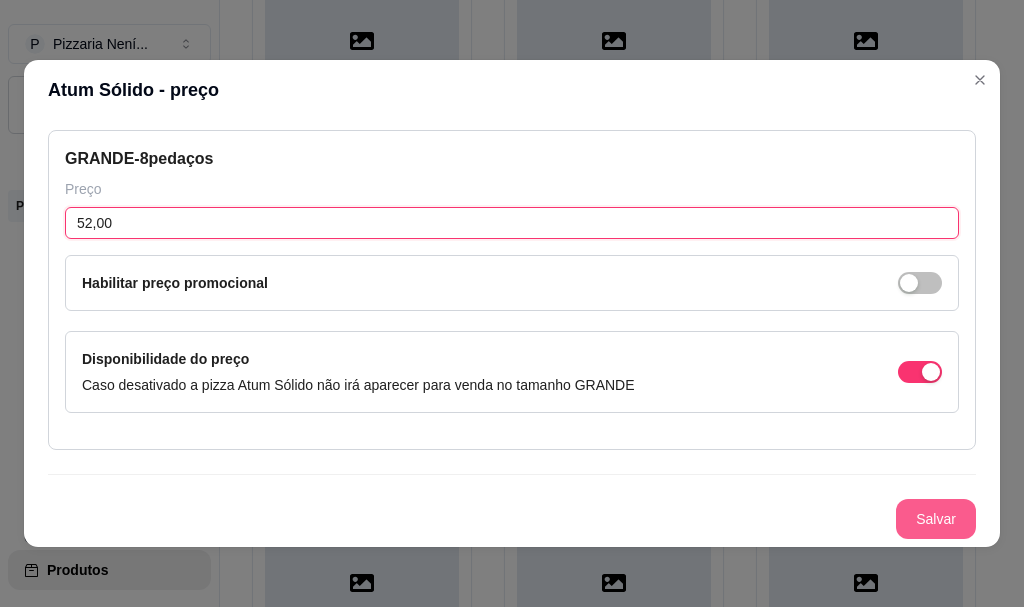type on "52,00" 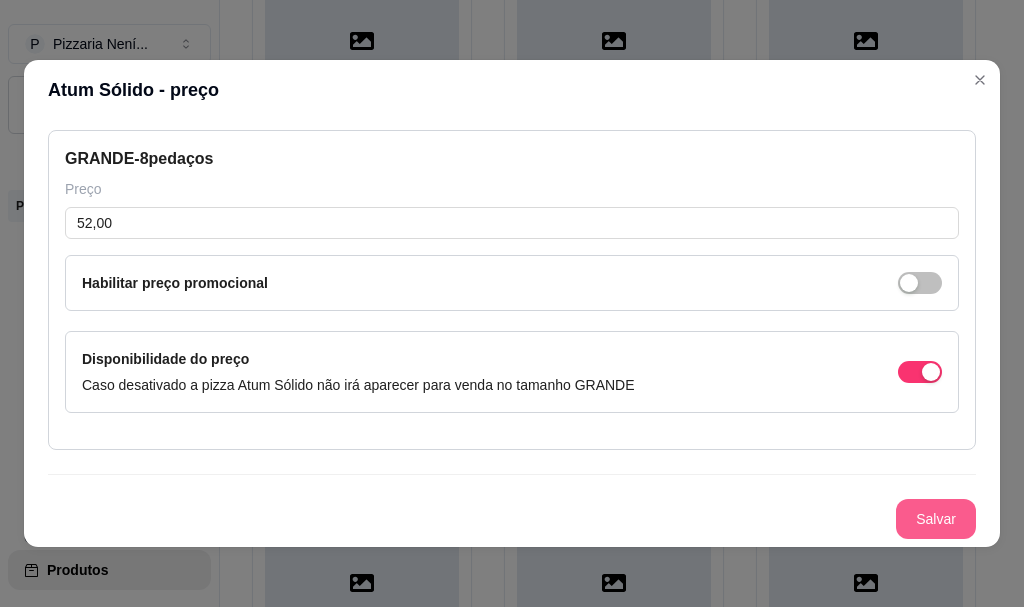 click on "Salvar" at bounding box center (936, 519) 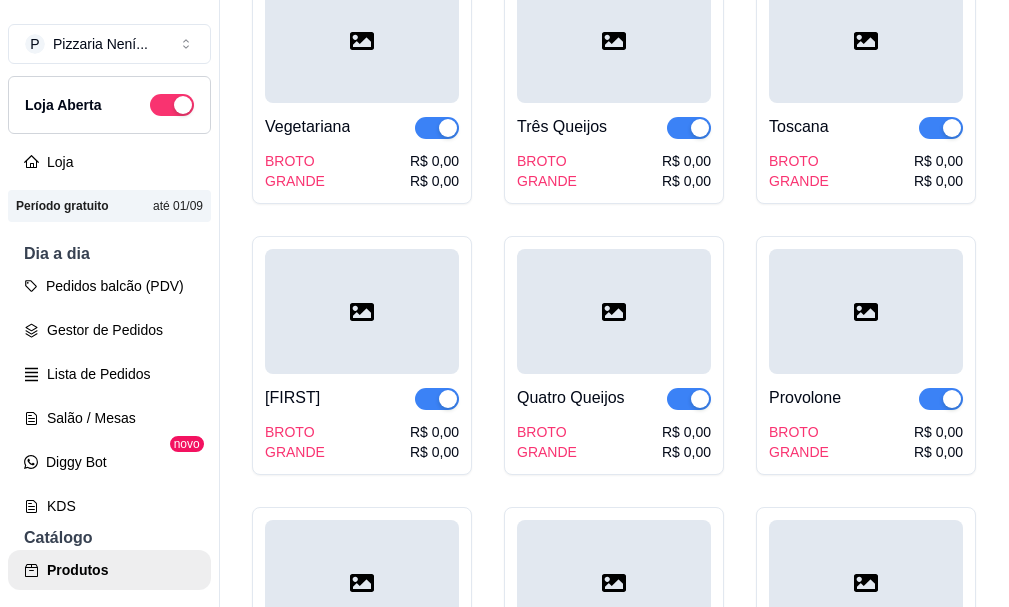 click on "R$ 0,00" at bounding box center (434, 161) 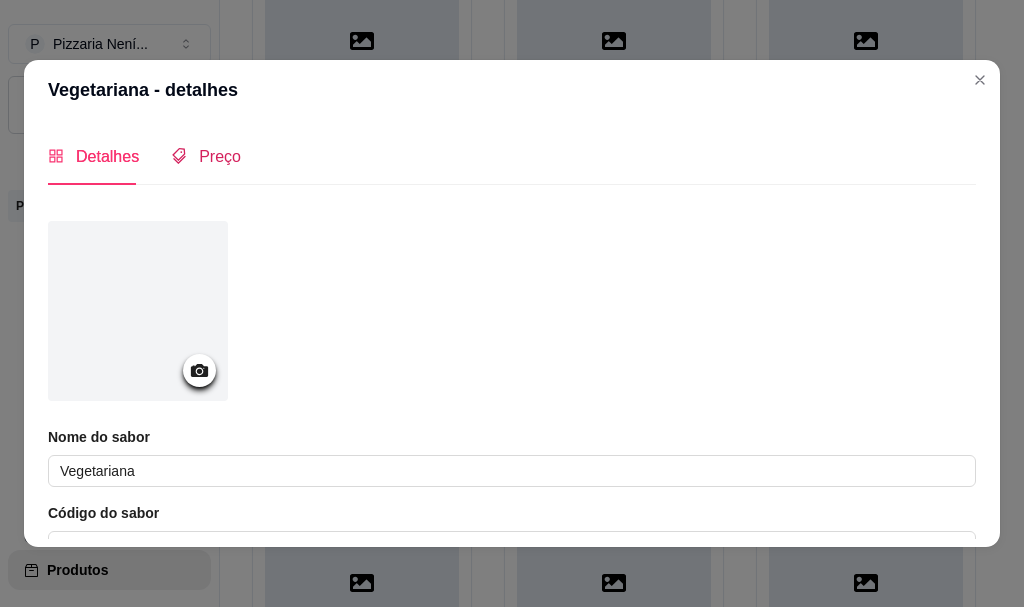 click on "Preço" at bounding box center (220, 156) 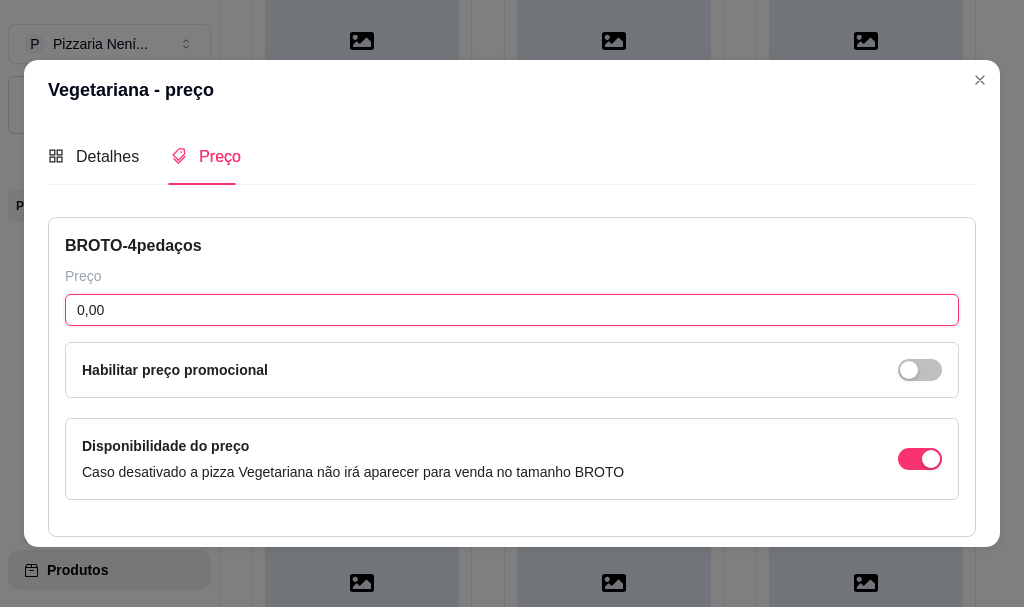 click on "0,00" at bounding box center [512, 310] 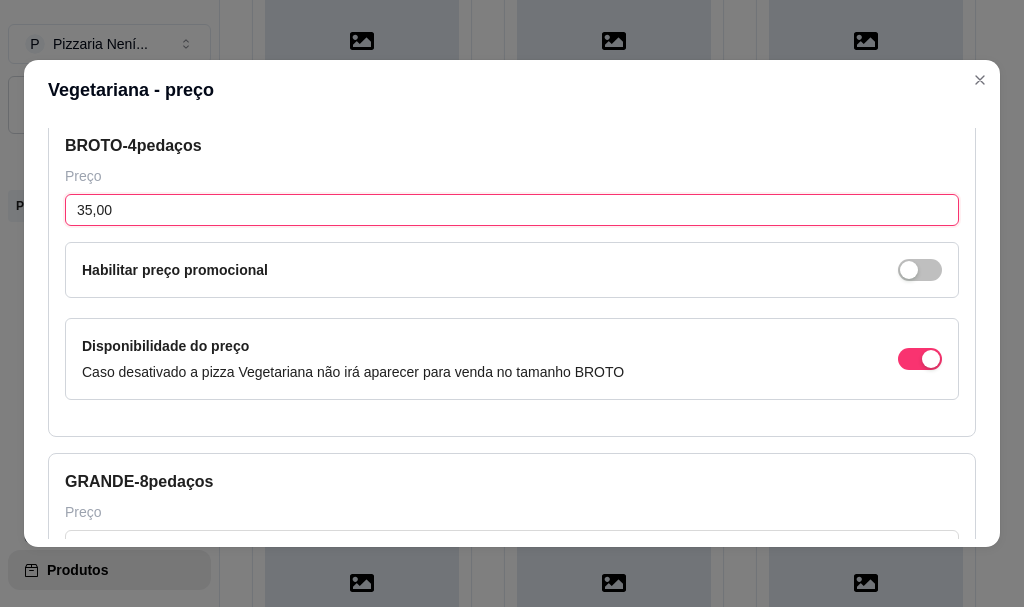 scroll, scrollTop: 400, scrollLeft: 0, axis: vertical 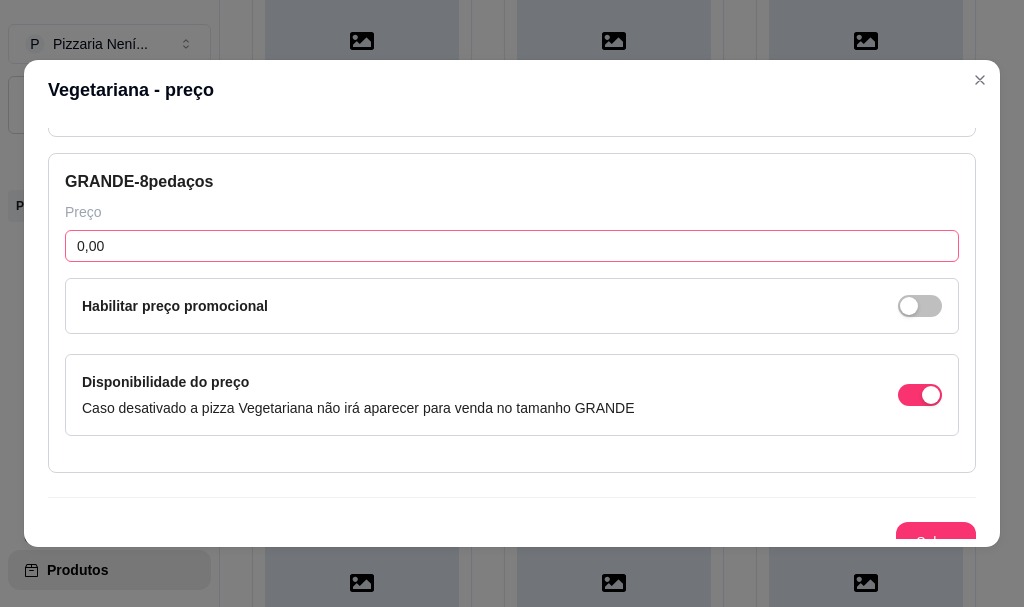 type on "35,00" 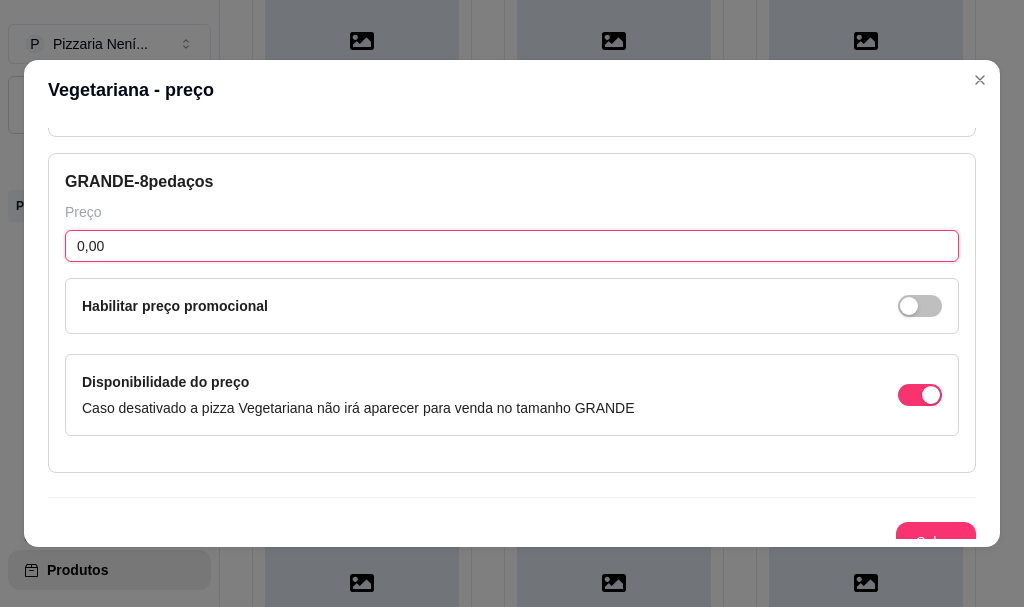 click on "0,00" at bounding box center [512, 246] 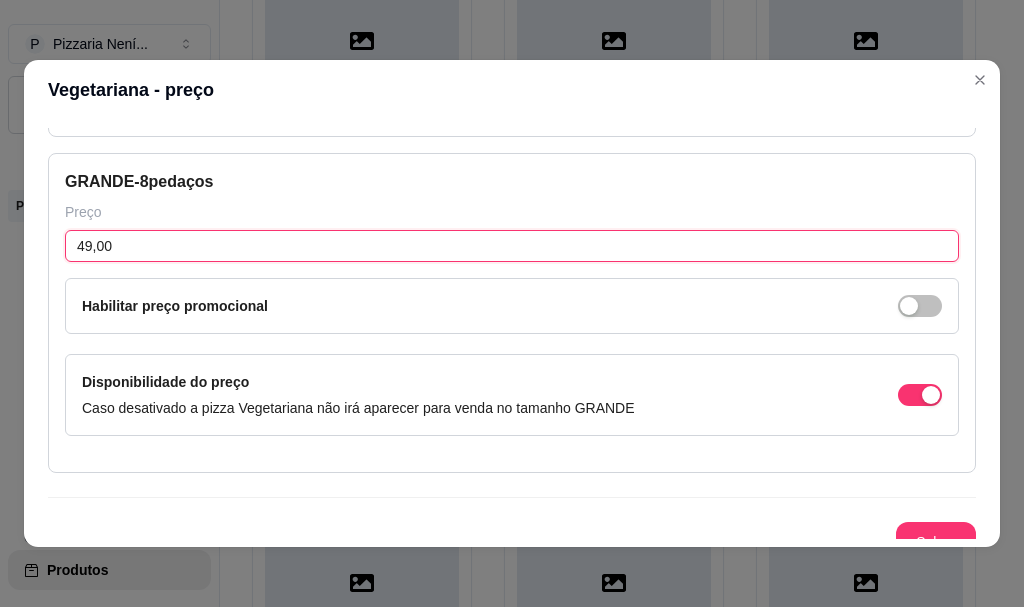 scroll, scrollTop: 4, scrollLeft: 0, axis: vertical 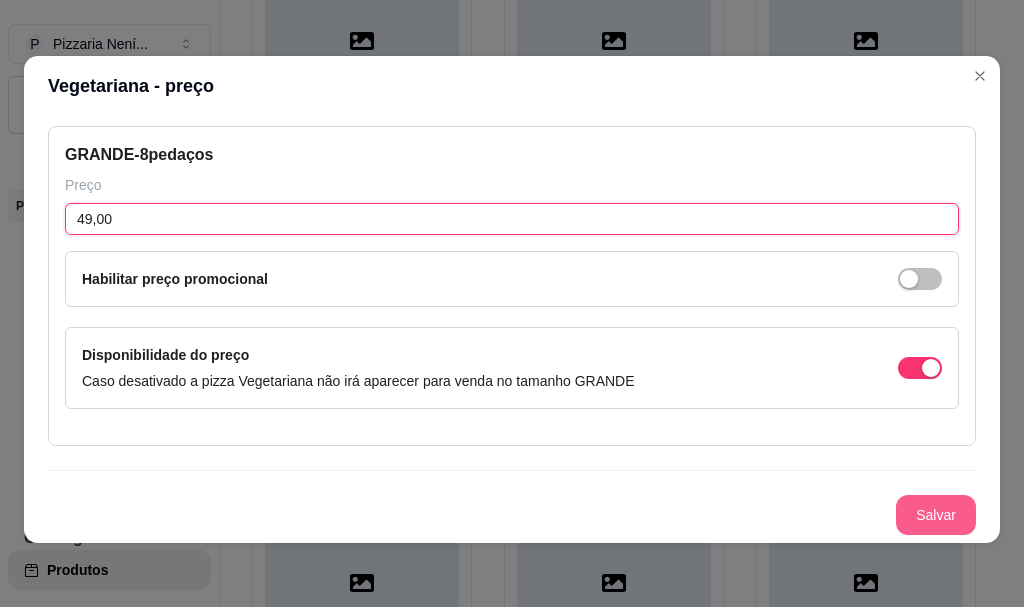 type on "49,00" 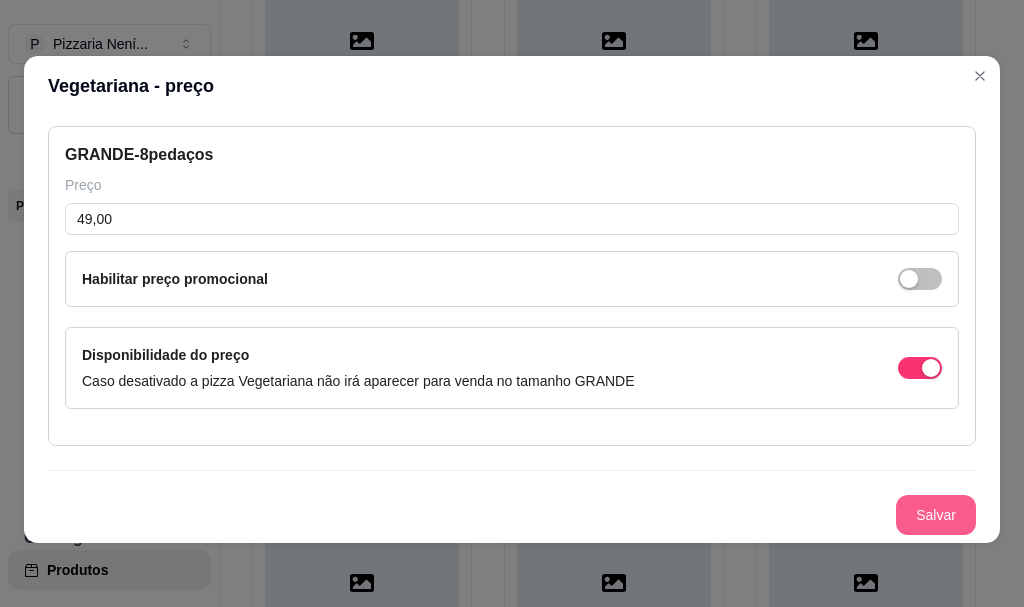 click on "Salvar" at bounding box center [936, 515] 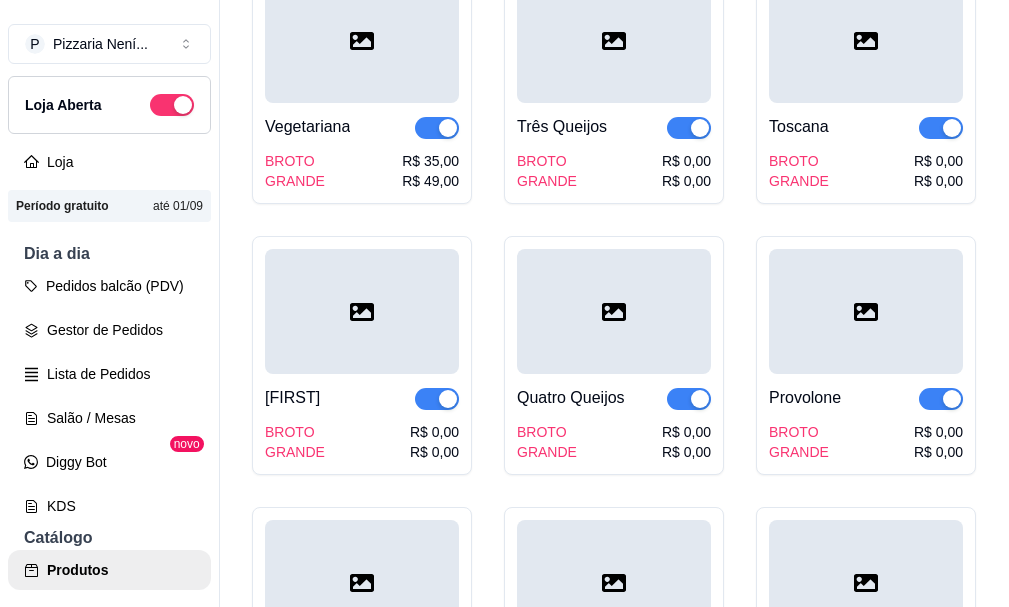 scroll, scrollTop: 32, scrollLeft: 0, axis: vertical 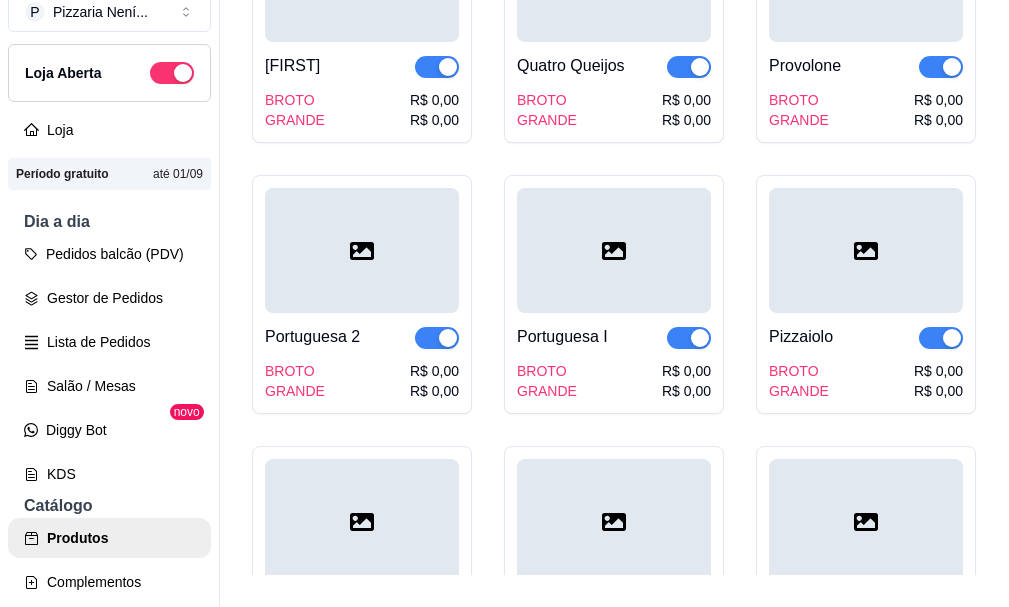 click on "R$ 0,00" at bounding box center (686, -171) 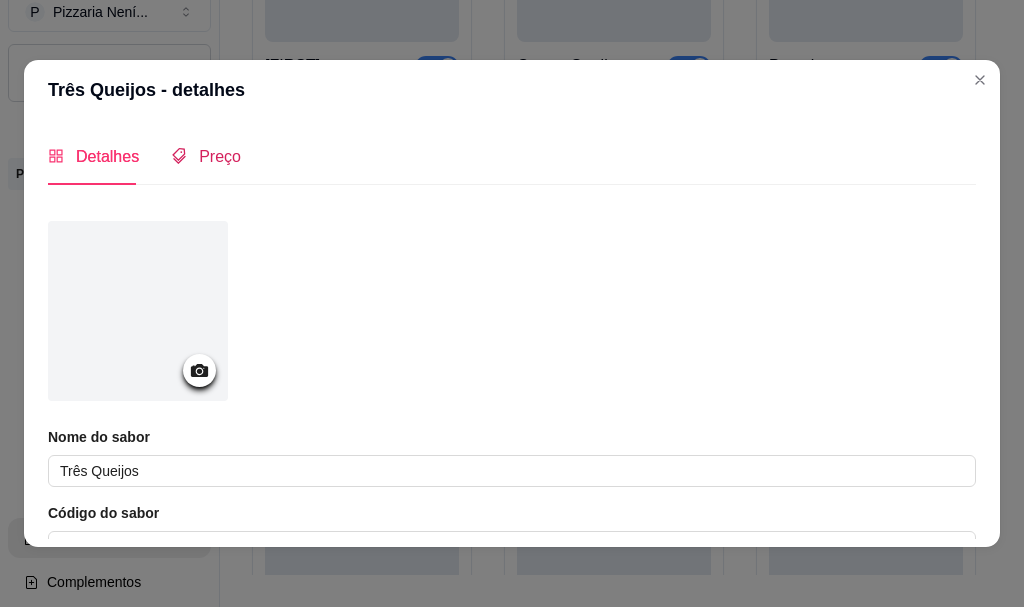 click on "Preço" at bounding box center (206, 156) 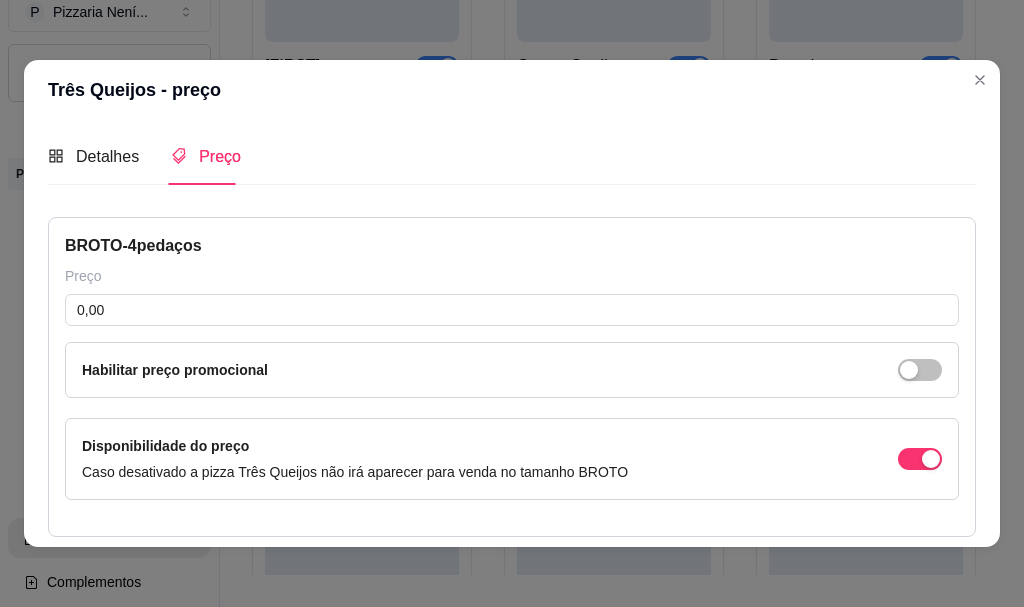 type 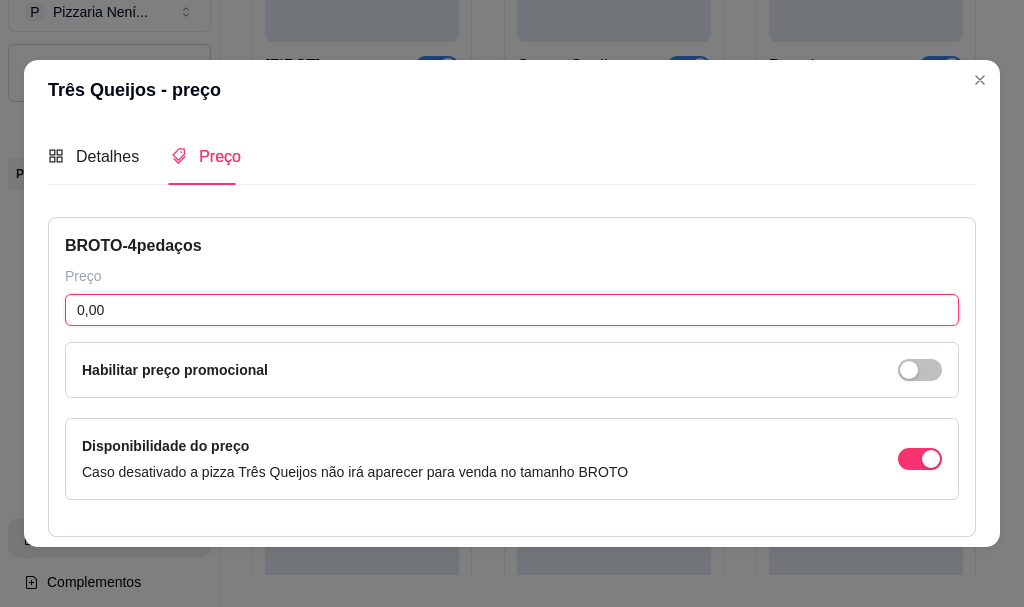 click on "0,00" at bounding box center [512, 310] 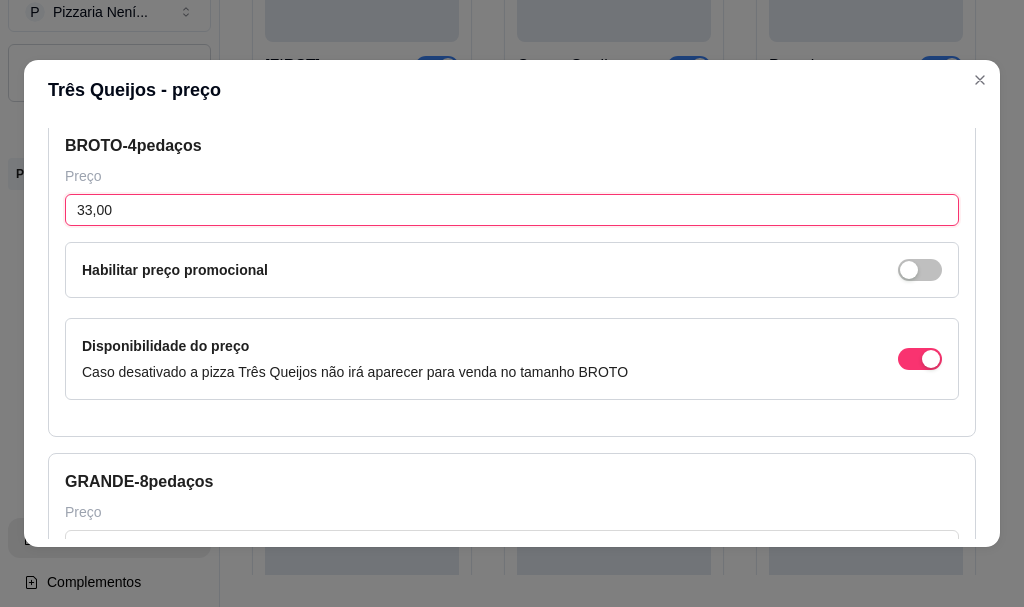 scroll, scrollTop: 200, scrollLeft: 0, axis: vertical 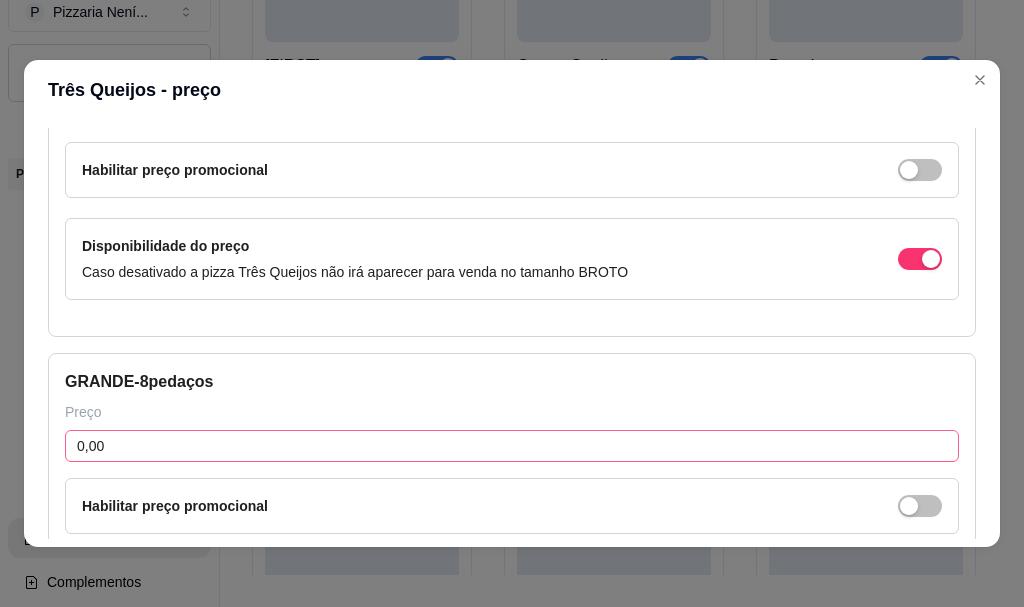 type on "33,00" 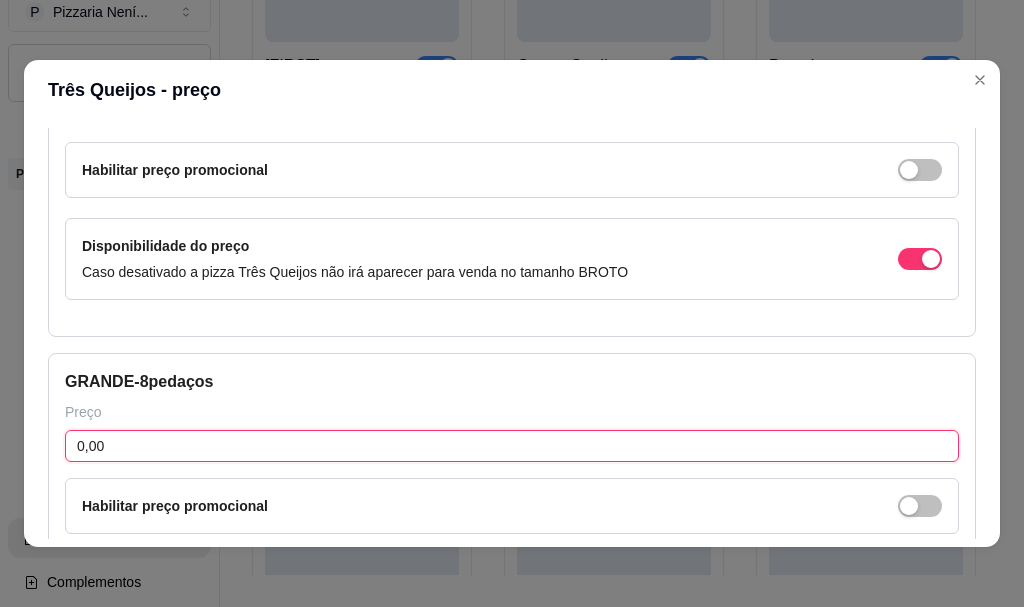 click on "0,00" at bounding box center [512, 446] 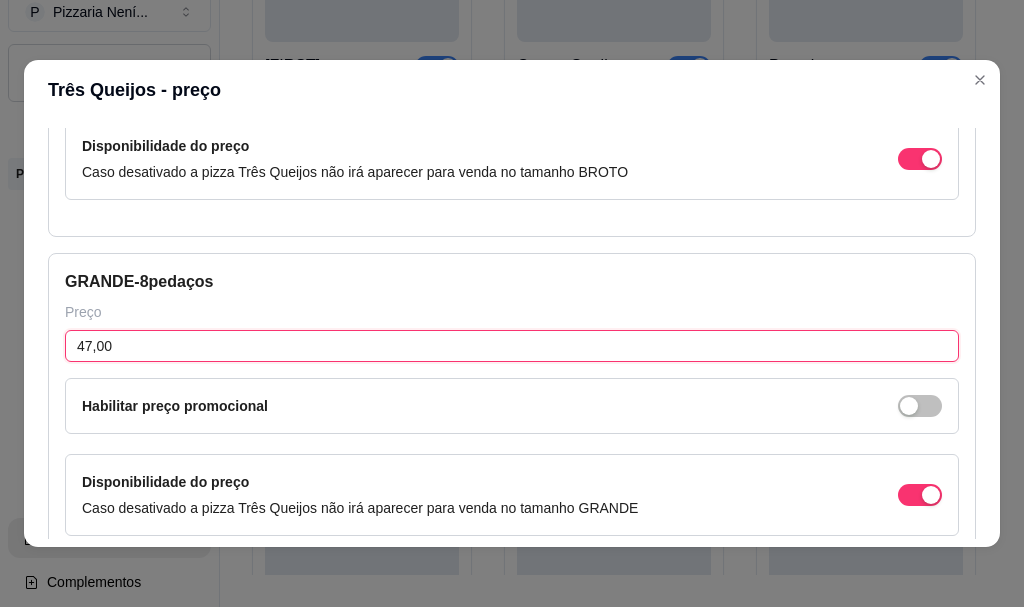 scroll, scrollTop: 423, scrollLeft: 0, axis: vertical 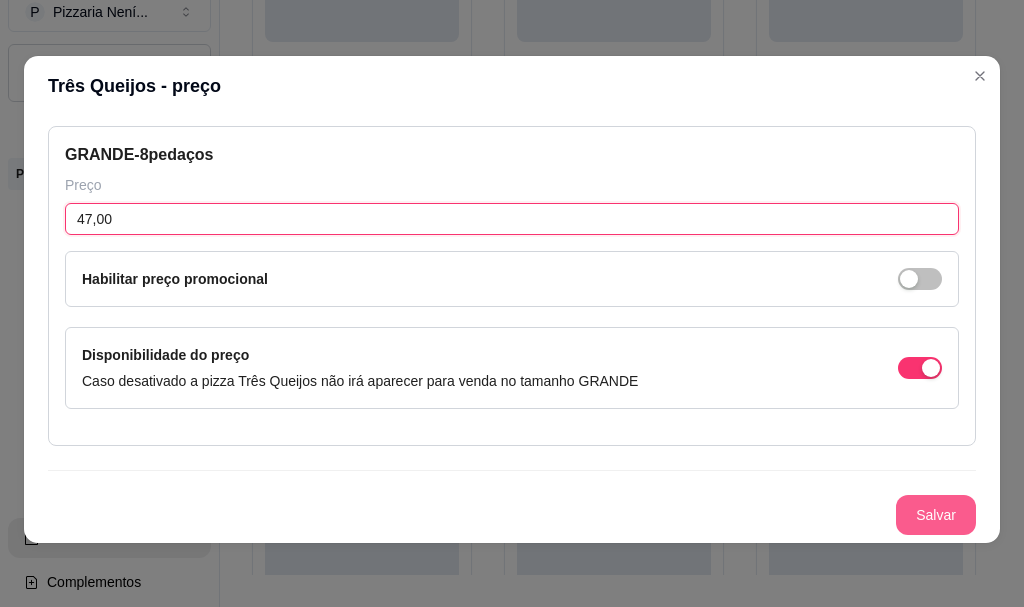 type on "47,00" 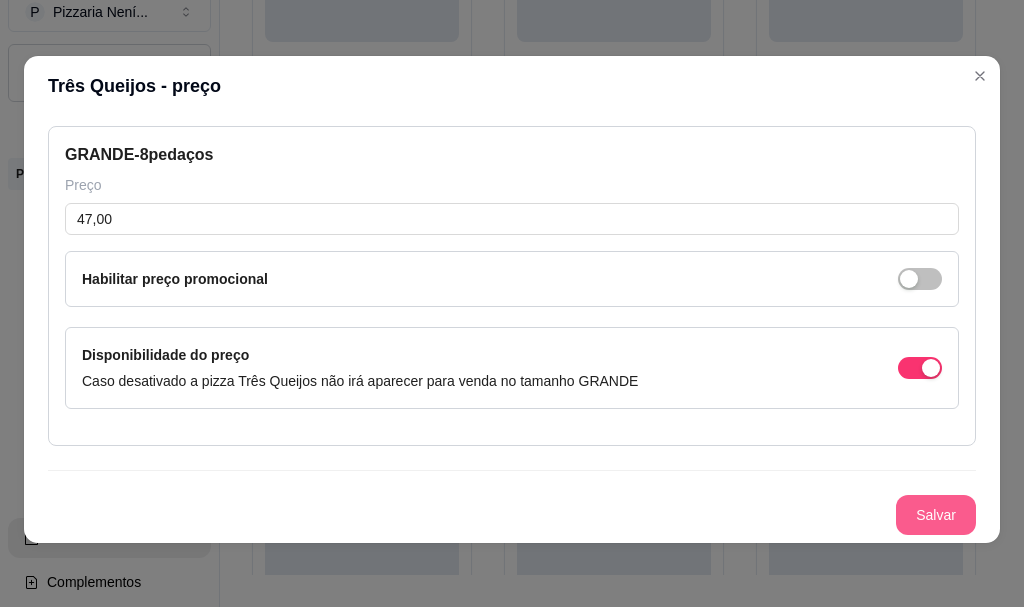 click on "Salvar" at bounding box center [936, 515] 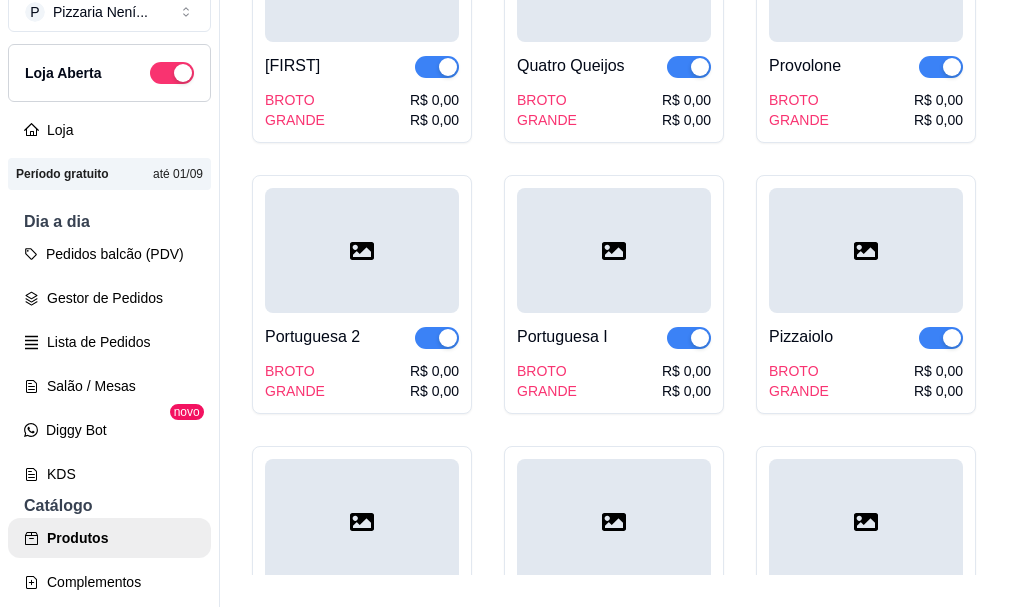 click on "R$ 0,00" at bounding box center (938, -171) 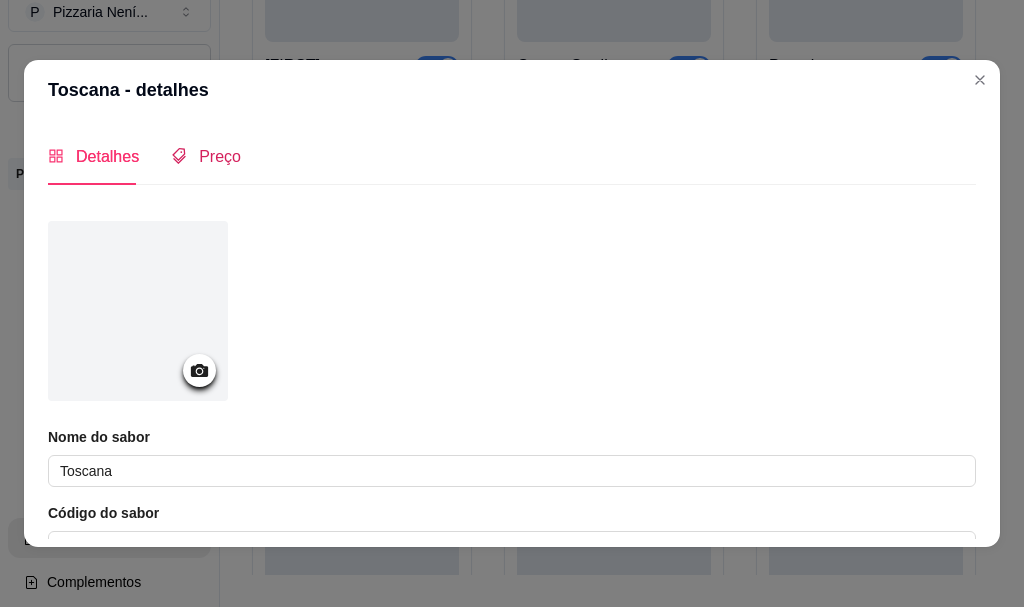 click on "Preço" at bounding box center (220, 156) 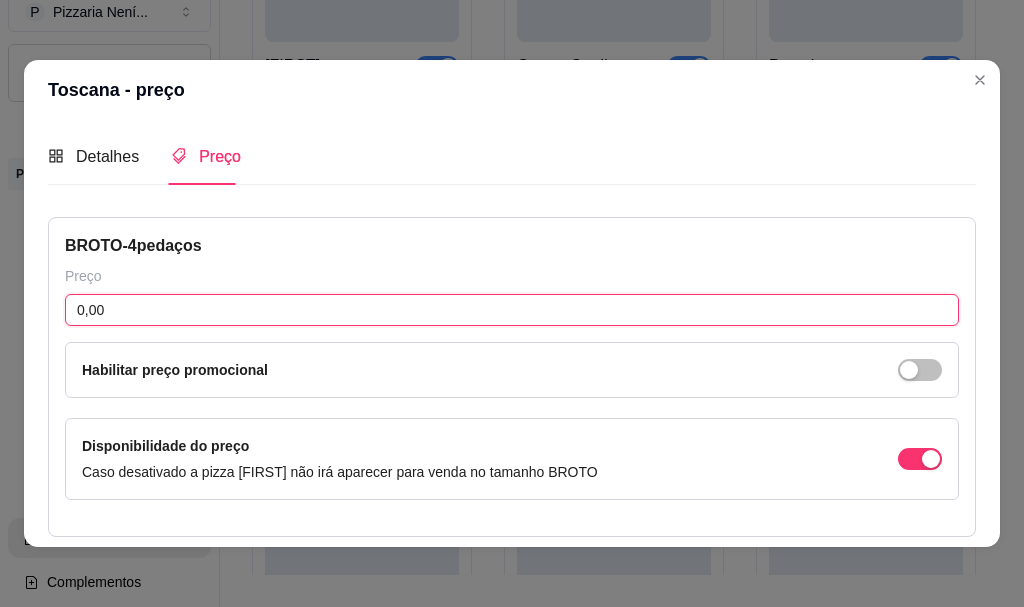 click on "0,00" at bounding box center [512, 310] 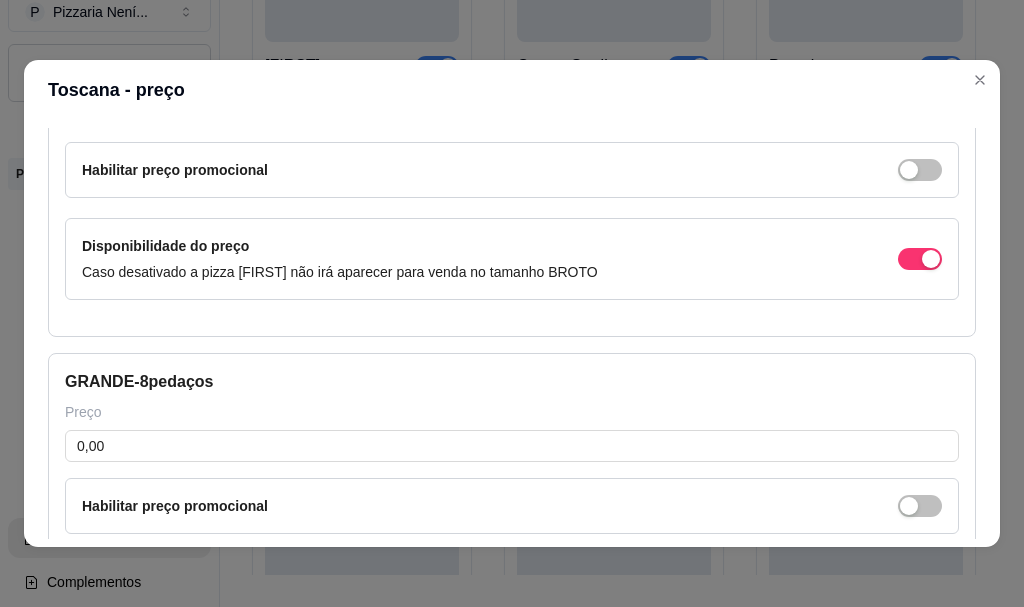 scroll, scrollTop: 300, scrollLeft: 0, axis: vertical 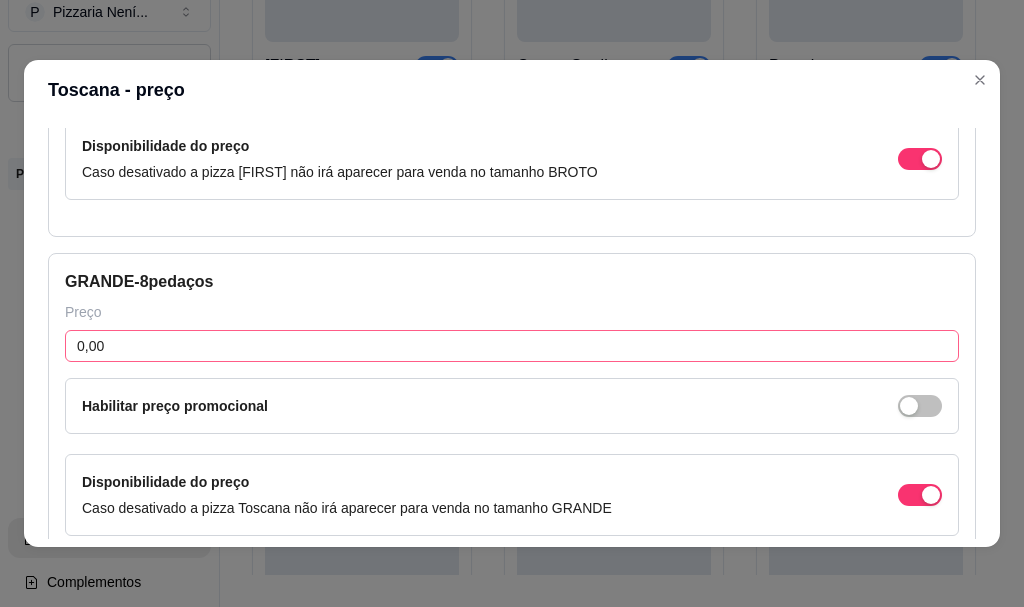 type on "33,00" 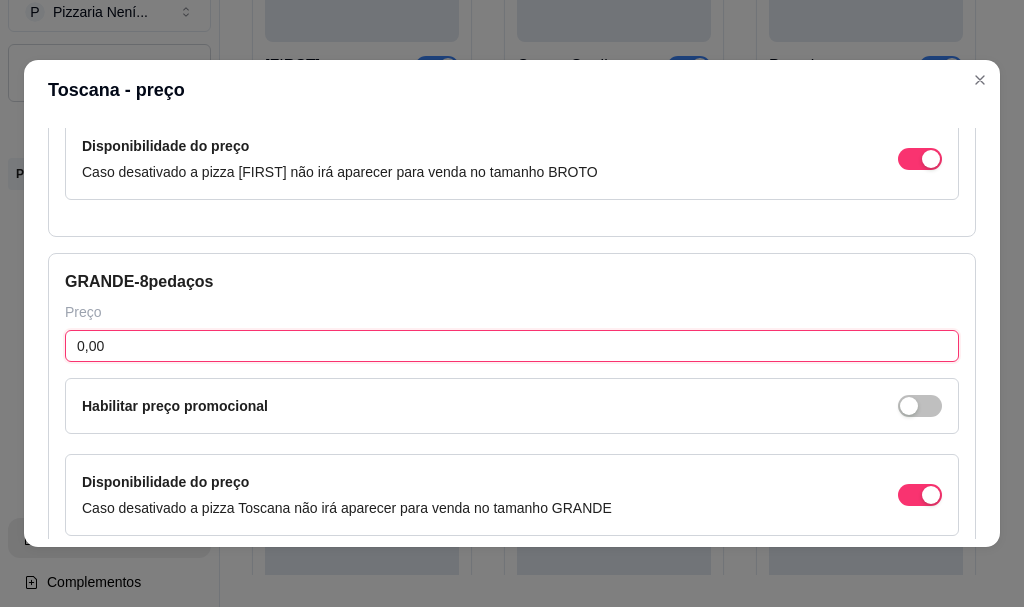 click on "0,00" at bounding box center (512, 346) 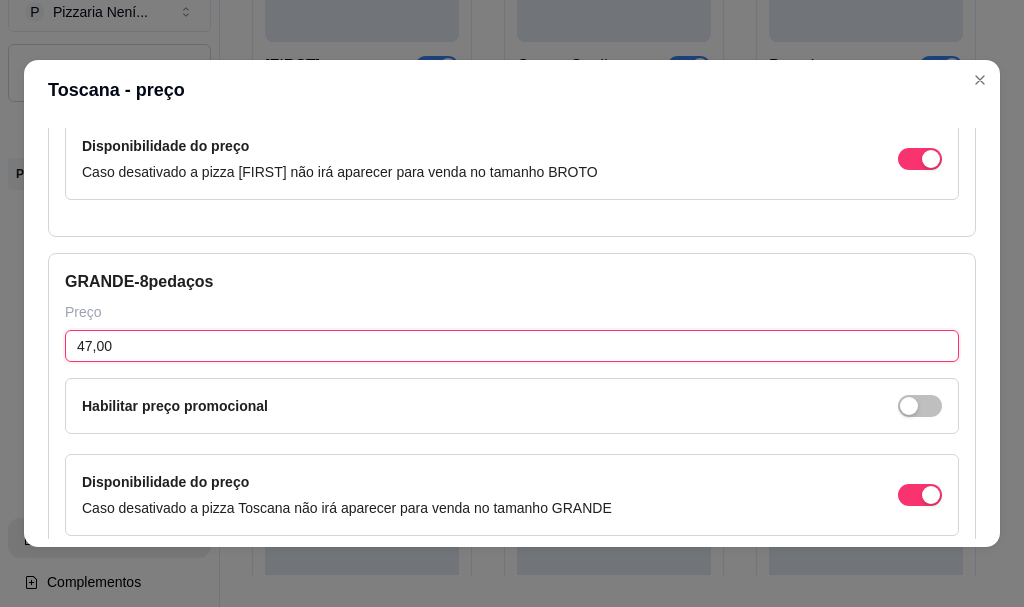 scroll, scrollTop: 423, scrollLeft: 0, axis: vertical 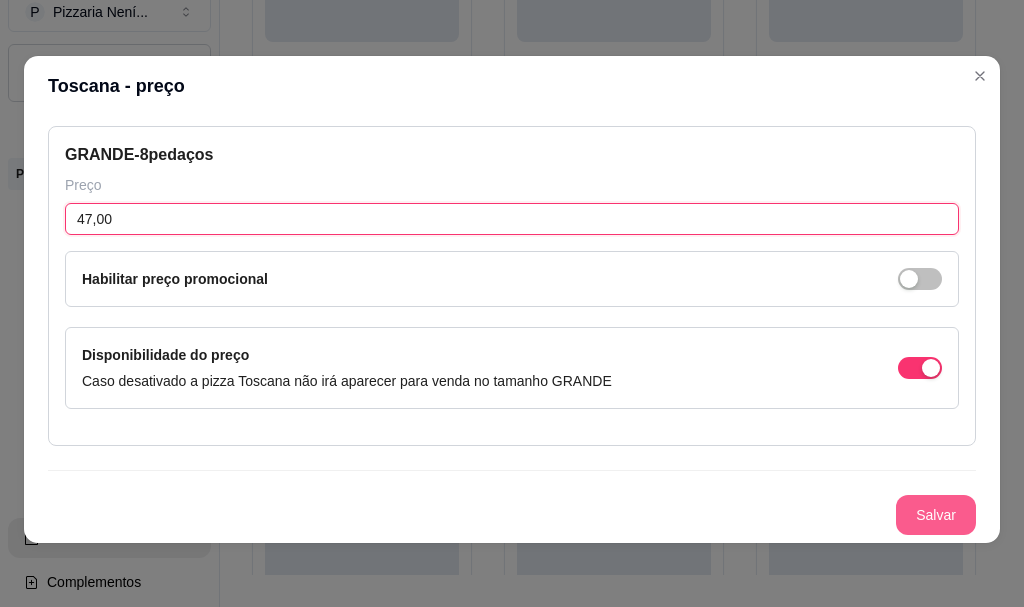 type on "47,00" 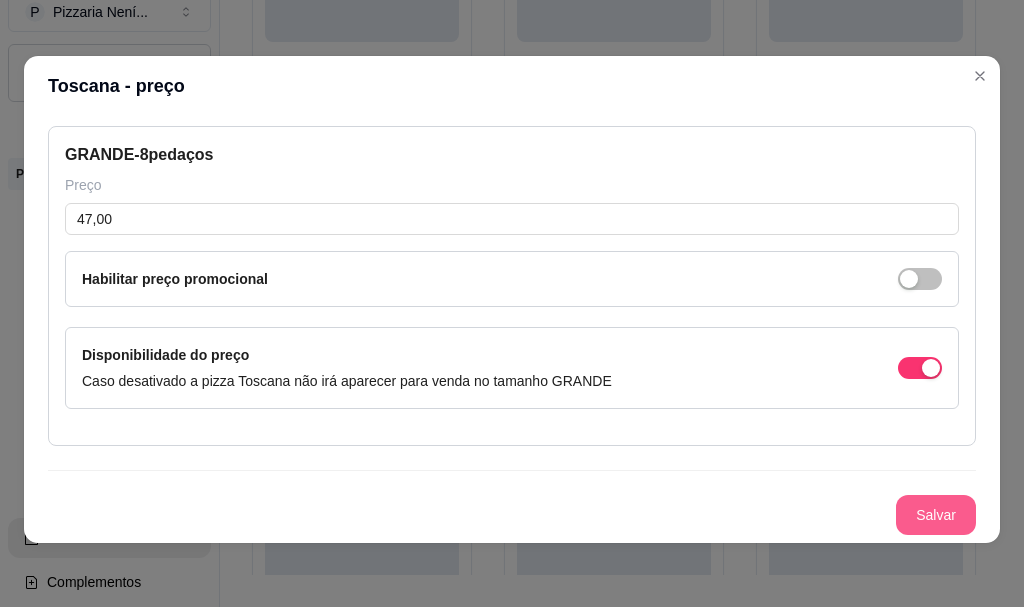 click on "Salvar" at bounding box center (936, 515) 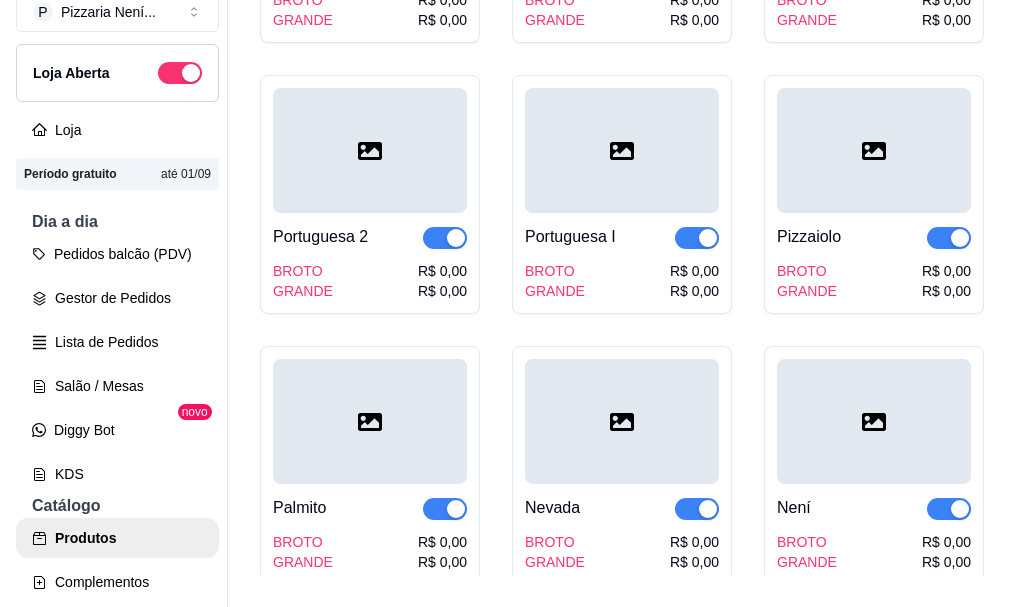 scroll, scrollTop: 1600, scrollLeft: 0, axis: vertical 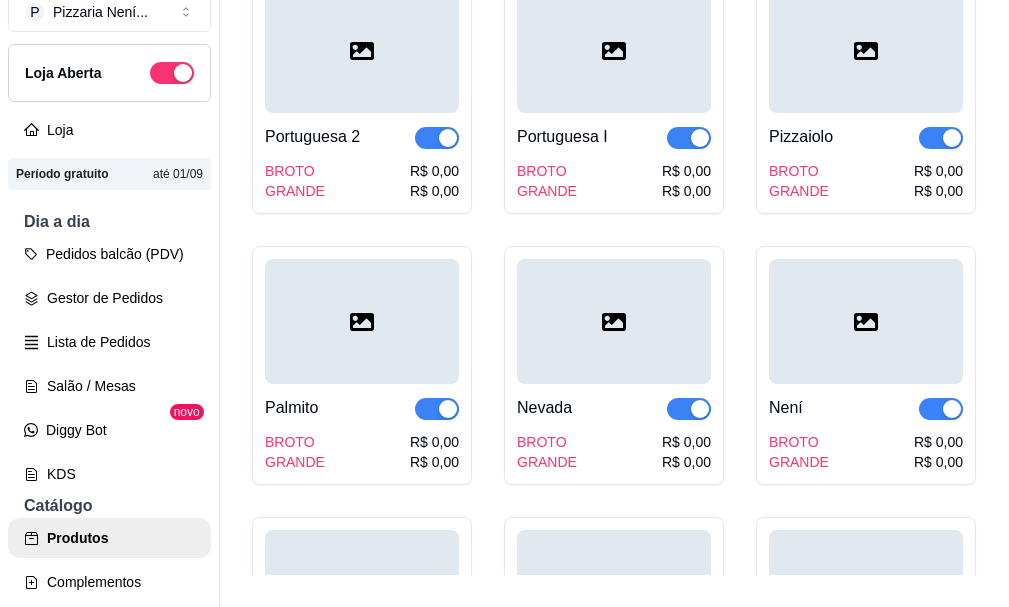 click on "R$ 0,00" at bounding box center (434, -100) 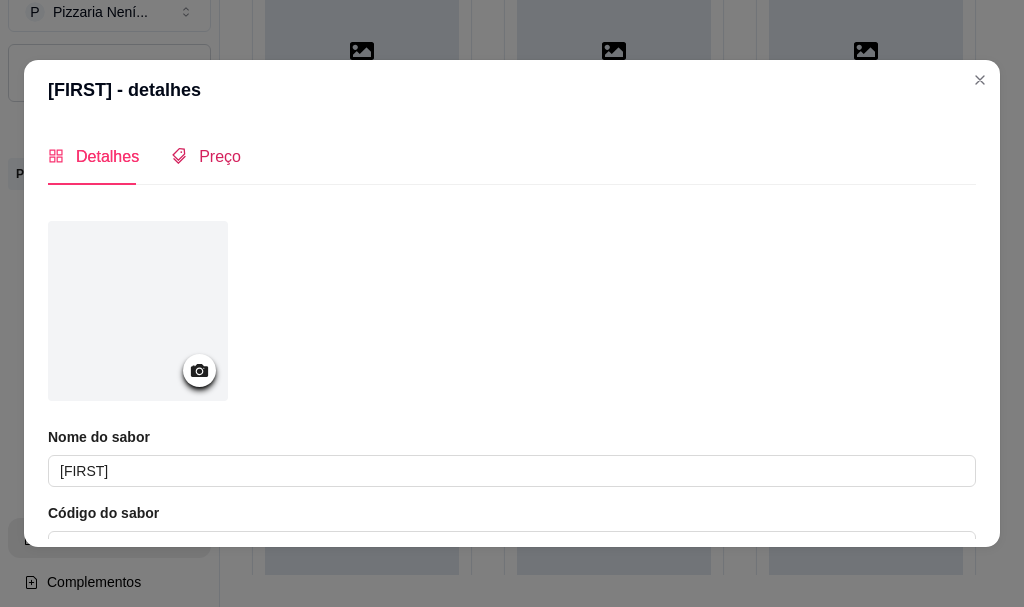 click on "Preço" at bounding box center [220, 156] 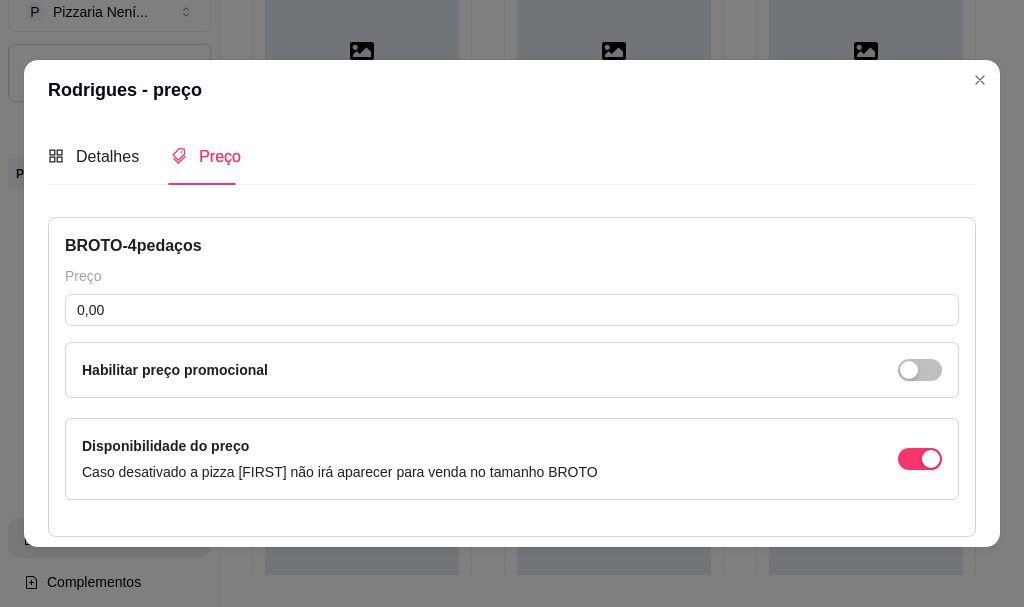type 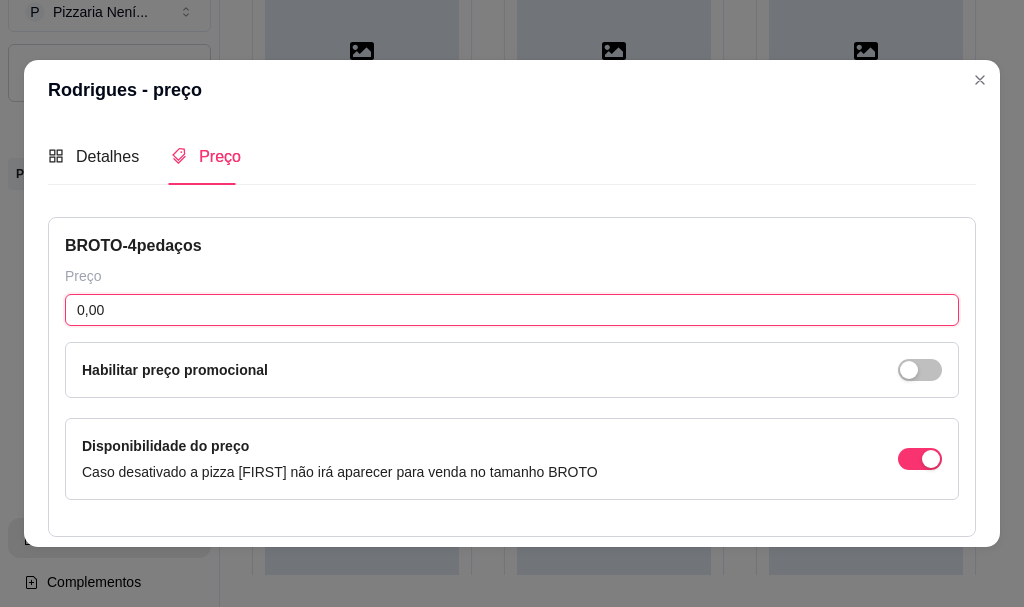 click on "0,00" at bounding box center (512, 310) 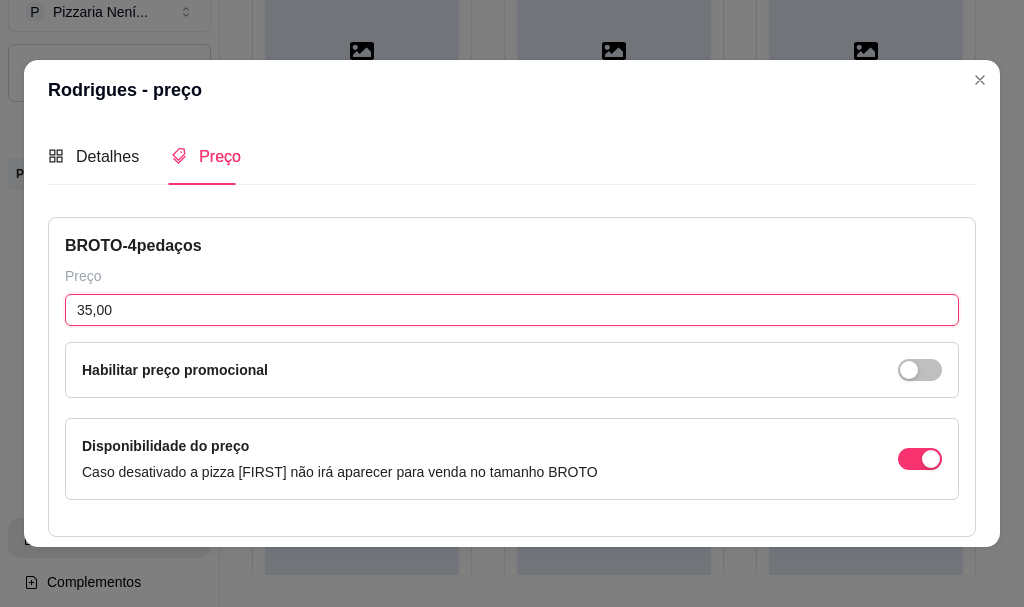 scroll, scrollTop: 300, scrollLeft: 0, axis: vertical 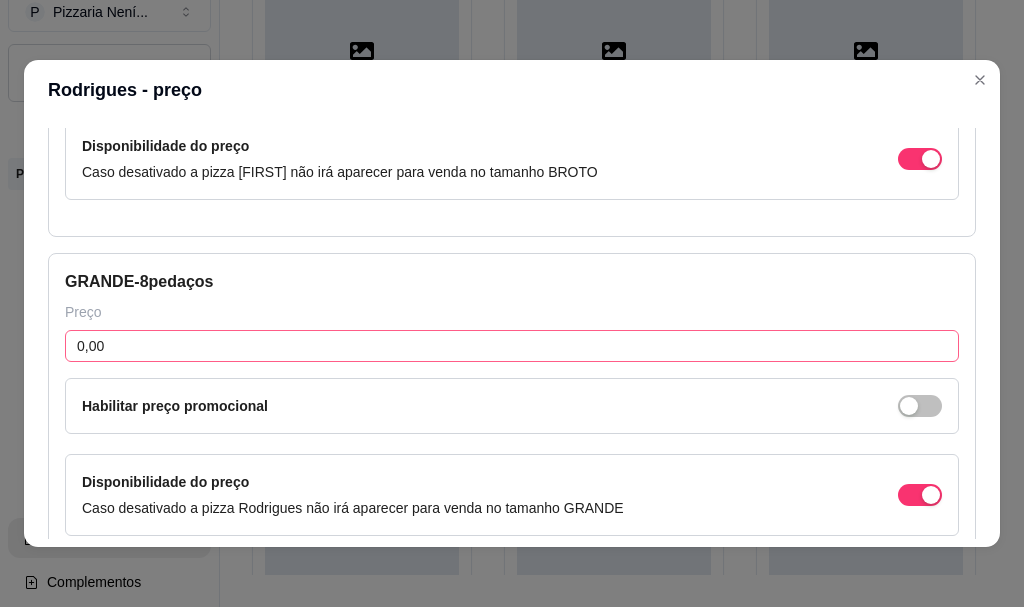 type on "35,00" 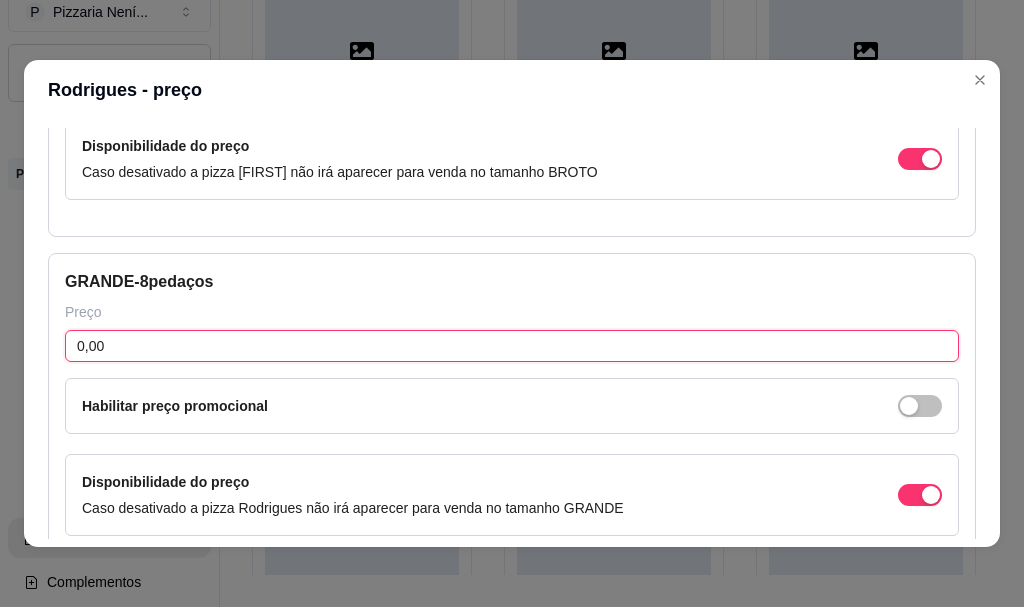 click on "0,00" at bounding box center (512, 346) 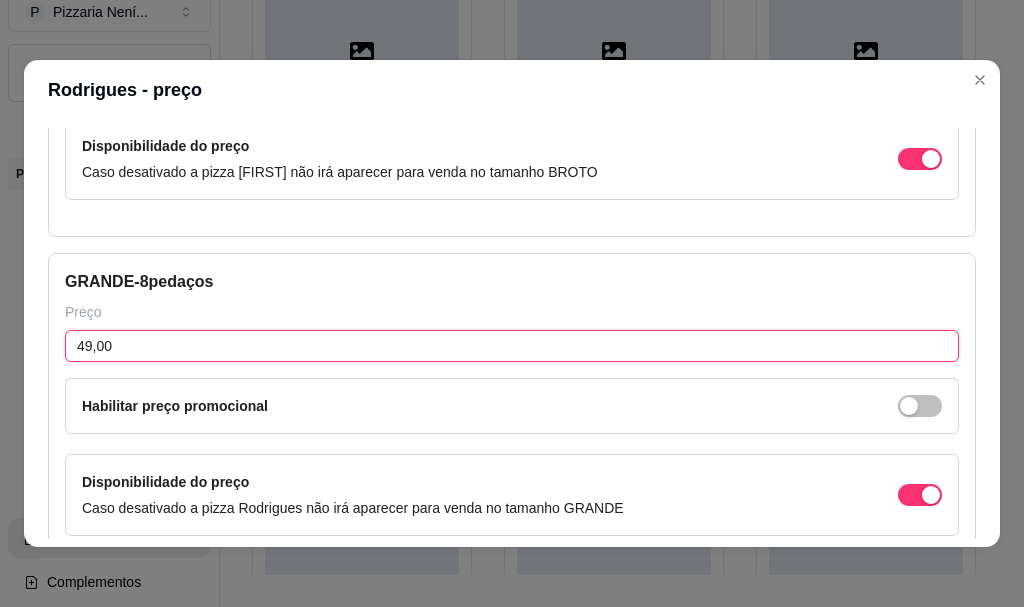 scroll, scrollTop: 423, scrollLeft: 0, axis: vertical 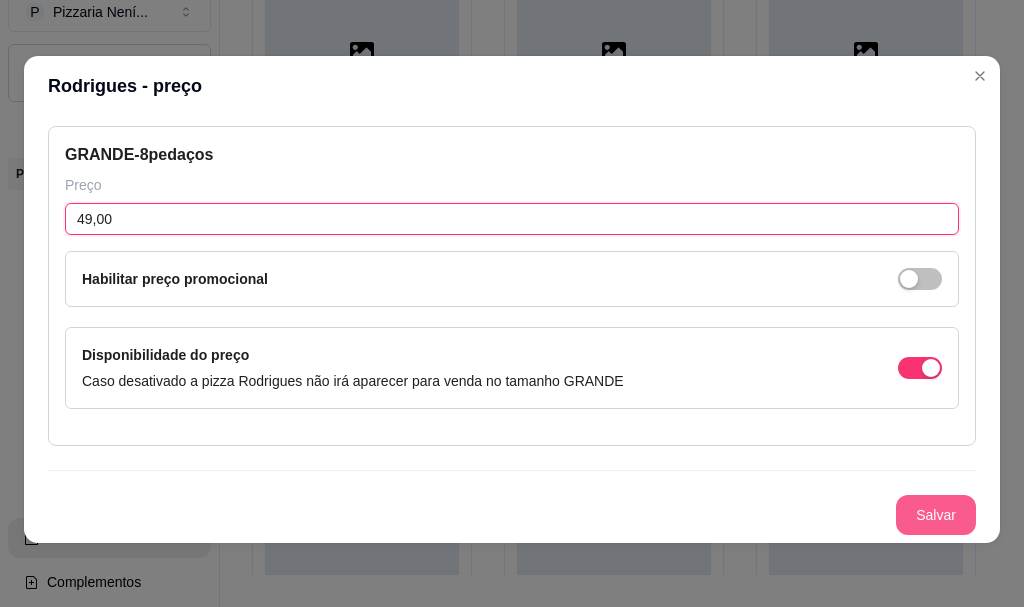 type on "49,00" 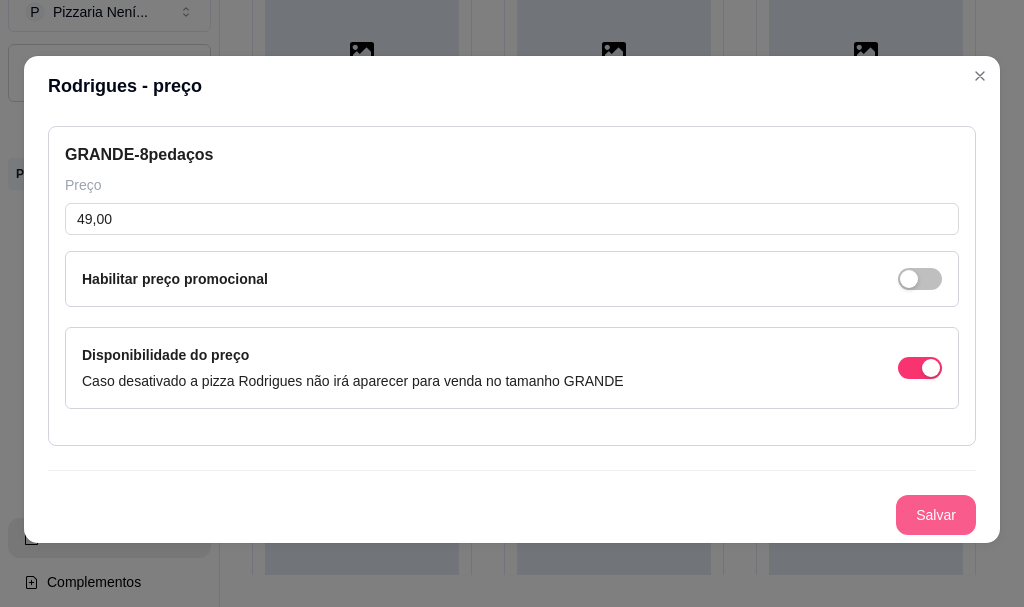 click on "Salvar" at bounding box center [936, 515] 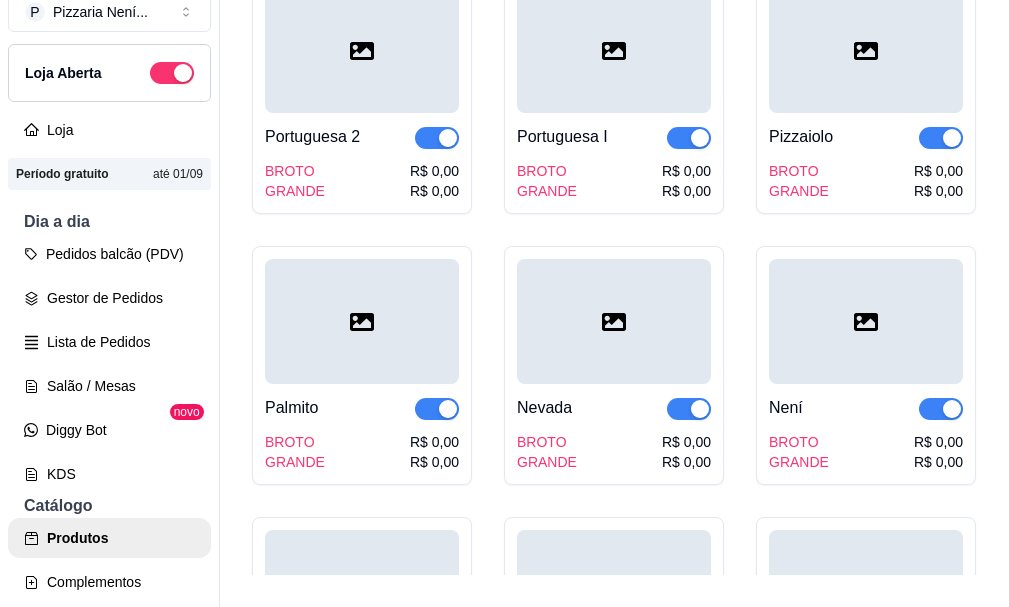 click on "R$ 0,00" at bounding box center [686, -100] 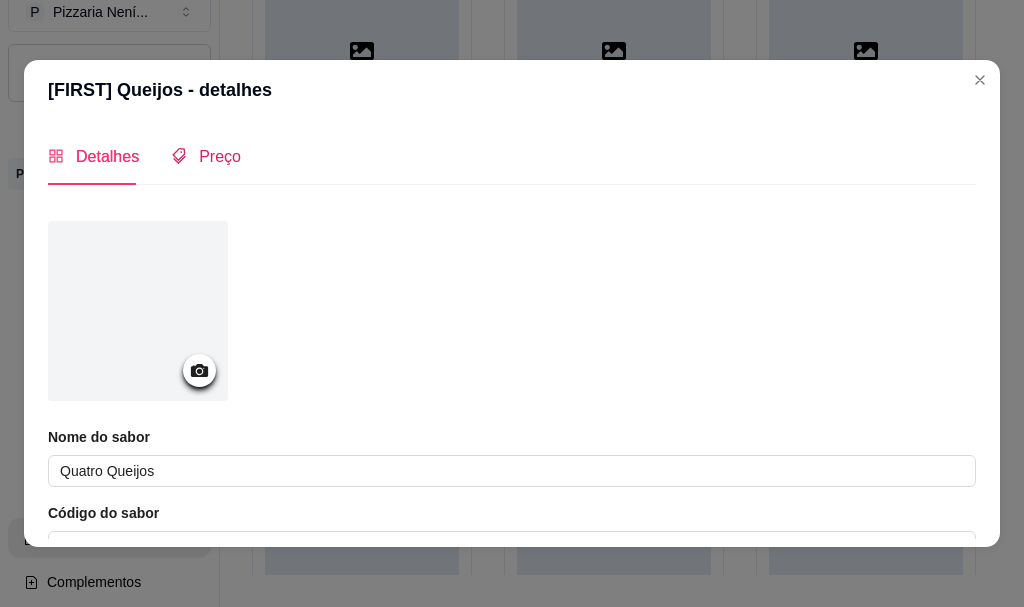click on "Preço" at bounding box center (220, 156) 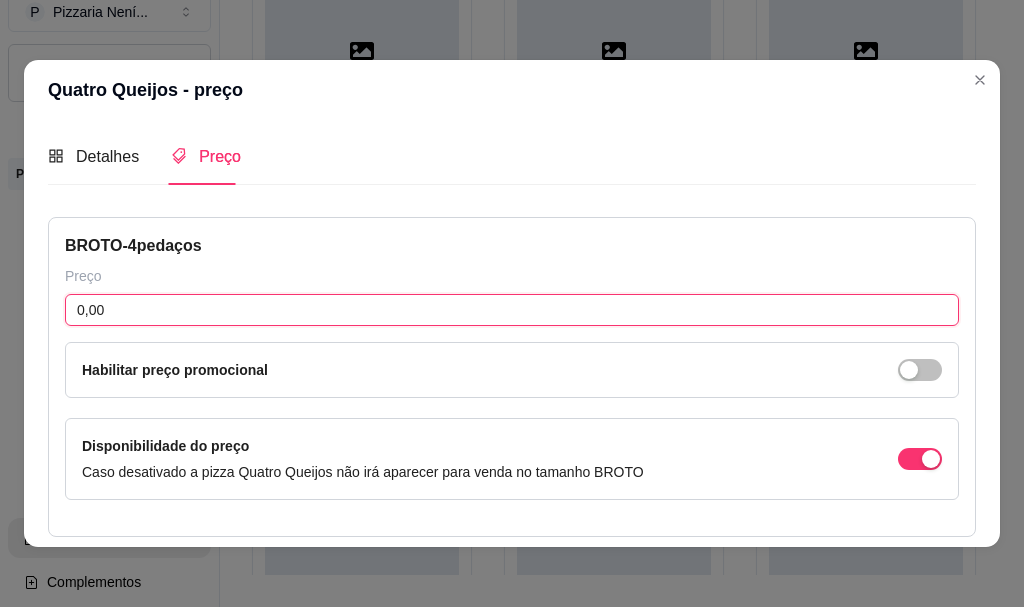 click on "0,00" at bounding box center (512, 310) 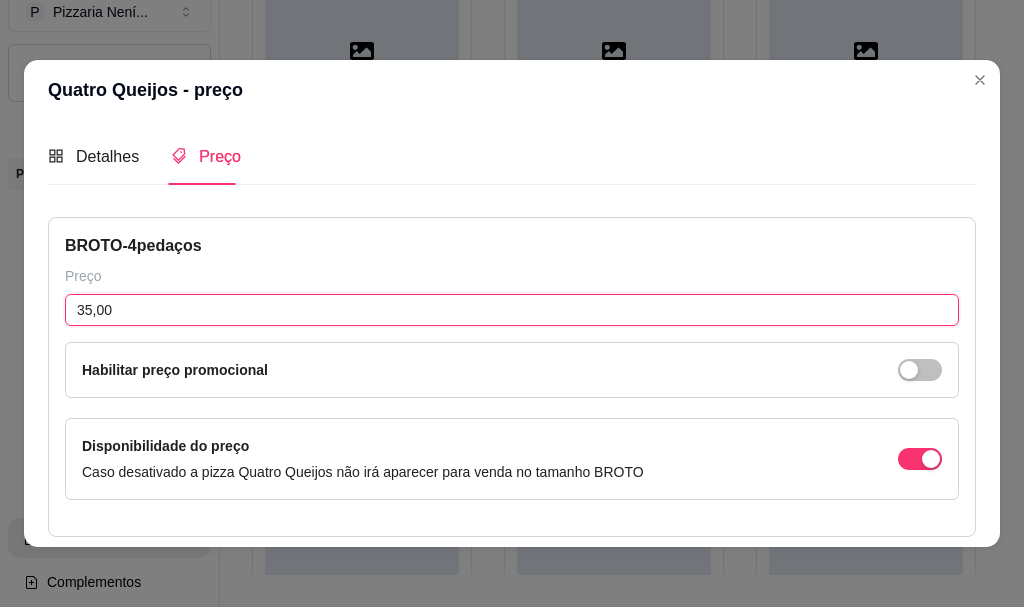 scroll, scrollTop: 200, scrollLeft: 0, axis: vertical 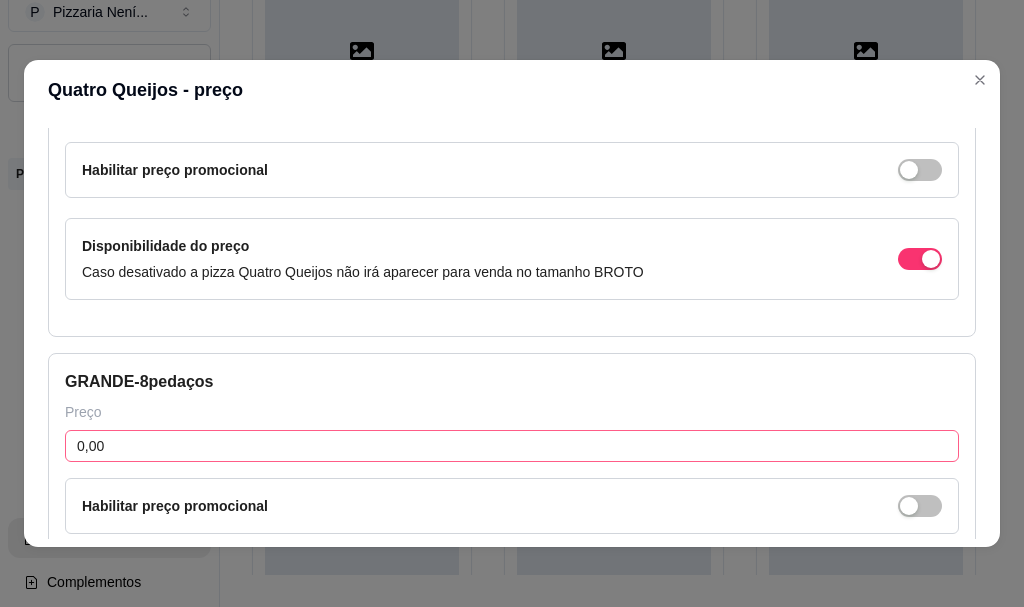type on "35,00" 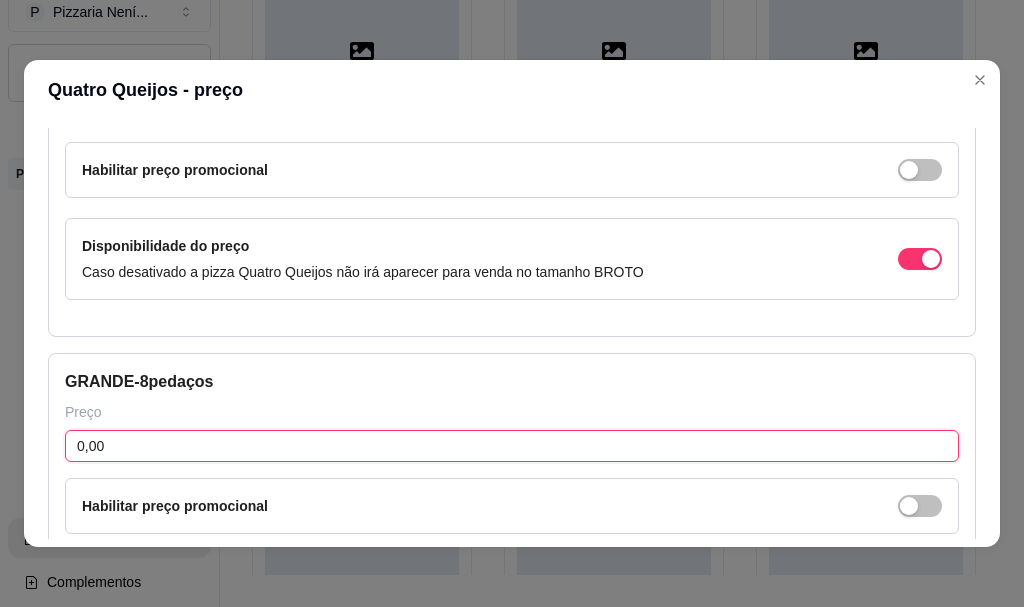 click on "0,00" at bounding box center (512, 446) 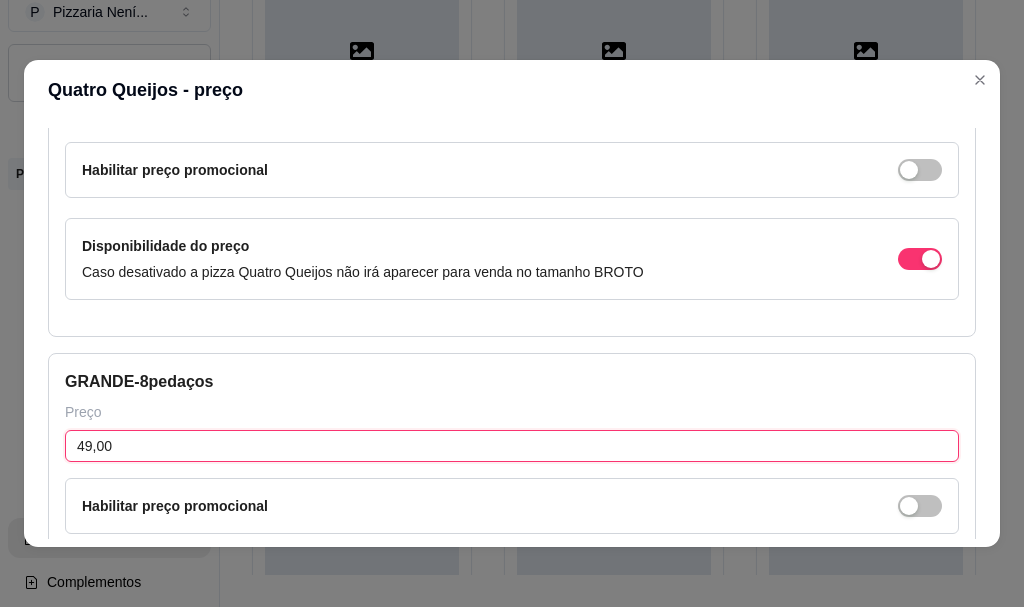 scroll, scrollTop: 423, scrollLeft: 0, axis: vertical 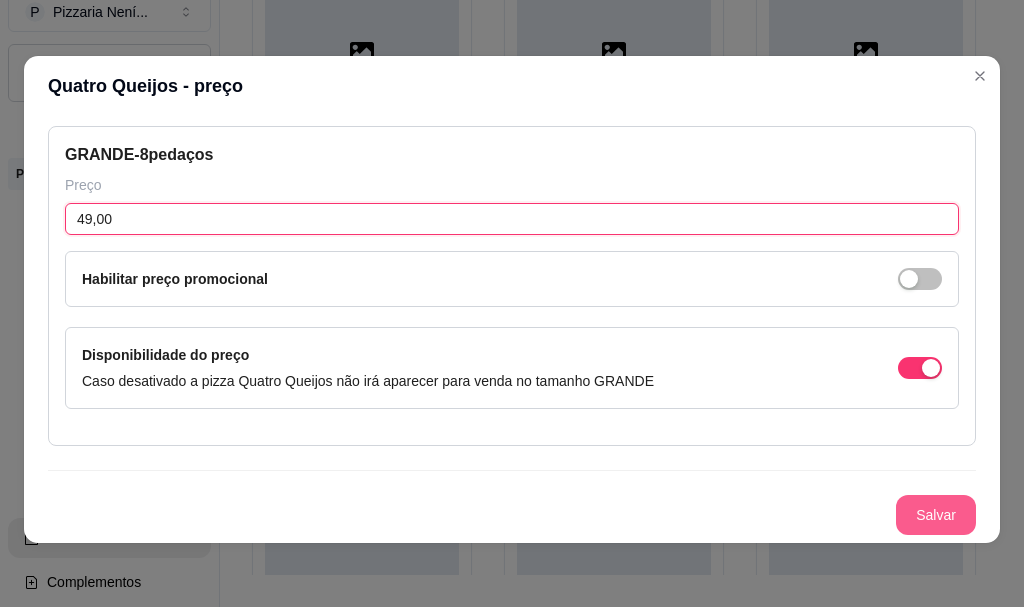 type on "49,00" 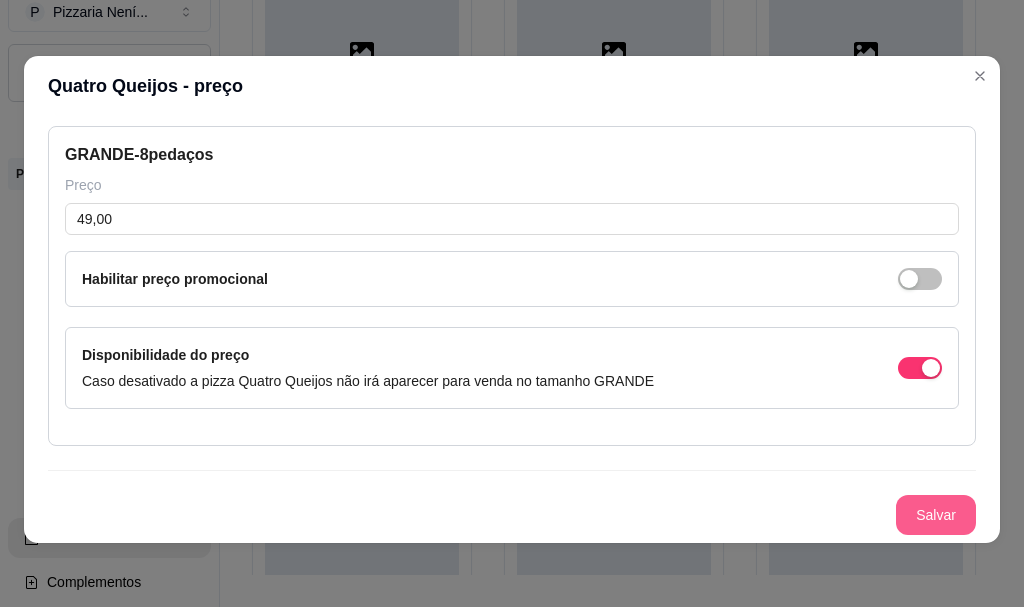 click on "Salvar" at bounding box center (936, 515) 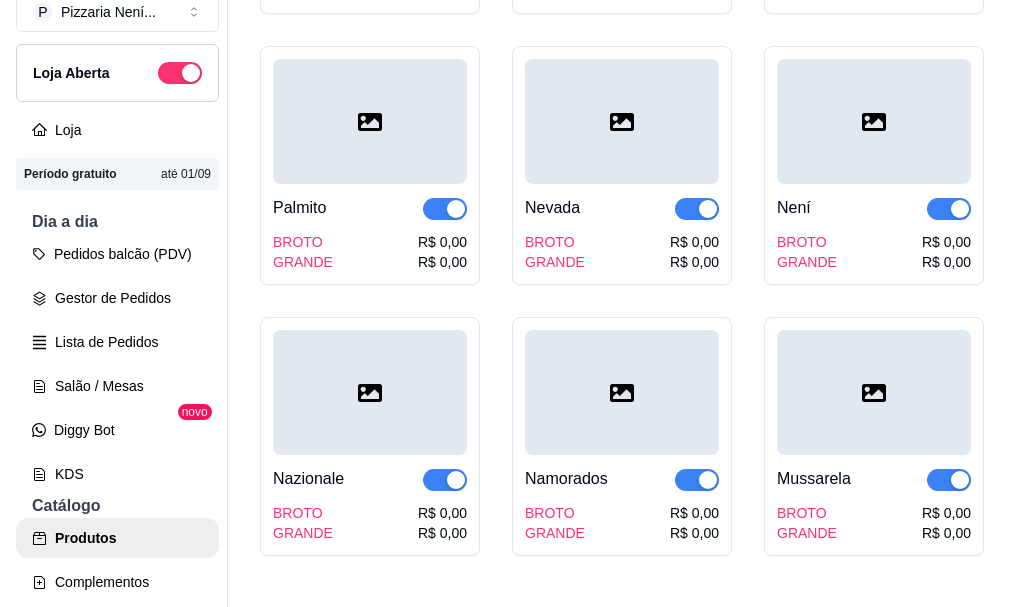 scroll, scrollTop: 1900, scrollLeft: 0, axis: vertical 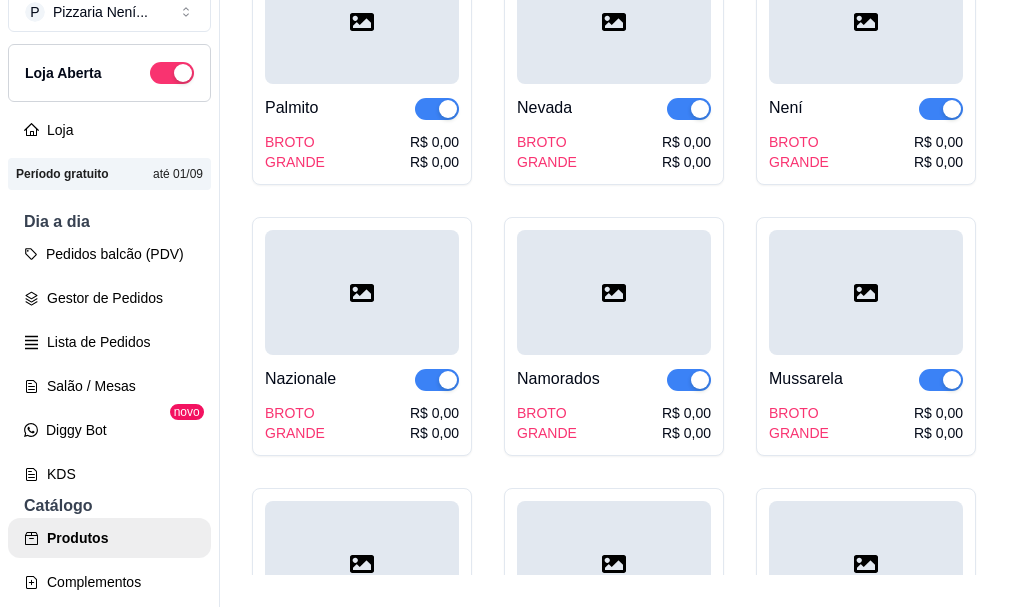 click on "R$ 0,00" at bounding box center (938, -400) 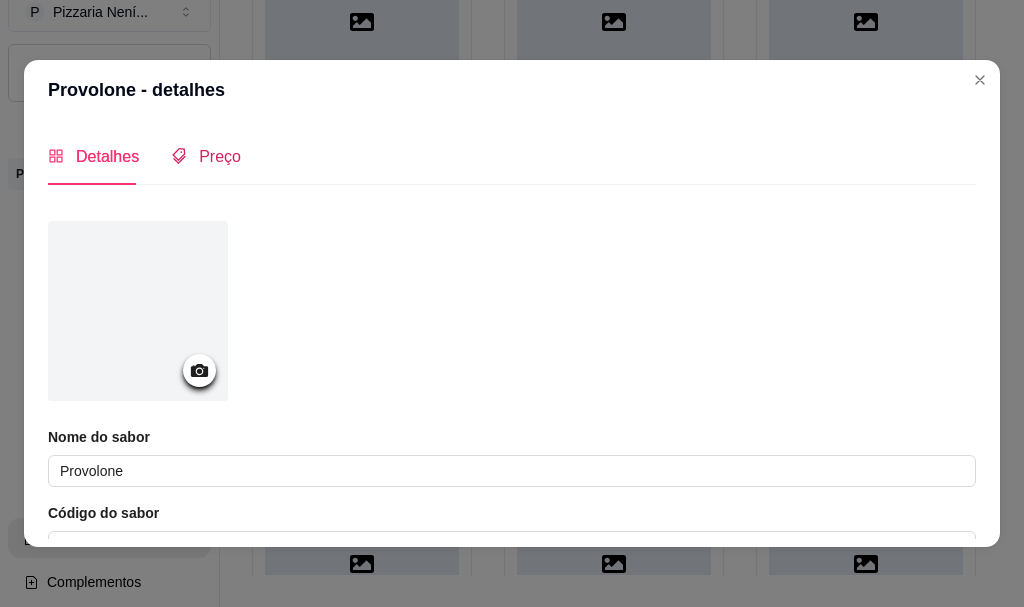 click on "Preço" at bounding box center (220, 156) 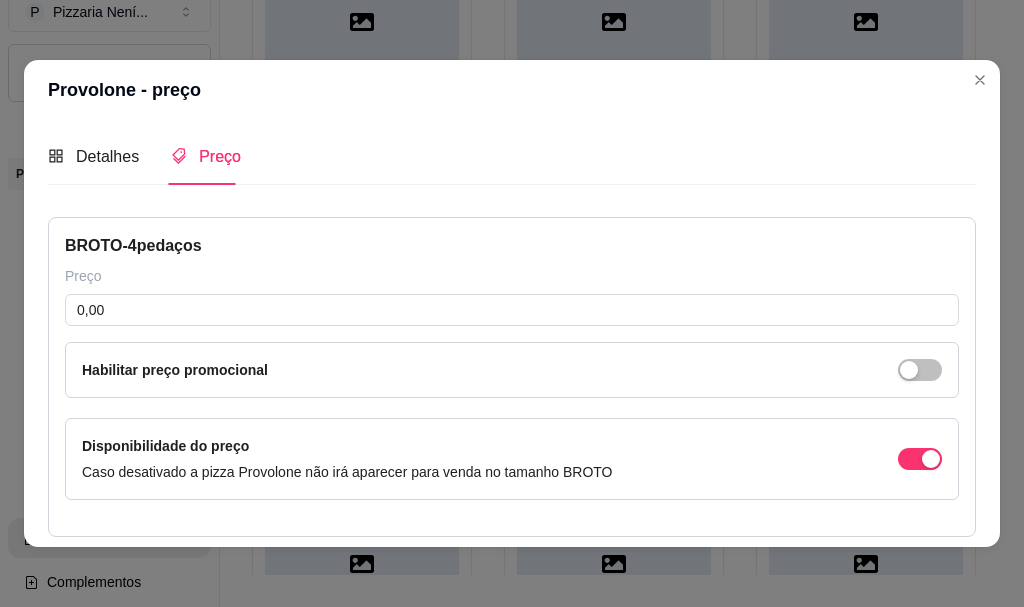 type 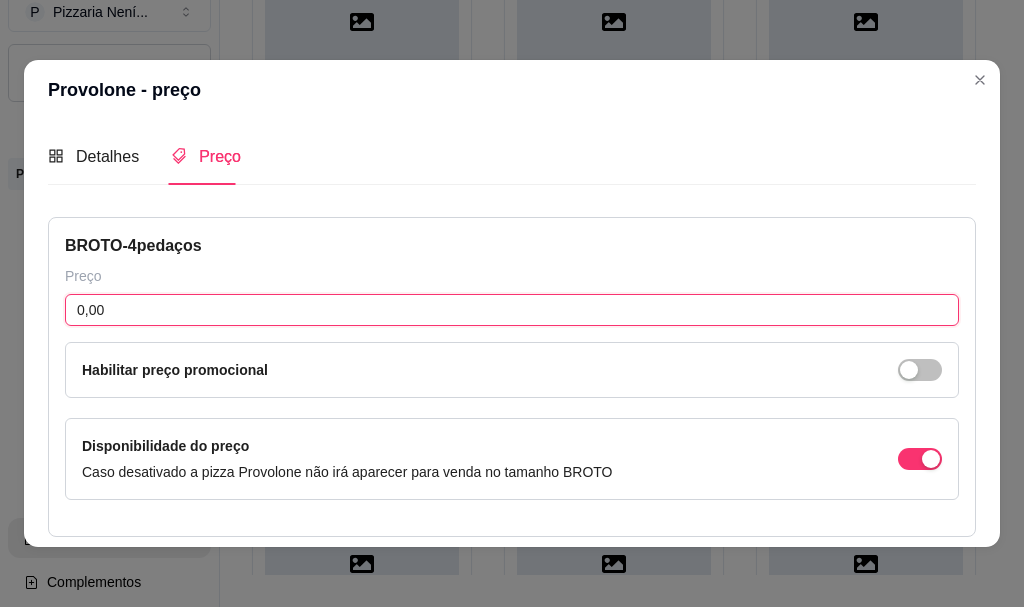 click on "0,00" at bounding box center (512, 310) 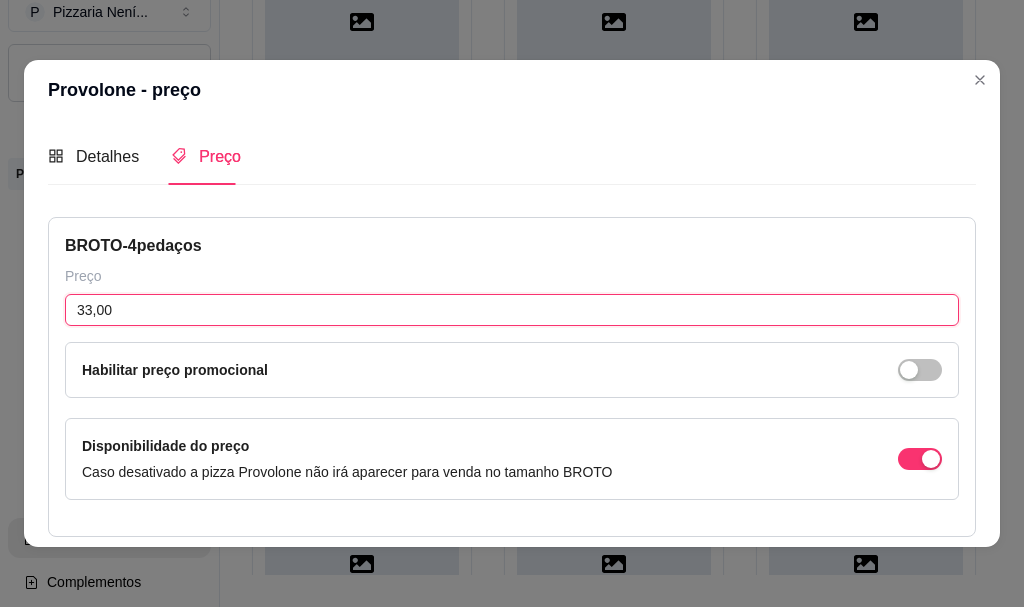 scroll, scrollTop: 300, scrollLeft: 0, axis: vertical 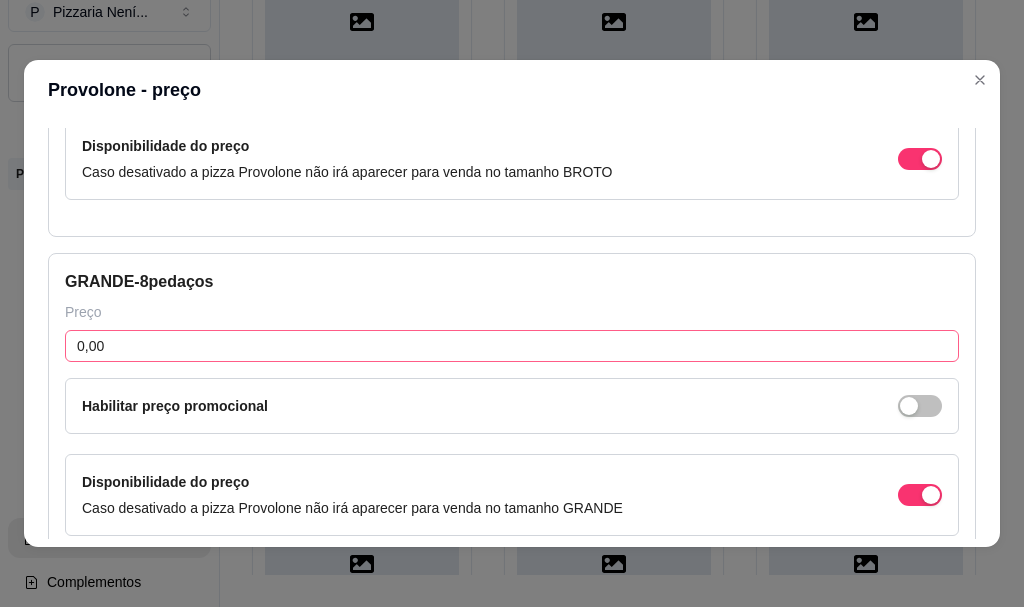 type on "33,00" 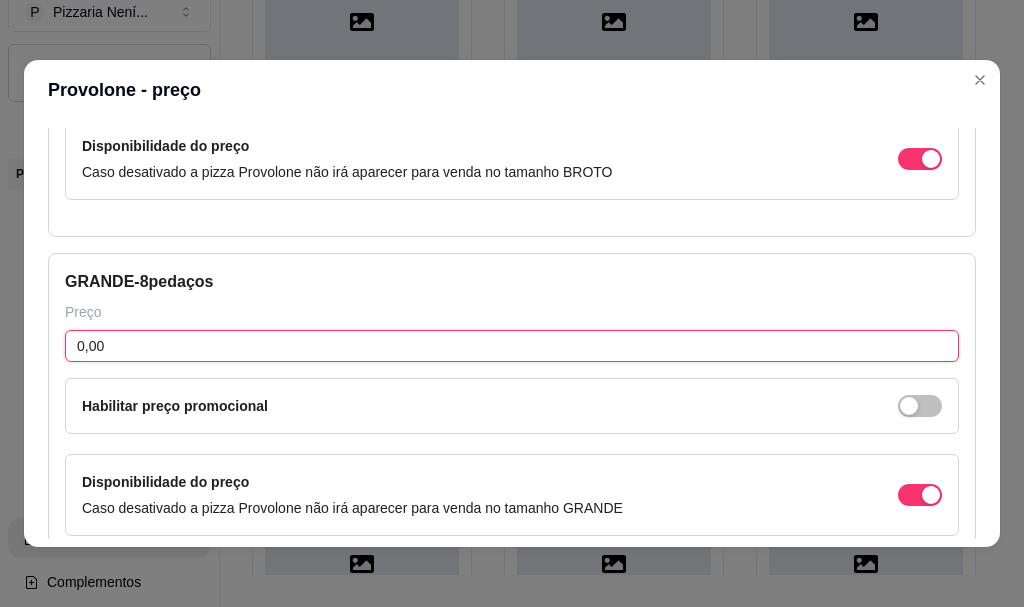 click on "0,00" at bounding box center [512, 346] 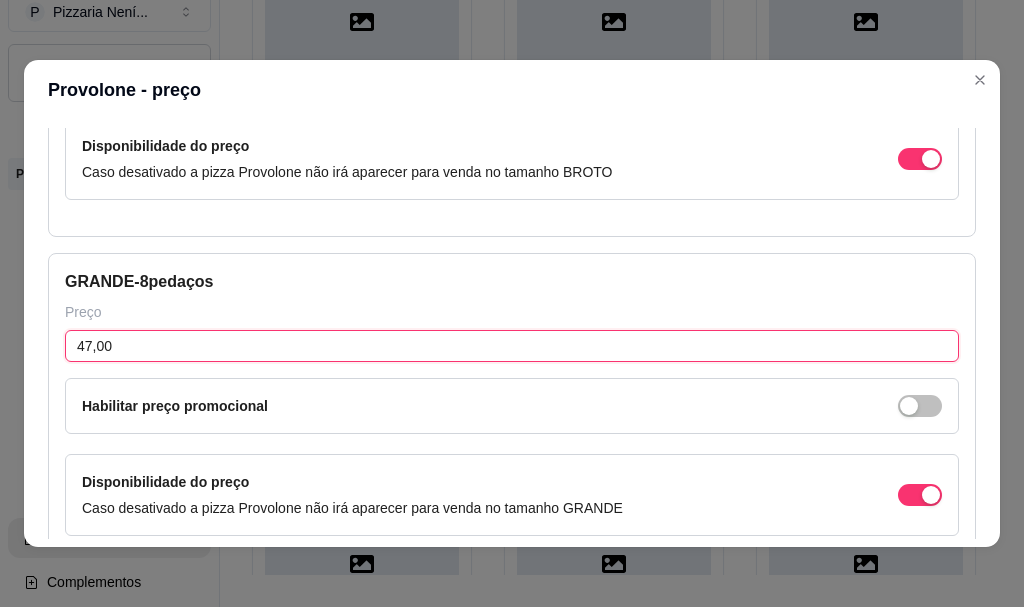 scroll, scrollTop: 423, scrollLeft: 0, axis: vertical 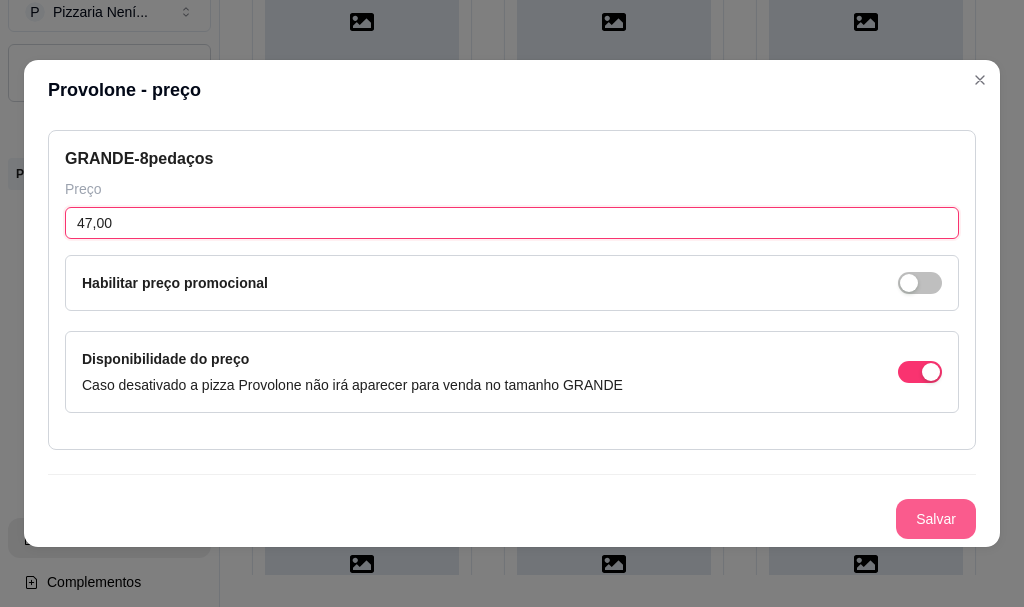 type on "47,00" 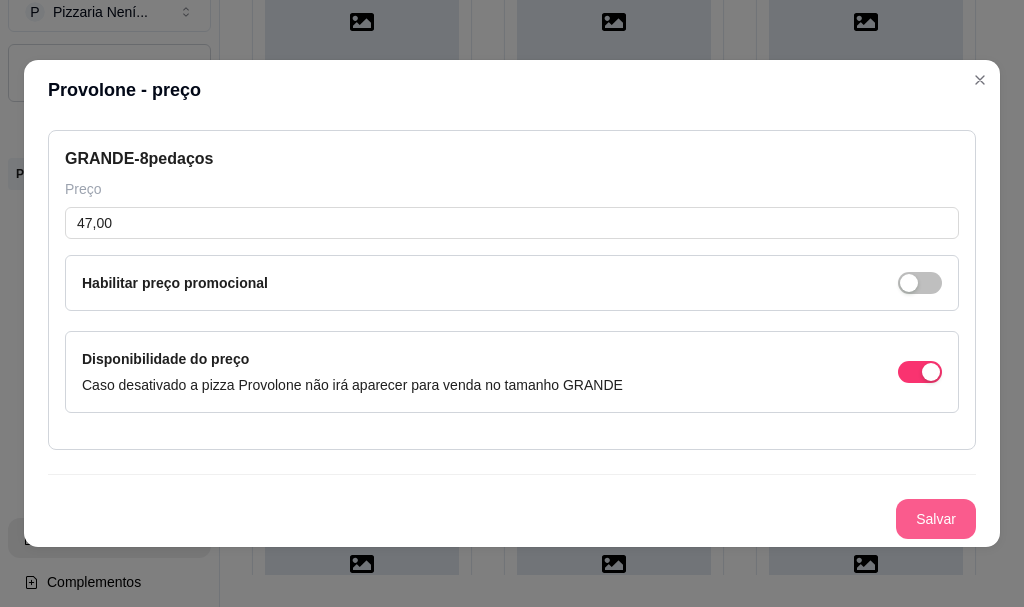 click on "Salvar" at bounding box center (936, 519) 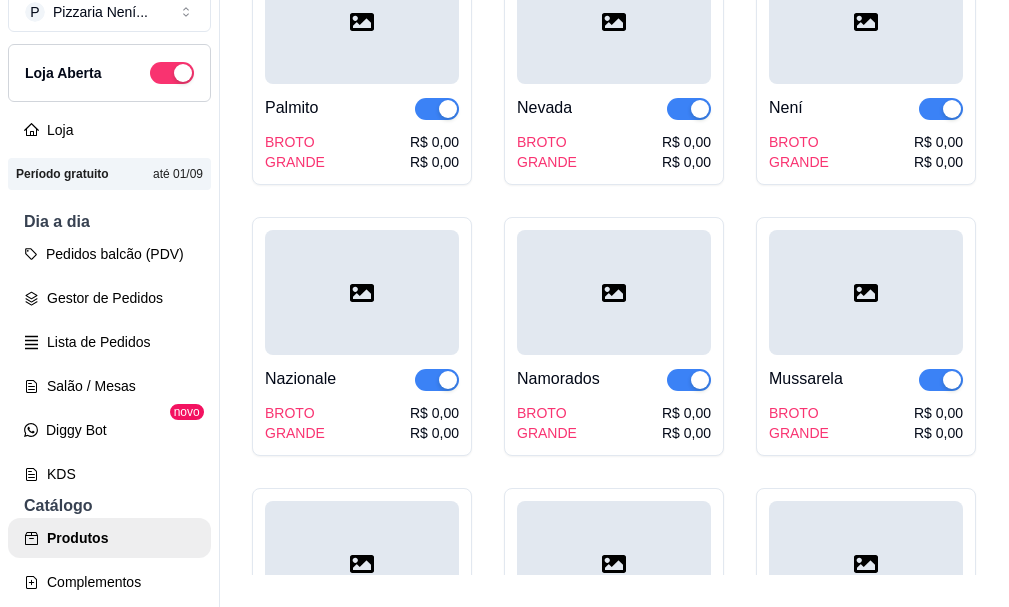click on "R$ 0,00" at bounding box center (434, -109) 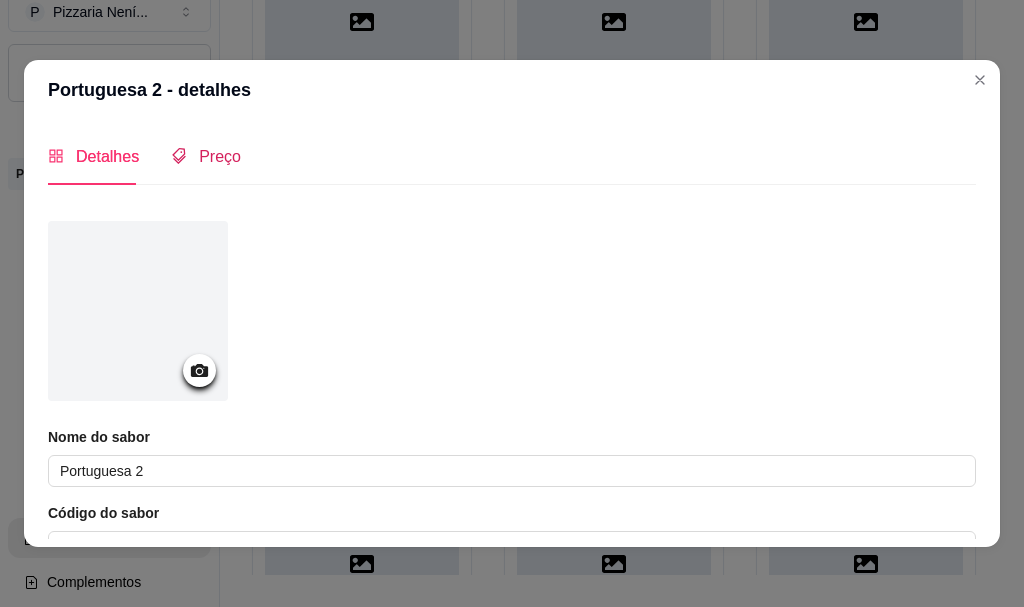 click on "Preço" at bounding box center (220, 156) 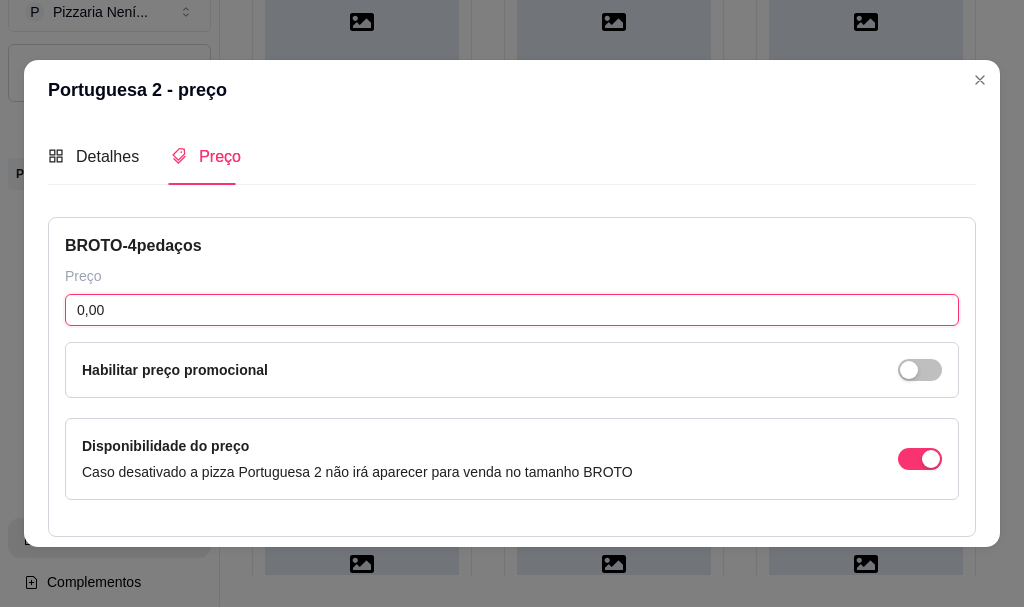 click on "0,00" at bounding box center (512, 310) 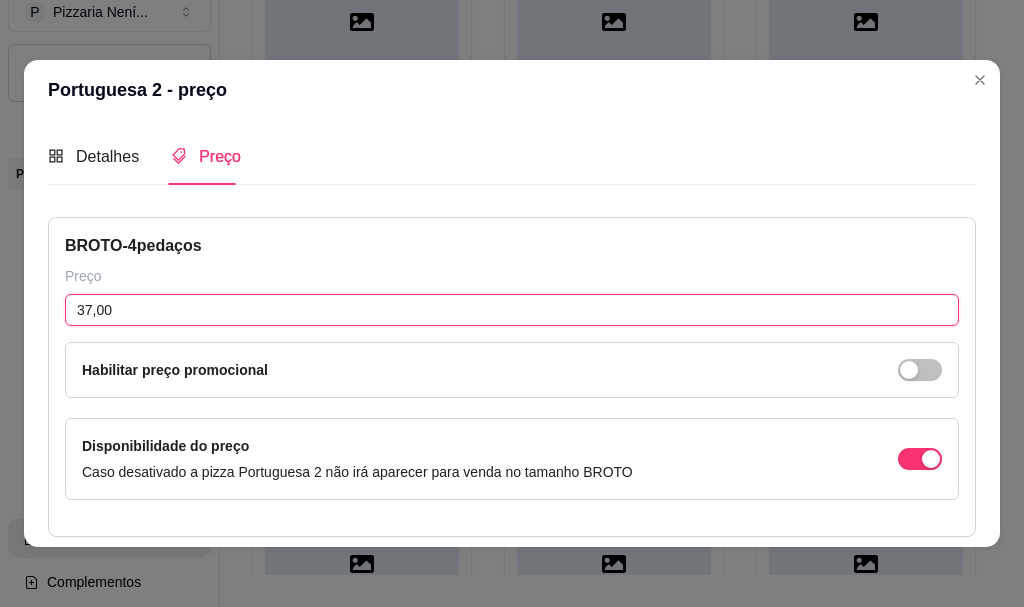 scroll, scrollTop: 300, scrollLeft: 0, axis: vertical 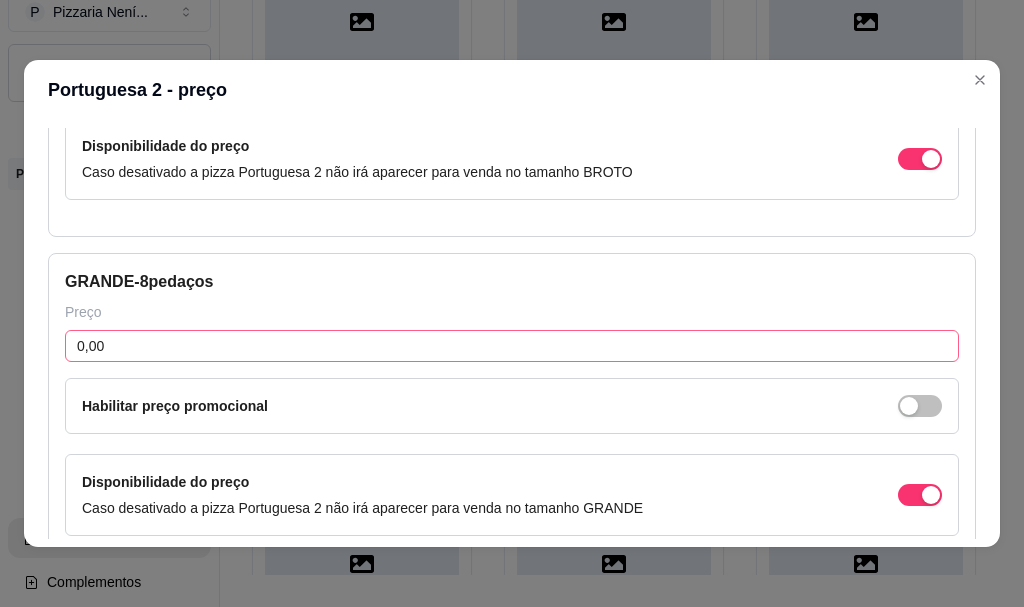 type on "37,00" 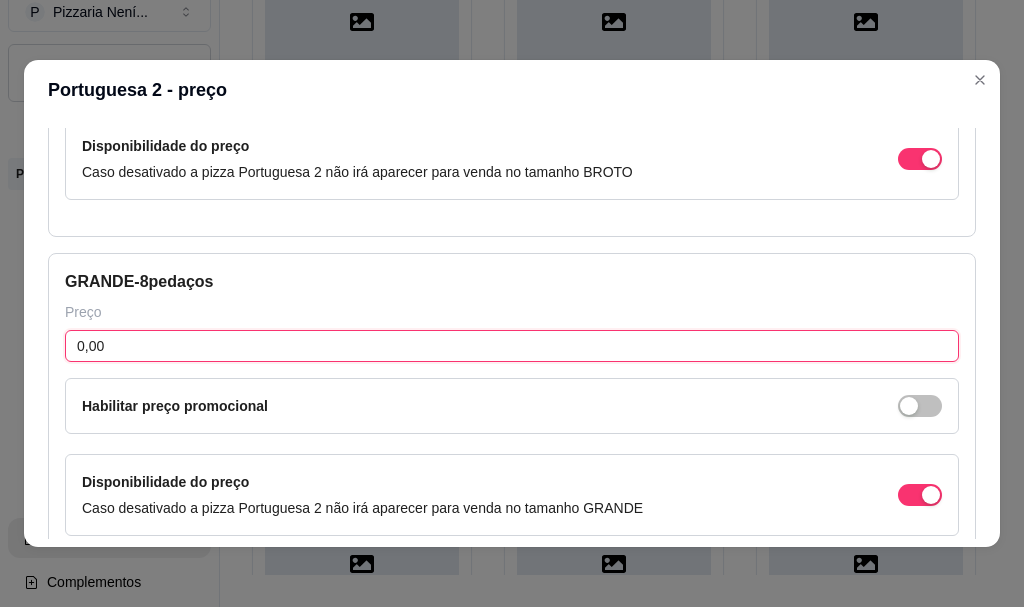 click on "0,00" at bounding box center (512, 346) 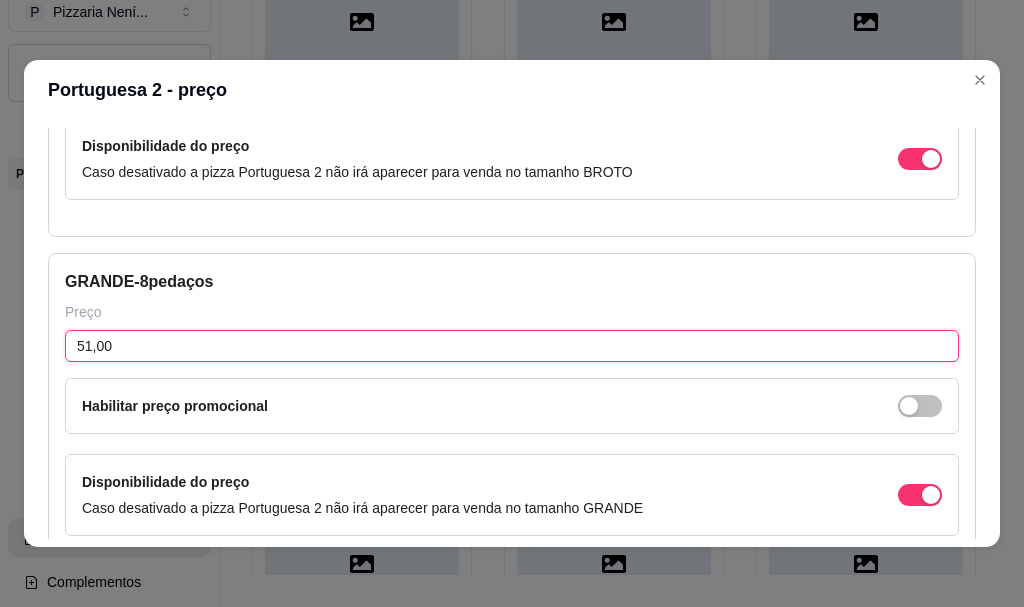 scroll, scrollTop: 423, scrollLeft: 0, axis: vertical 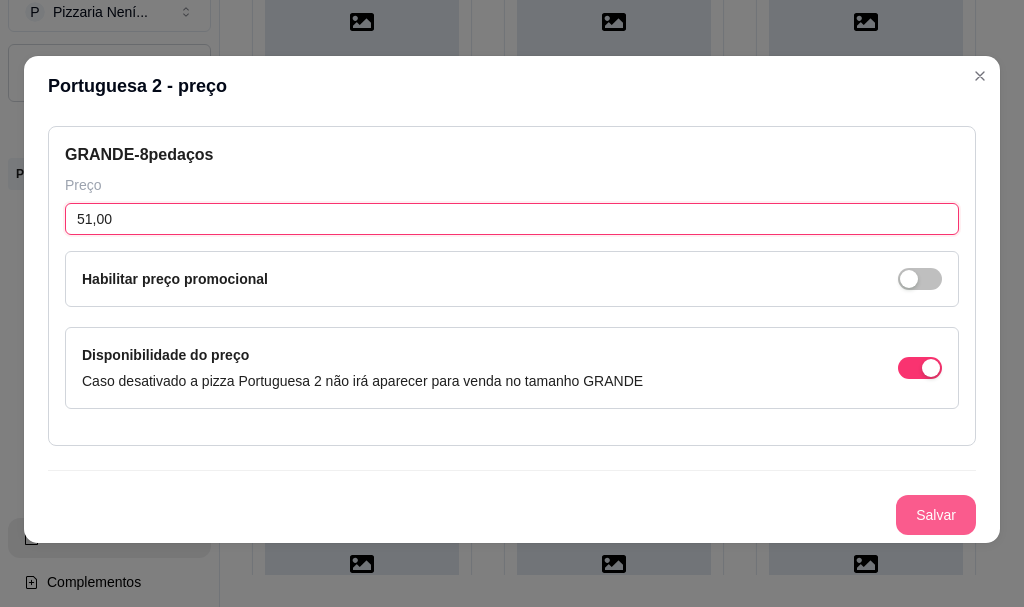 type on "51,00" 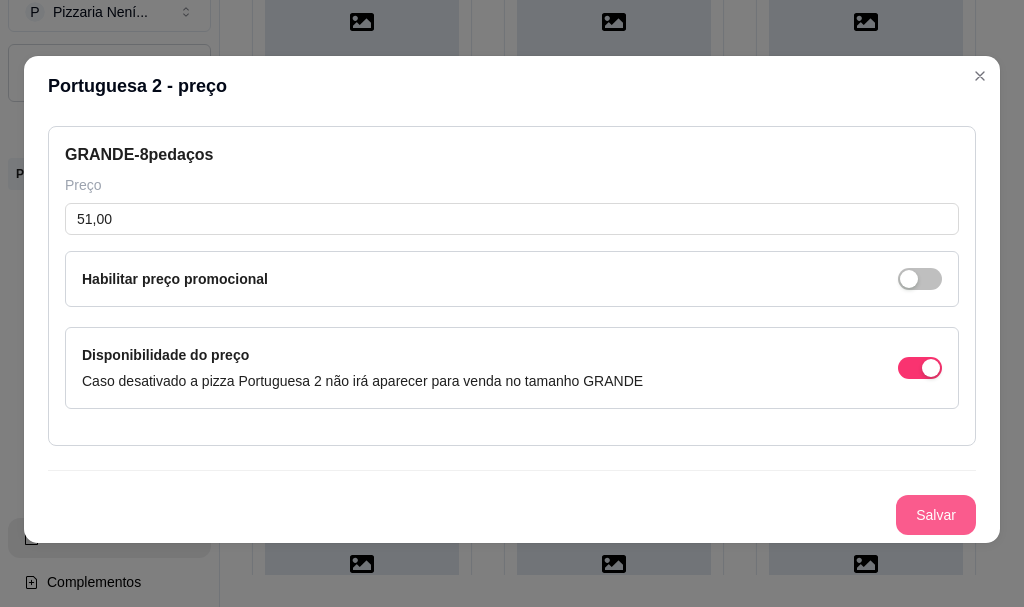 click on "Salvar" at bounding box center [936, 515] 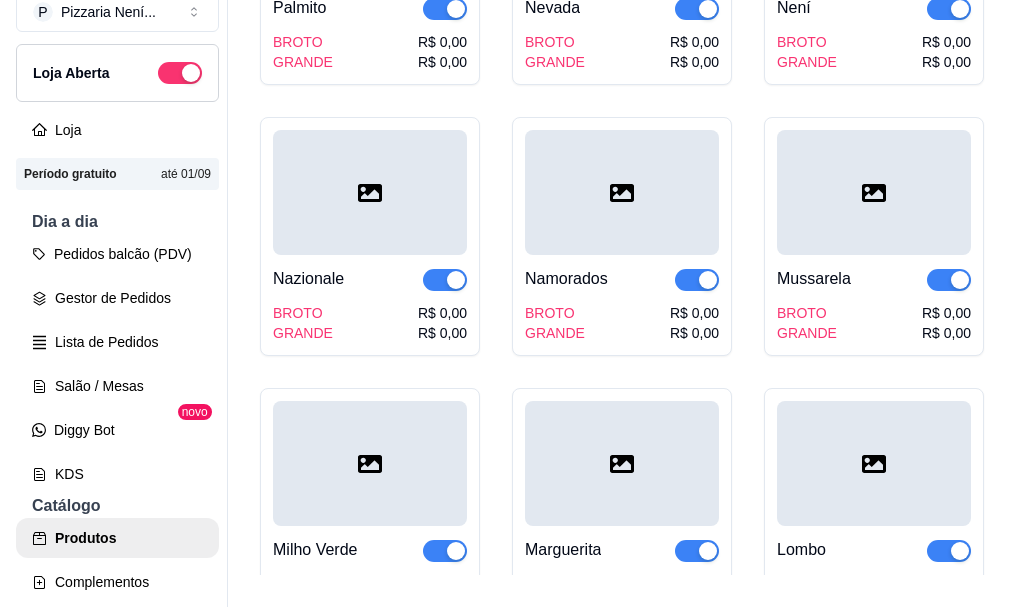 scroll, scrollTop: 2200, scrollLeft: 0, axis: vertical 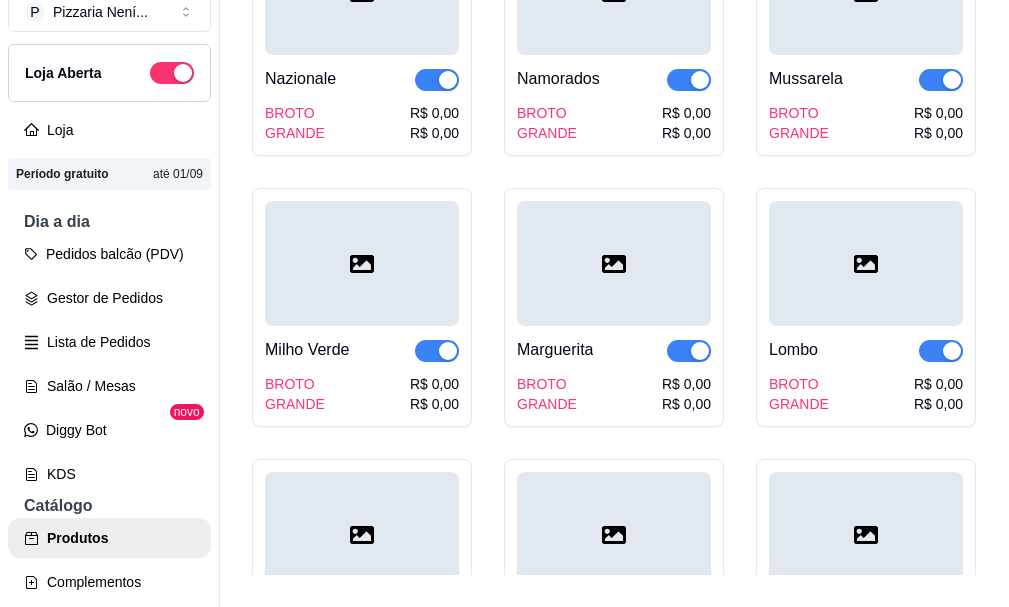 click on "R$ 0,00" at bounding box center (686, -429) 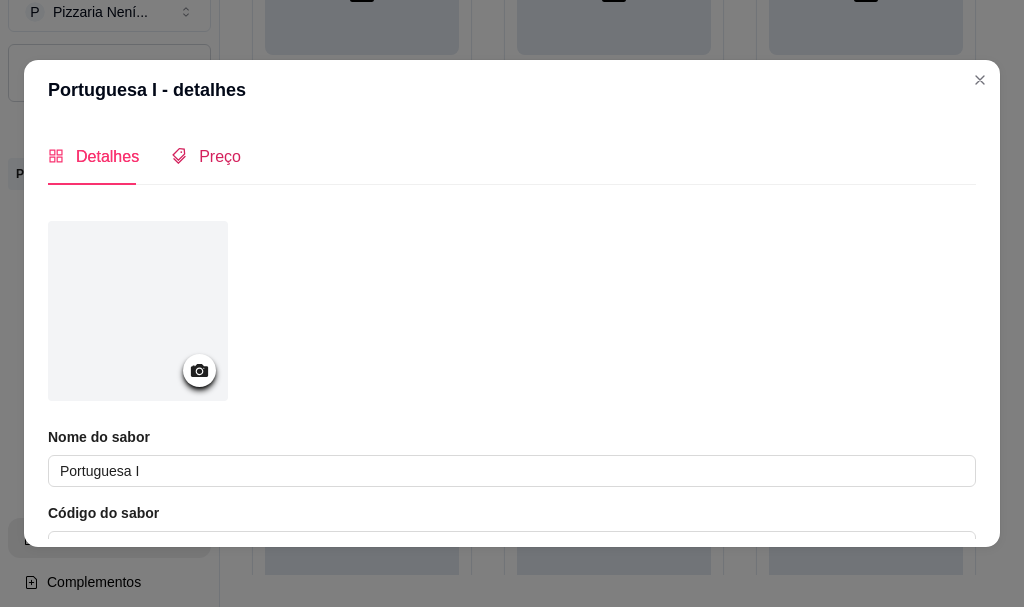 click on "Preço" at bounding box center [220, 156] 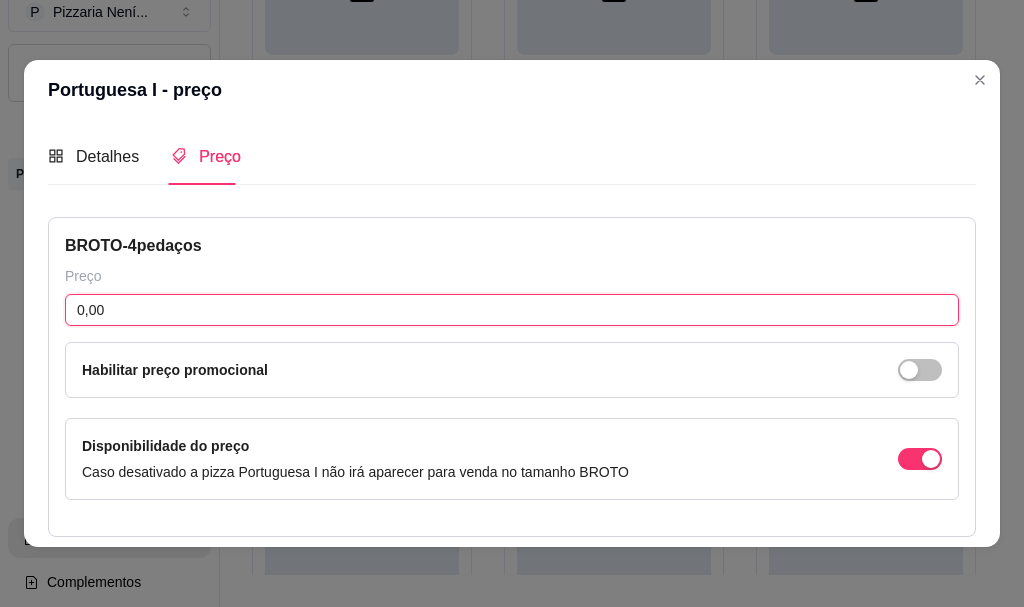 click on "0,00" at bounding box center [512, 310] 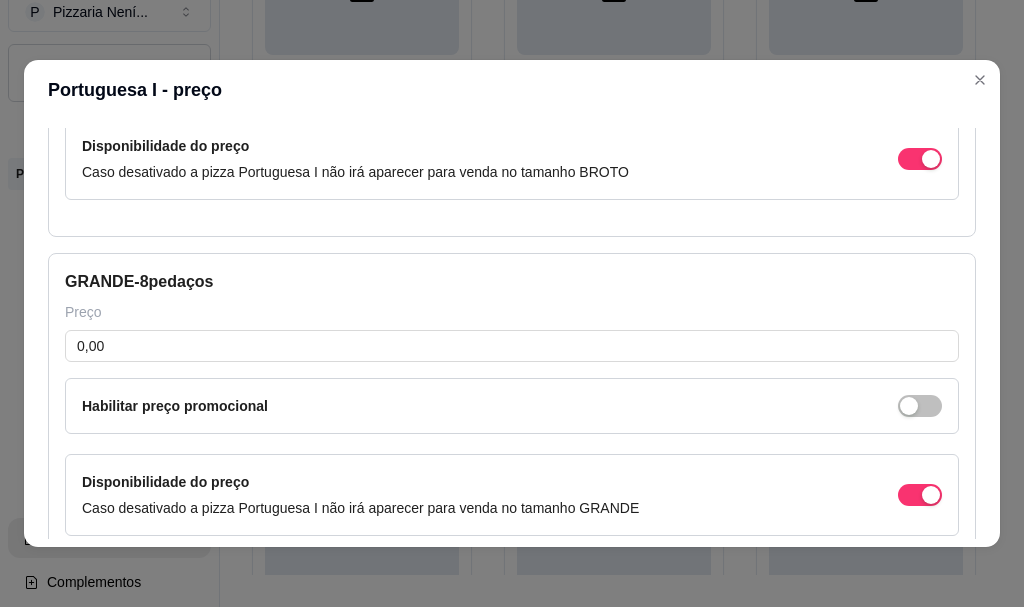 scroll, scrollTop: 400, scrollLeft: 0, axis: vertical 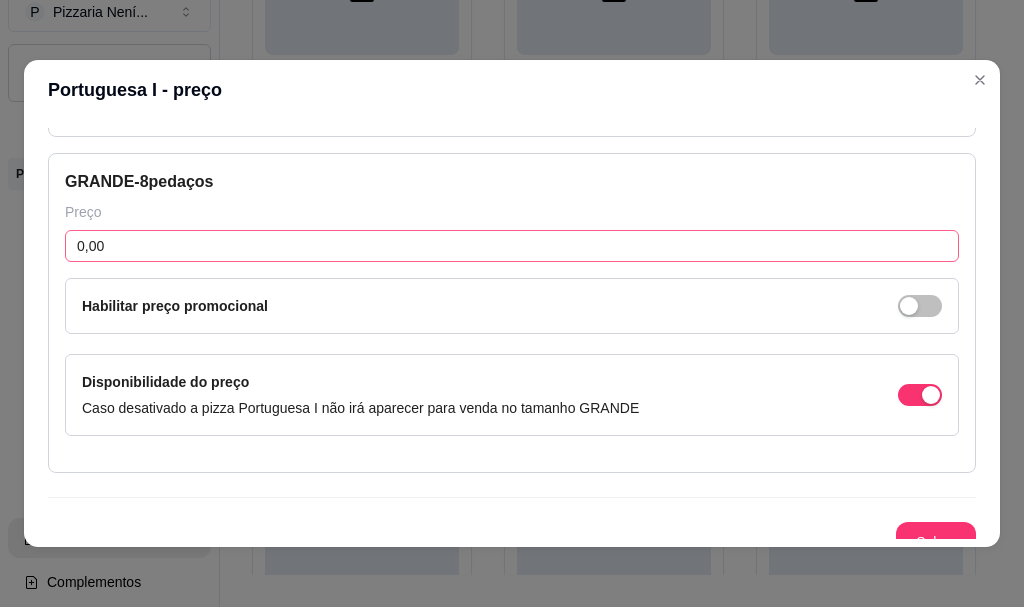 type on "35,00" 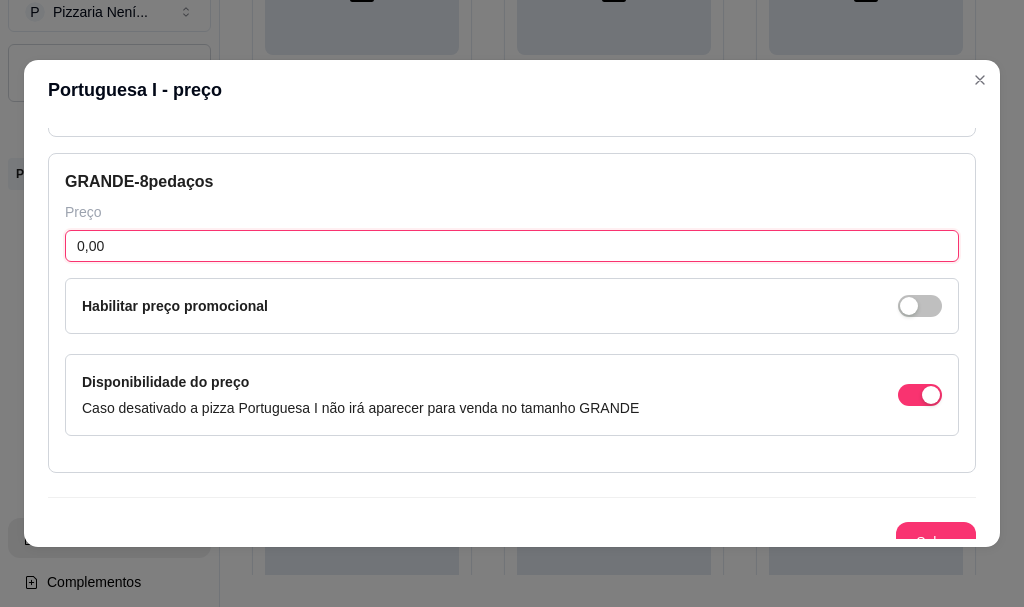 click on "0,00" at bounding box center (512, 246) 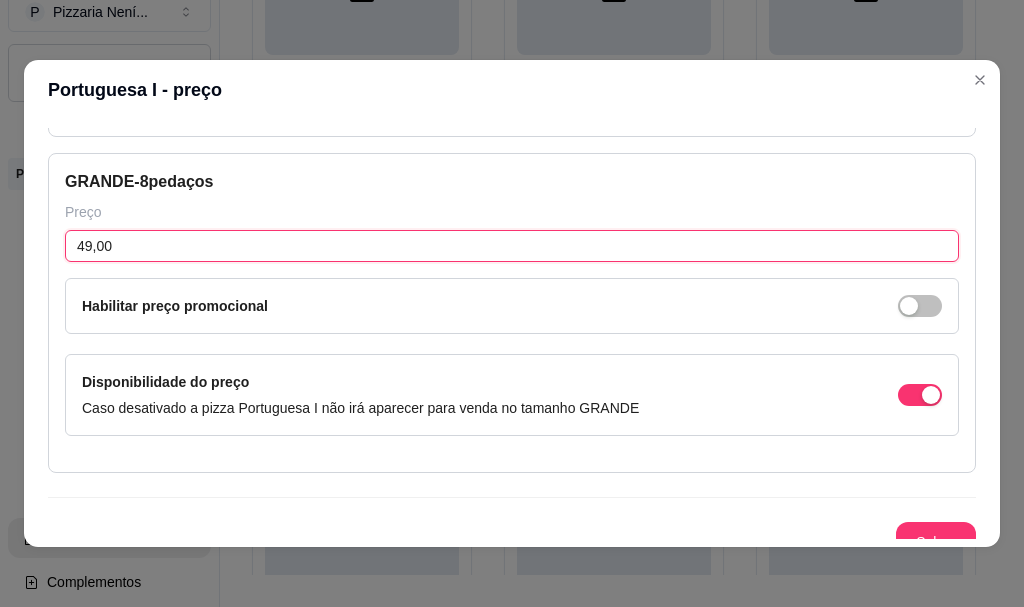 scroll, scrollTop: 423, scrollLeft: 0, axis: vertical 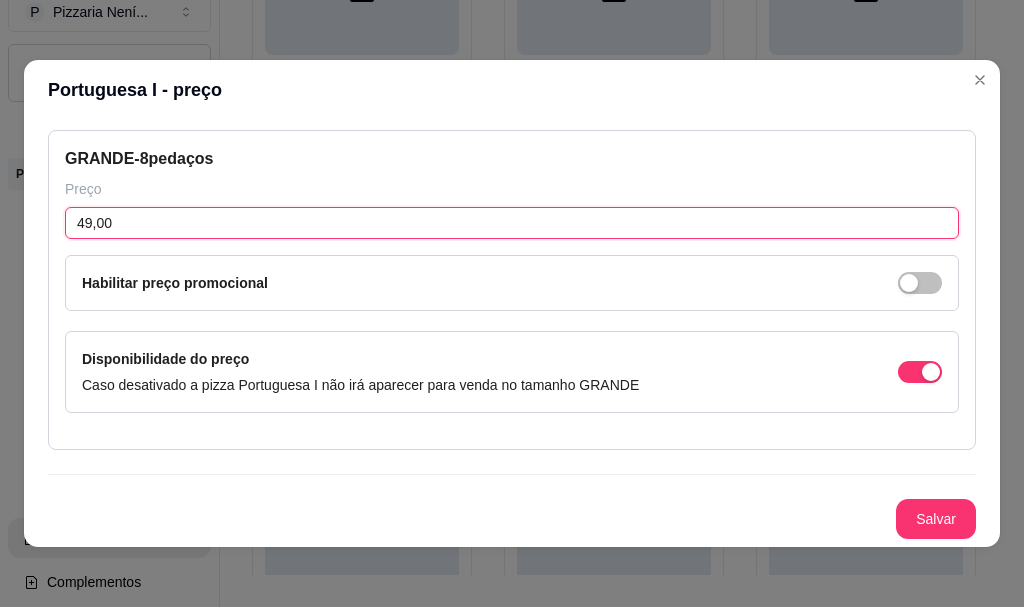 type on "49,00" 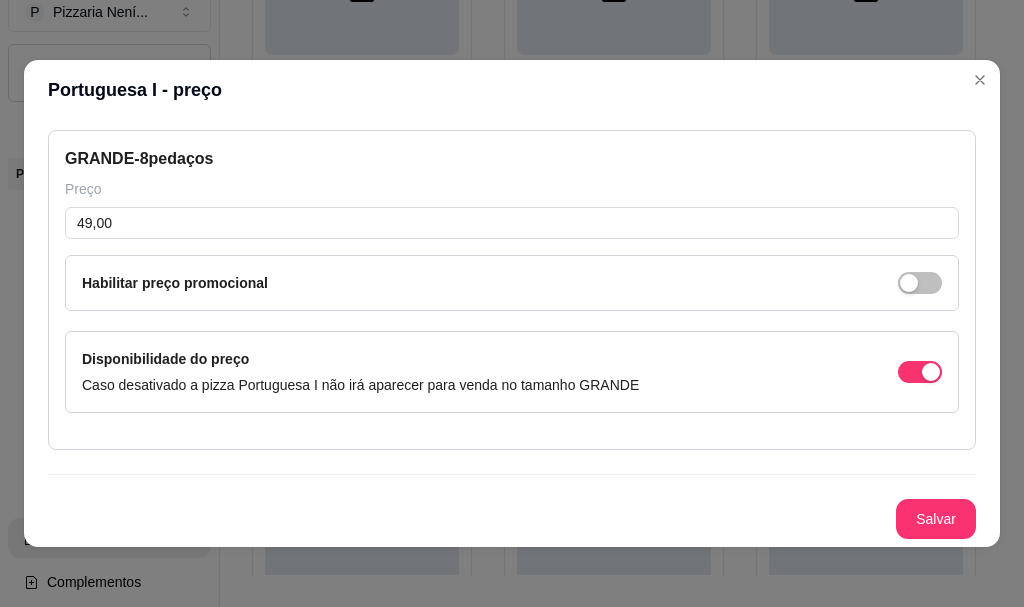 click on "Salvar" at bounding box center [936, 519] 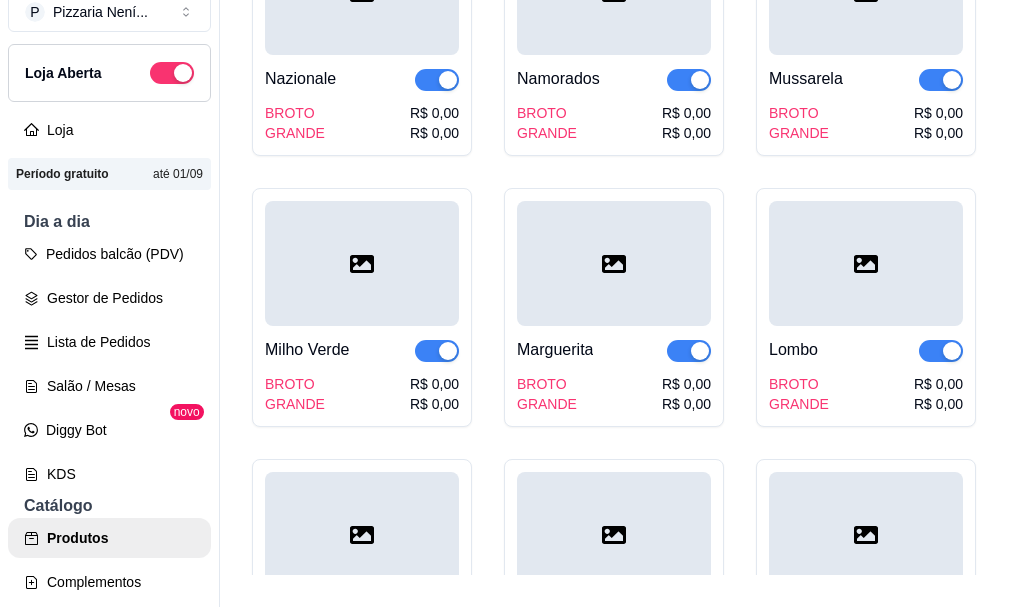 click on "R$ 0,00" at bounding box center [938, -429] 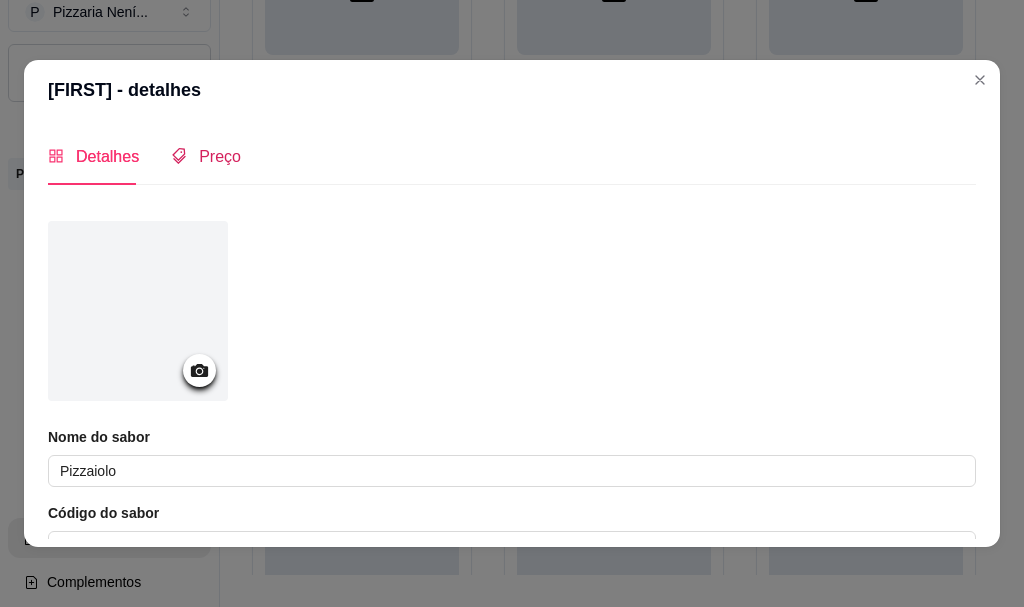 click on "Preço" at bounding box center (220, 156) 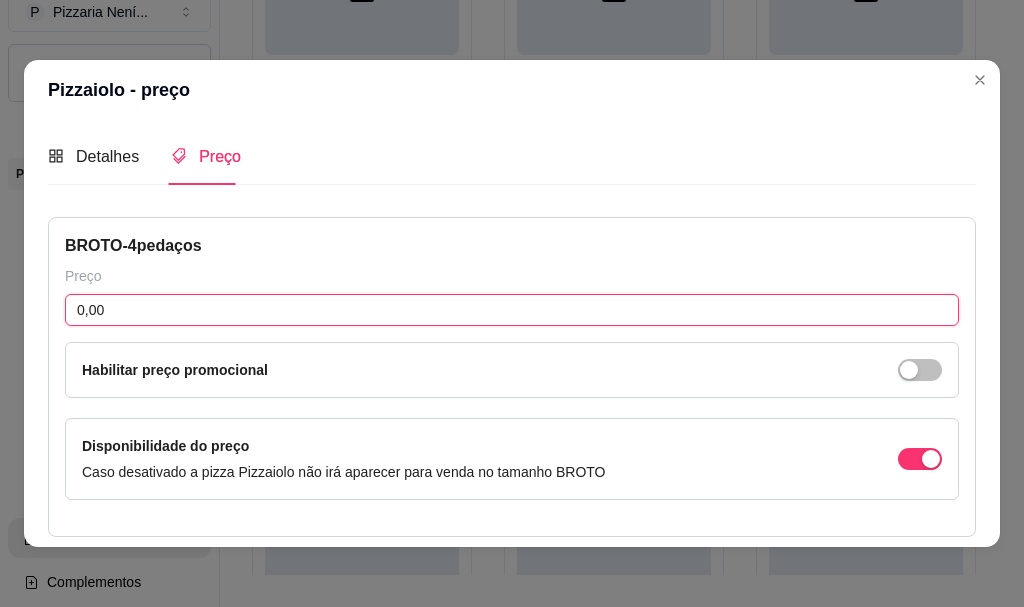 click on "0,00" at bounding box center [512, 310] 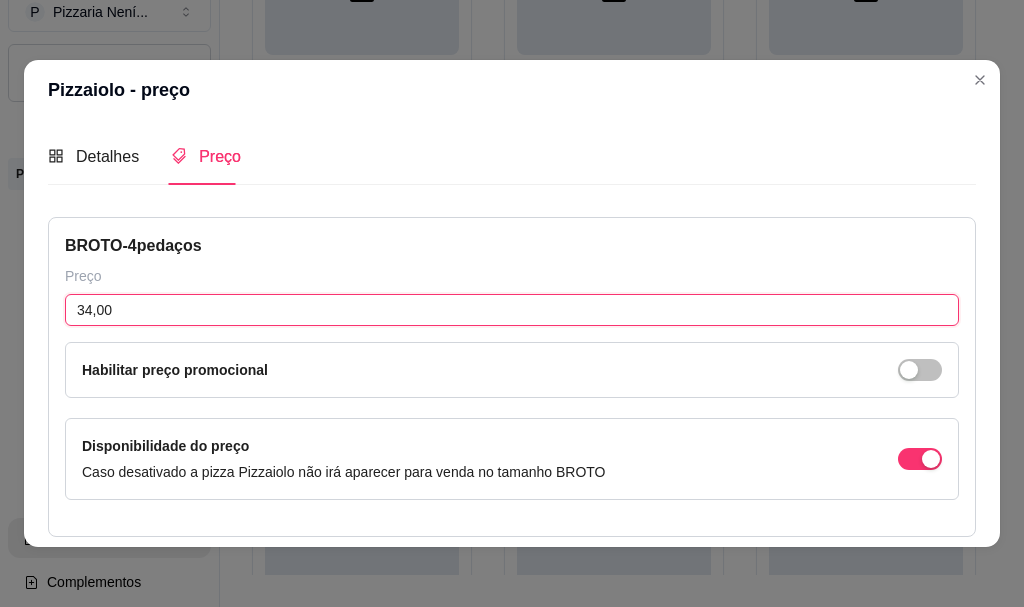 scroll, scrollTop: 300, scrollLeft: 0, axis: vertical 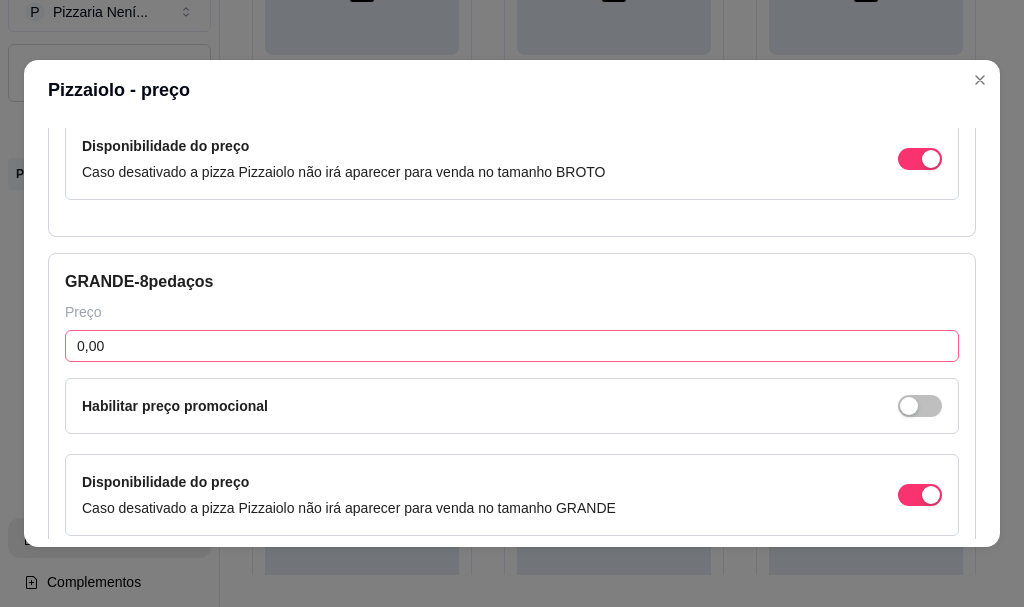 type on "34,00" 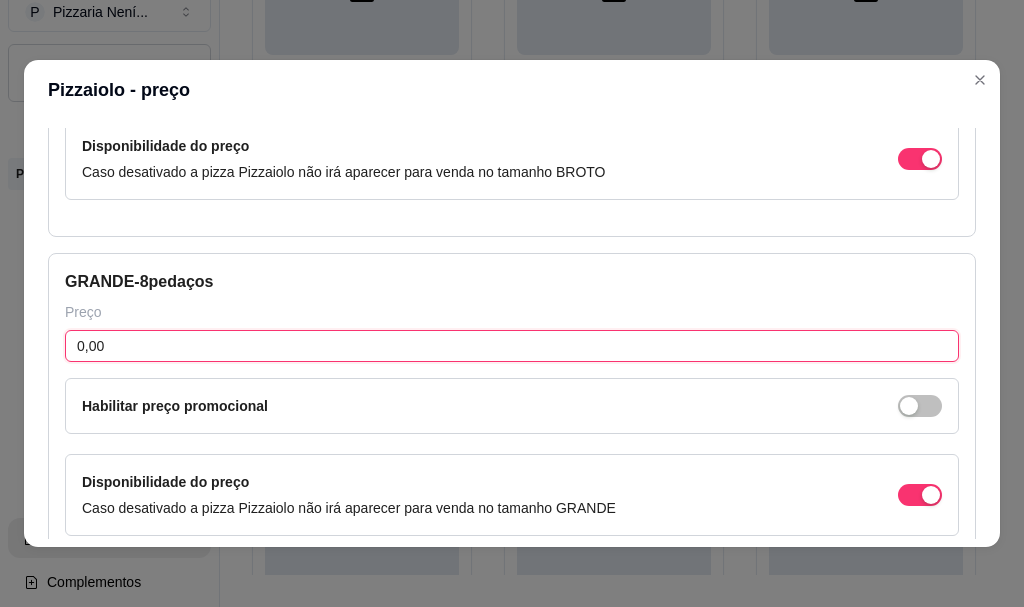 click on "0,00" at bounding box center [512, 346] 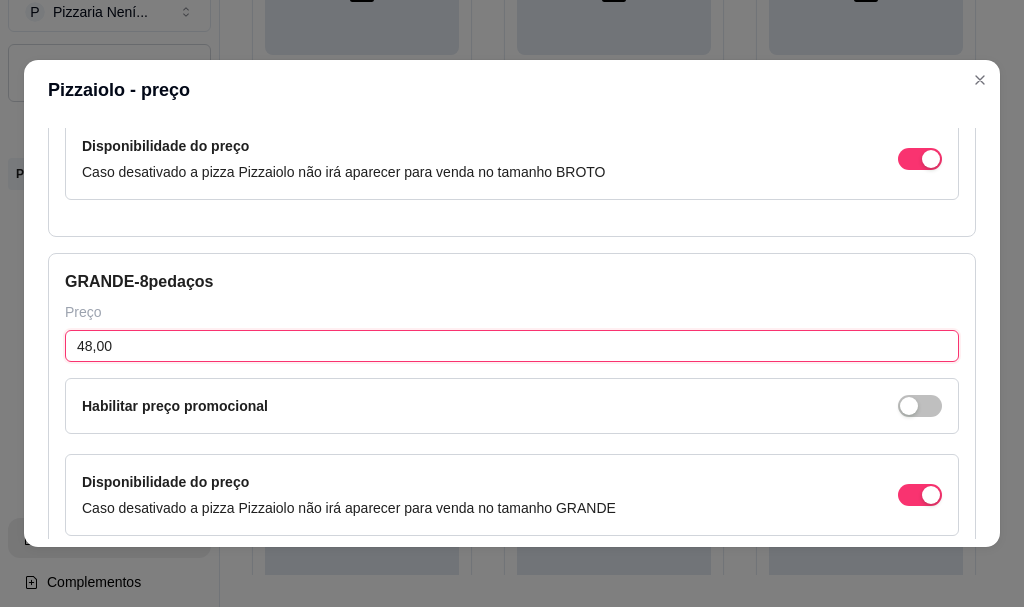 scroll, scrollTop: 423, scrollLeft: 0, axis: vertical 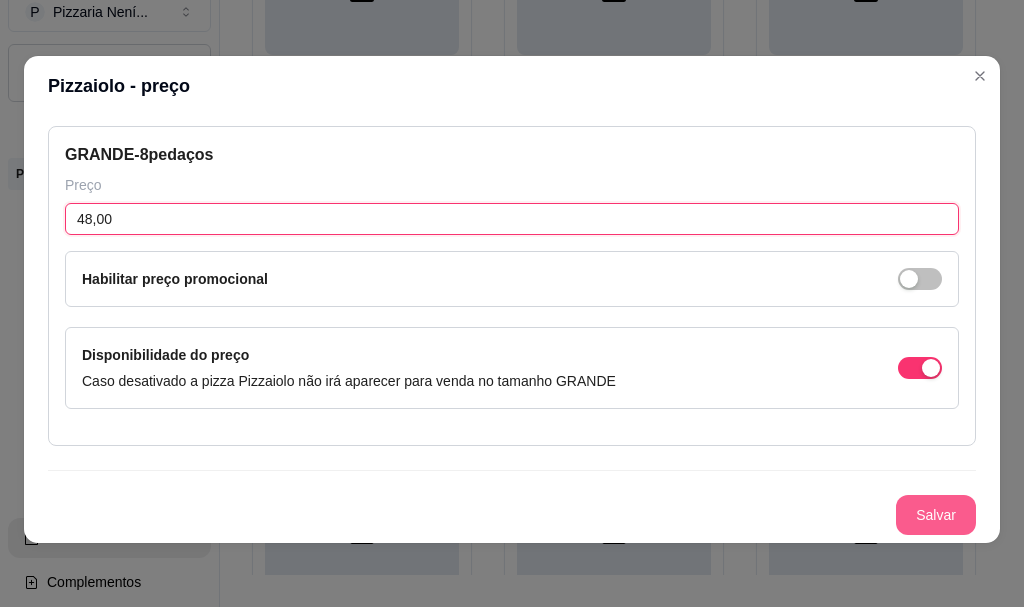 type on "48,00" 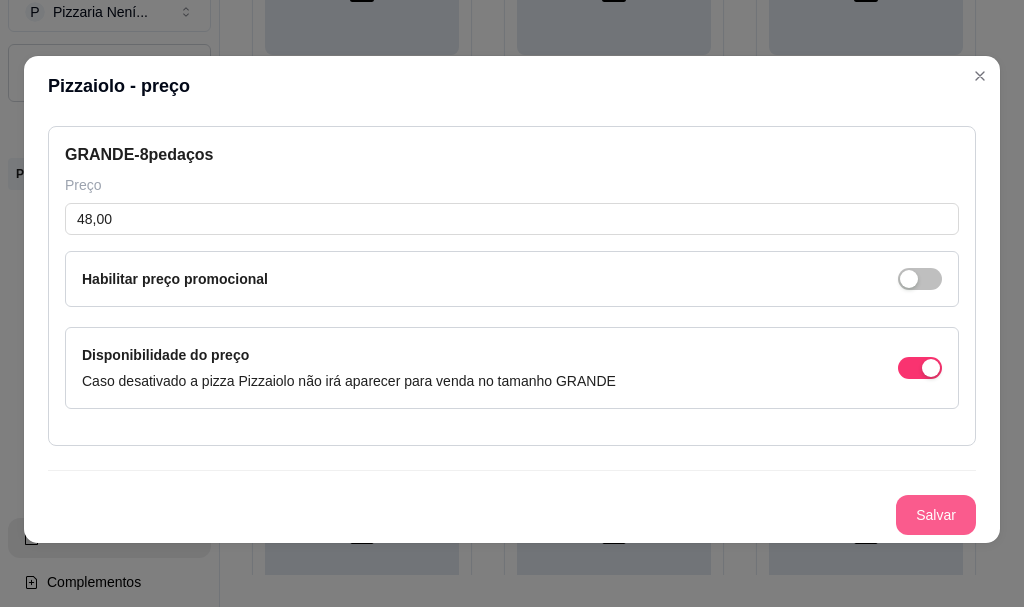 click on "Salvar" at bounding box center [936, 515] 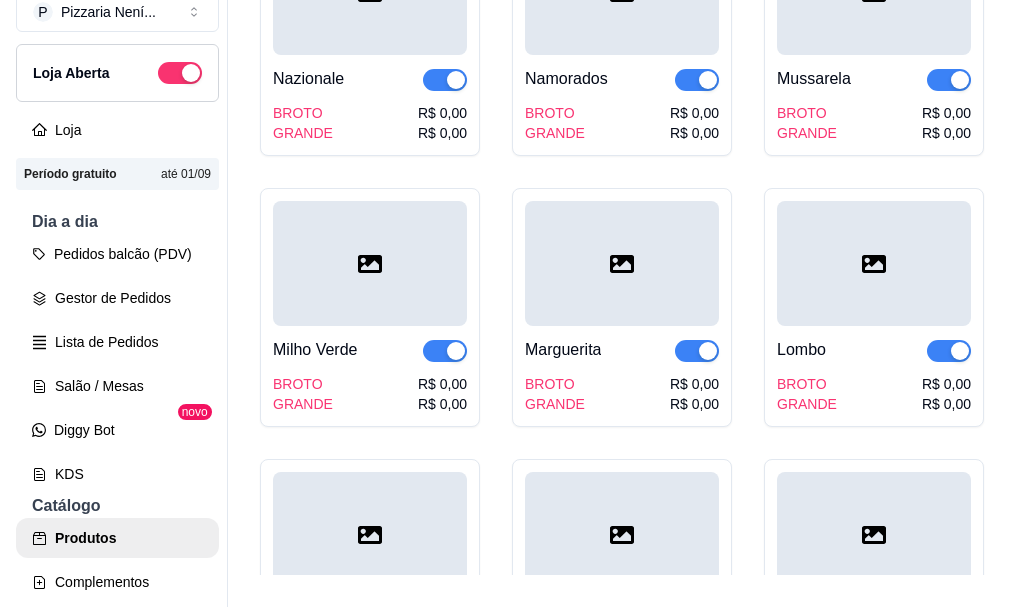 scroll, scrollTop: 2400, scrollLeft: 0, axis: vertical 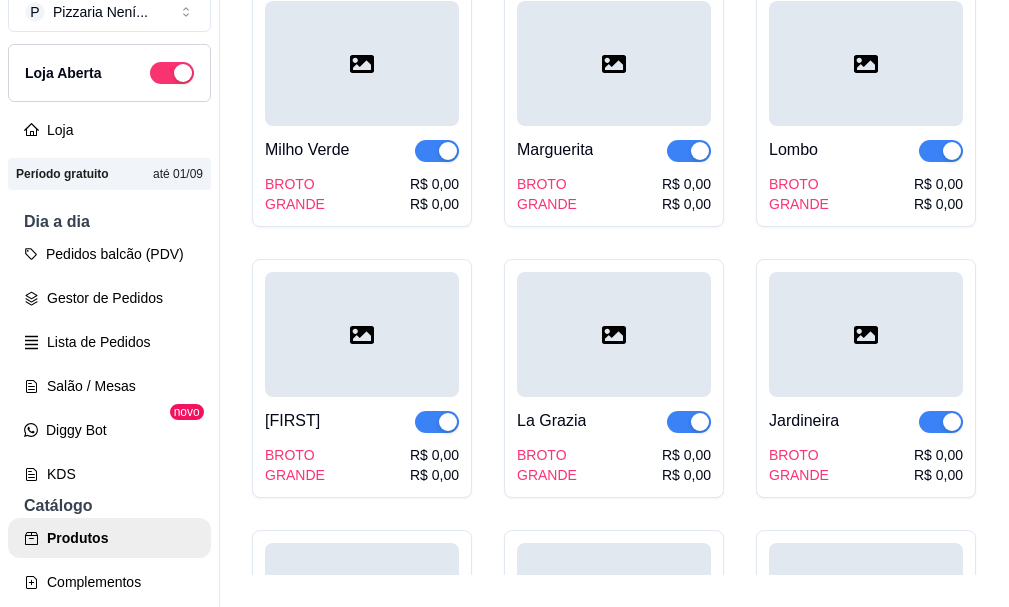 click on "R$ 0,00" at bounding box center [434, -338] 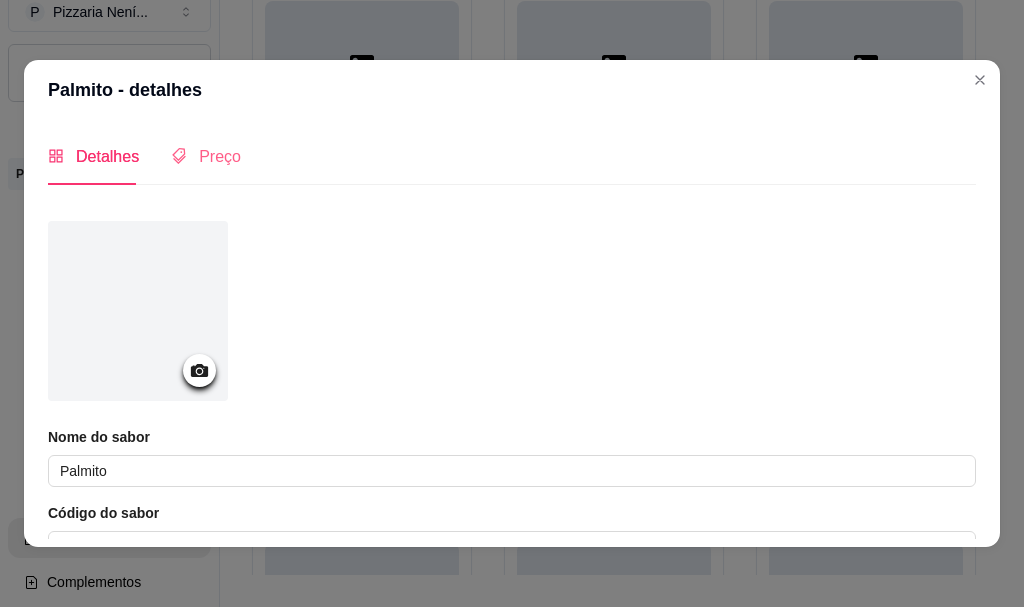 click on "Preço" at bounding box center (206, 156) 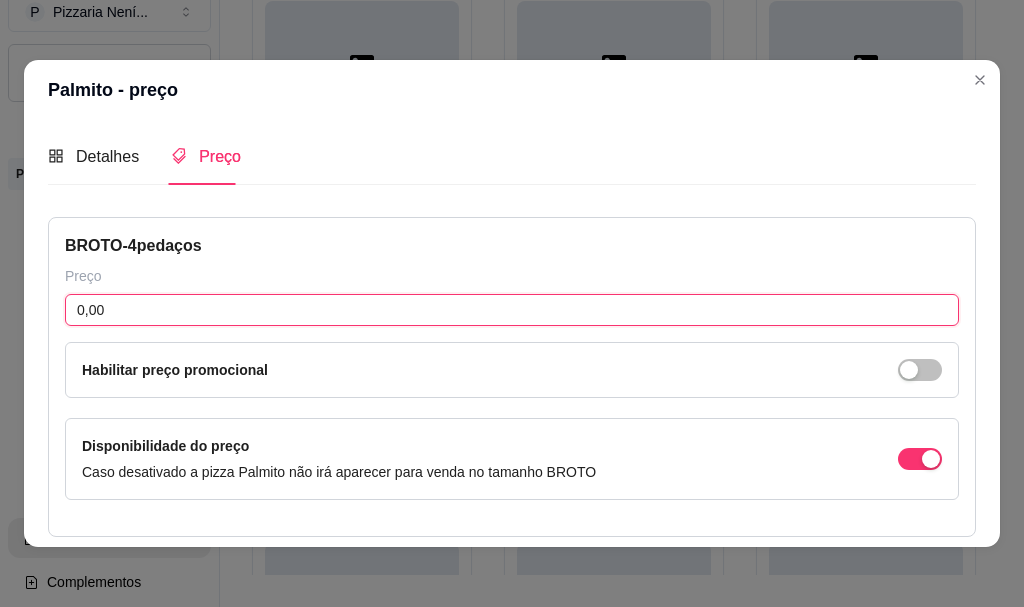 click on "0,00" at bounding box center [512, 310] 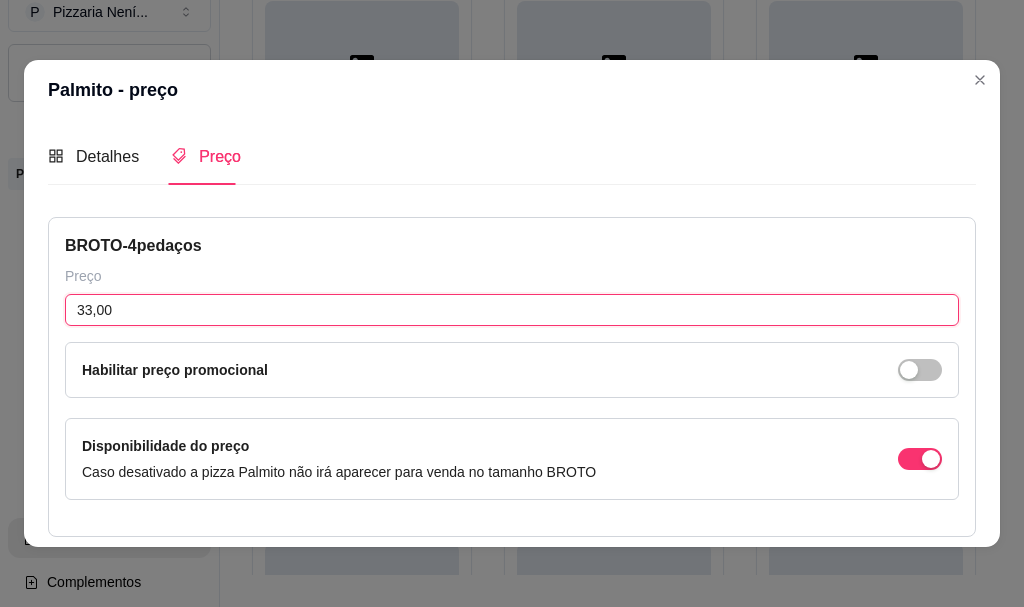 scroll, scrollTop: 200, scrollLeft: 0, axis: vertical 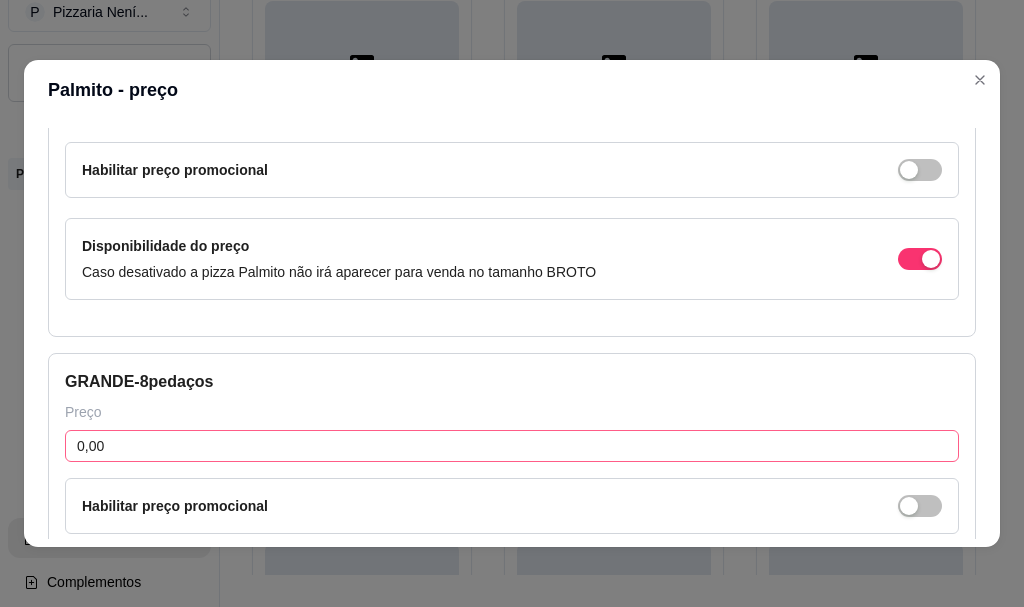type on "33,00" 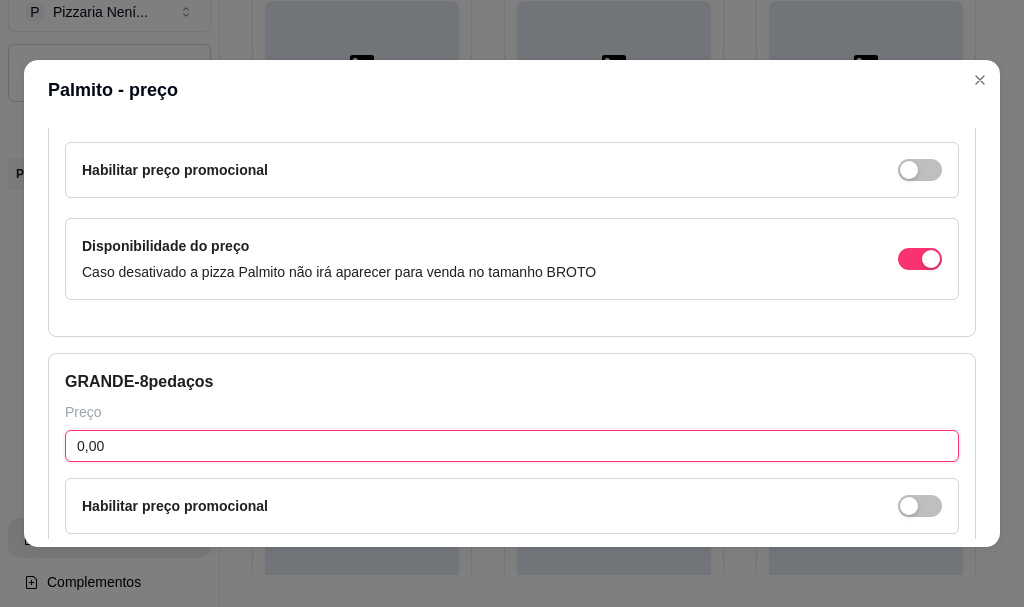 click on "0,00" at bounding box center [512, 446] 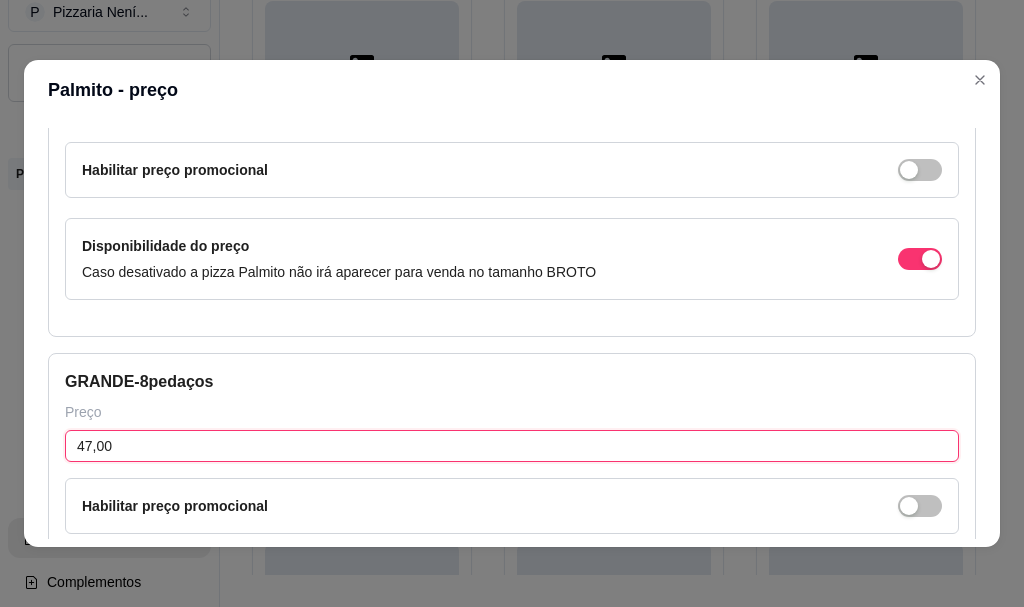 scroll, scrollTop: 423, scrollLeft: 0, axis: vertical 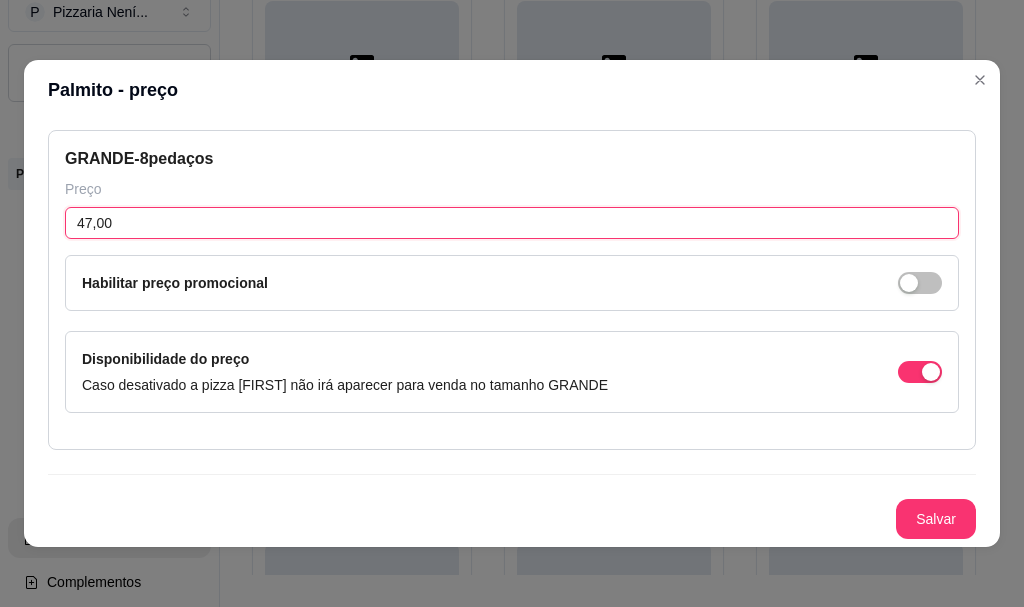 type on "47,00" 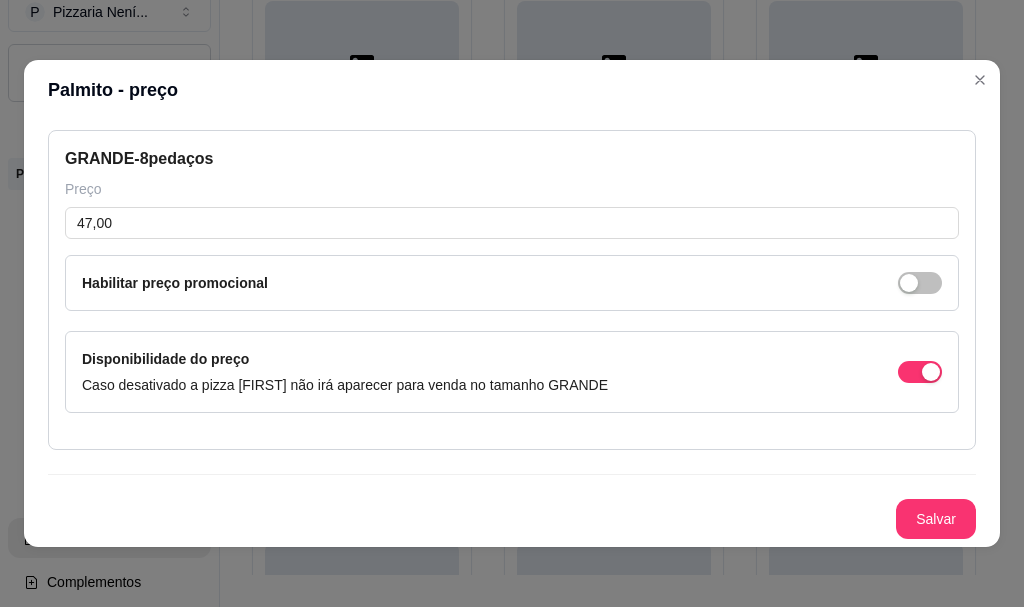 click on "Salvar" at bounding box center [936, 519] 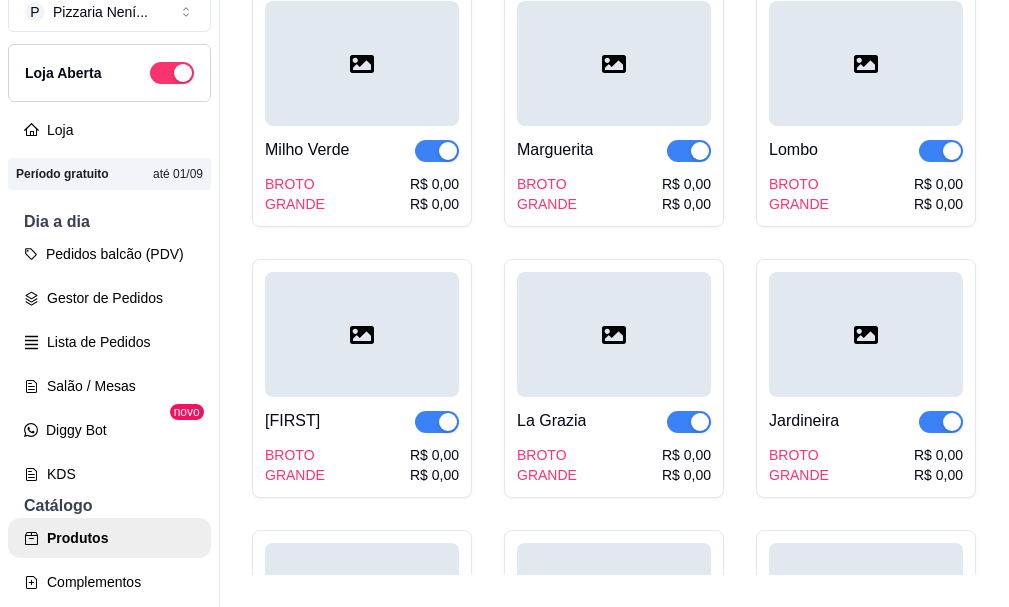click on "R$ 0,00" at bounding box center (686, -358) 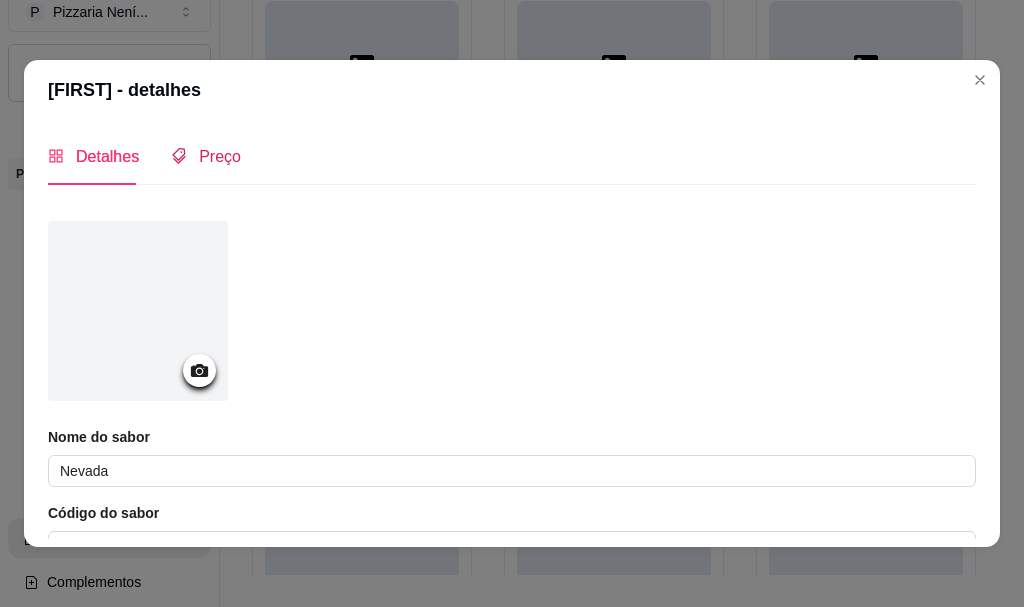 click on "Preço" at bounding box center (206, 156) 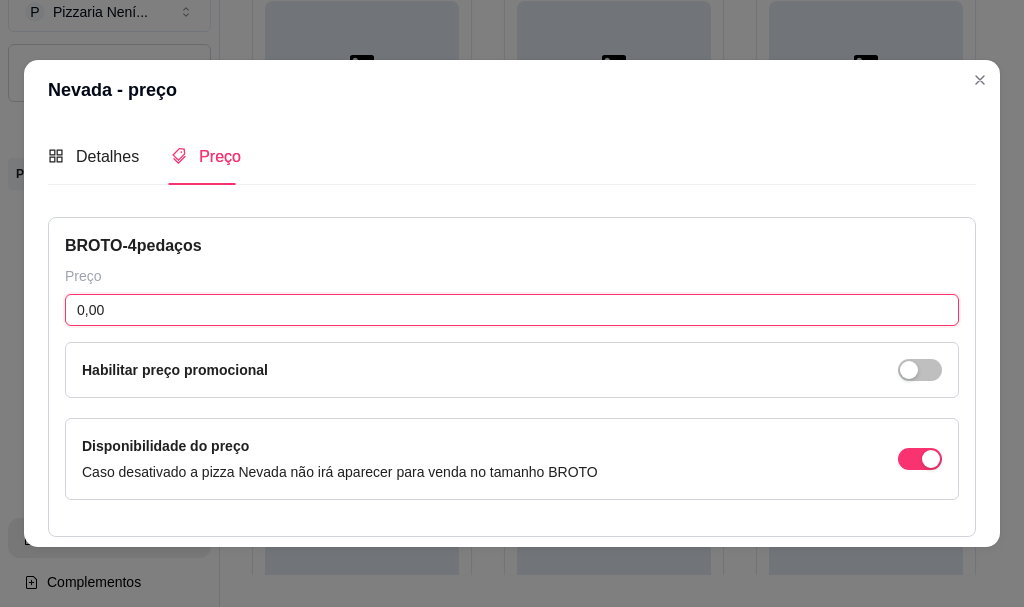 click on "0,00" at bounding box center (512, 310) 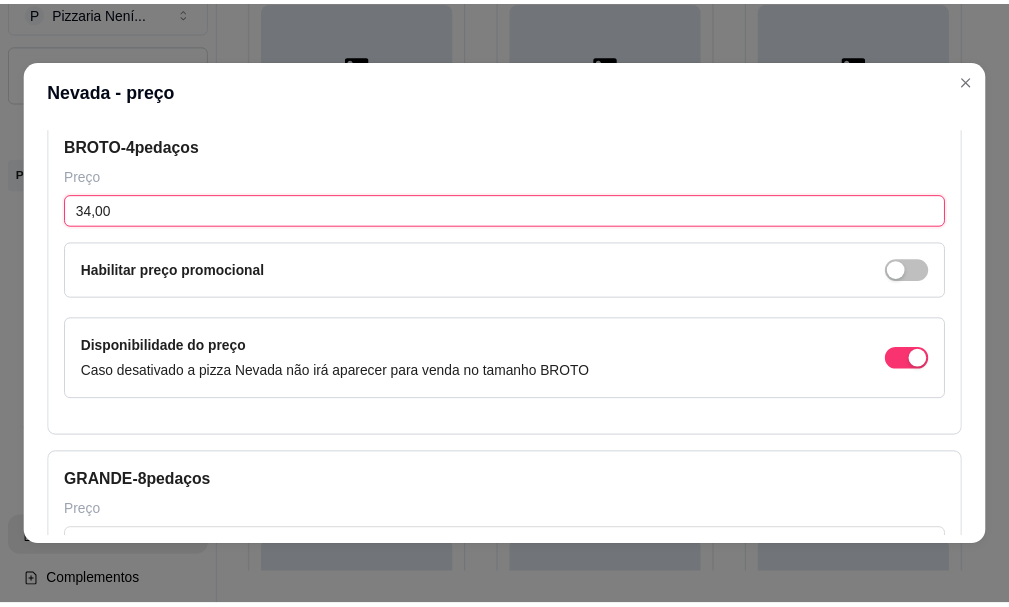 scroll, scrollTop: 400, scrollLeft: 0, axis: vertical 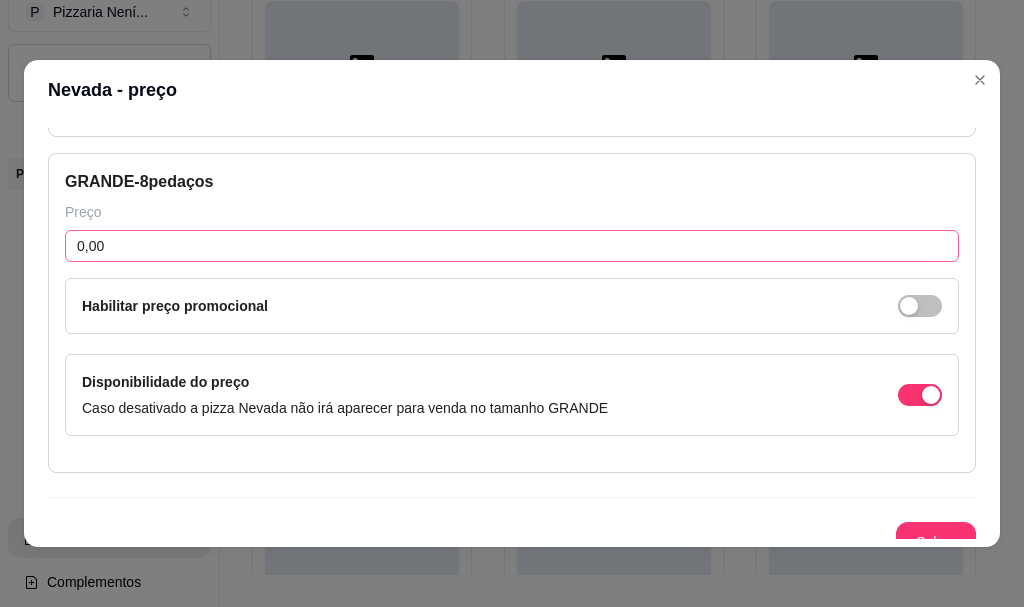 type on "34,00" 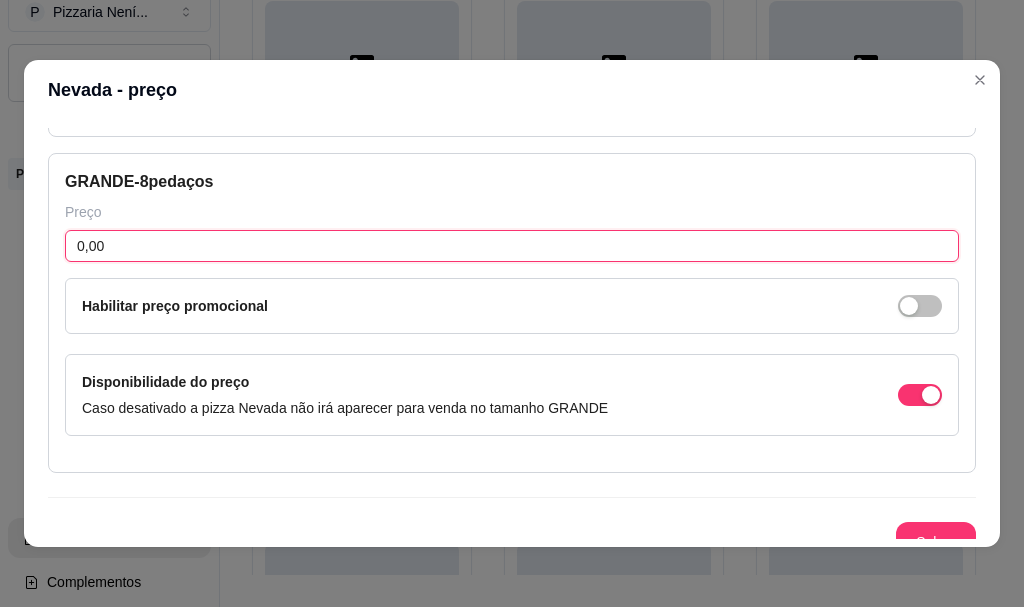 click on "0,00" at bounding box center (512, 246) 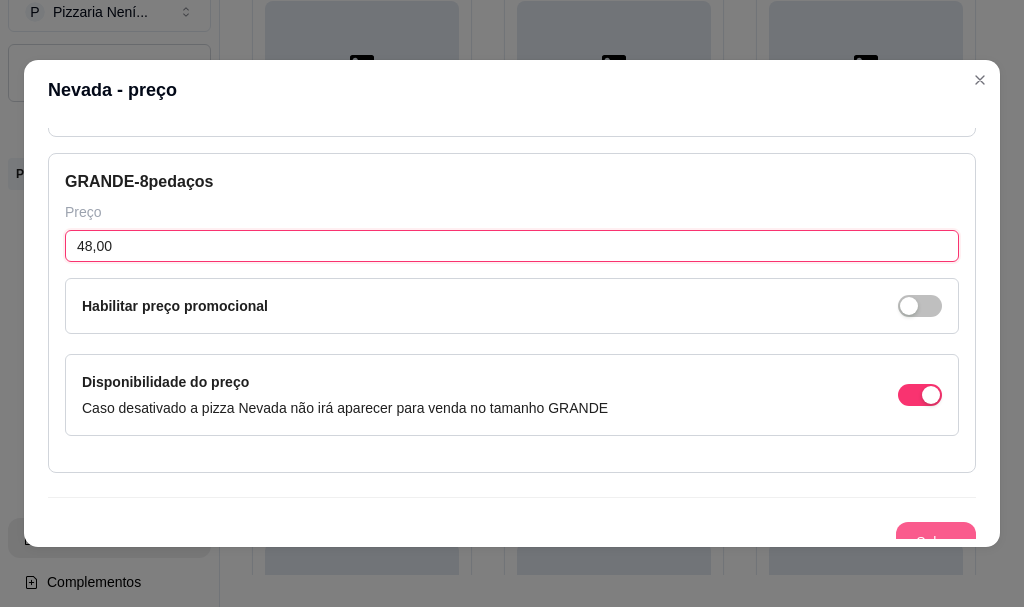 type on "48,00" 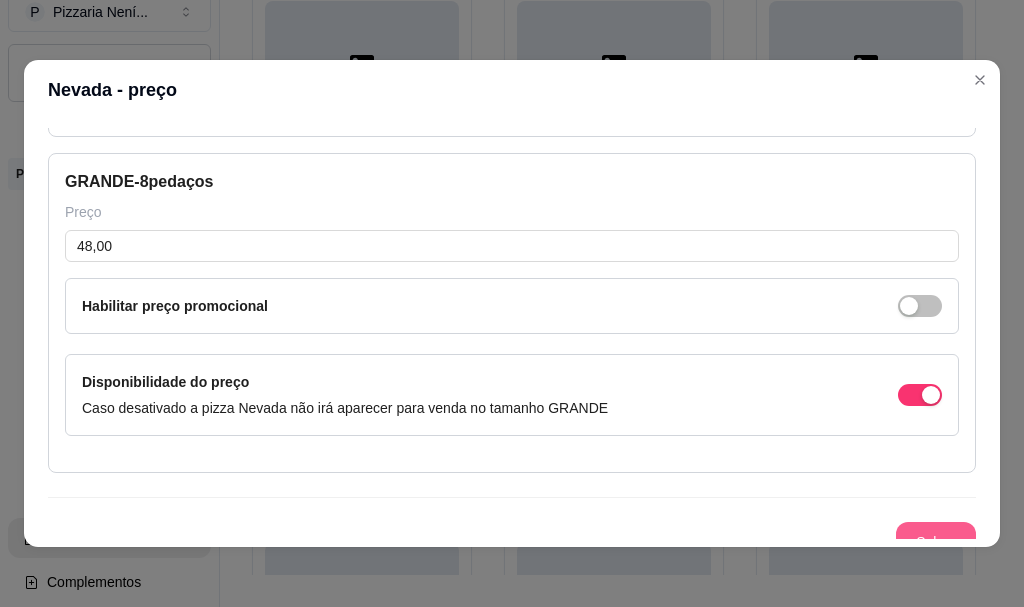 click on "Salvar" at bounding box center [936, 542] 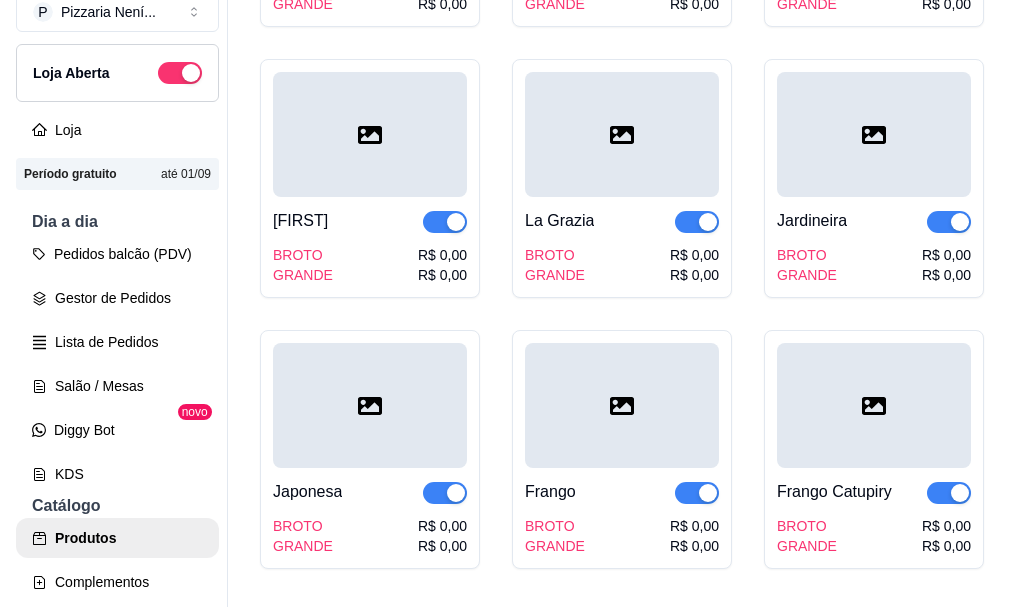 scroll, scrollTop: 2700, scrollLeft: 0, axis: vertical 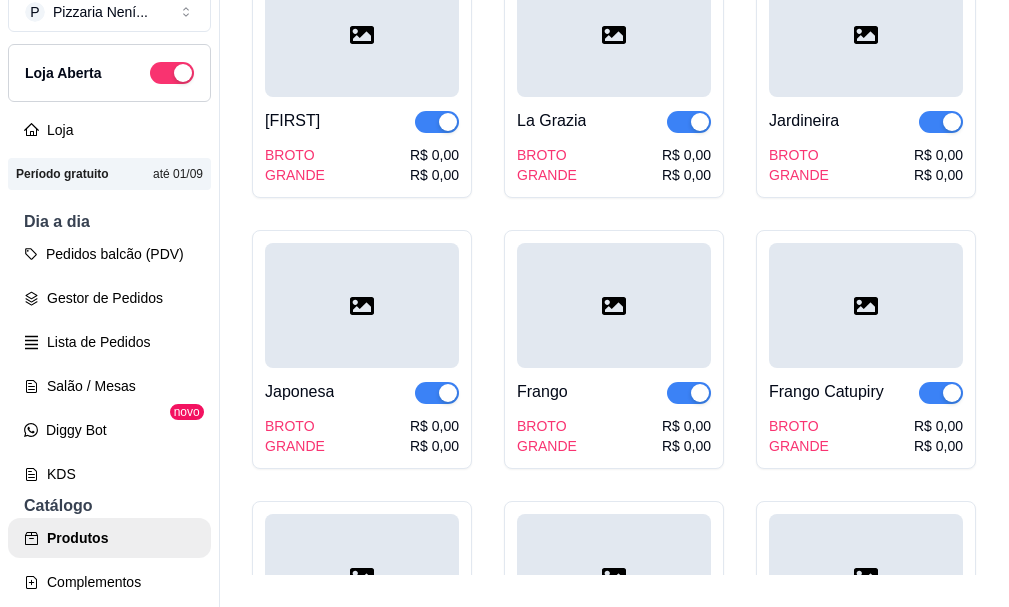 click on "Není   BROTO GRANDE R$ 0,00 R$ 0,00" at bounding box center (866, -672) 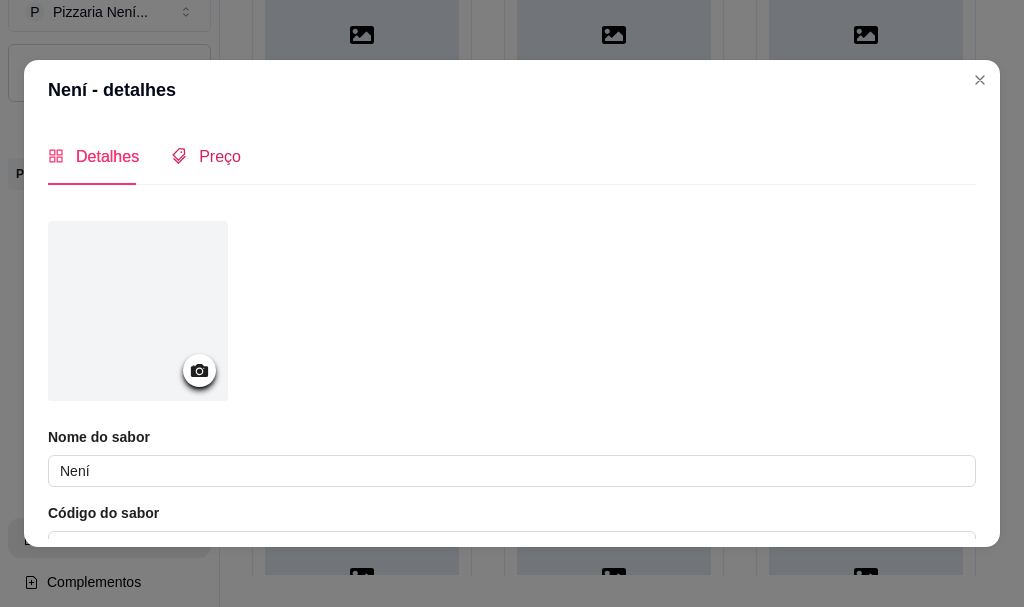 click on "Preço" at bounding box center [220, 156] 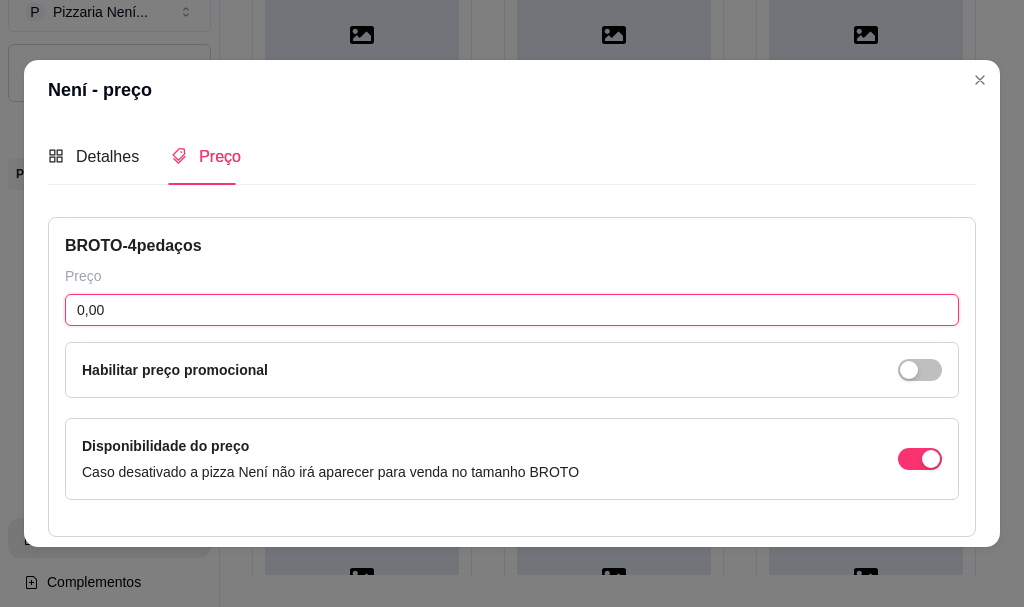 click on "0,00" at bounding box center (512, 310) 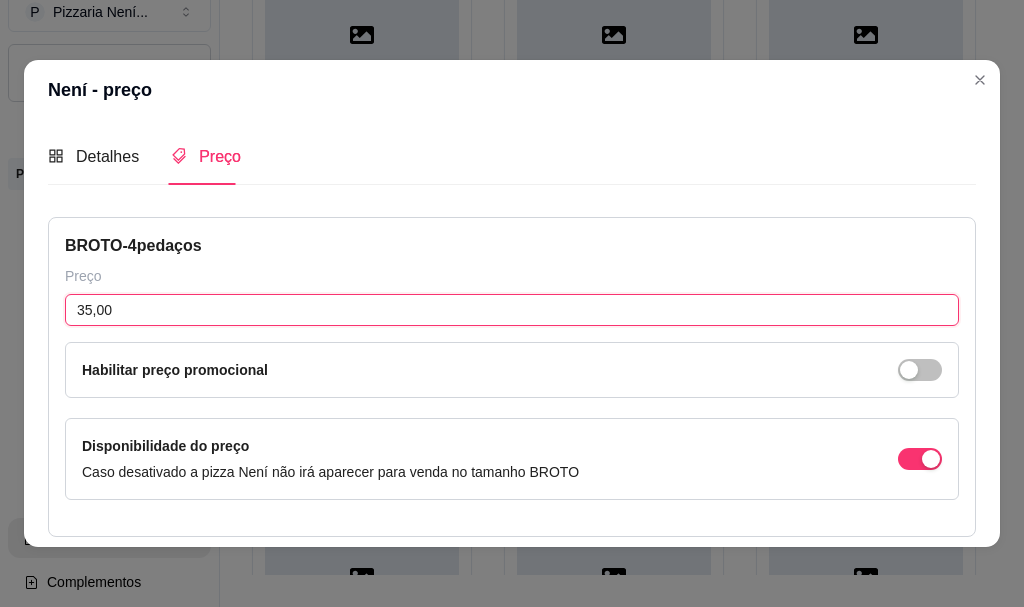 scroll, scrollTop: 200, scrollLeft: 0, axis: vertical 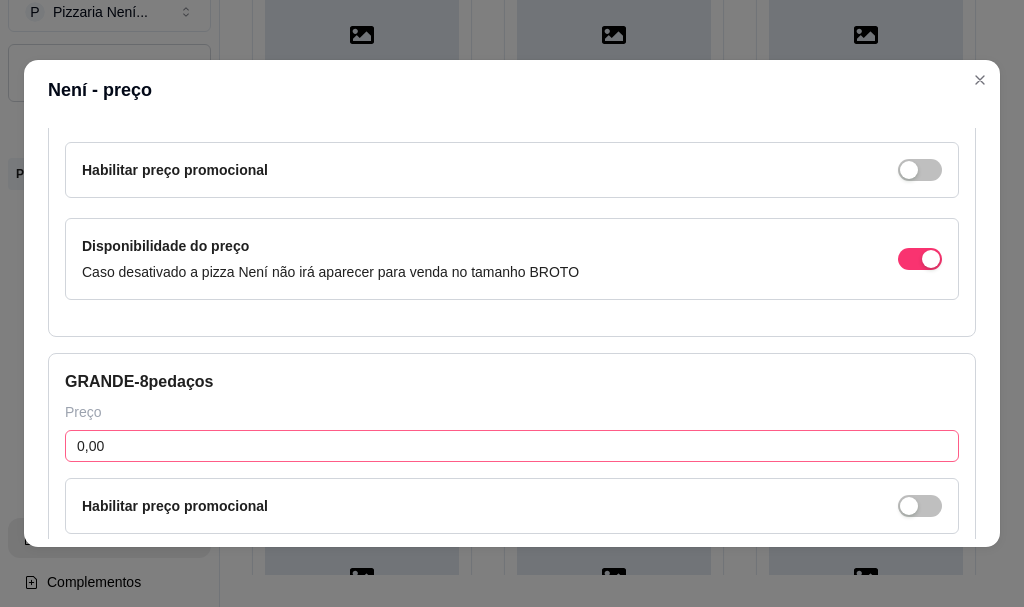 type on "35,00" 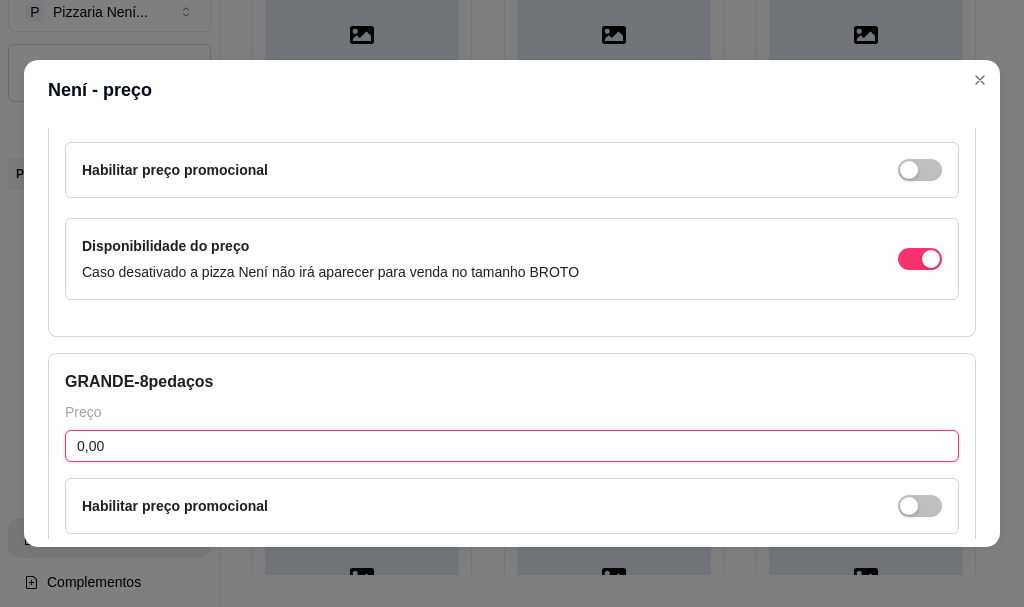 click on "0,00" at bounding box center [512, 446] 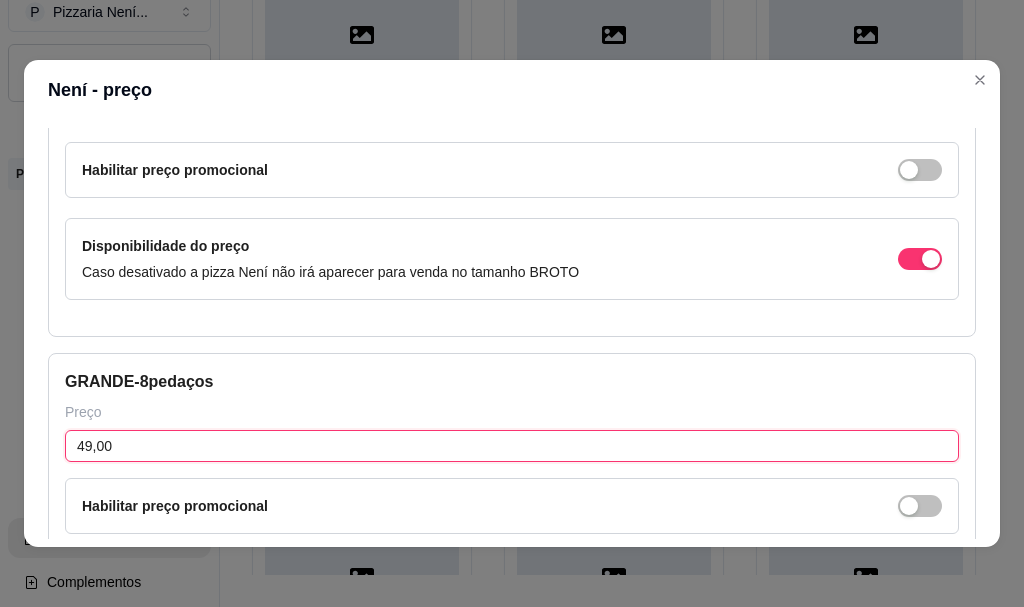 scroll, scrollTop: 423, scrollLeft: 0, axis: vertical 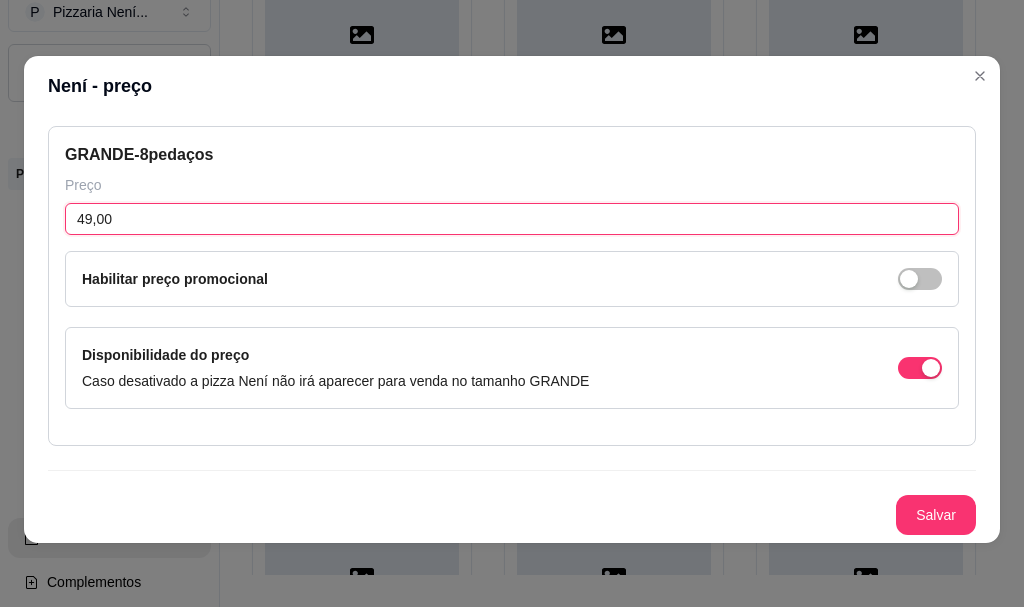 type on "49,00" 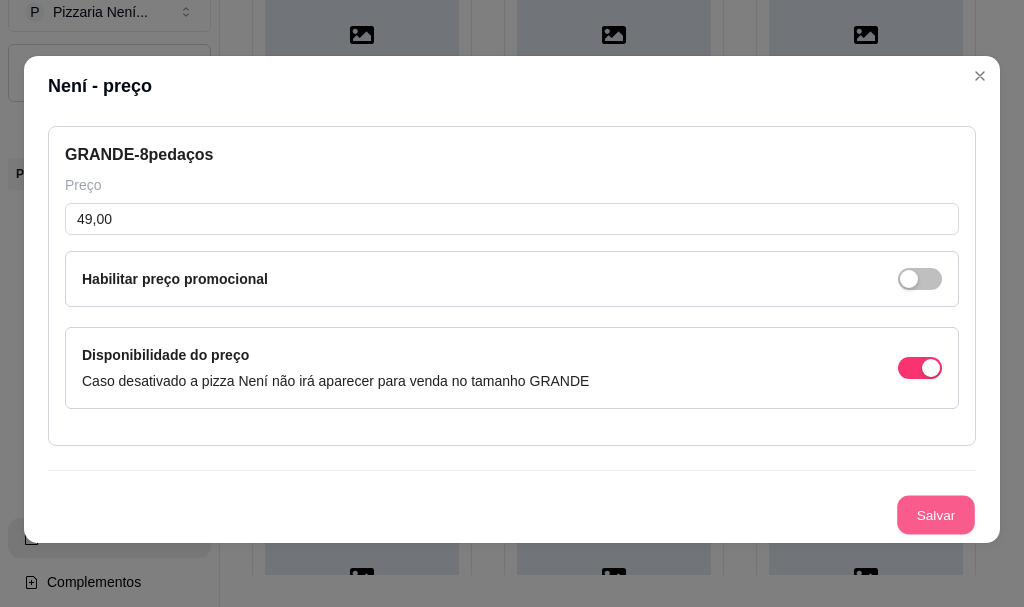 click on "Salvar" at bounding box center [936, 515] 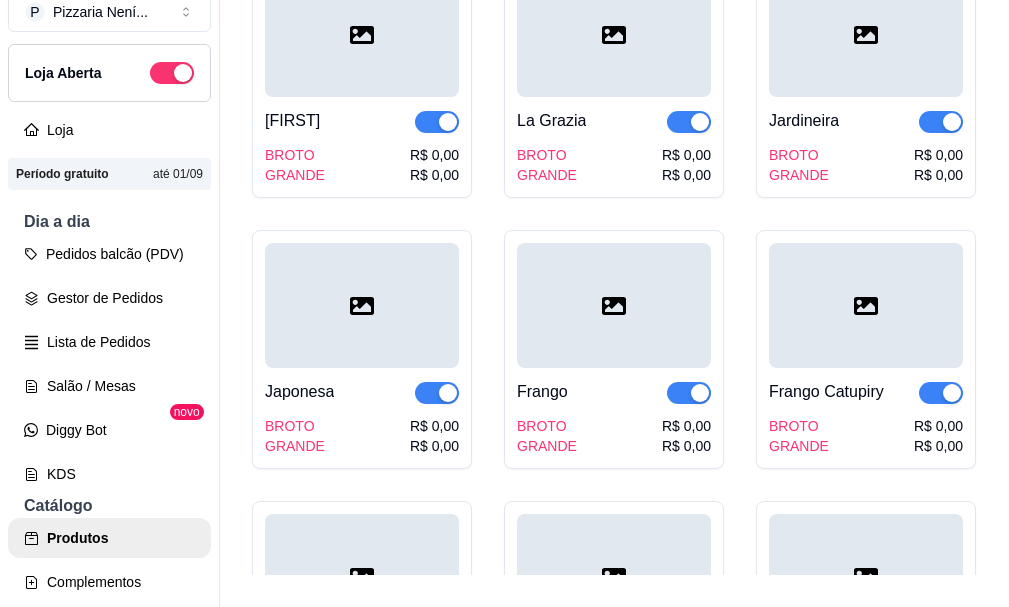 click on "R$ 0,00" at bounding box center (434, -387) 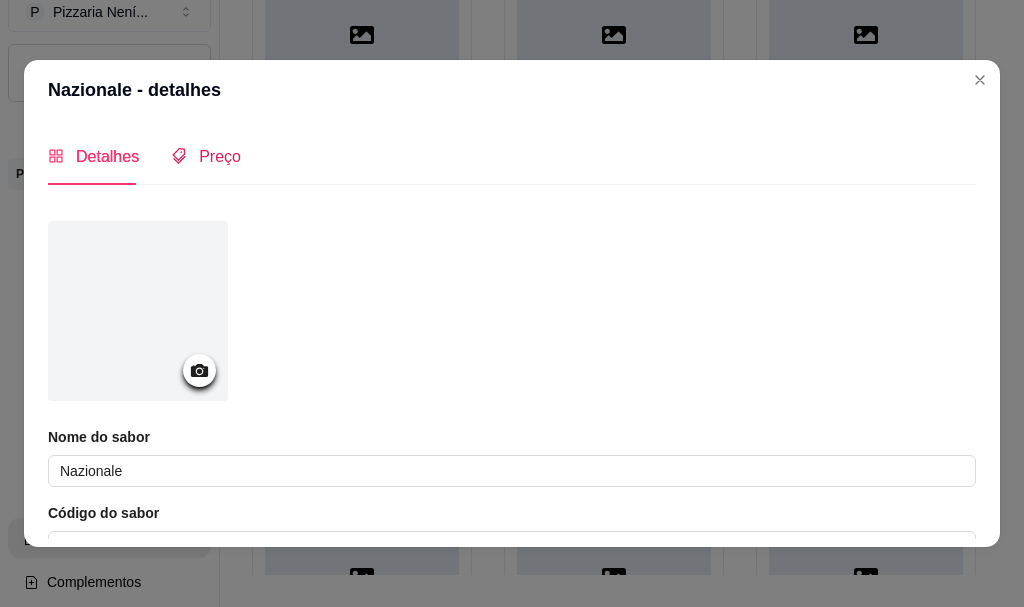 click on "Preço" at bounding box center [220, 156] 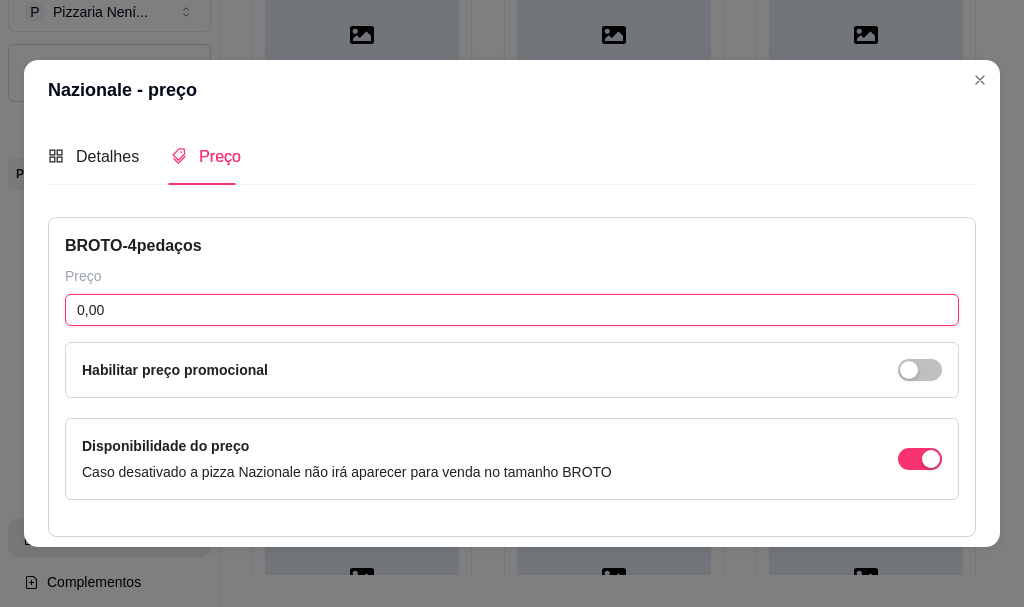 click on "0,00" at bounding box center [512, 310] 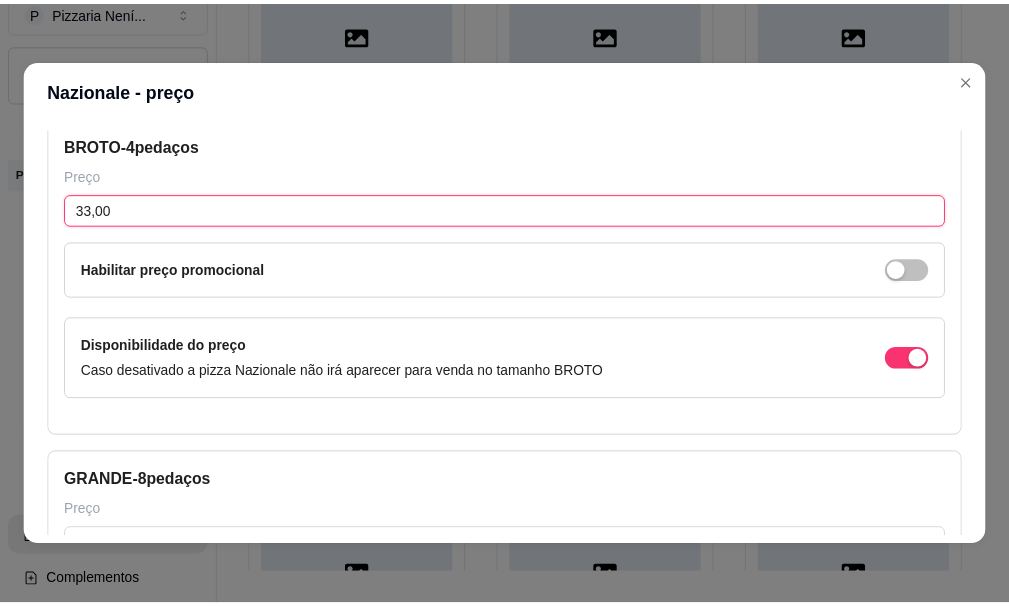 scroll, scrollTop: 400, scrollLeft: 0, axis: vertical 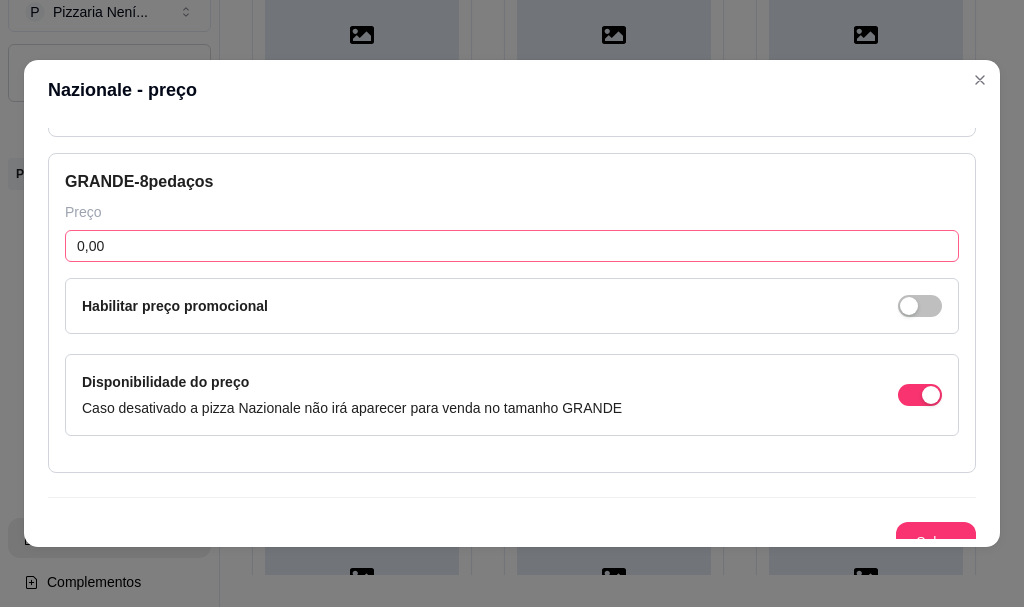 type on "33,00" 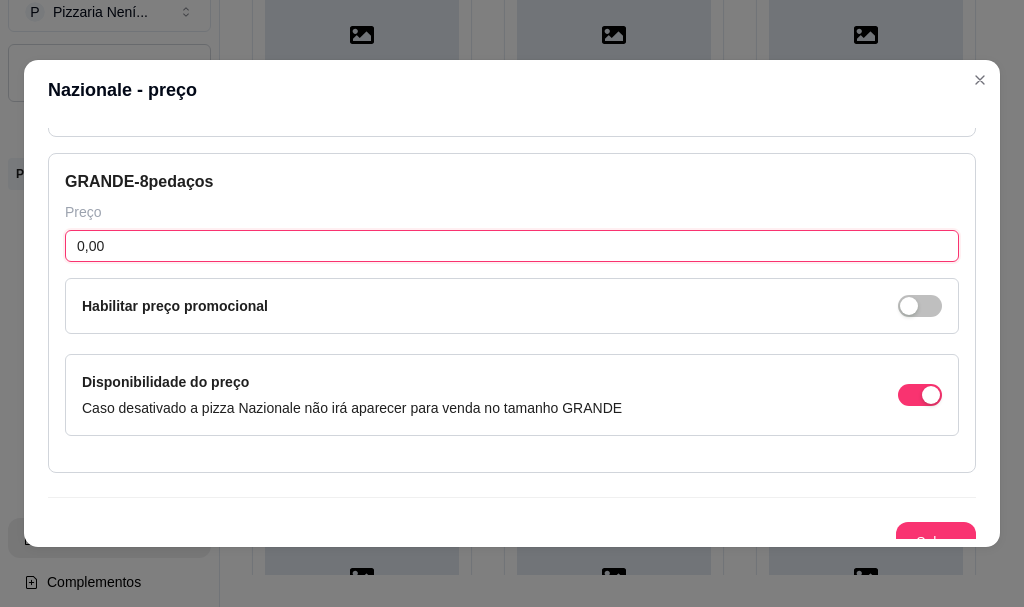 click on "0,00" at bounding box center (512, 246) 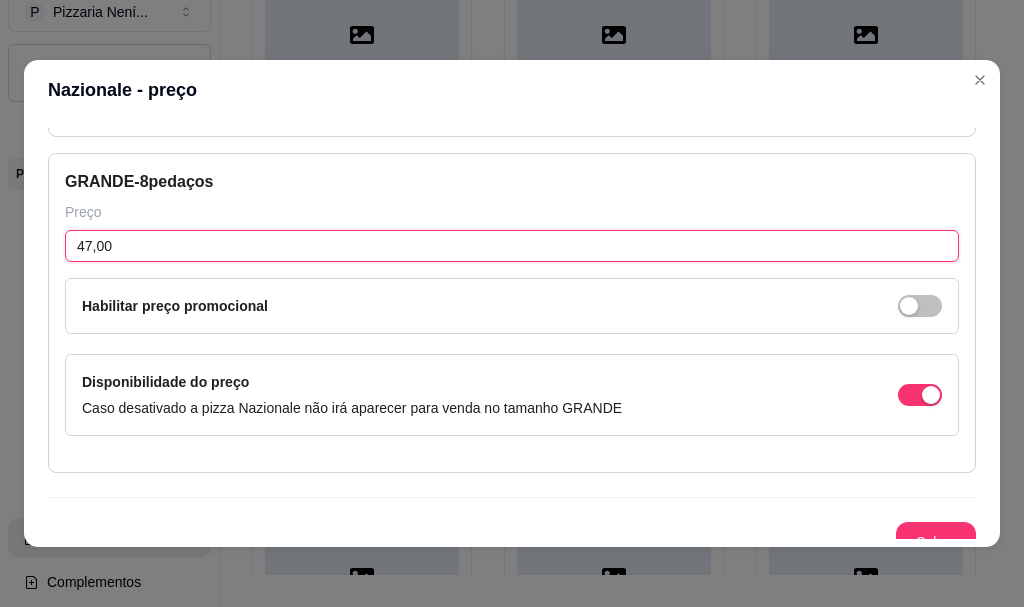 type on "47,00" 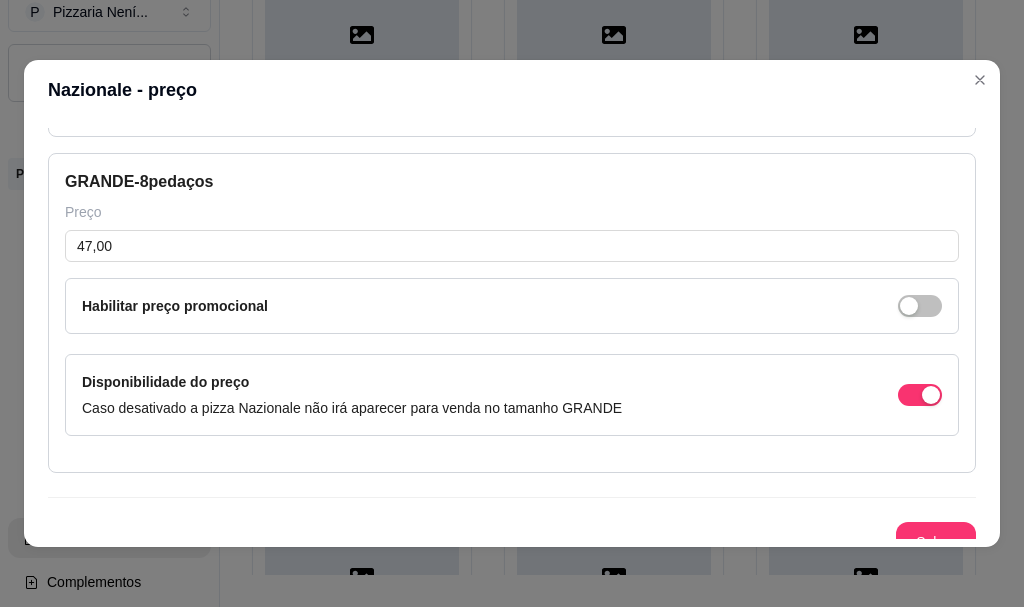 click on "Salvar" at bounding box center [936, 542] 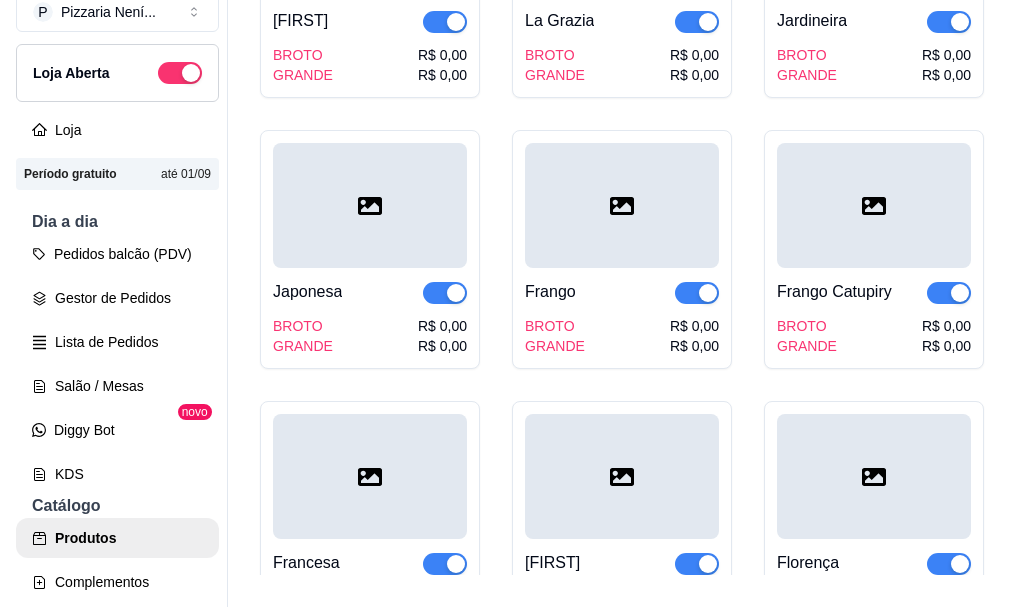 scroll, scrollTop: 2900, scrollLeft: 0, axis: vertical 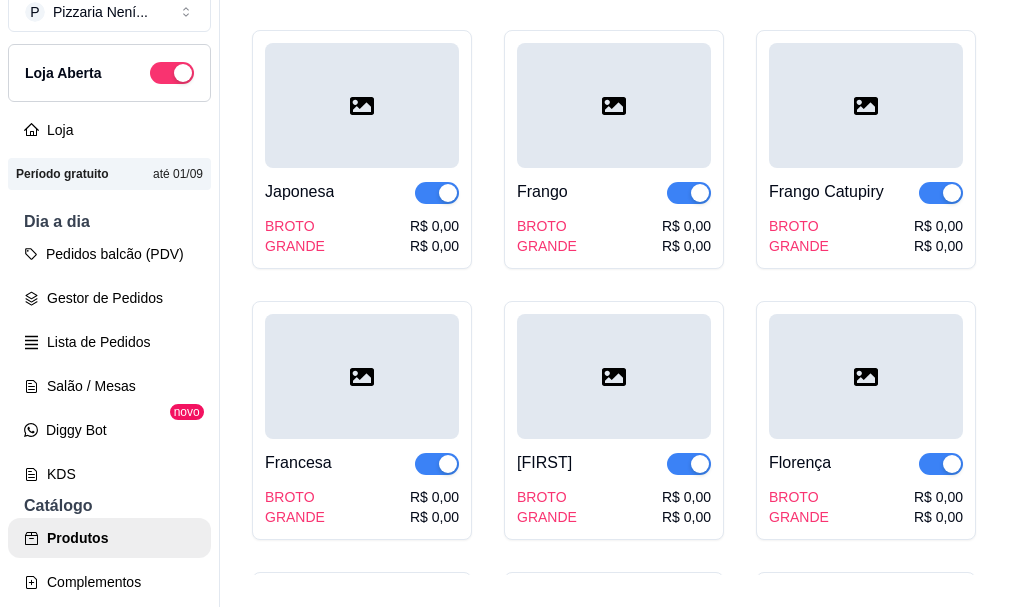 click on "R$ 0,00" at bounding box center [686, -587] 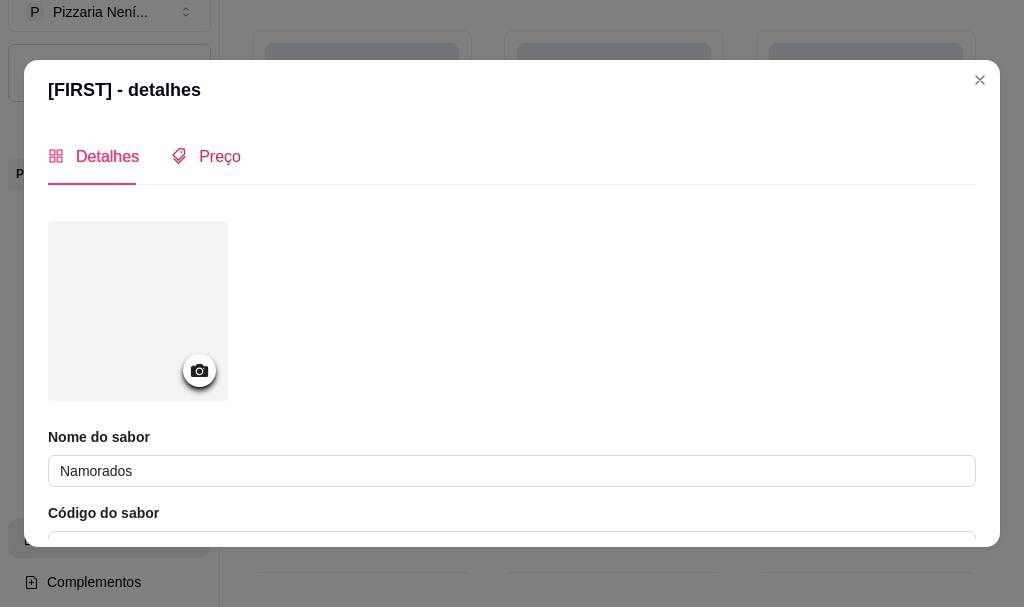 click on "Preço" at bounding box center (220, 156) 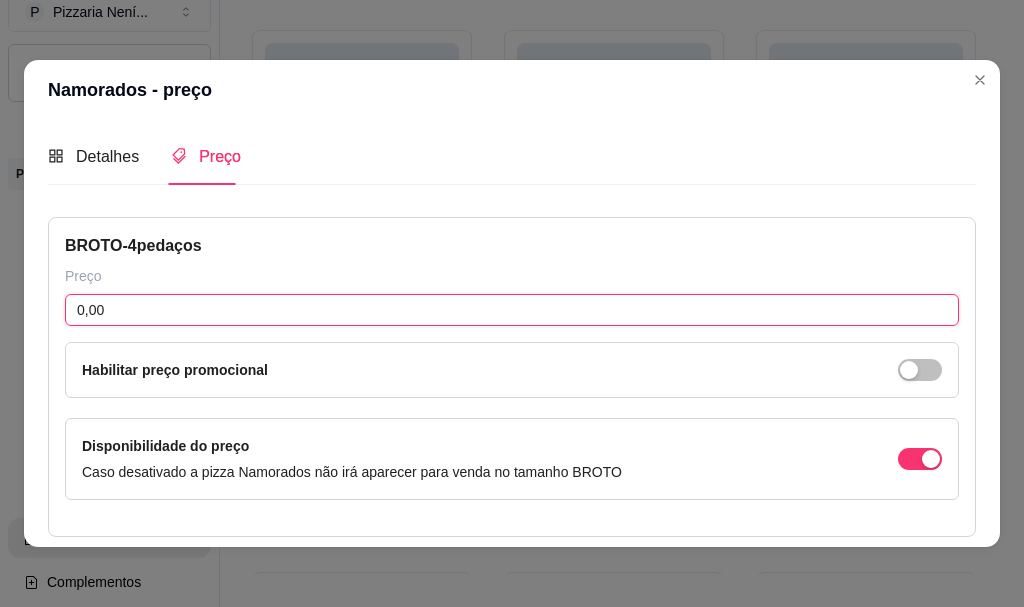 click on "0,00" at bounding box center [512, 310] 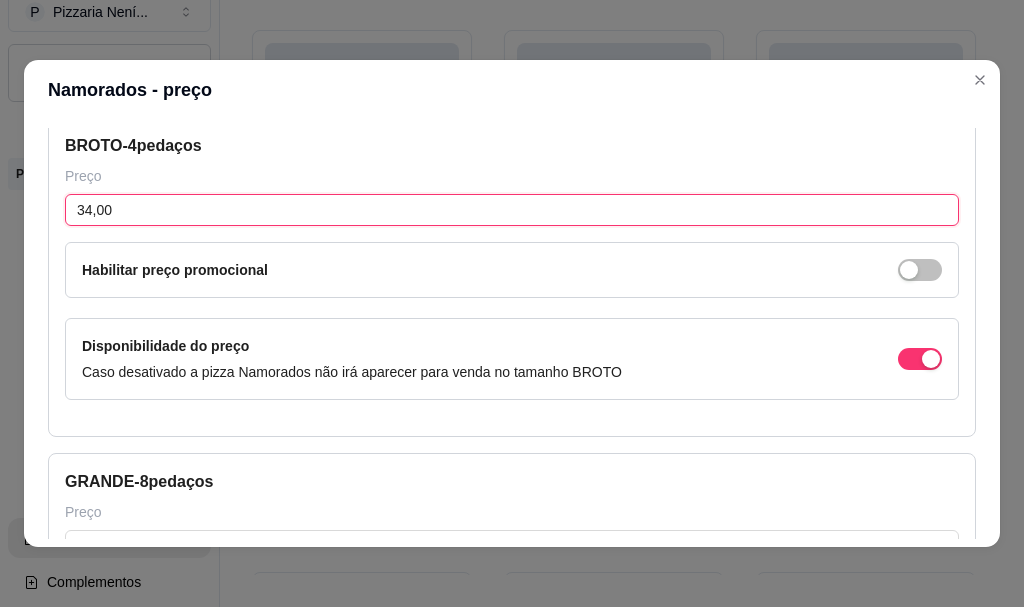 scroll, scrollTop: 200, scrollLeft: 0, axis: vertical 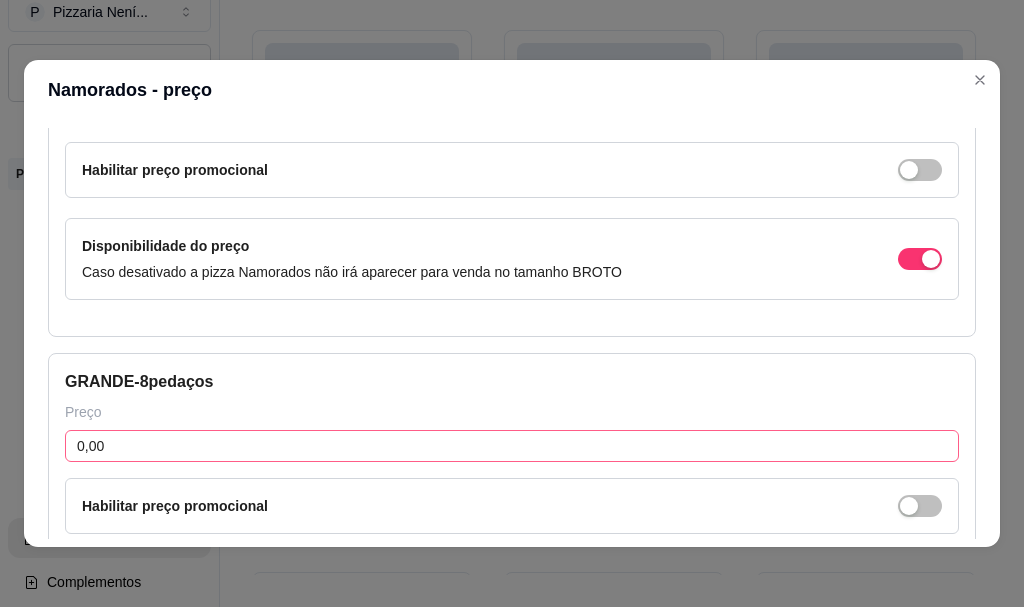 type on "34,00" 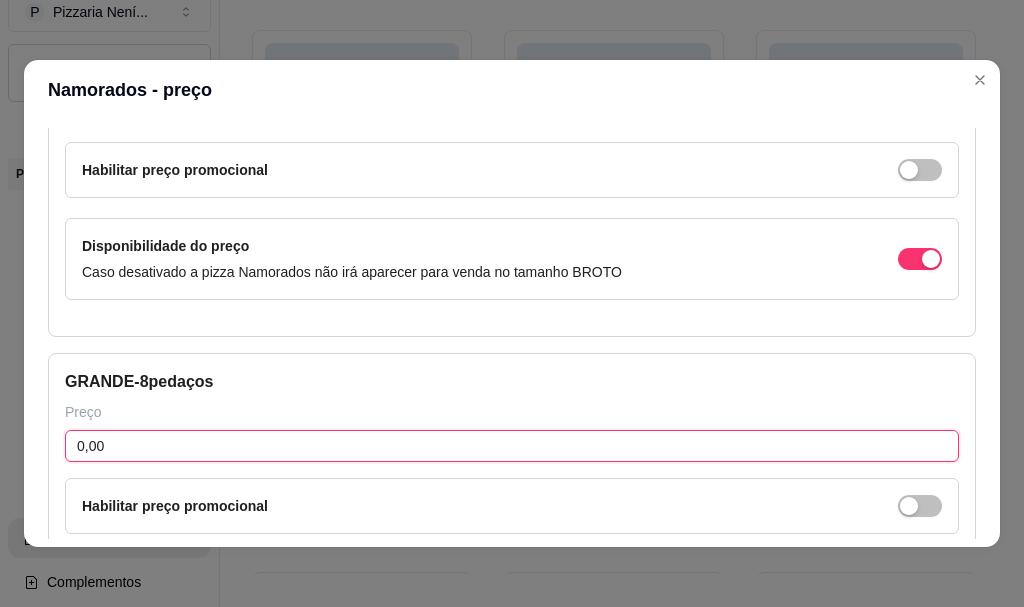click on "0,00" at bounding box center (512, 446) 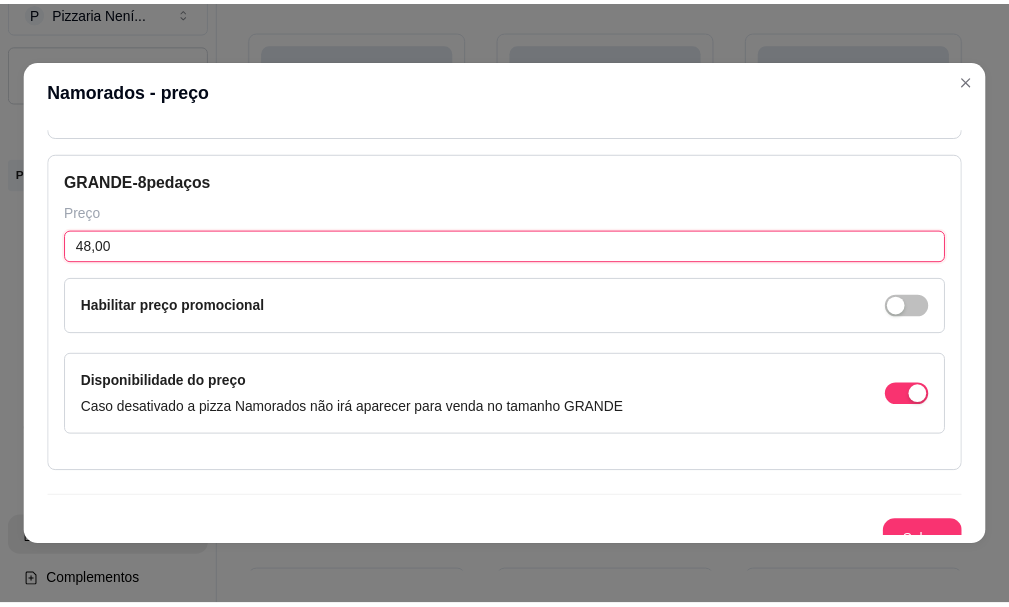 scroll, scrollTop: 423, scrollLeft: 0, axis: vertical 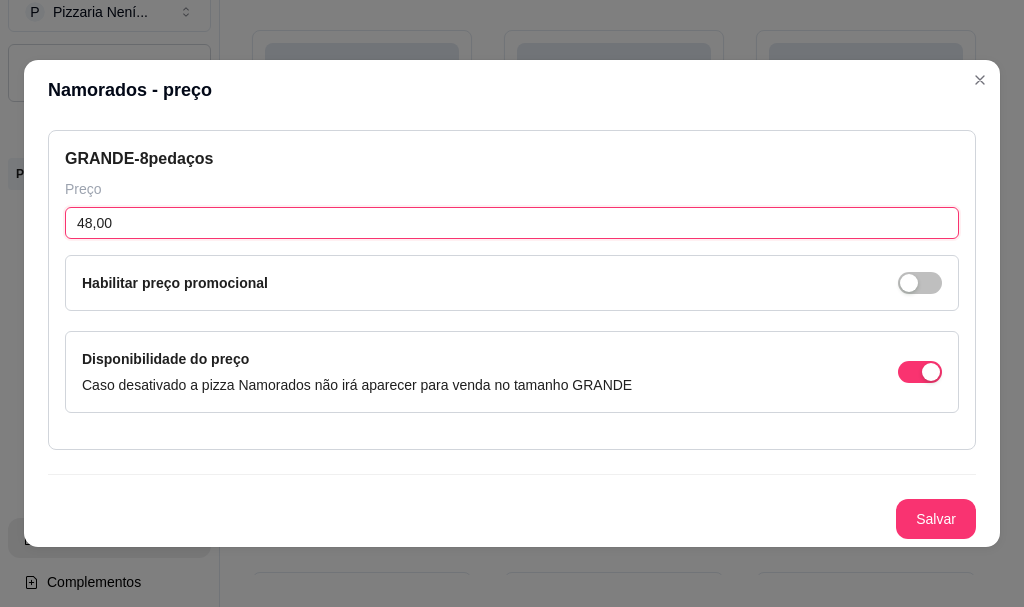 type on "48,00" 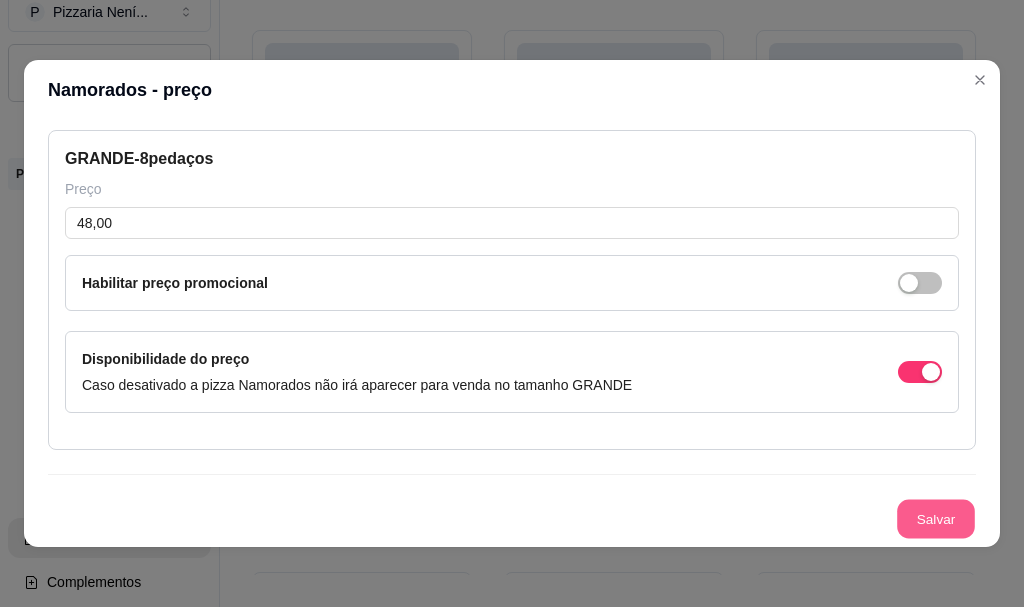 click on "Salvar" at bounding box center [936, 519] 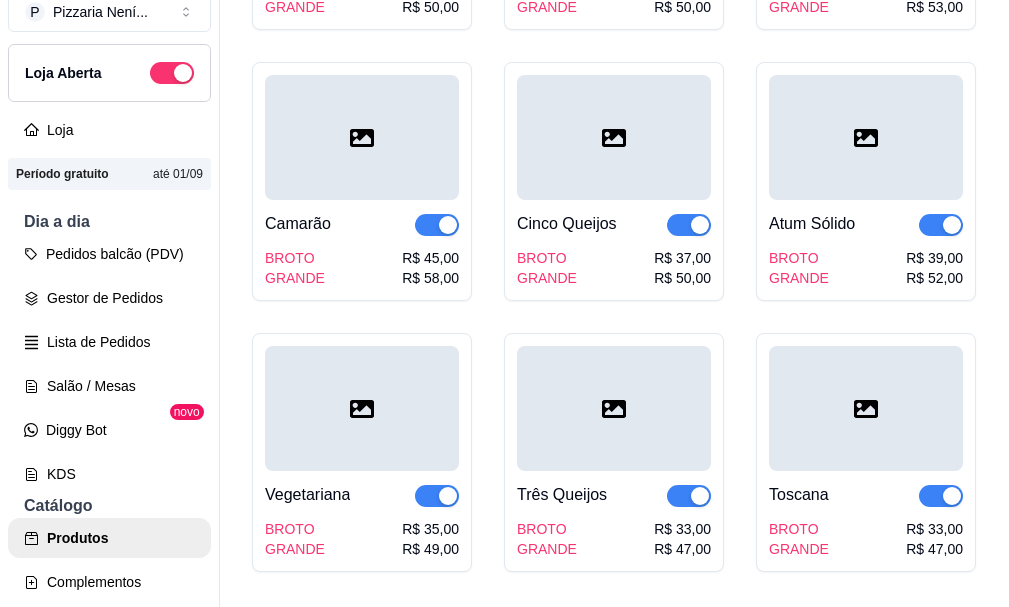scroll, scrollTop: 0, scrollLeft: 0, axis: both 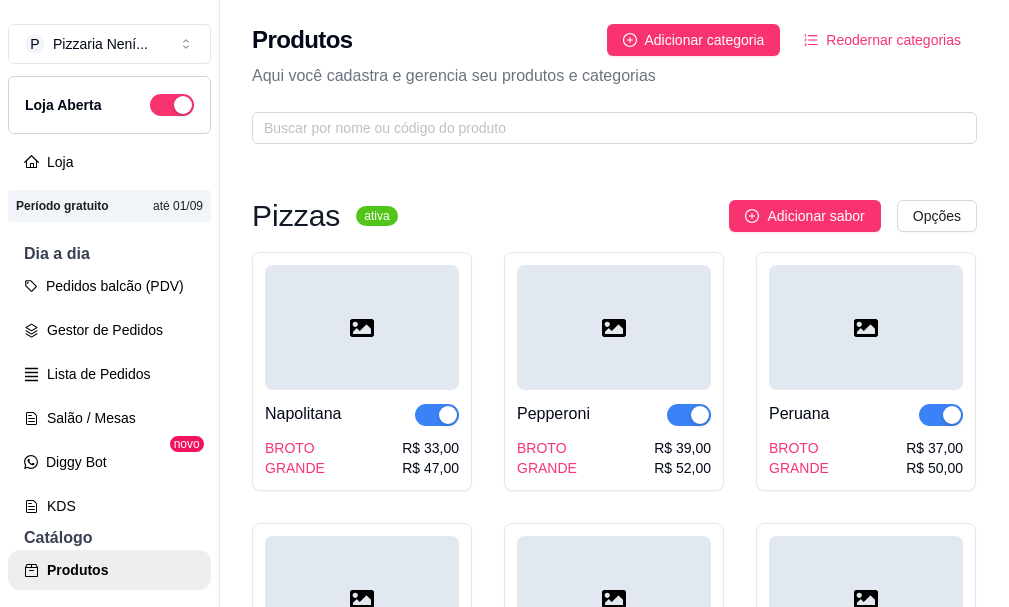 click on "Pizzas ativa Adicionar sabor Opções Napolitana   BROTO GRANDE R$ 33,00 R$ 47,00 Pepperoni   BROTO GRANDE R$ 39,00 R$ 52,00 Peruana   BROTO GRANDE R$ 37,00 R$ 50,00 Paulista   BROTO GRANDE R$ 37,00 R$ 50,00 Grega   BROTO GRANDE R$ 37,00 R$ 50,00 Carne Seca   BROTO GRANDE R$ 40,00 R$ 53,00 Camarão   BROTO GRANDE R$ 45,00 R$ 58,00 Cinco Queijos   BROTO GRANDE R$ 37,00 R$ 50,00 Atum Sólido   BROTO GRANDE R$ 39,00 R$ 52,00" at bounding box center (504, 303) 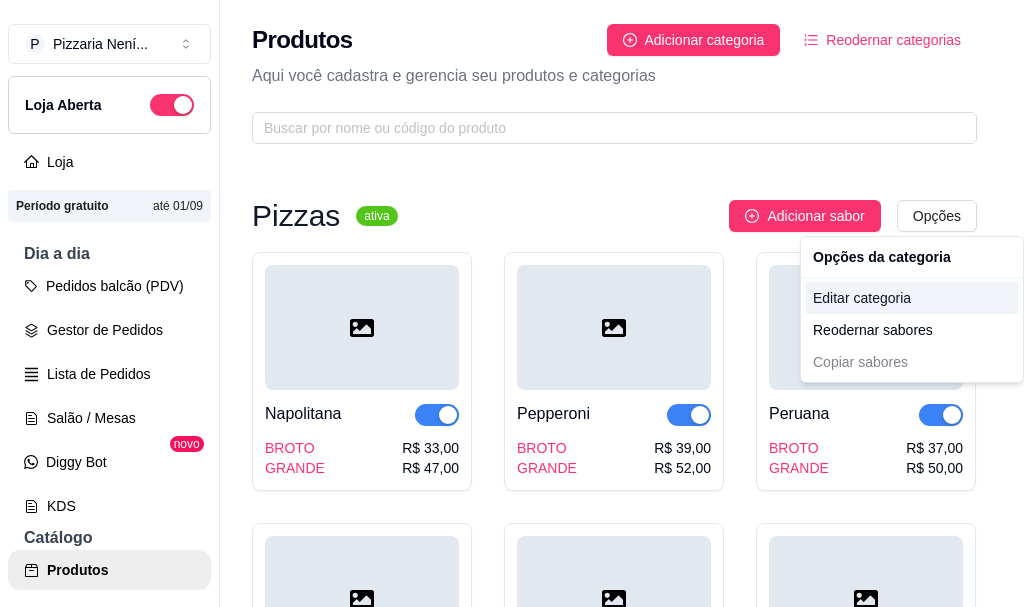 click on "Editar categoria" at bounding box center (912, 298) 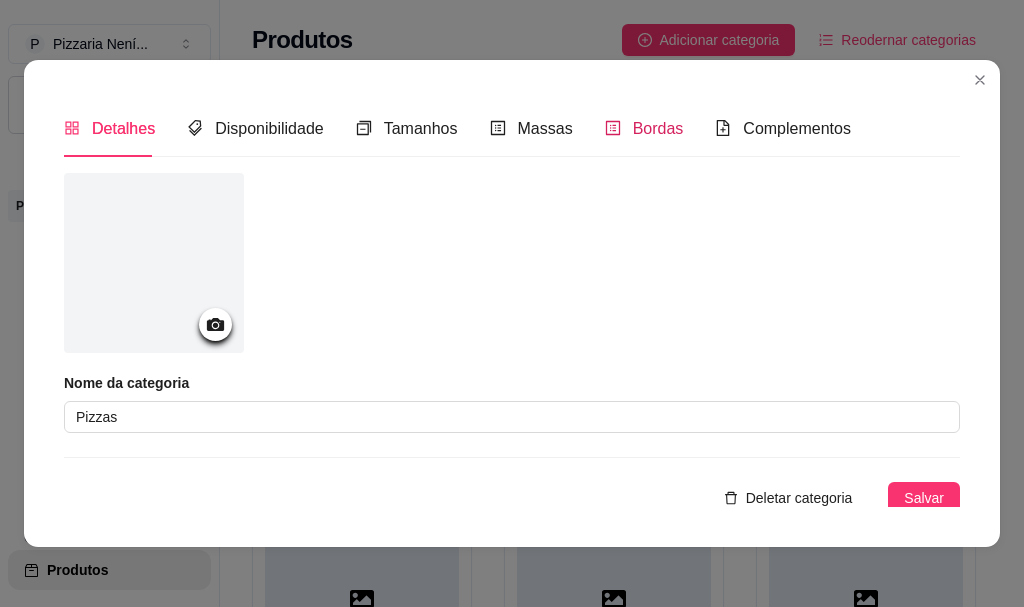 click on "Bordas" at bounding box center (658, 128) 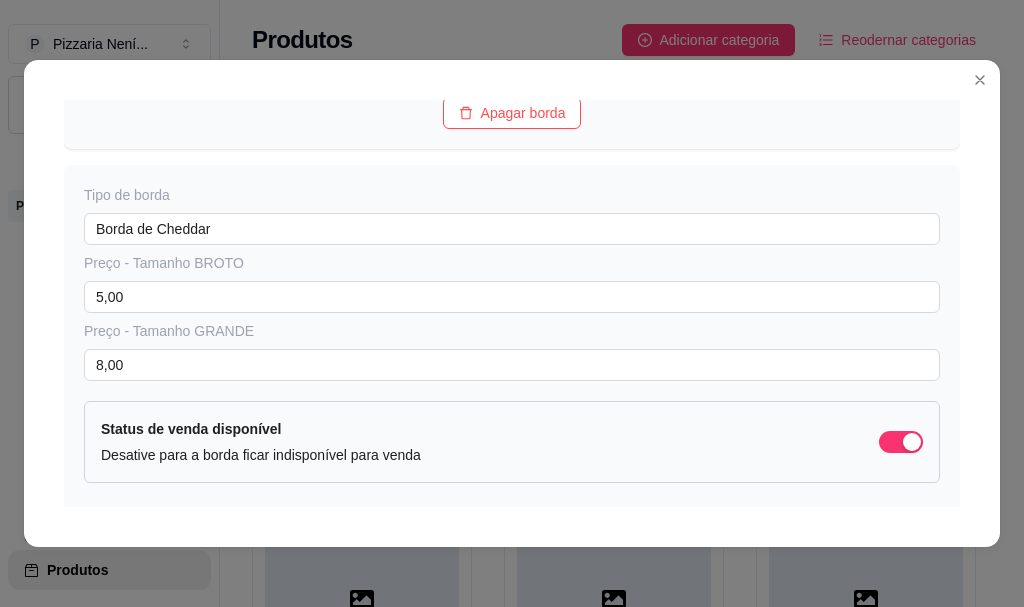 scroll, scrollTop: 1235, scrollLeft: 0, axis: vertical 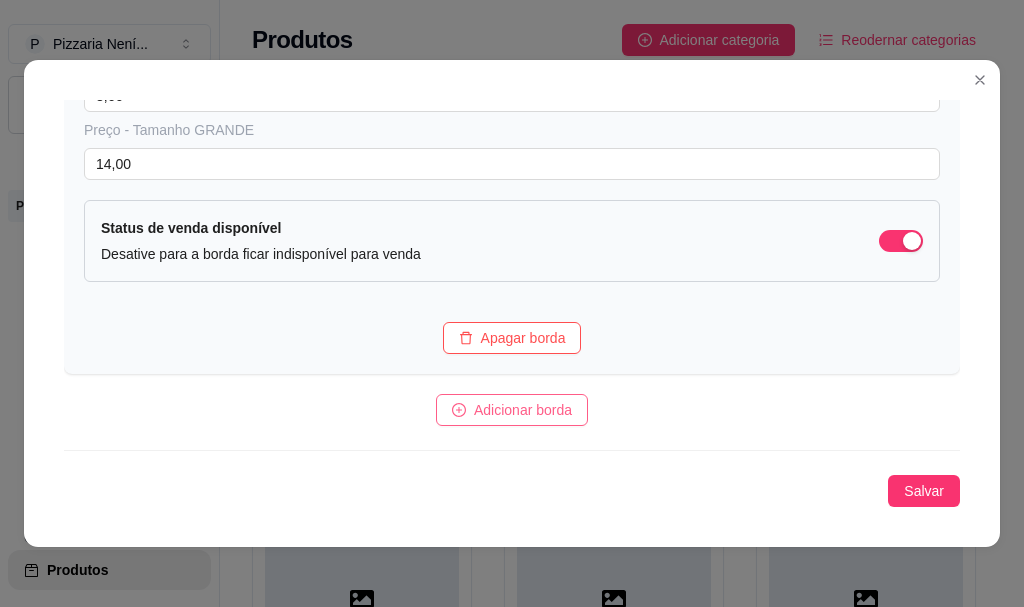 click on "Adicionar borda" at bounding box center [523, 410] 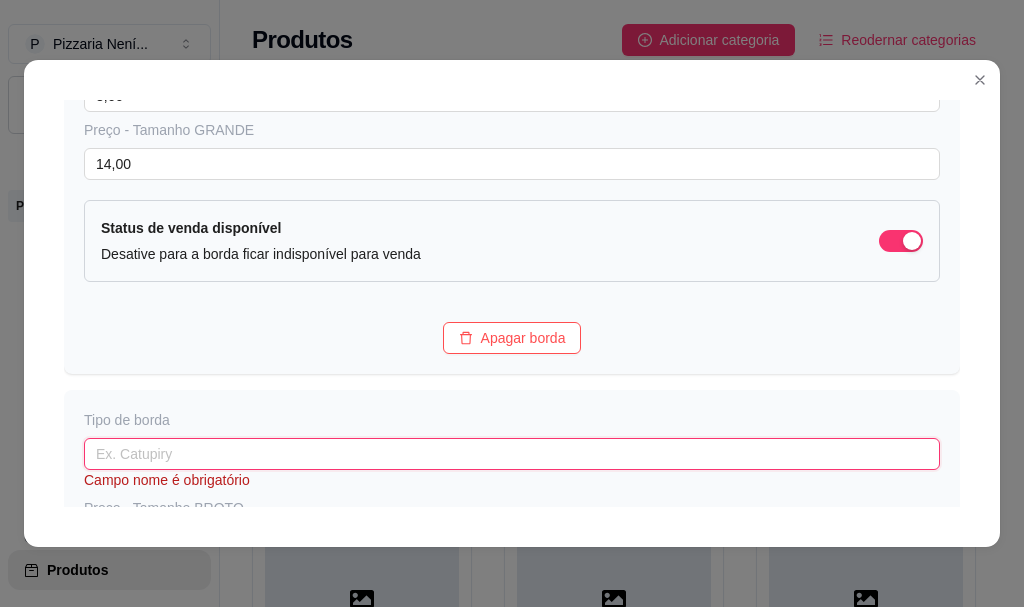 click at bounding box center [512, 454] 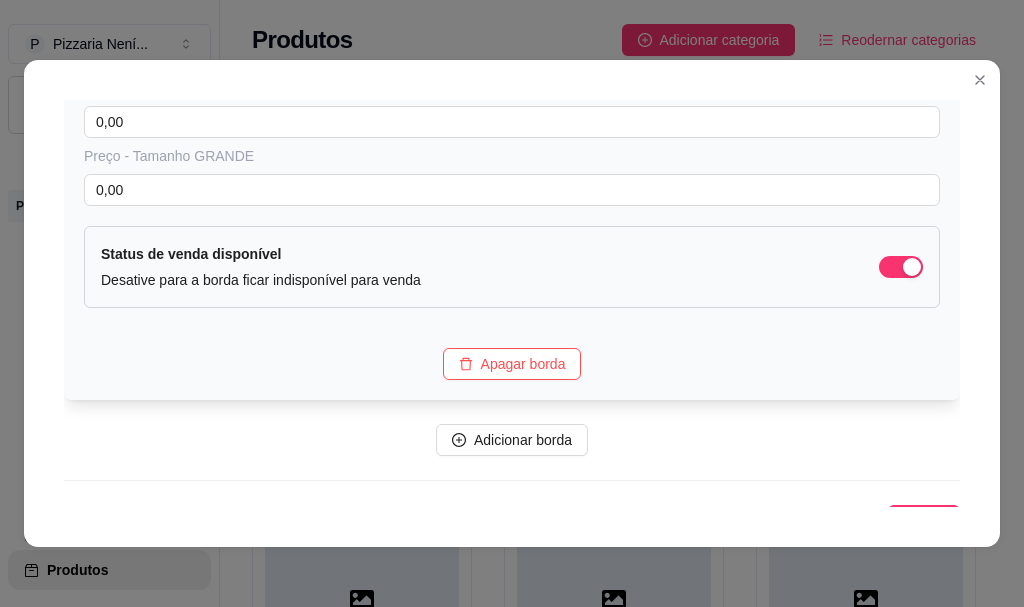 scroll, scrollTop: 1665, scrollLeft: 0, axis: vertical 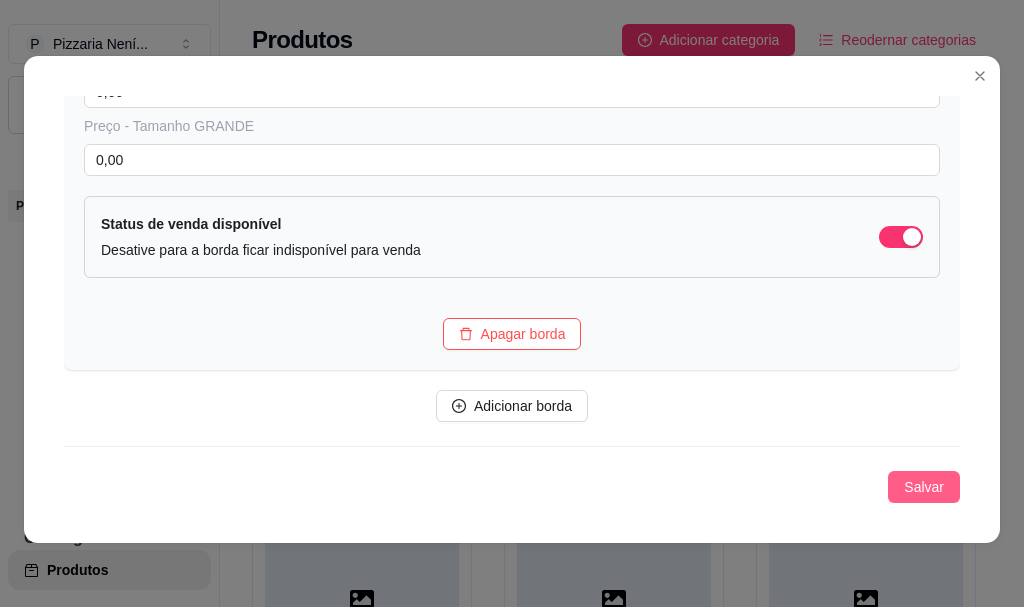 type on "Sem Borda" 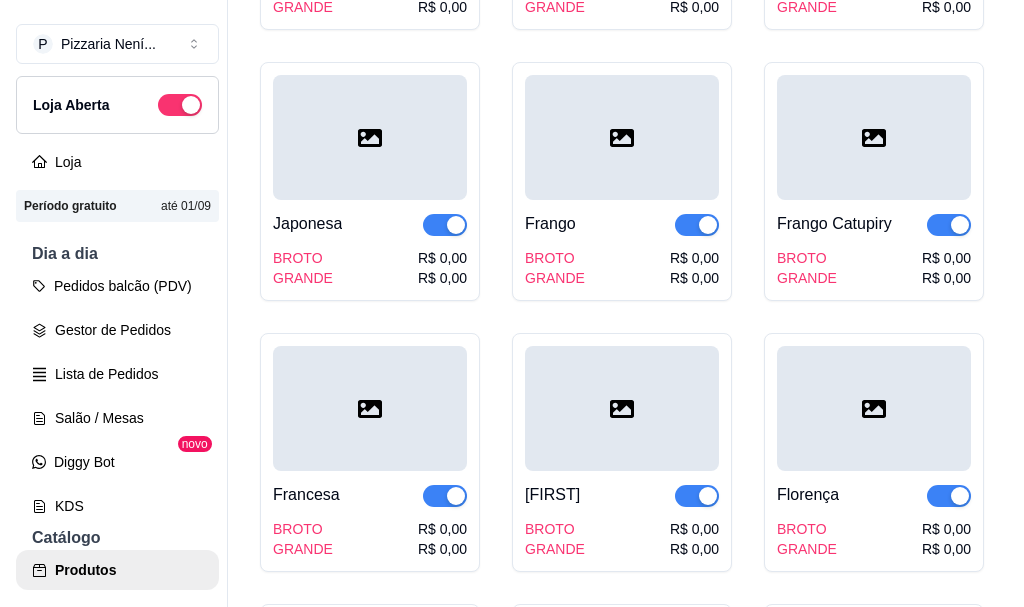 scroll, scrollTop: 3000, scrollLeft: 0, axis: vertical 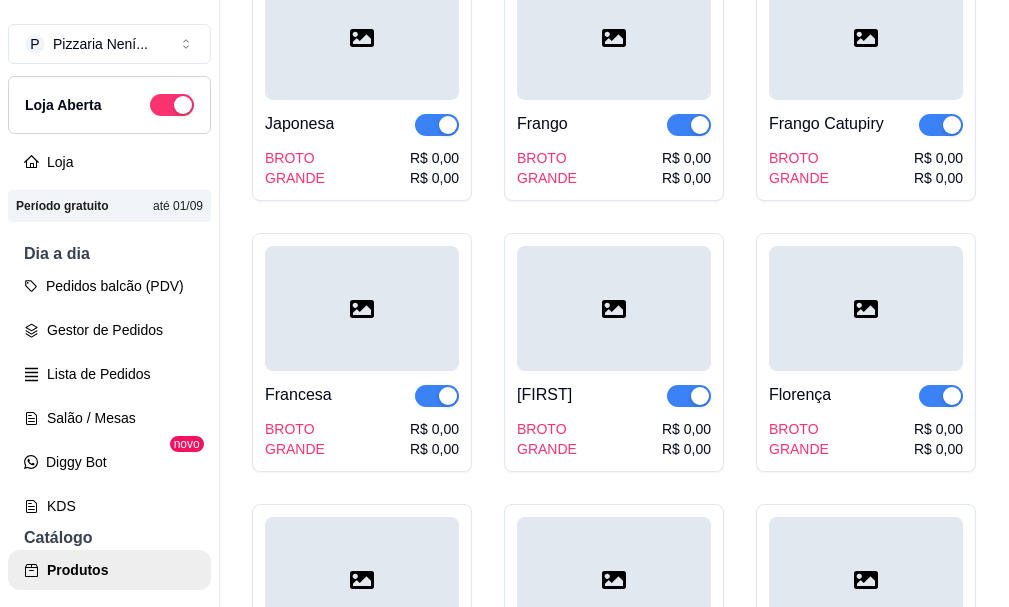 click on "R$ 0,00" at bounding box center (938, -655) 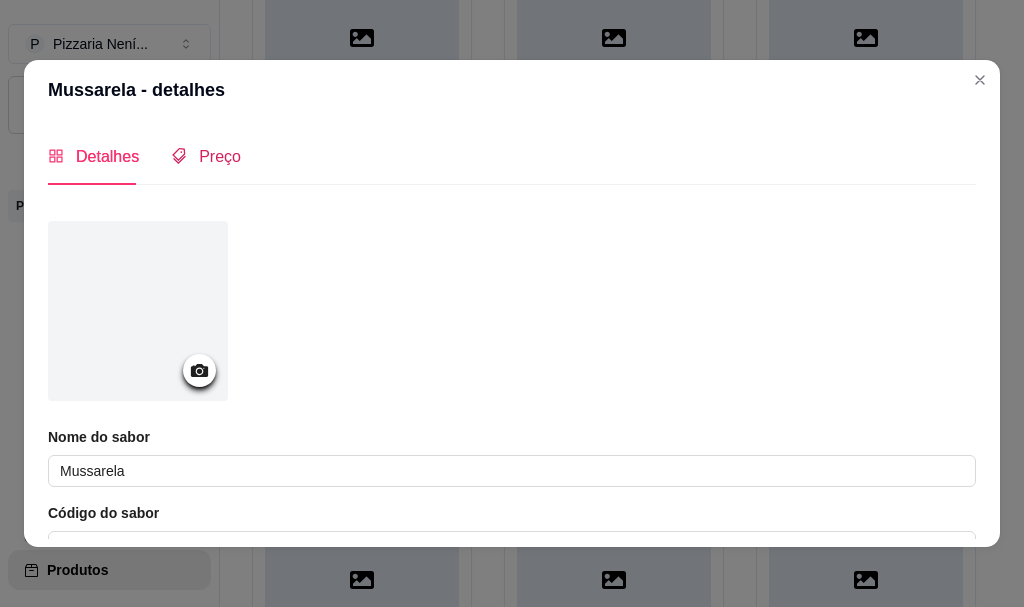 click on "Preço" at bounding box center [220, 156] 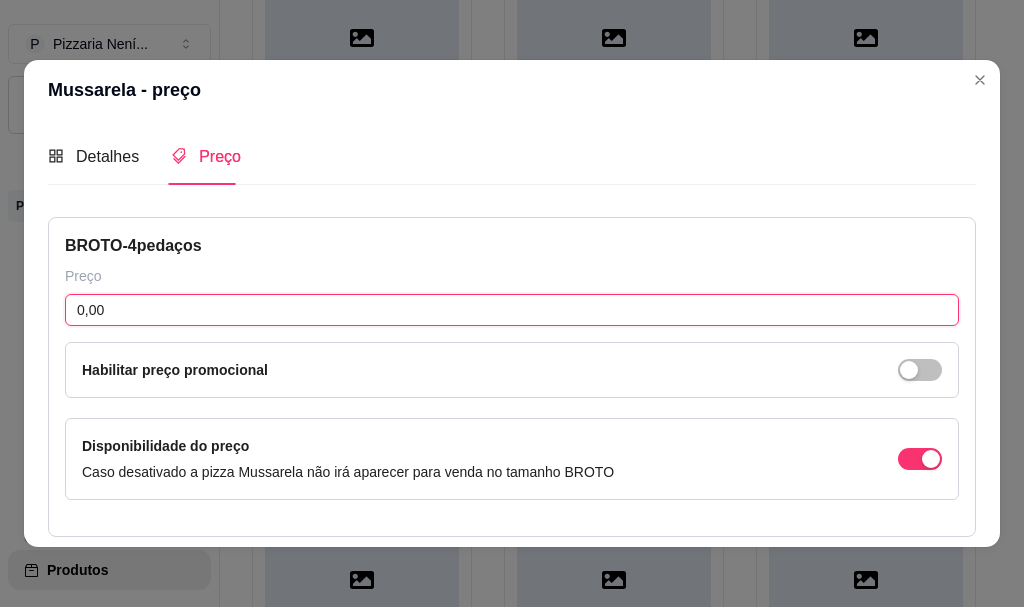 click on "0,00" at bounding box center [512, 310] 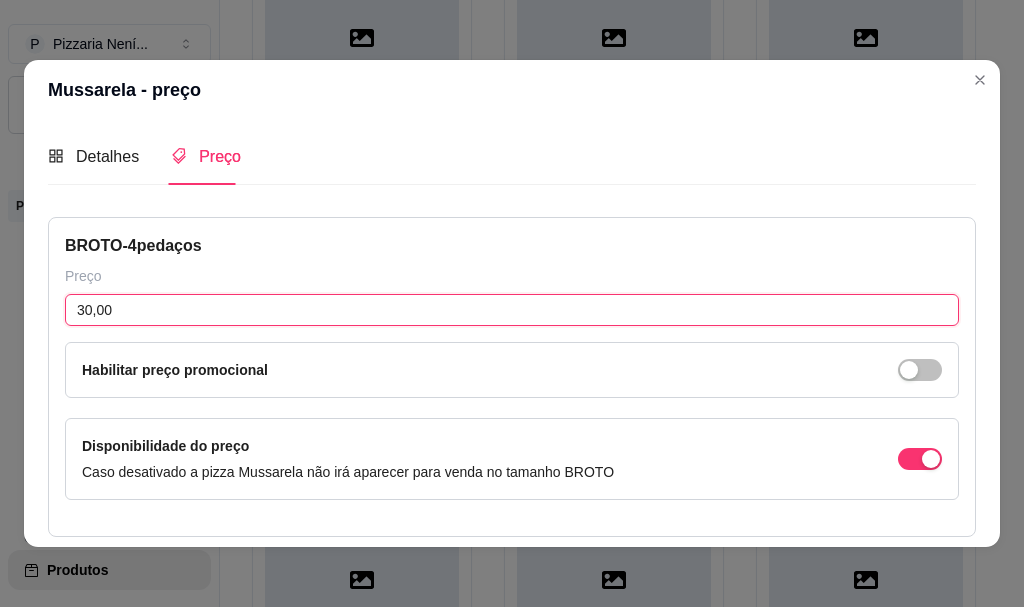 scroll, scrollTop: 300, scrollLeft: 0, axis: vertical 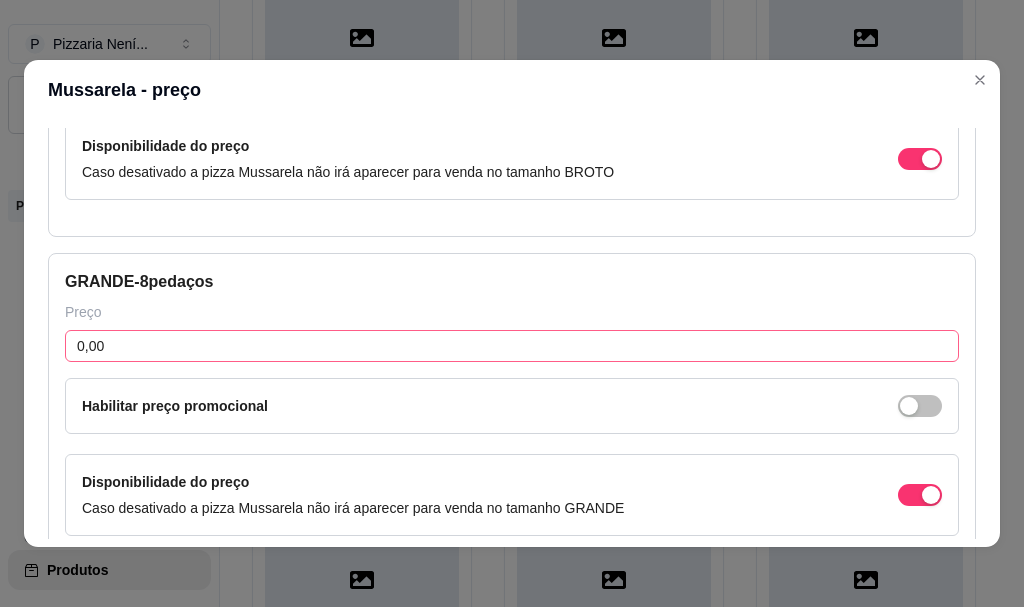 type on "30,00" 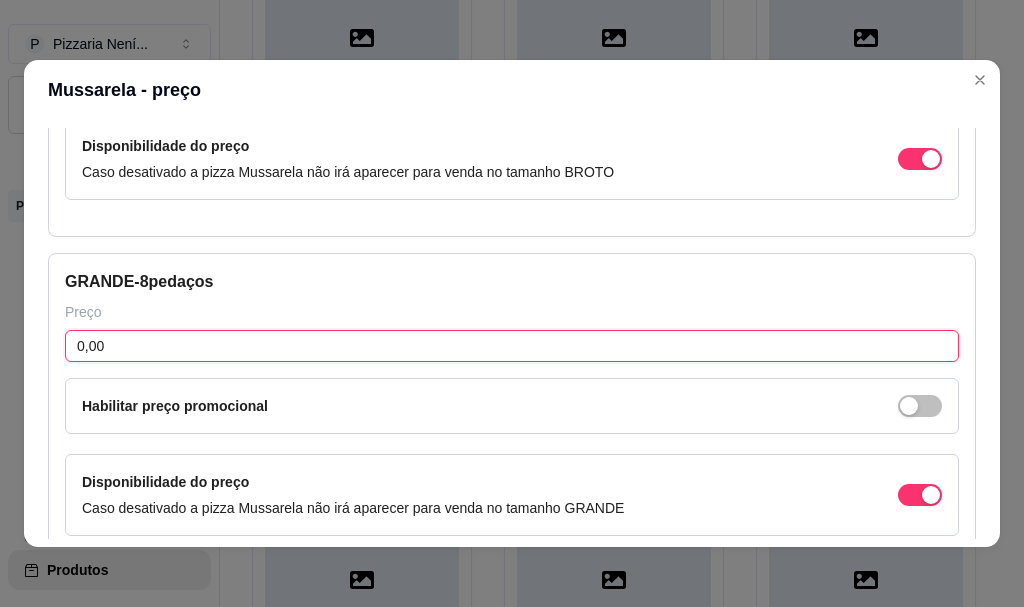 click on "0,00" at bounding box center (512, 346) 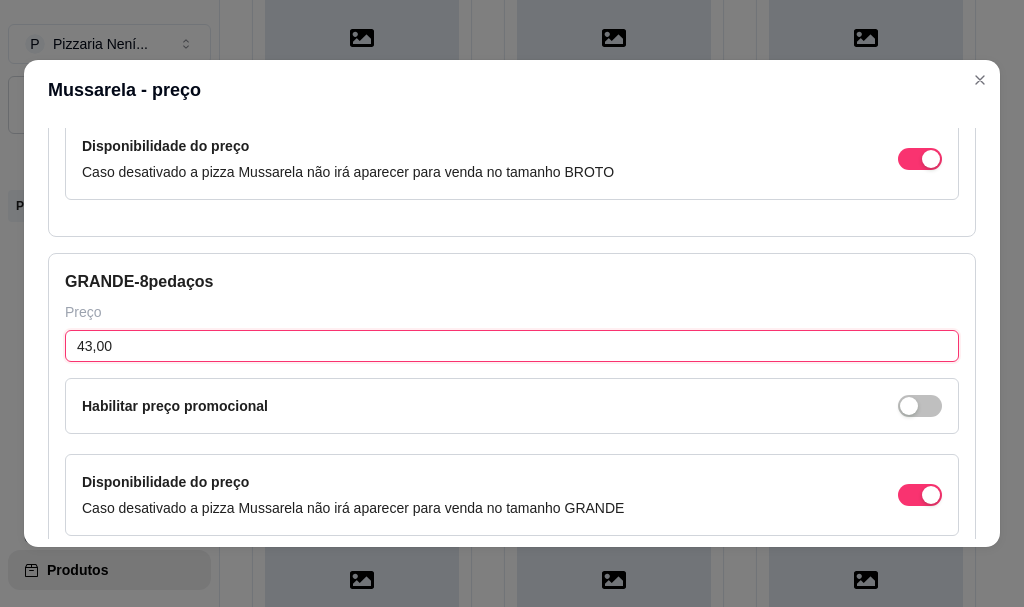 scroll, scrollTop: 423, scrollLeft: 0, axis: vertical 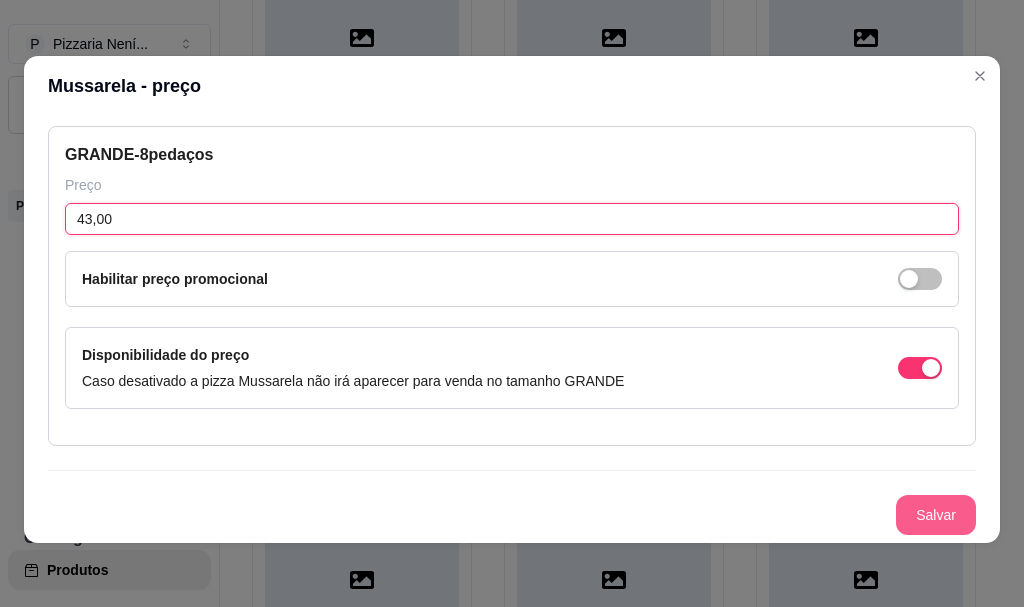 type on "43,00" 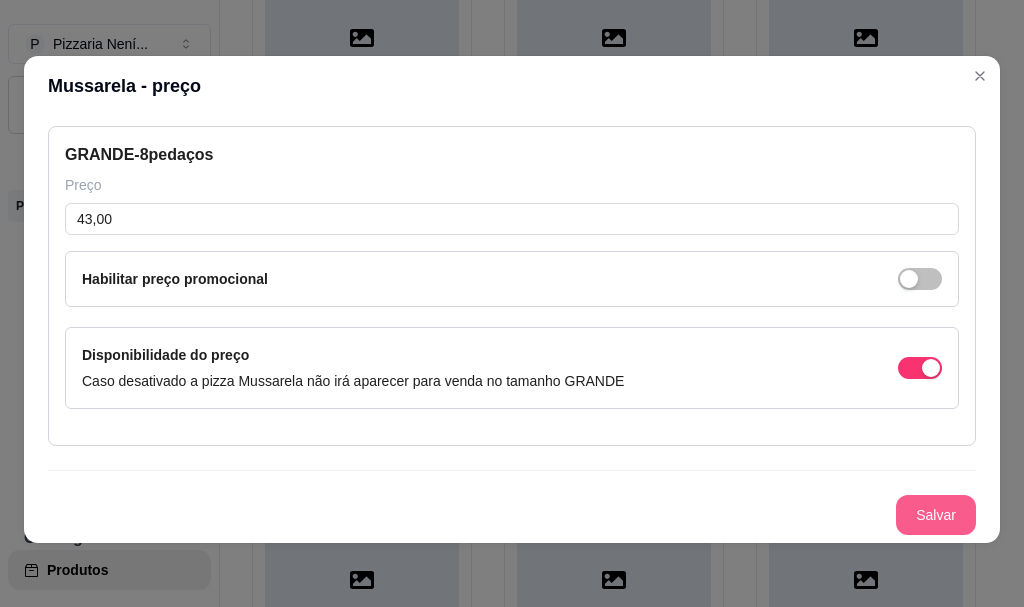 click on "Salvar" at bounding box center [936, 515] 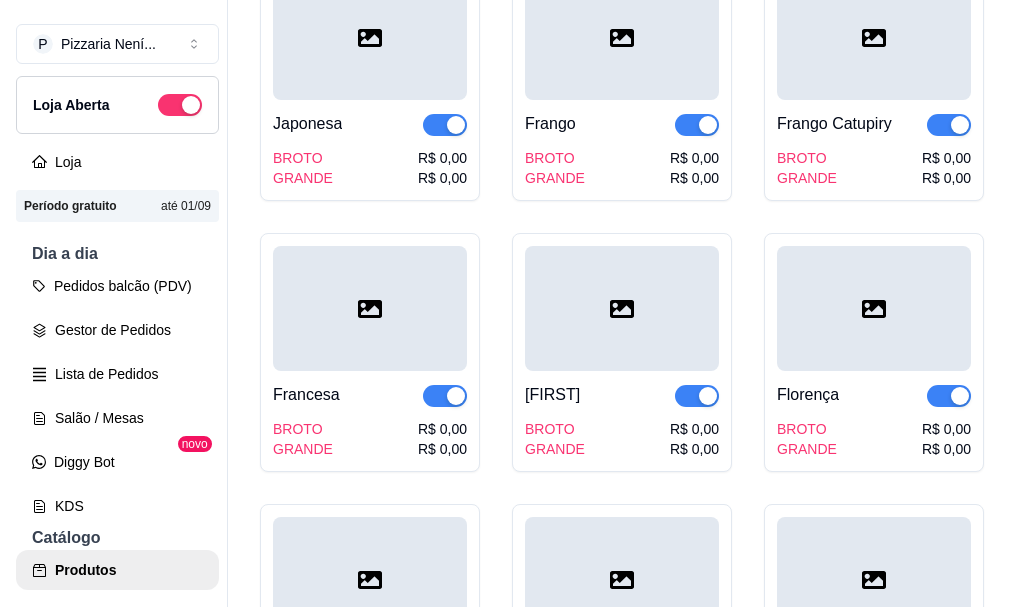 scroll, scrollTop: 3200, scrollLeft: 0, axis: vertical 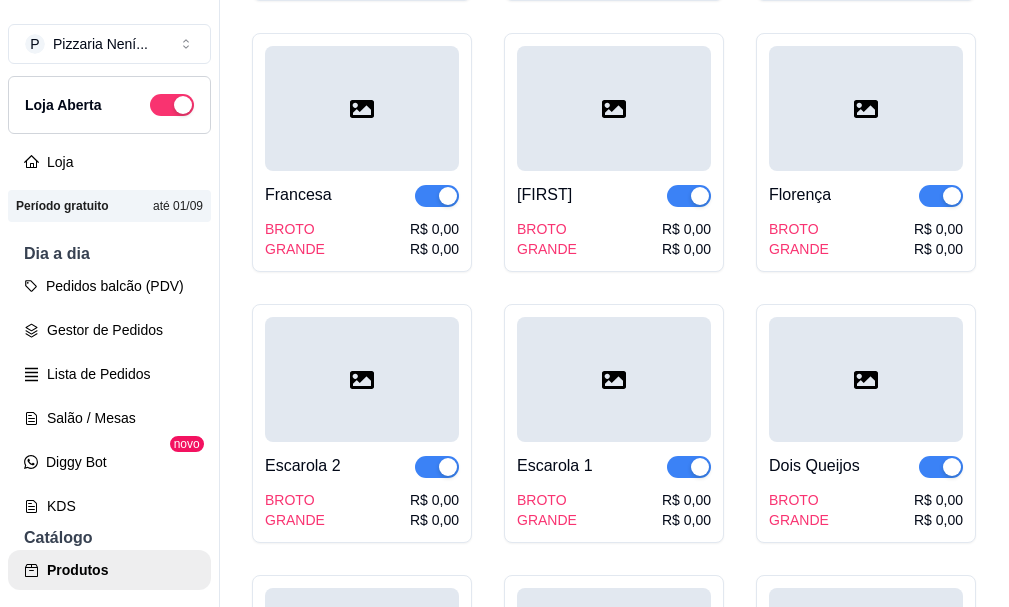 click on "R$ 0,00" at bounding box center [434, -584] 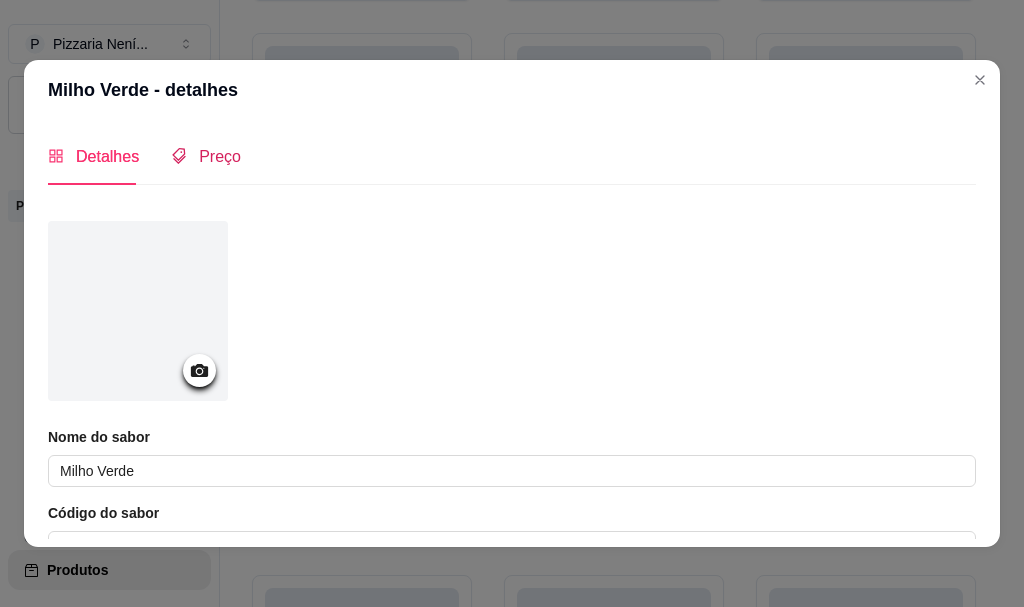 click on "Preço" at bounding box center (220, 156) 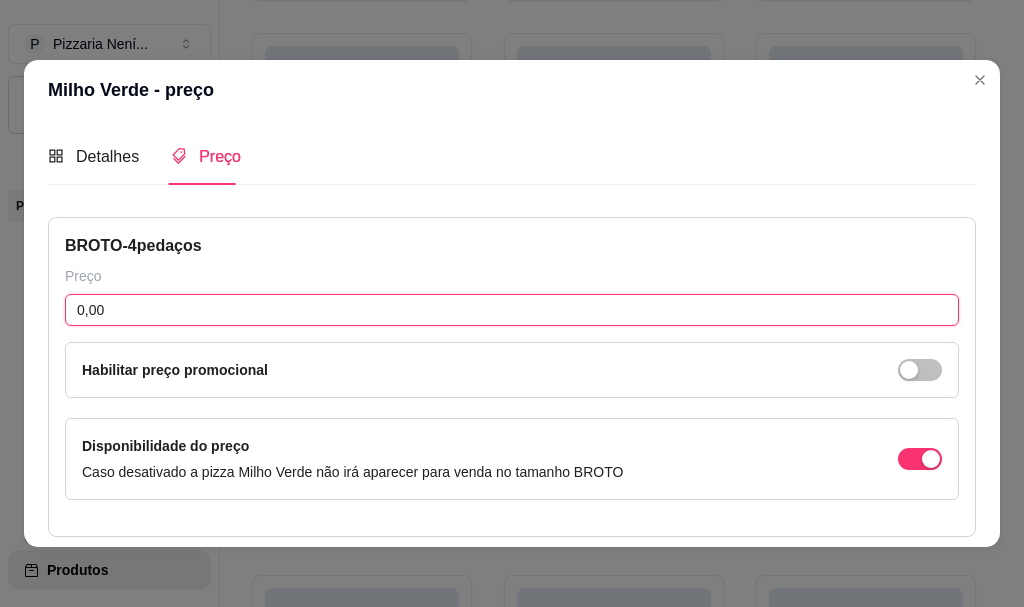 click on "0,00" at bounding box center (512, 310) 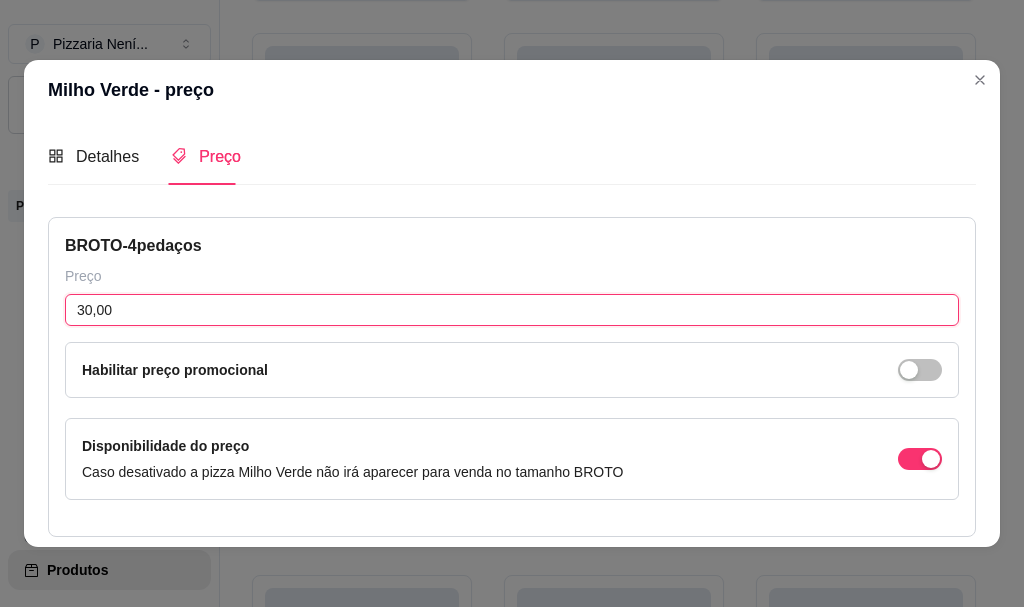 scroll, scrollTop: 300, scrollLeft: 0, axis: vertical 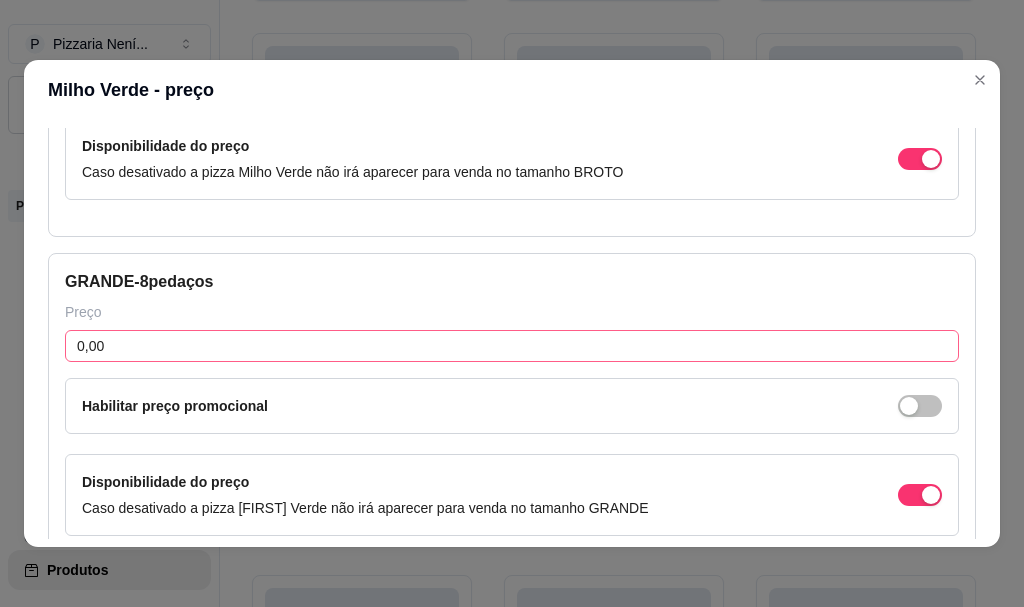 type on "30,00" 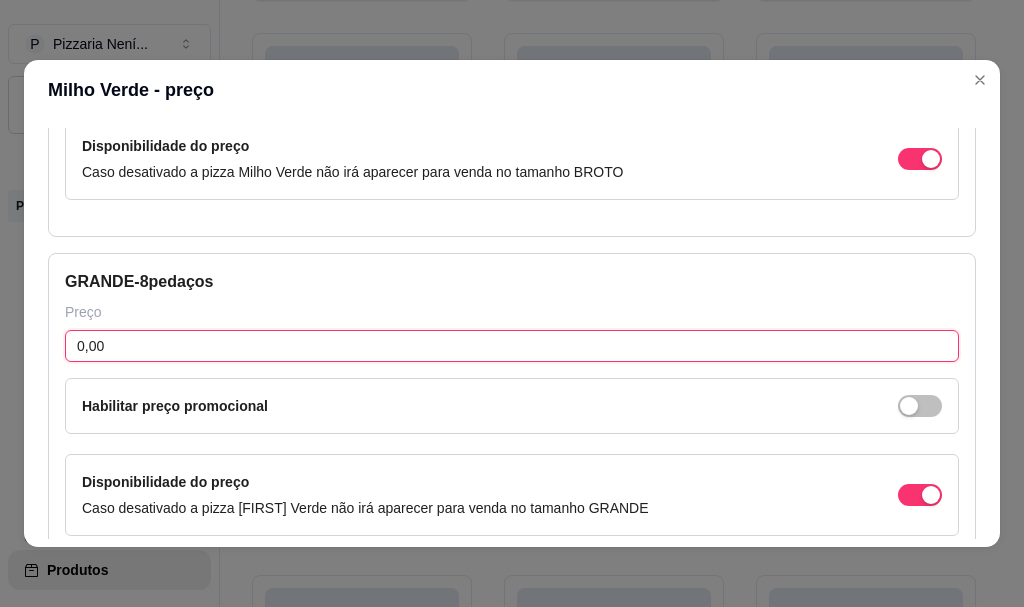 click on "0,00" at bounding box center (512, 346) 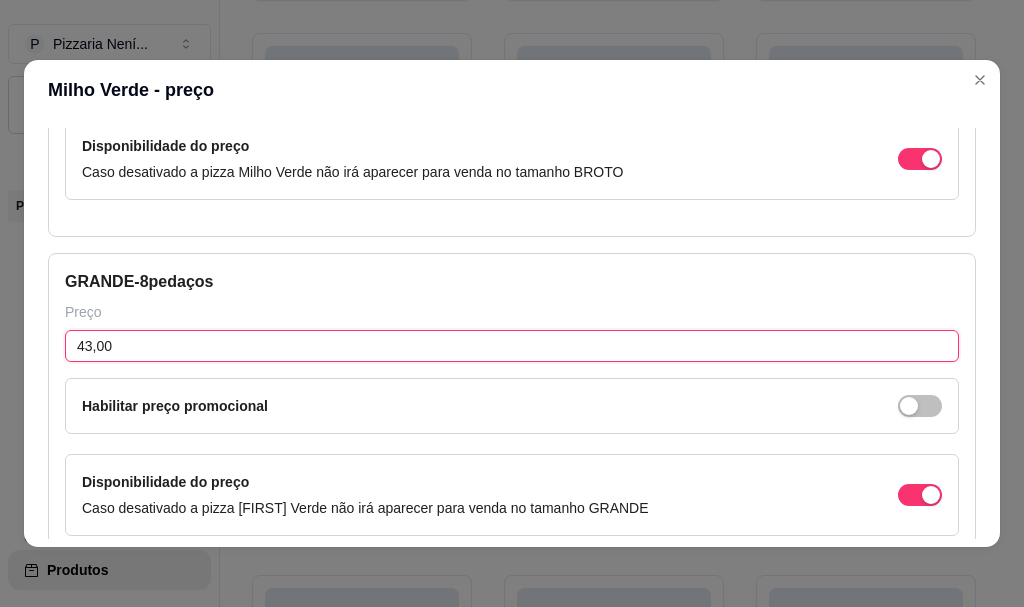 scroll, scrollTop: 423, scrollLeft: 0, axis: vertical 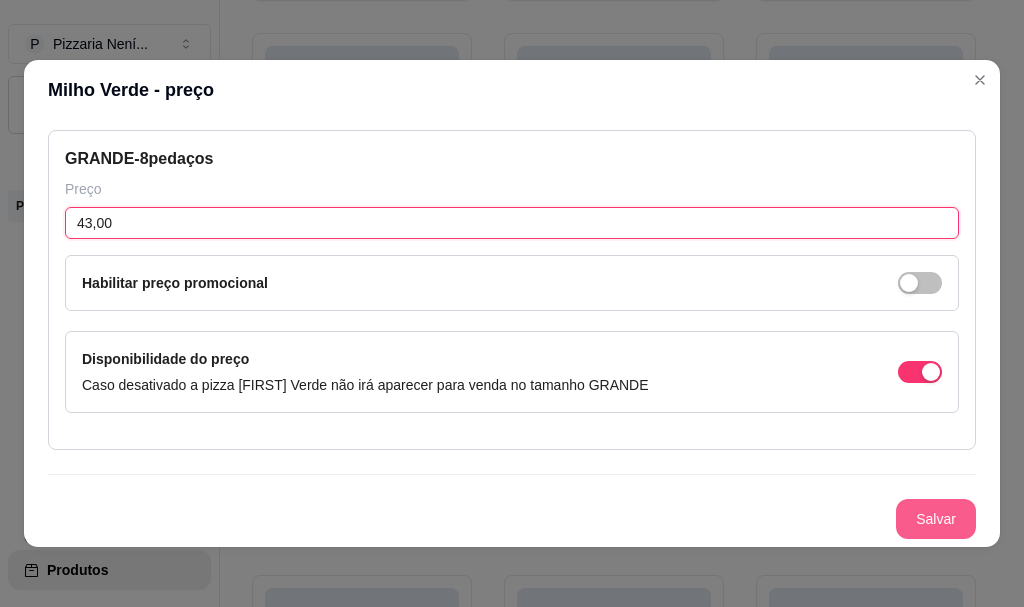 type on "43,00" 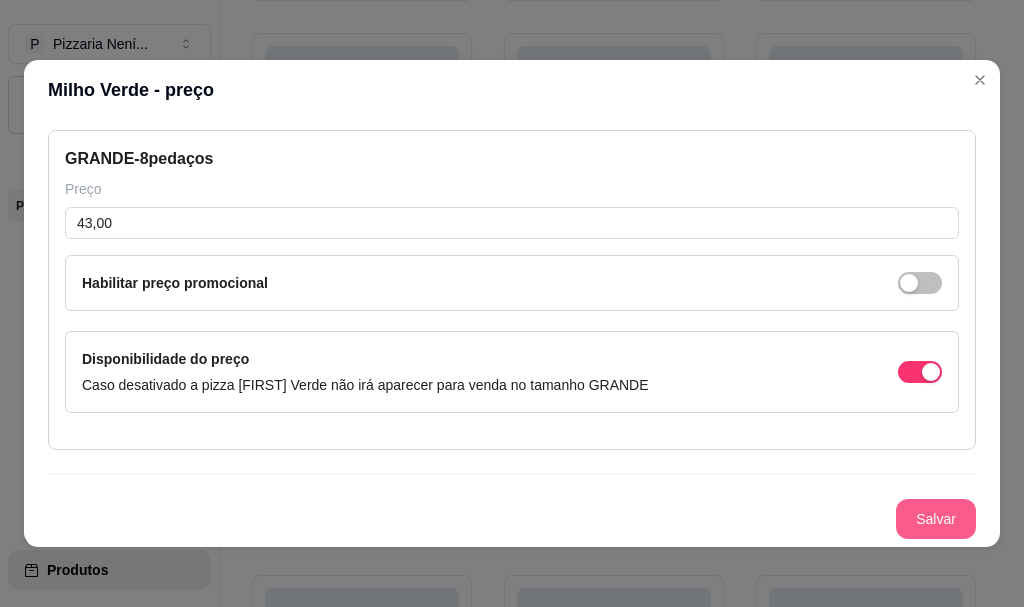 click on "Salvar" at bounding box center (936, 519) 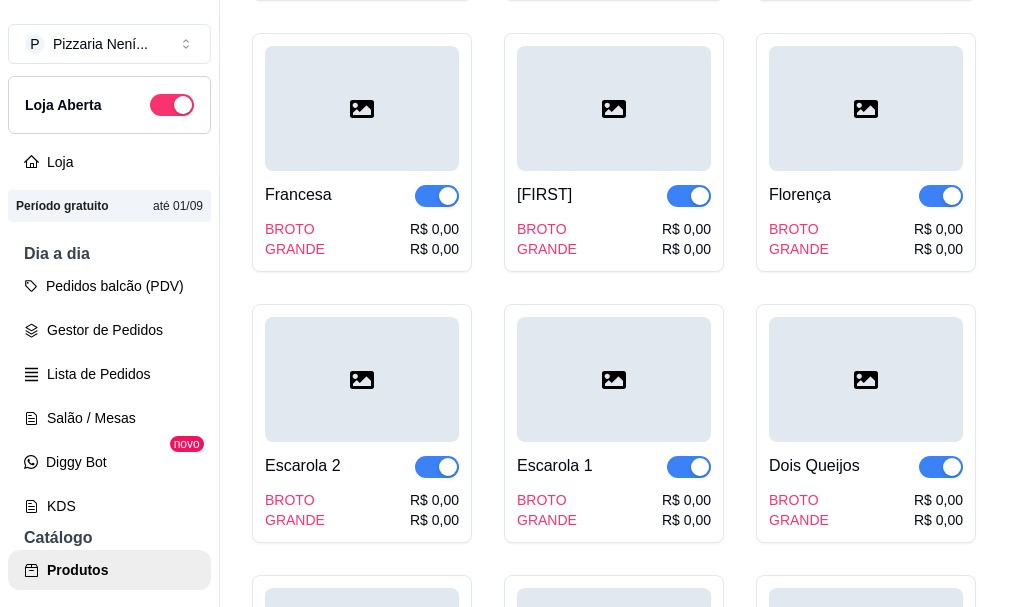 click on "R$ 0,00" at bounding box center [686, -584] 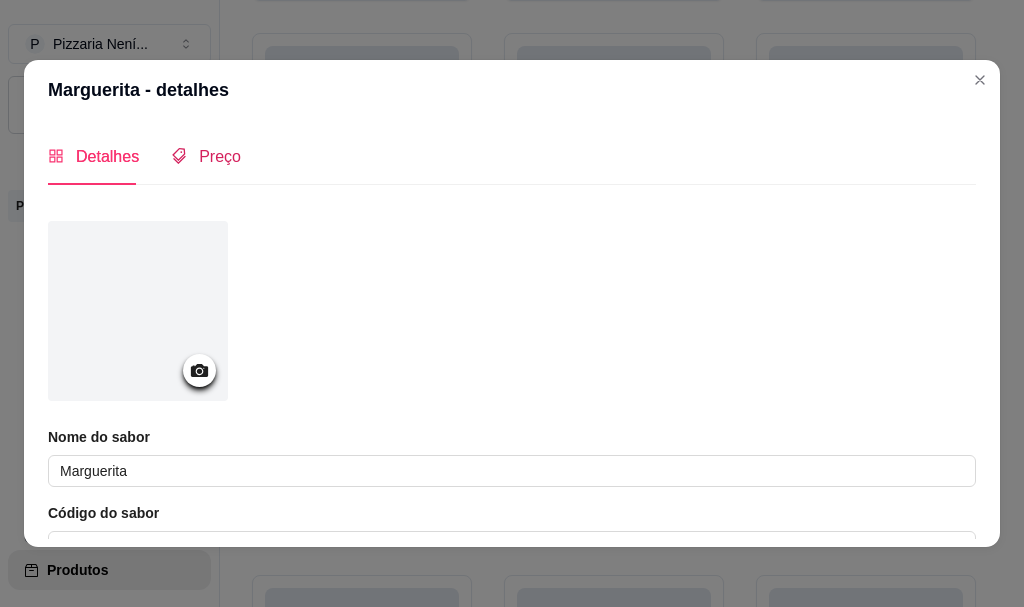 click on "Preço" at bounding box center (220, 156) 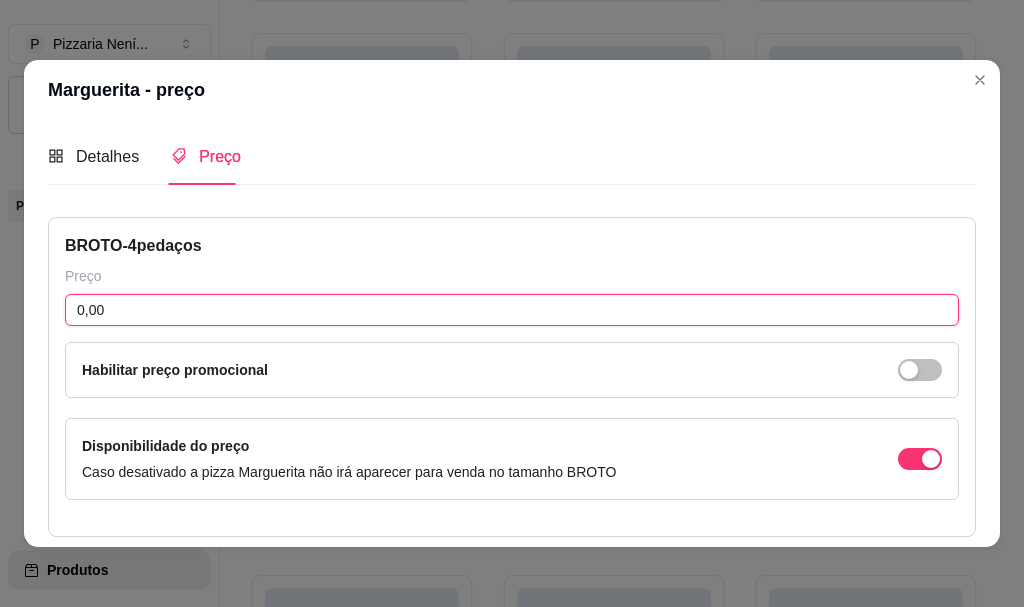 click on "0,00" at bounding box center [512, 310] 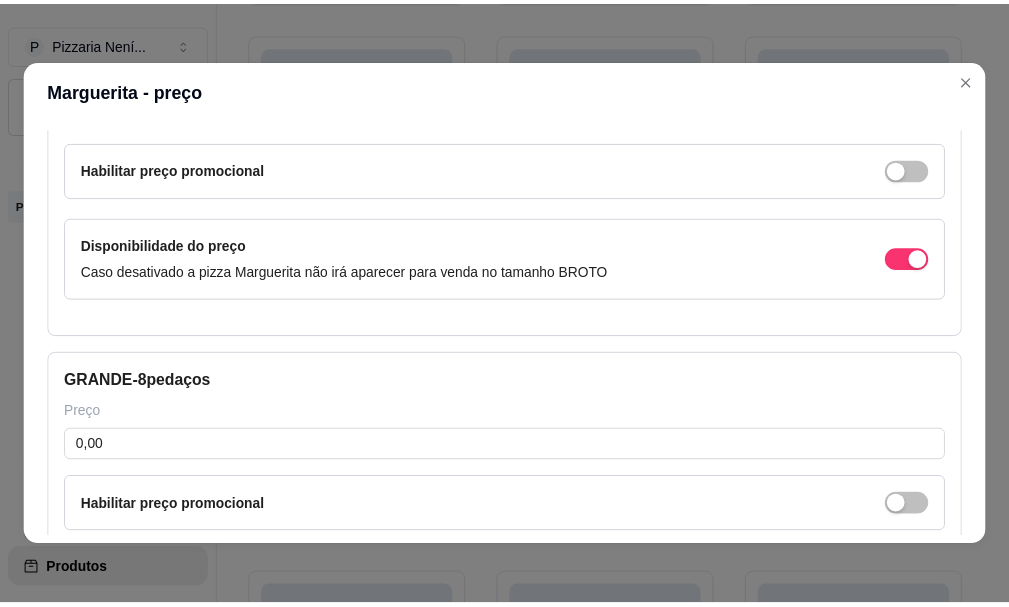 scroll, scrollTop: 423, scrollLeft: 0, axis: vertical 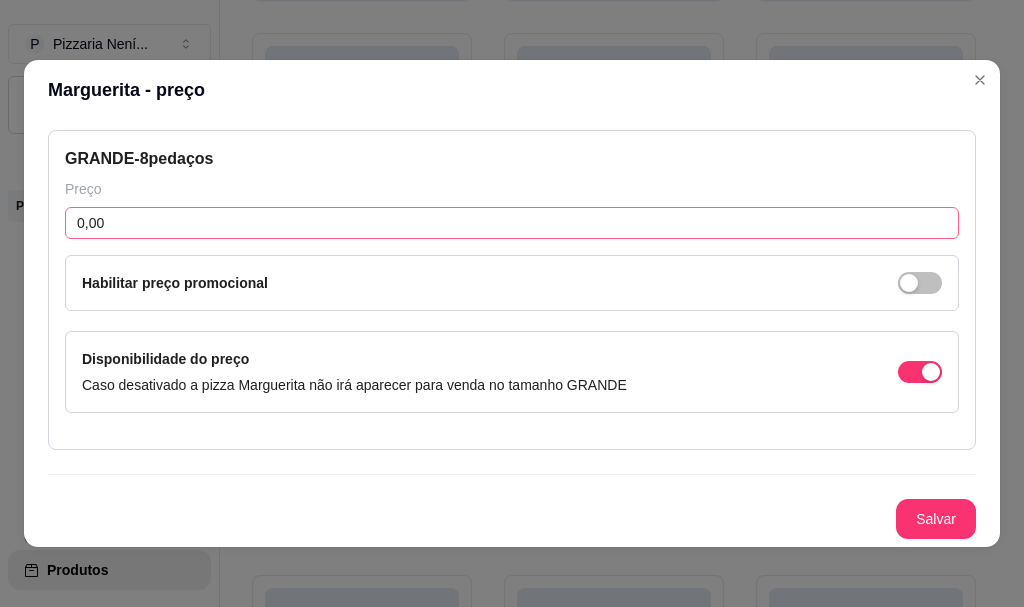 type on "34,00" 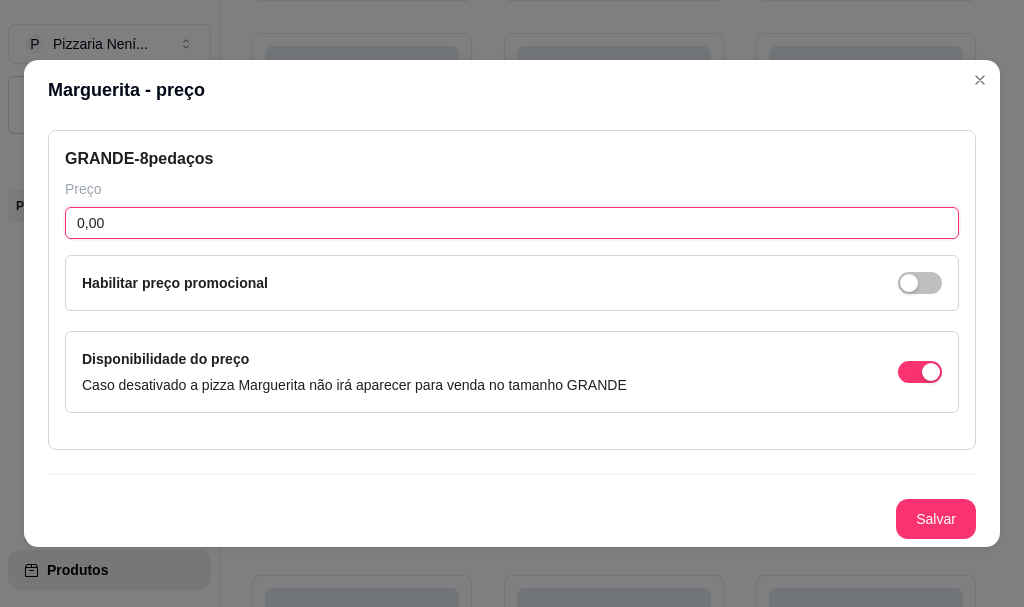click on "0,00" at bounding box center (512, 223) 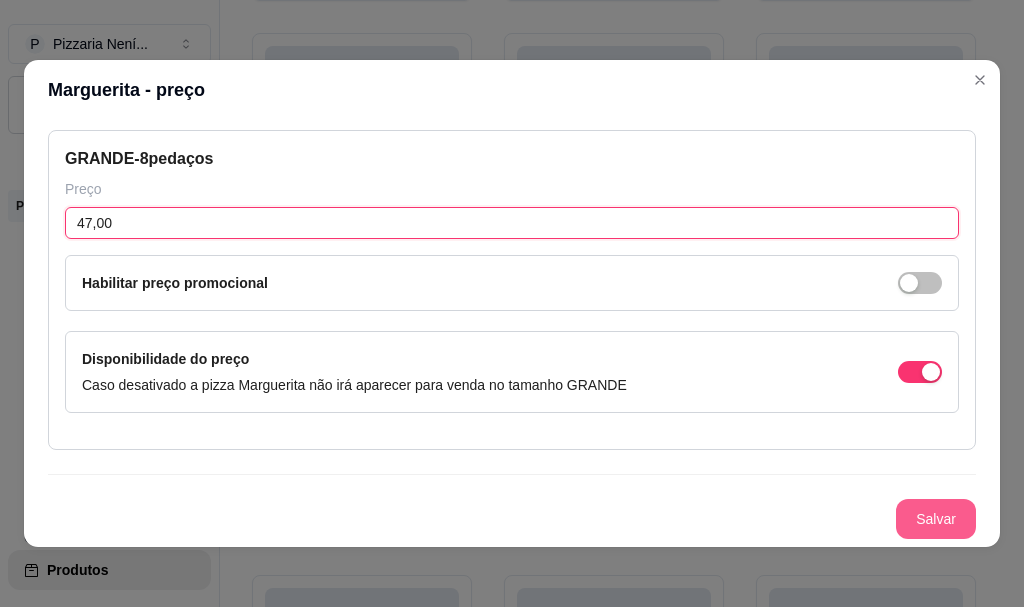 type on "47,00" 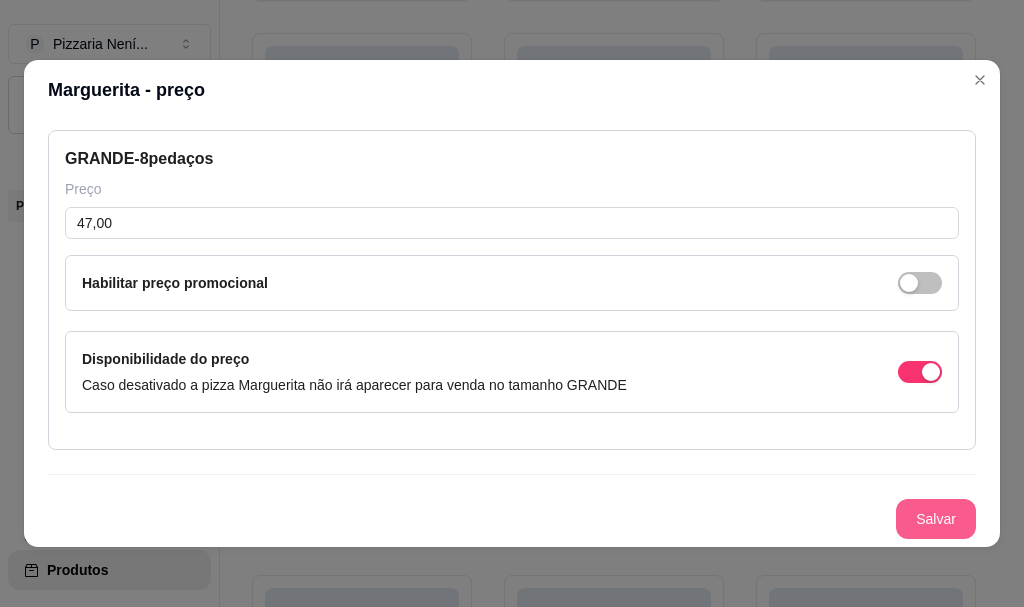 click on "Salvar" at bounding box center [936, 519] 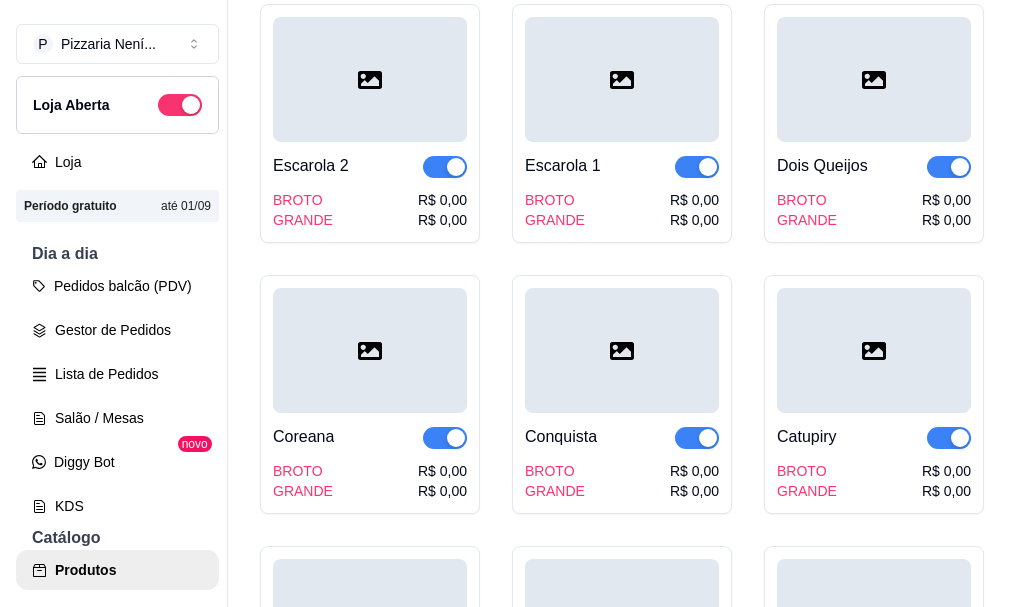 scroll, scrollTop: 3600, scrollLeft: 0, axis: vertical 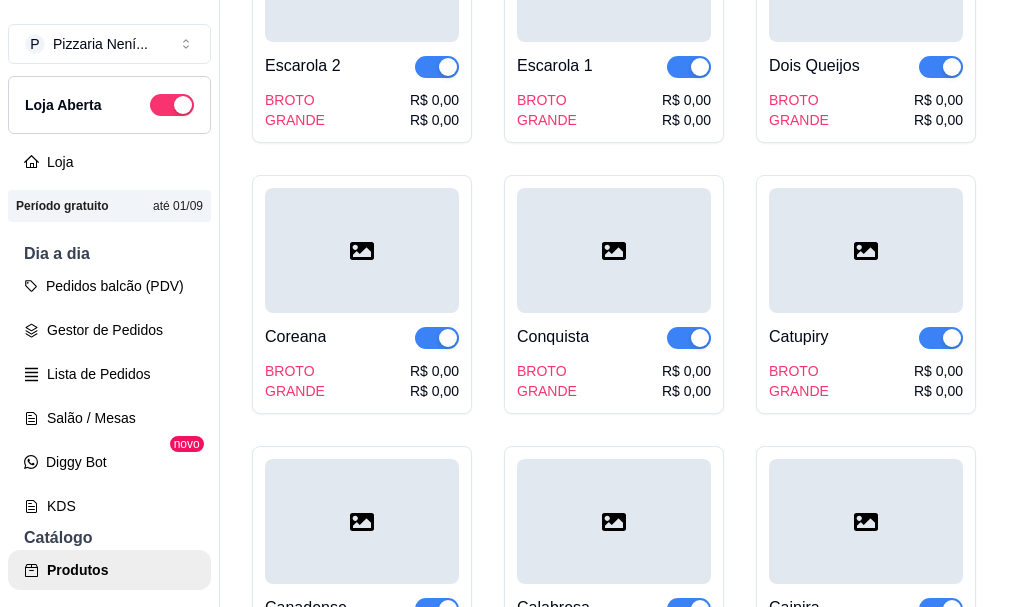 click on "R$ 0,00" at bounding box center [938, -984] 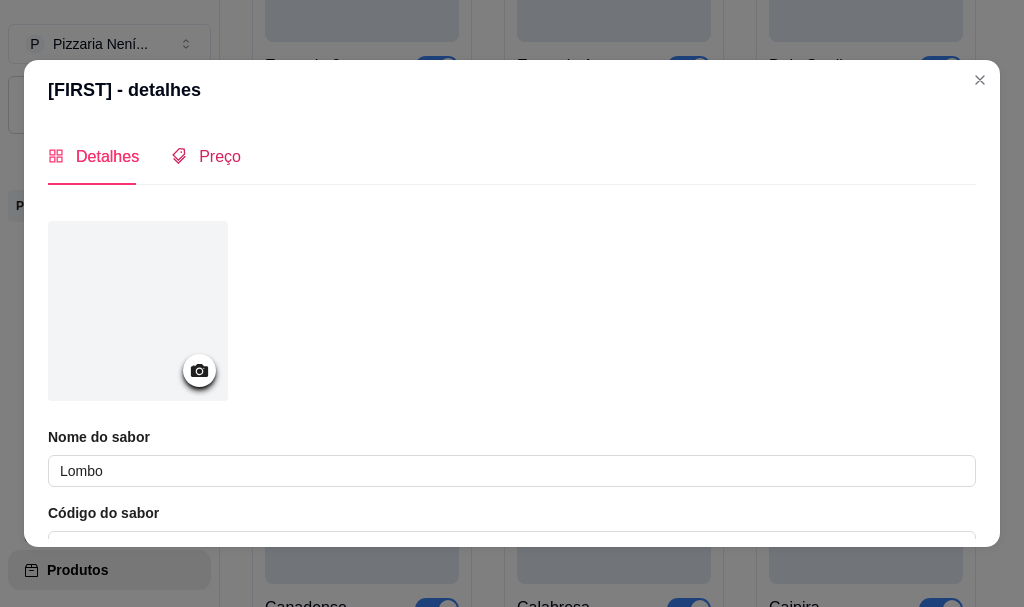 drag, startPoint x: 226, startPoint y: 155, endPoint x: 217, endPoint y: 149, distance: 10.816654 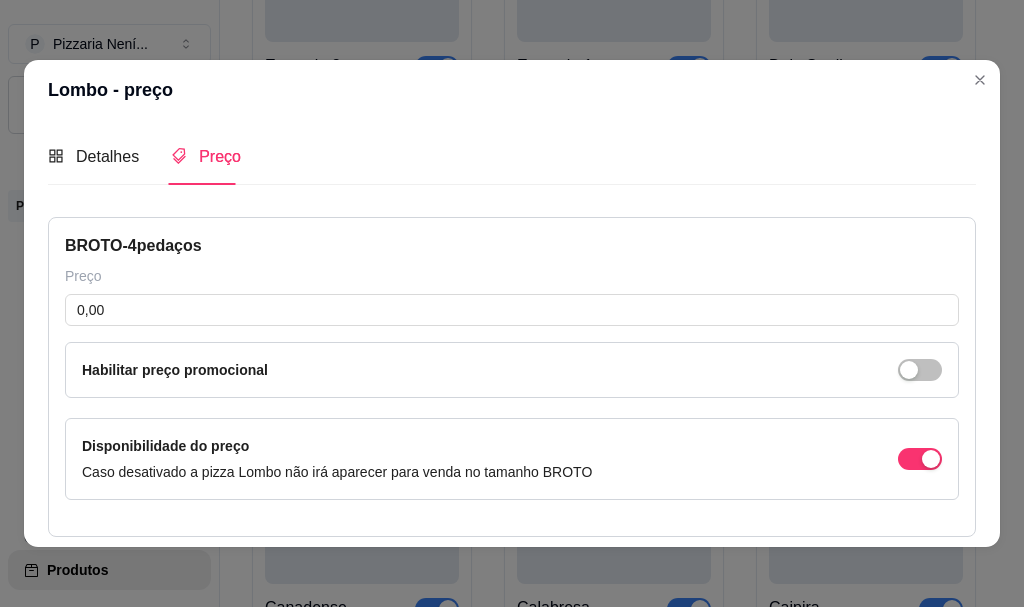 click on "BROTO  -  4  pedaços Preço 0,00 Habilitar preço promocional Disponibilidade do preço Caso desativado a pizza Lombo não irá aparecer para venda no tamanho BROTO" at bounding box center [512, 377] 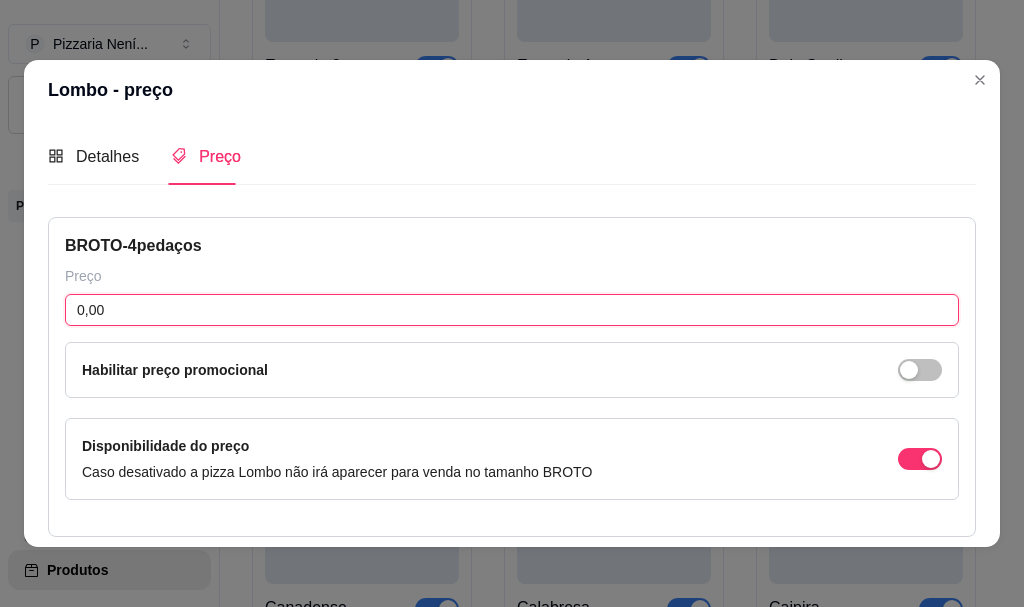 click on "0,00" at bounding box center [512, 310] 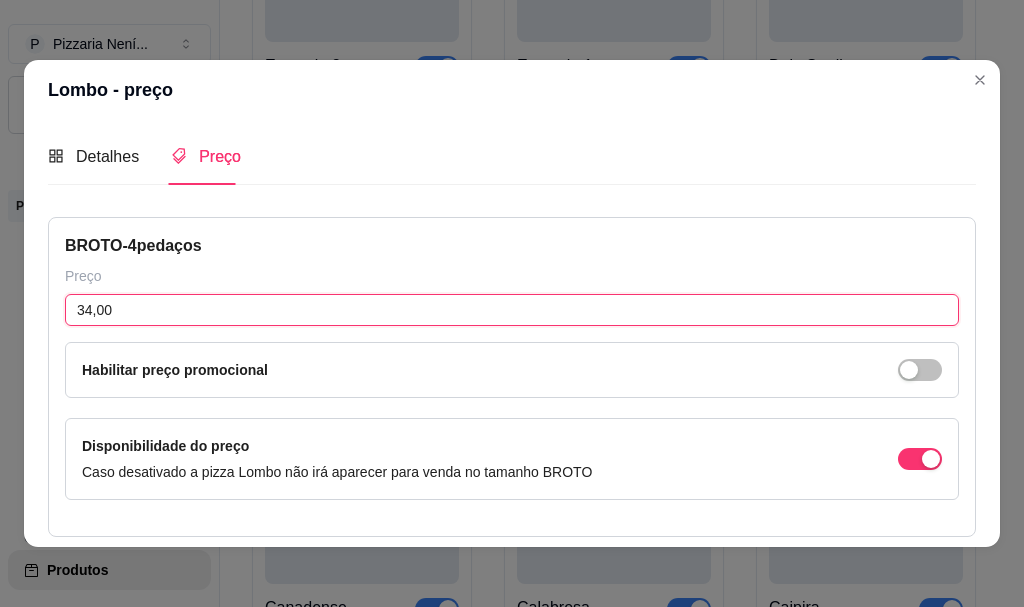 scroll, scrollTop: 400, scrollLeft: 0, axis: vertical 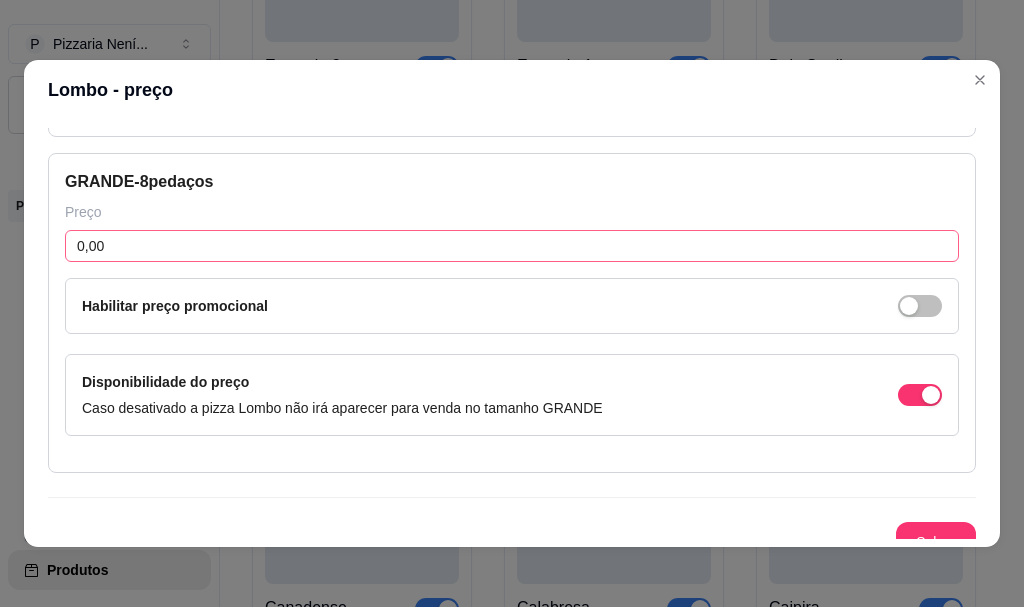 type on "34,00" 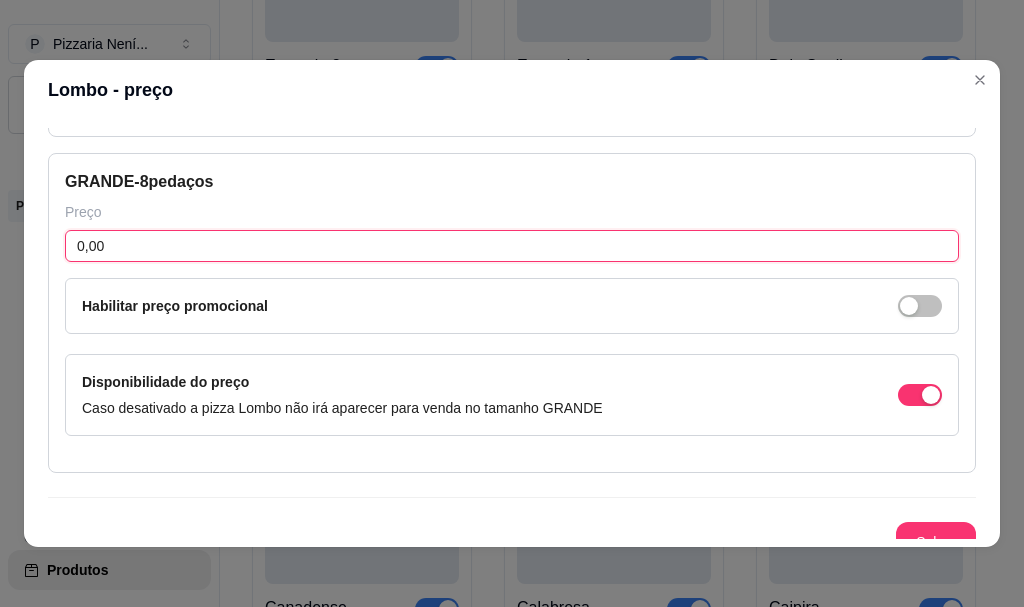 click on "0,00" at bounding box center (512, 246) 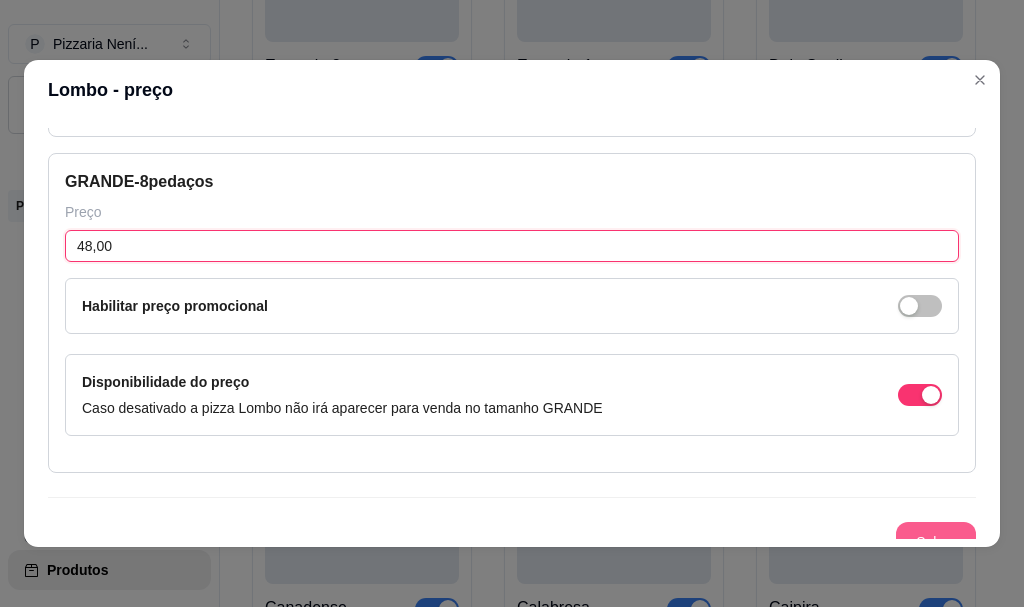 type on "48,00" 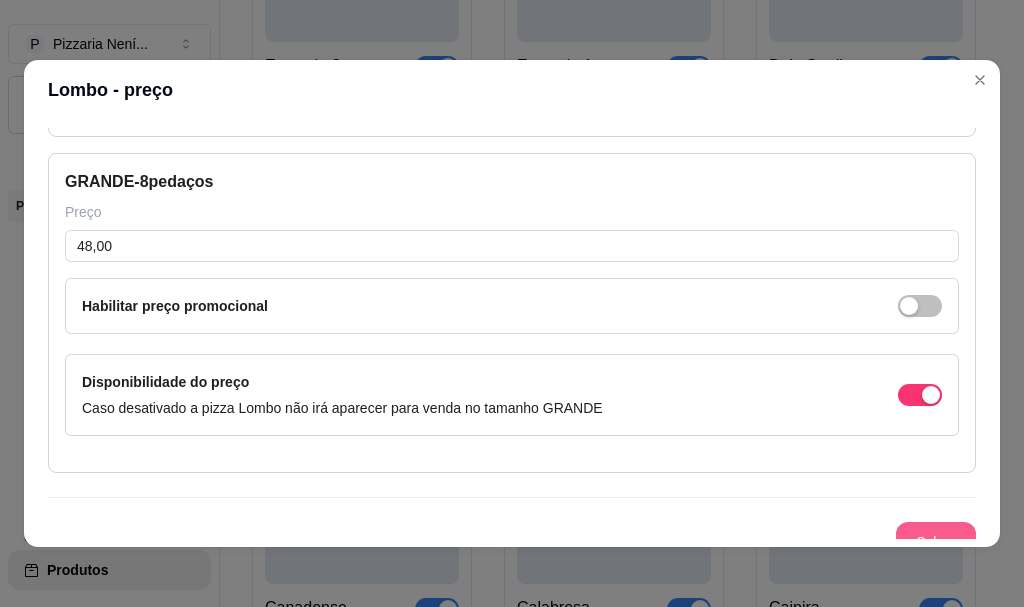 click on "Salvar" at bounding box center (936, 542) 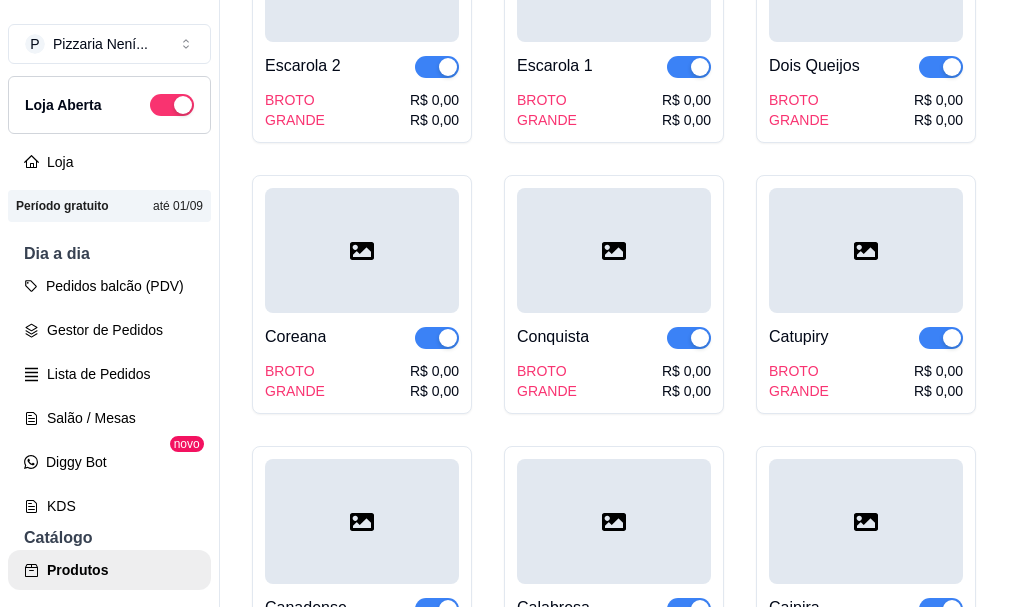 click on "R$ 0,00" at bounding box center [434, -713] 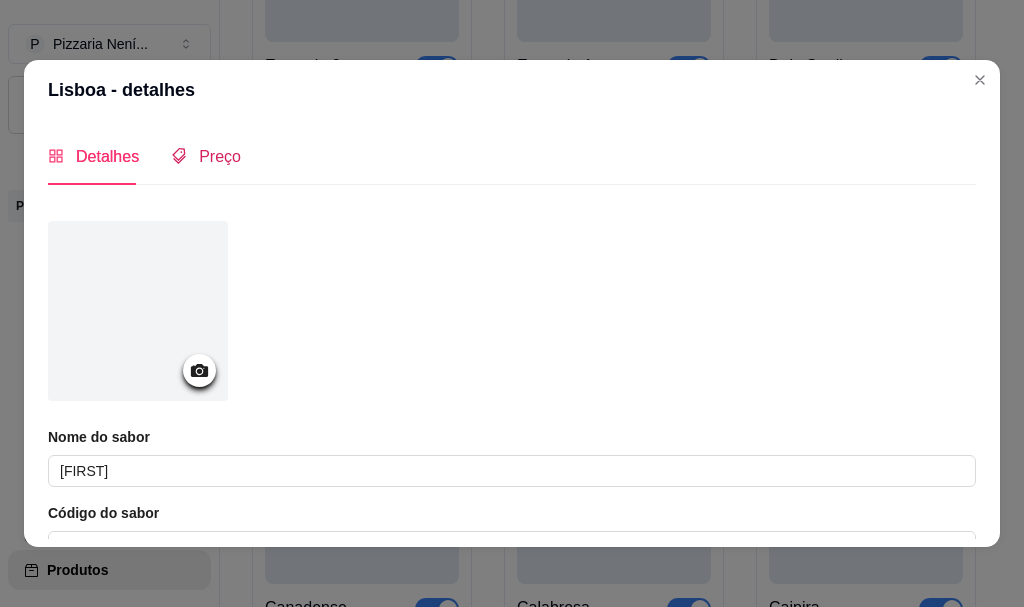 click on "Preço" at bounding box center (206, 156) 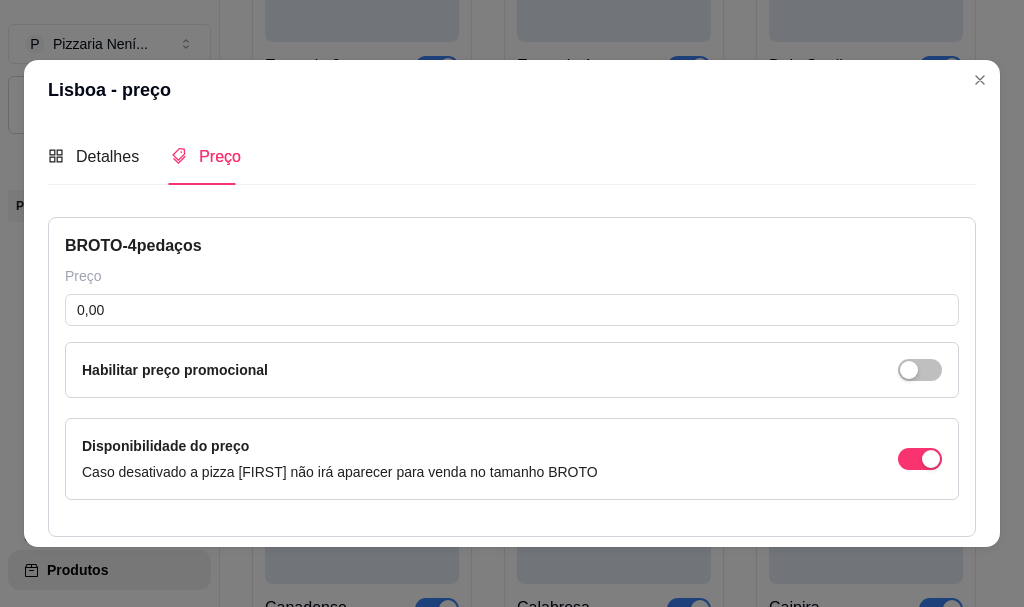 type 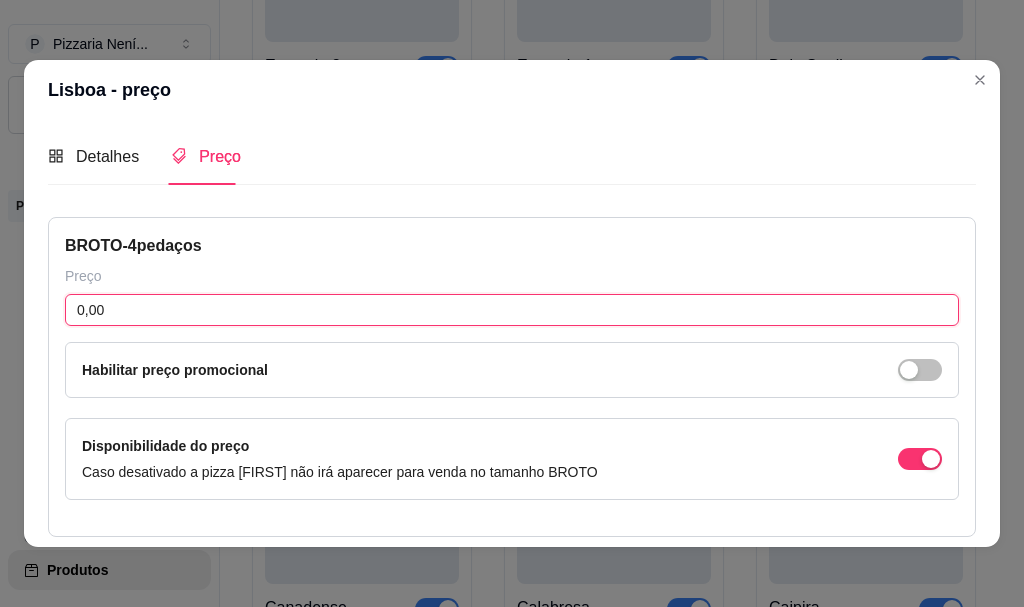 click on "0,00" at bounding box center [512, 310] 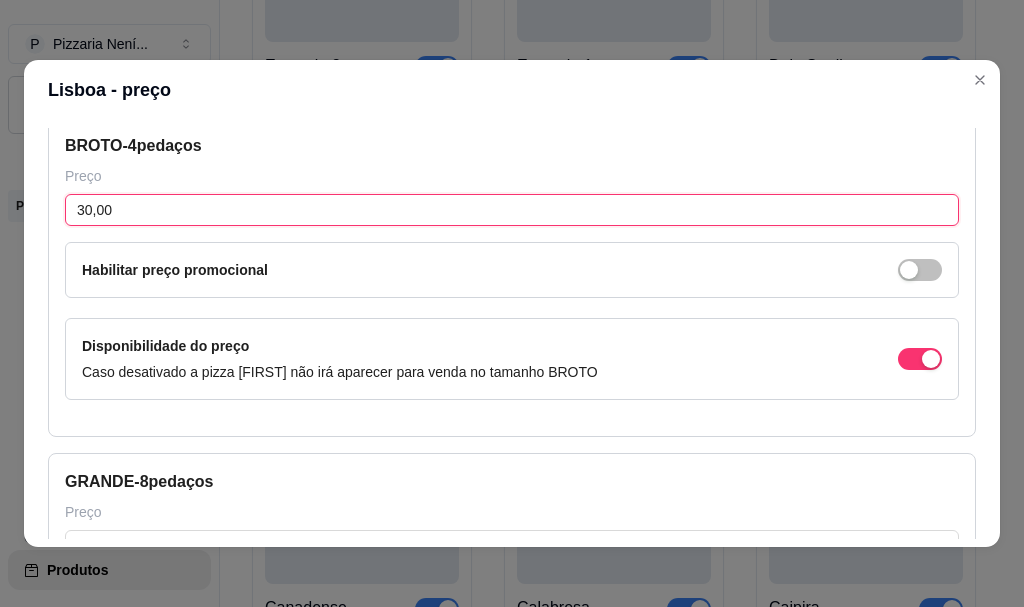 scroll, scrollTop: 300, scrollLeft: 0, axis: vertical 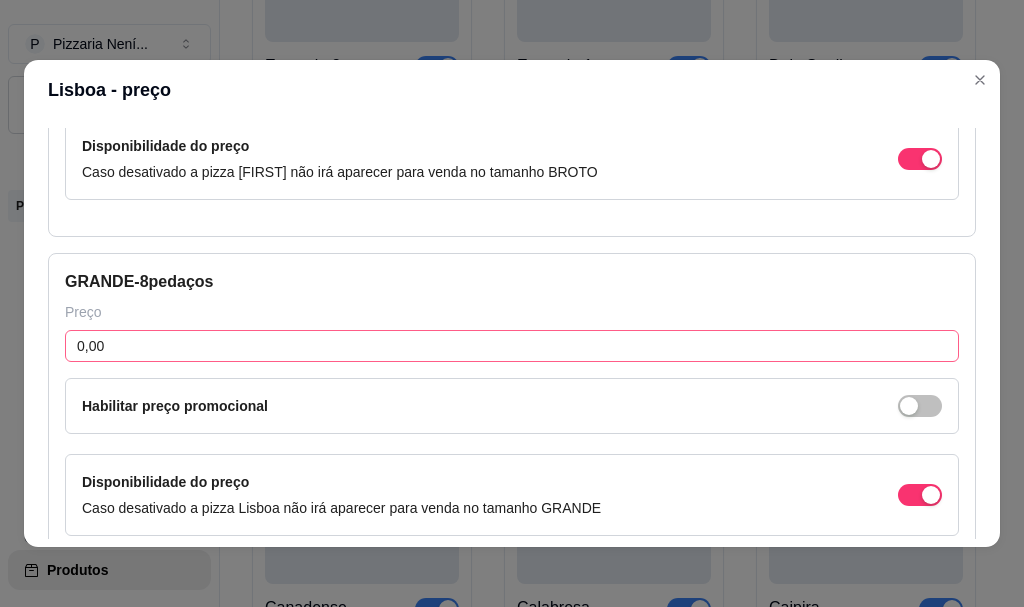 type on "30,00" 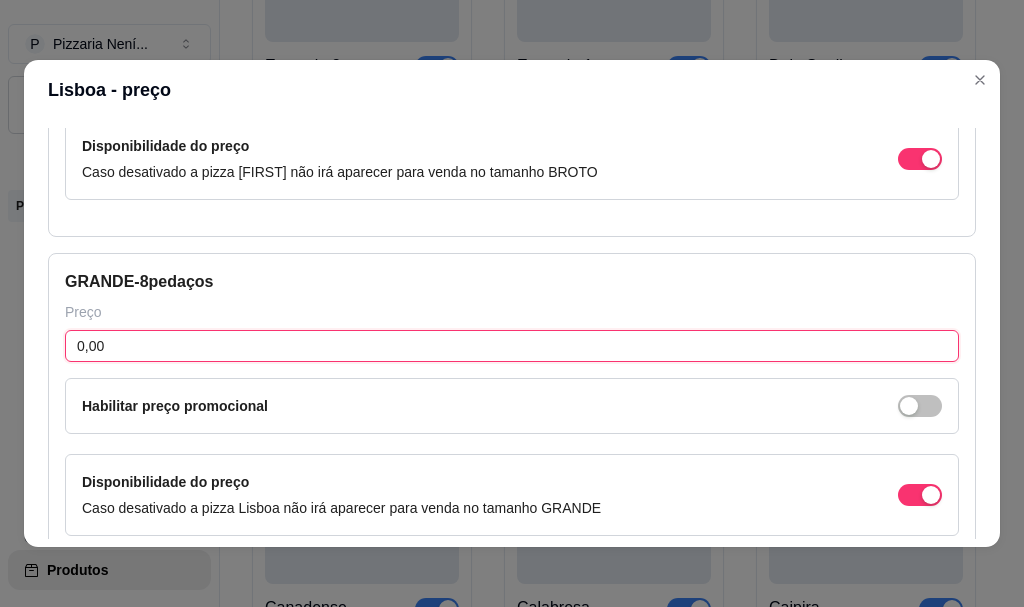 click on "0,00" at bounding box center [512, 346] 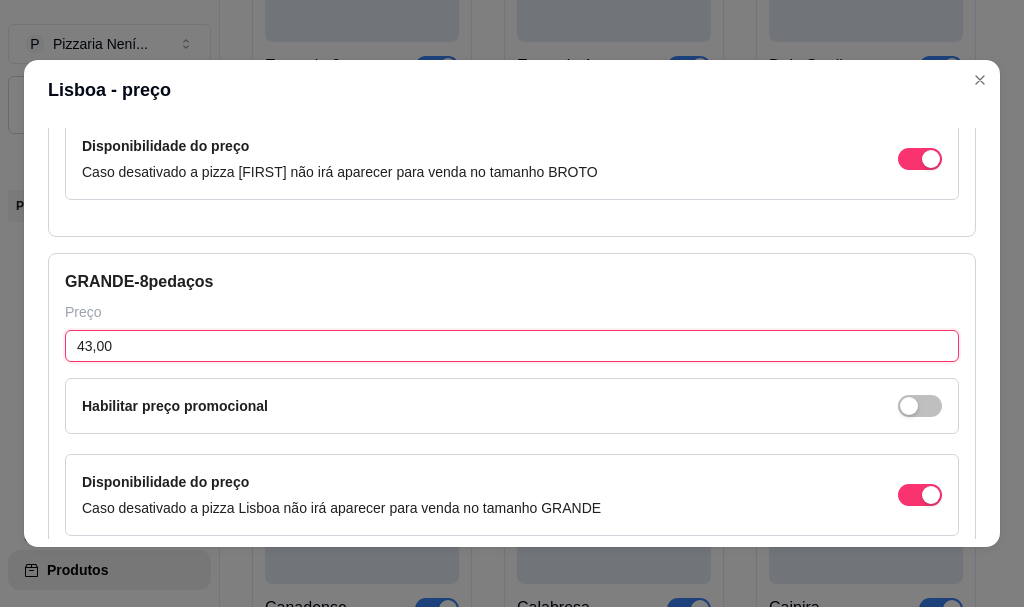scroll, scrollTop: 323, scrollLeft: 0, axis: vertical 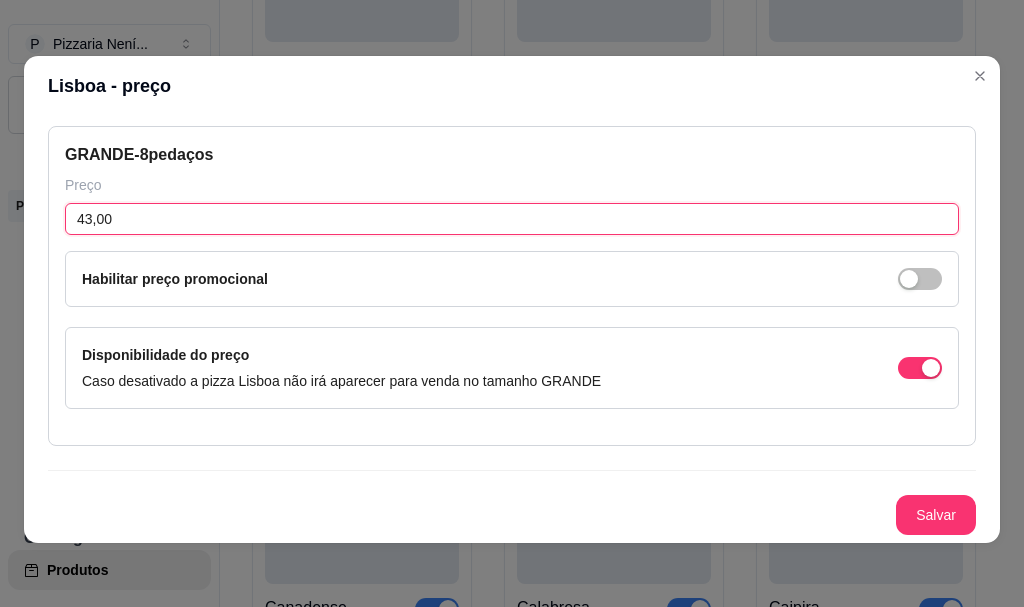 type on "43,00" 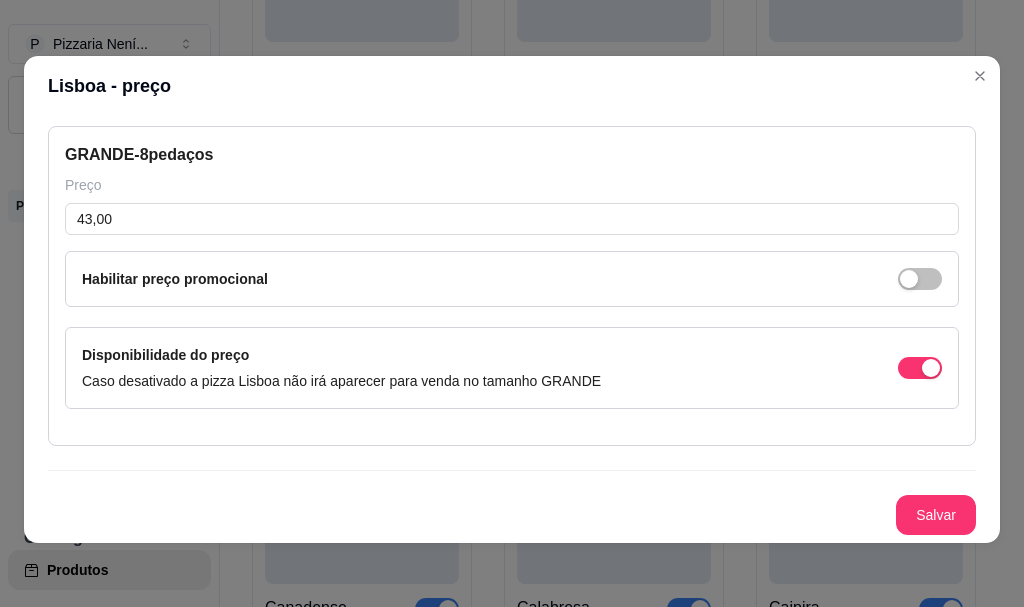 click on "Salvar" at bounding box center (936, 515) 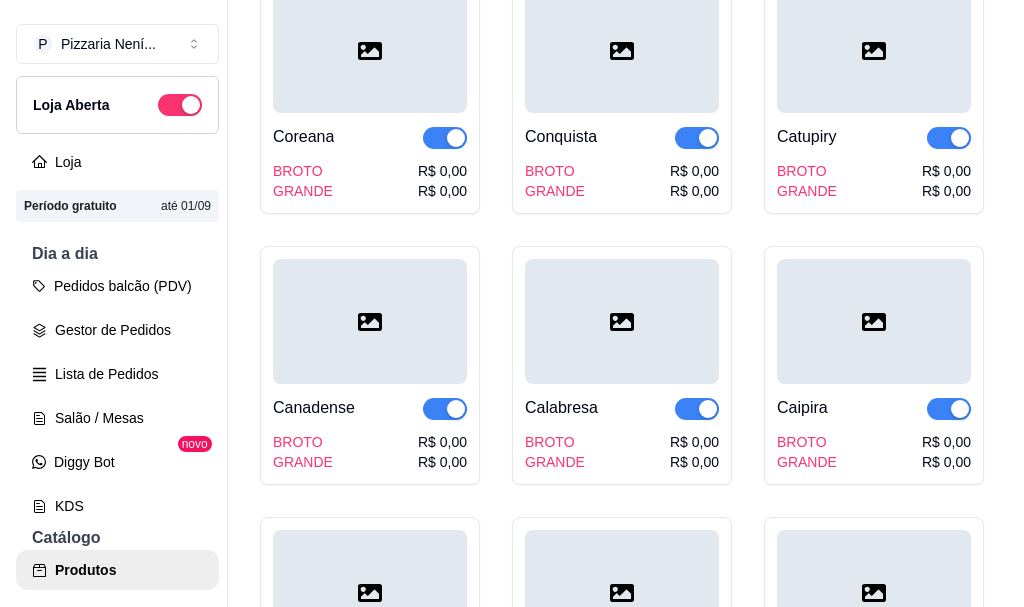 scroll, scrollTop: 4100, scrollLeft: 0, axis: vertical 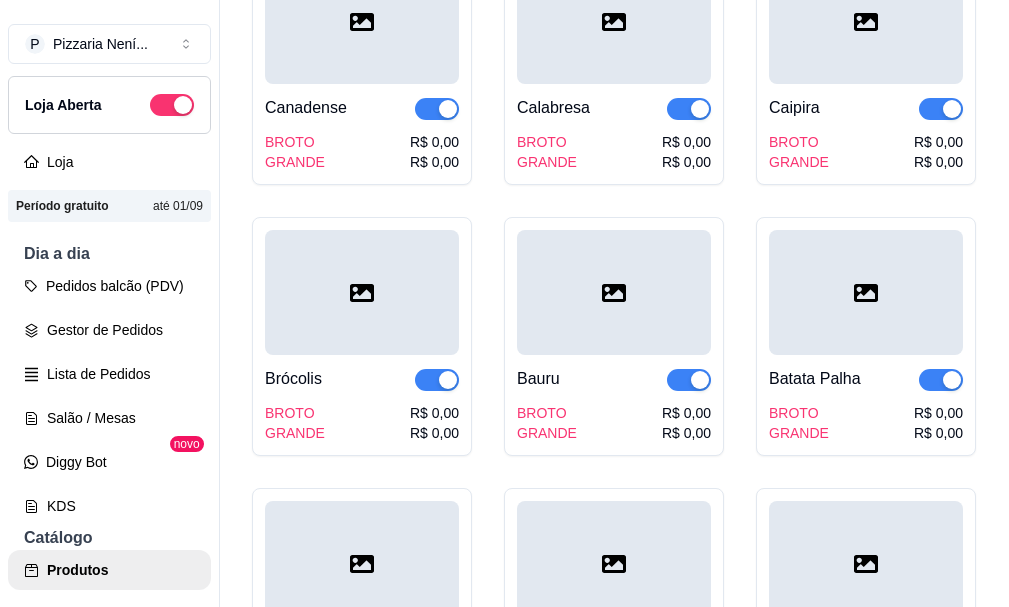 click on "R$ 0,00" at bounding box center [686, -1193] 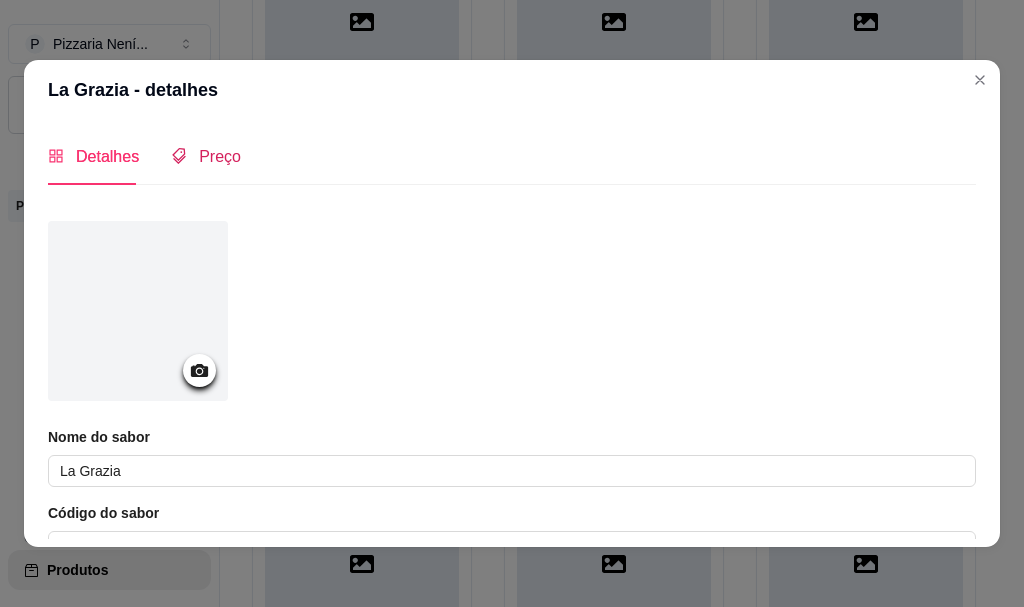 click on "Preço" at bounding box center (220, 156) 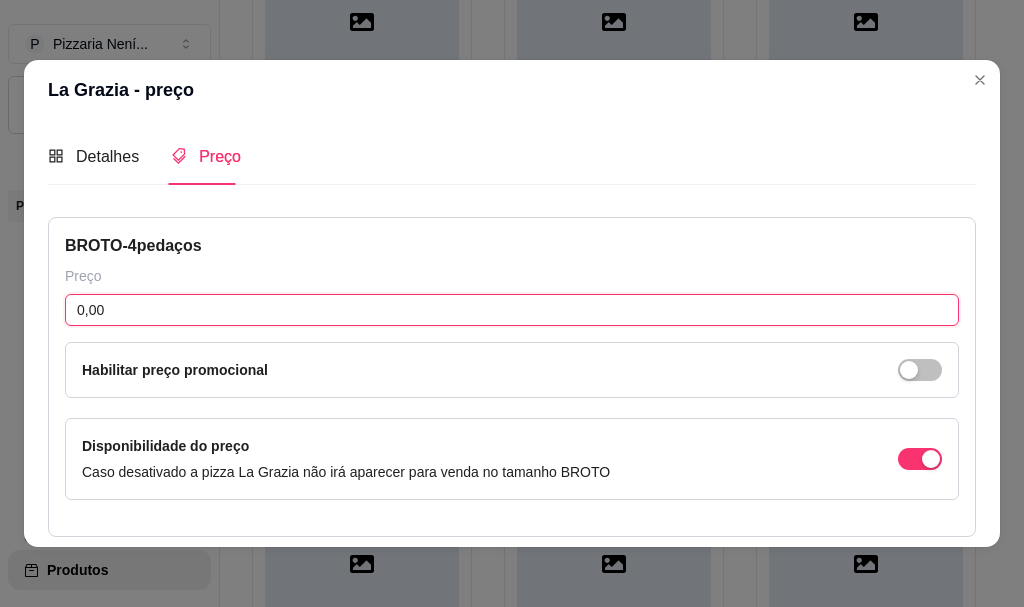 click on "0,00" at bounding box center [512, 310] 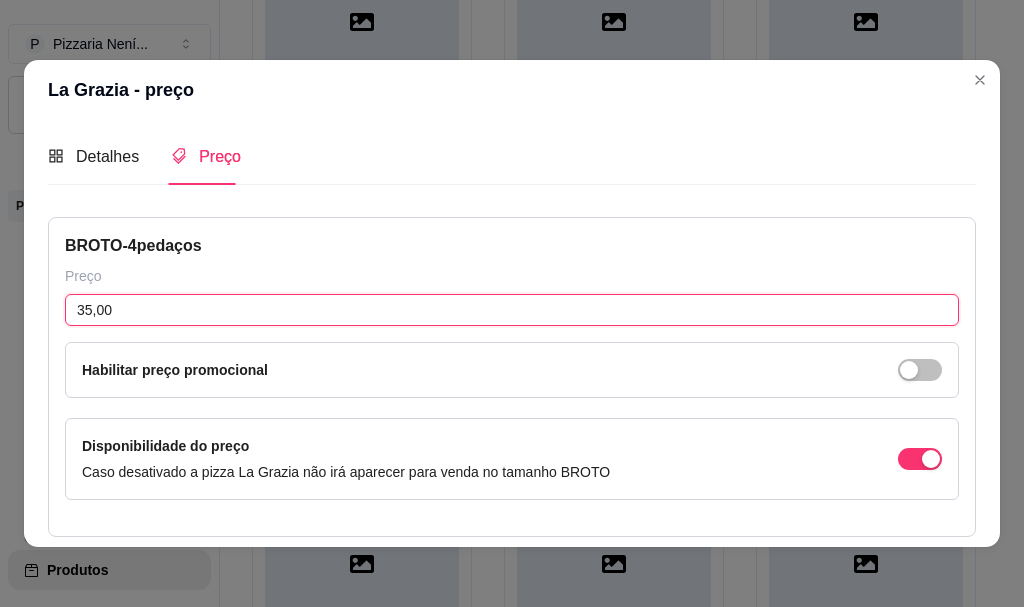 scroll, scrollTop: 400, scrollLeft: 0, axis: vertical 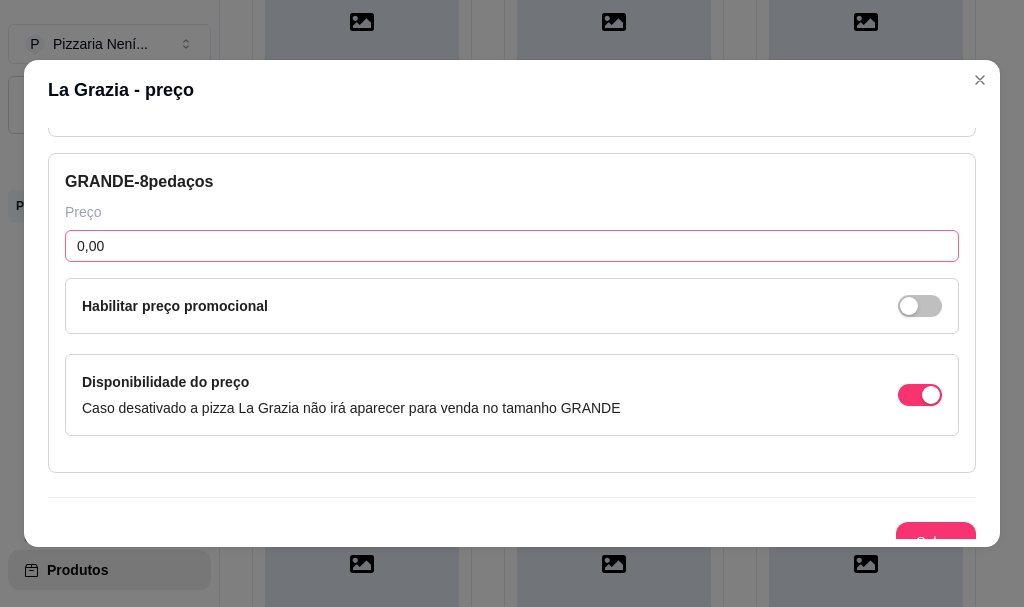 type on "35,00" 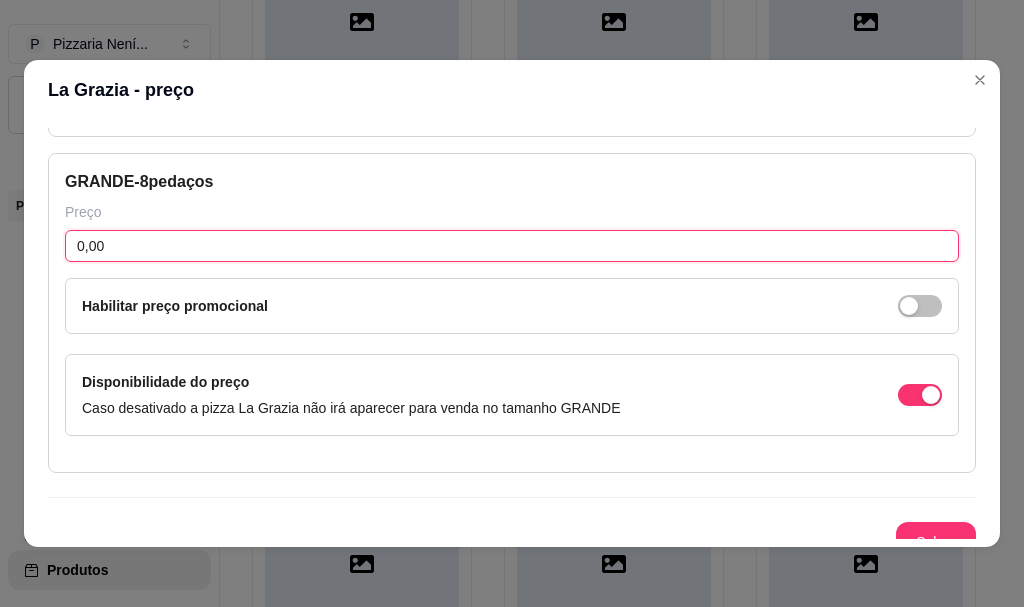 click on "0,00" at bounding box center (512, 246) 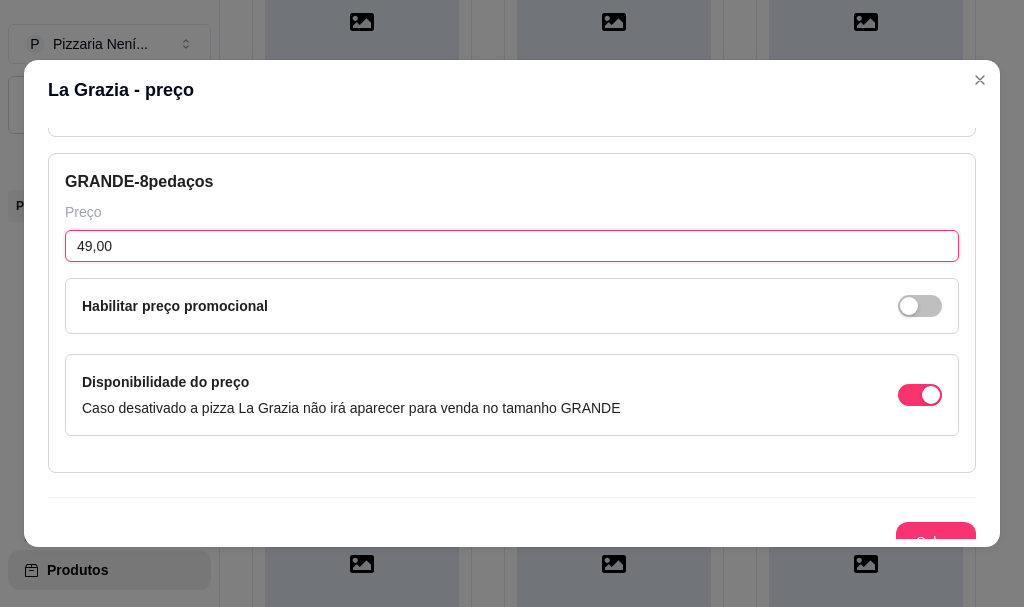 scroll, scrollTop: 423, scrollLeft: 0, axis: vertical 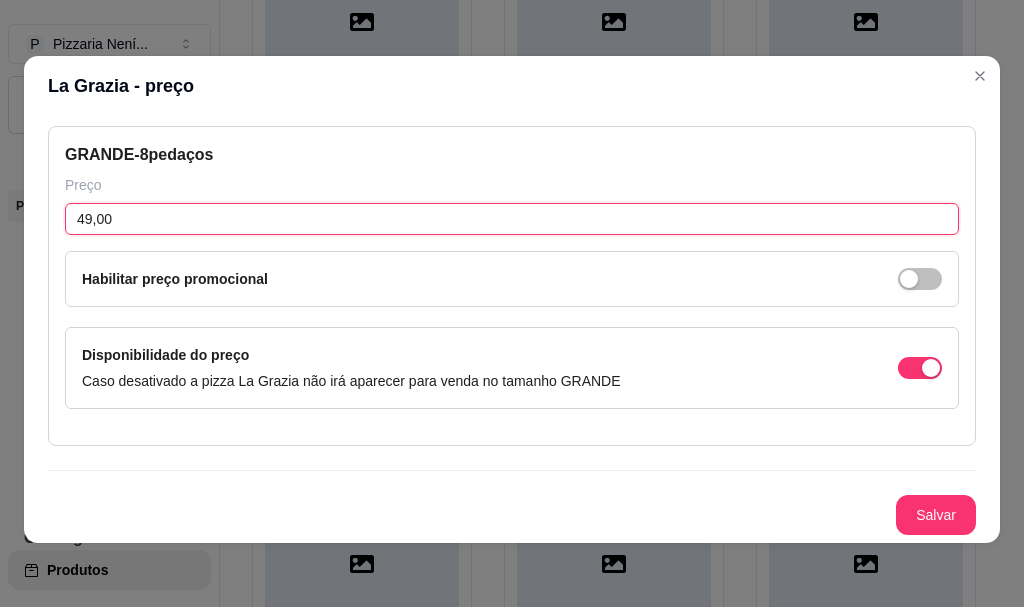 type on "49,00" 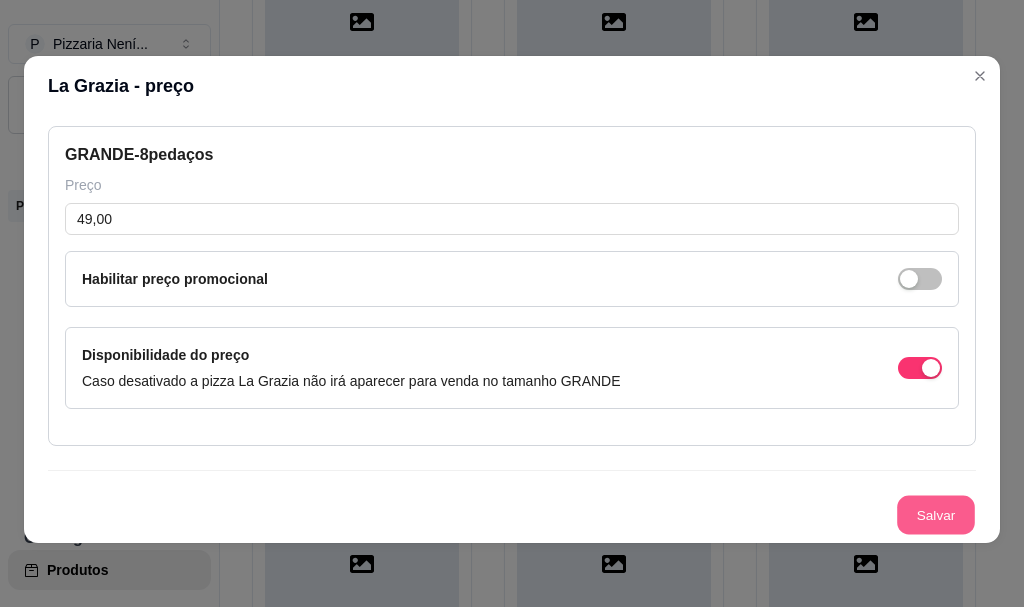 click on "Salvar" at bounding box center (936, 515) 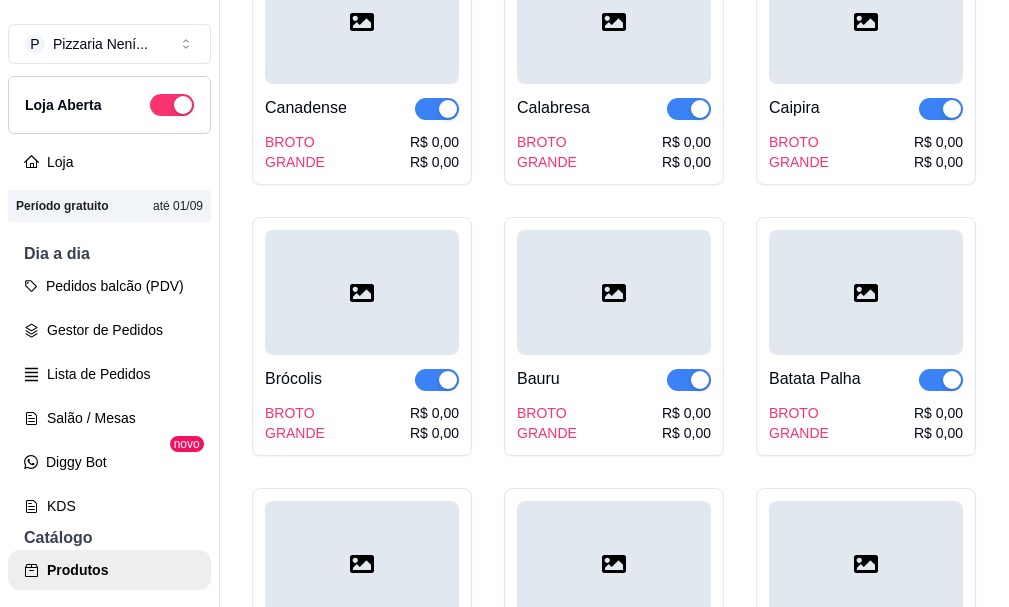 click on "BROTO" at bounding box center [799, -1213] 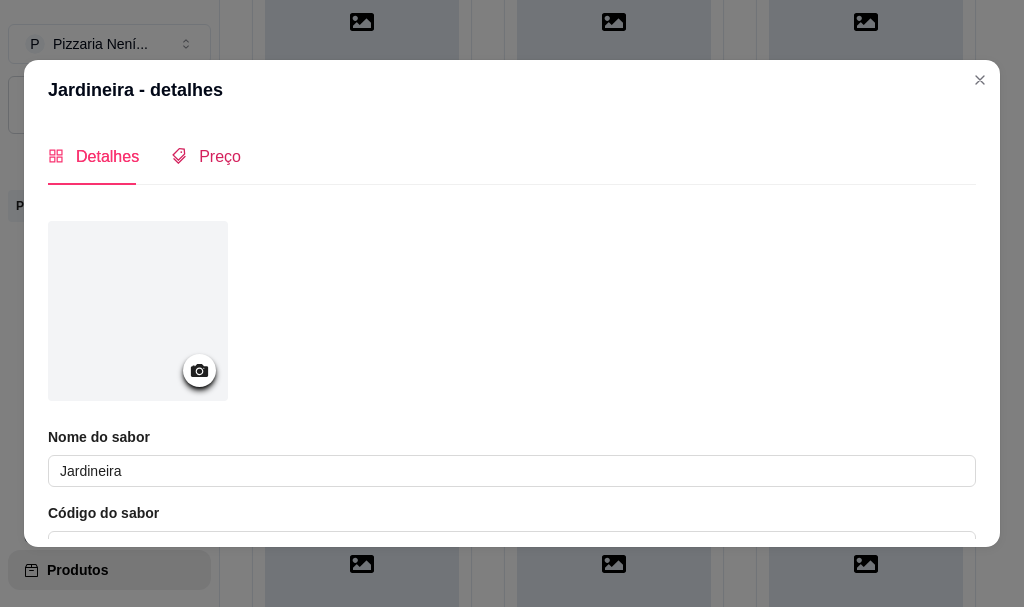 click on "Preço" at bounding box center (220, 156) 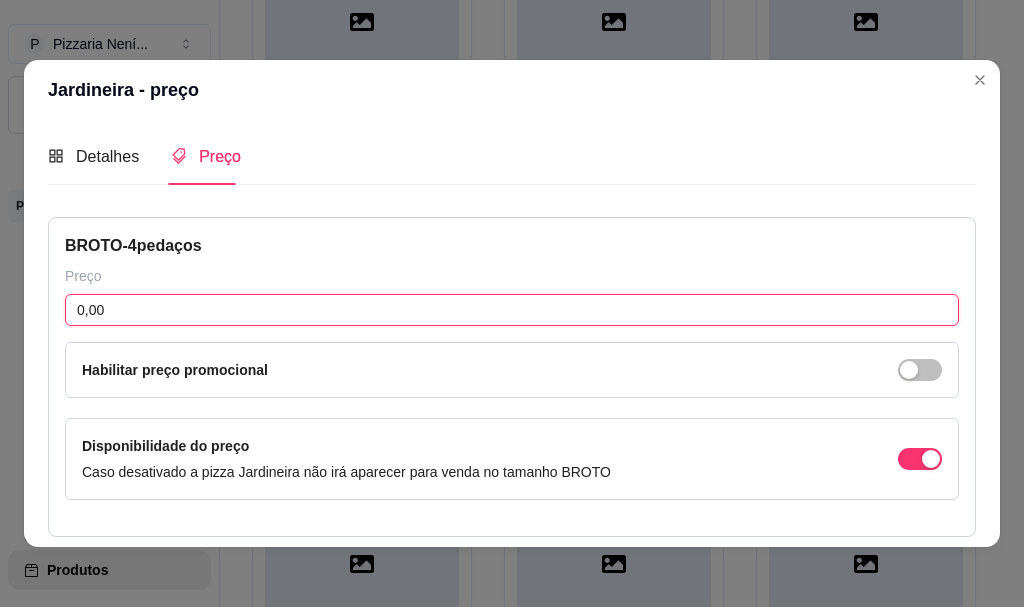 click on "0,00" at bounding box center (512, 310) 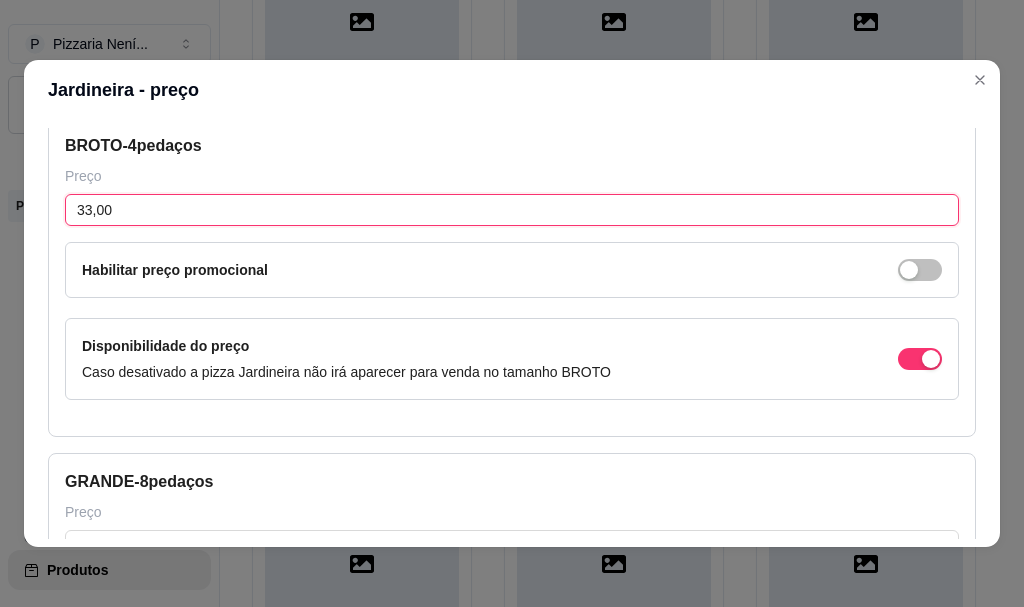 scroll, scrollTop: 200, scrollLeft: 0, axis: vertical 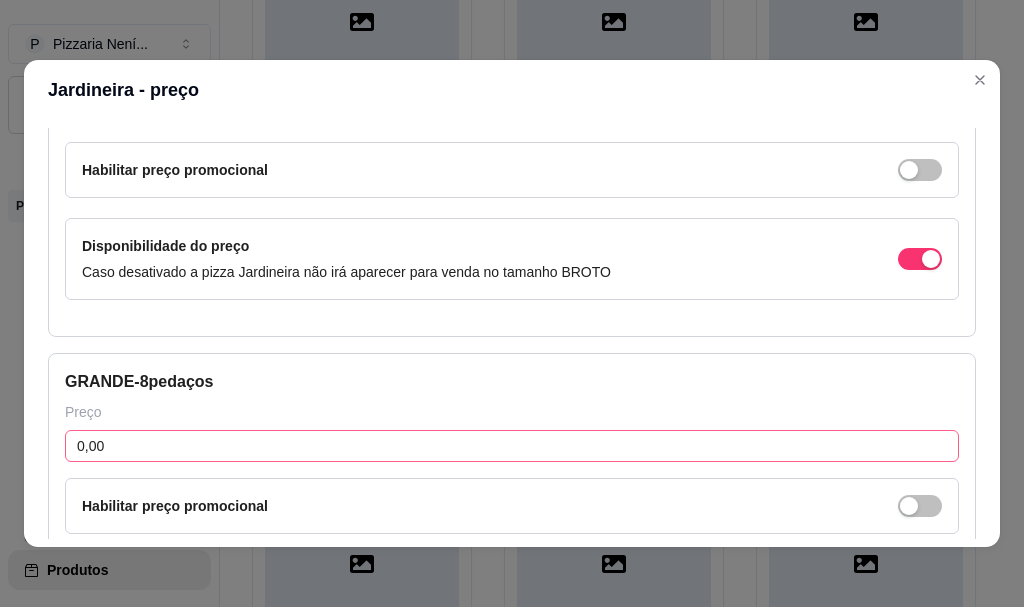type on "33,00" 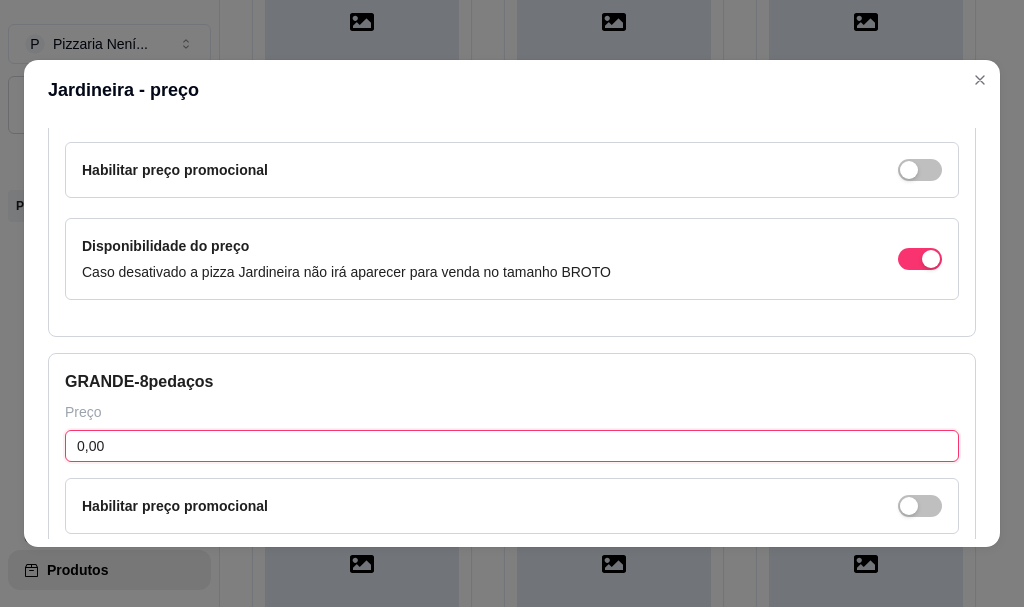 click on "0,00" at bounding box center [512, 446] 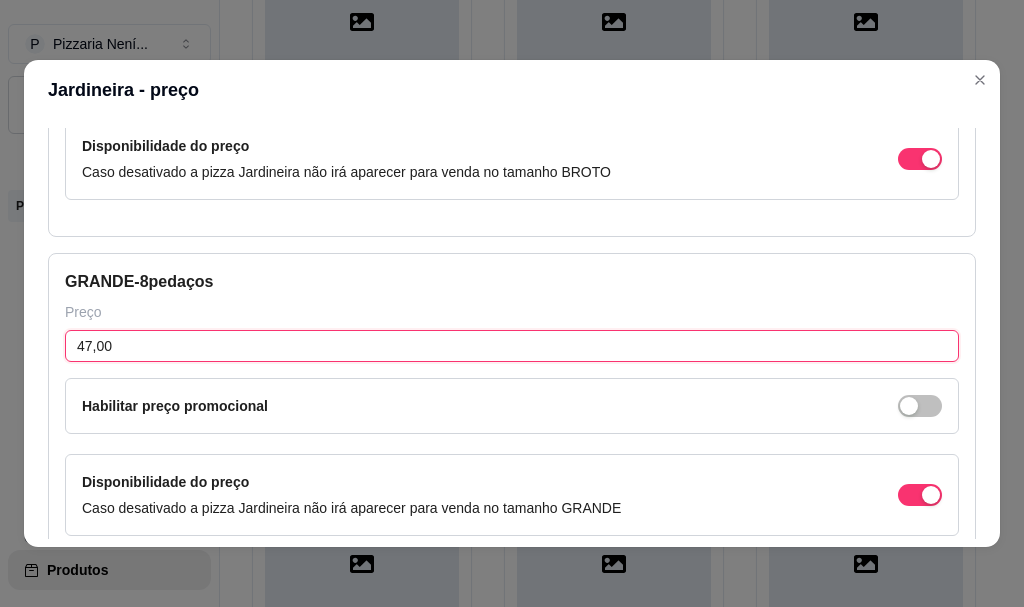 scroll, scrollTop: 423, scrollLeft: 0, axis: vertical 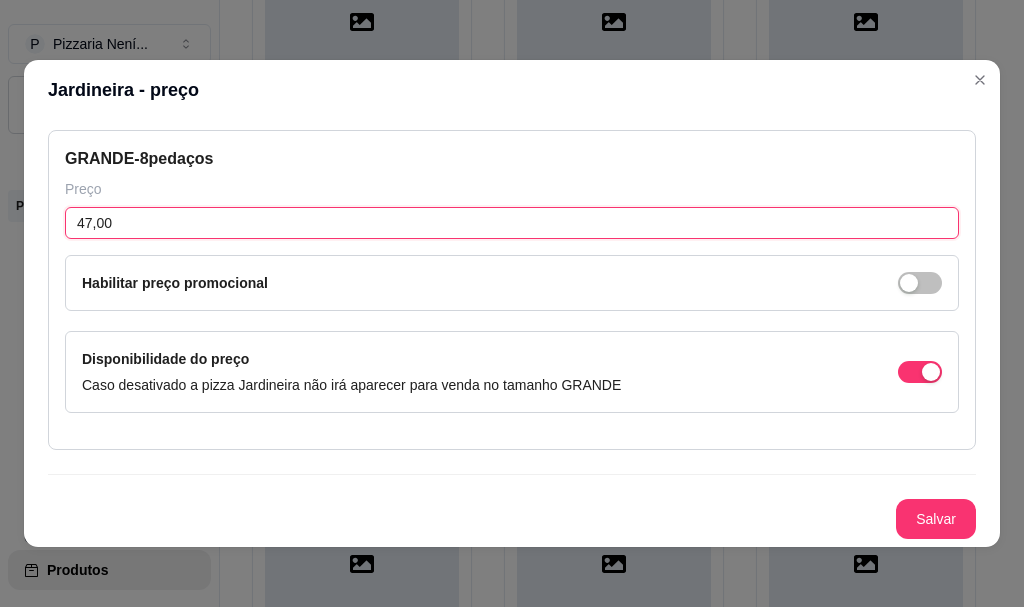 type on "47,00" 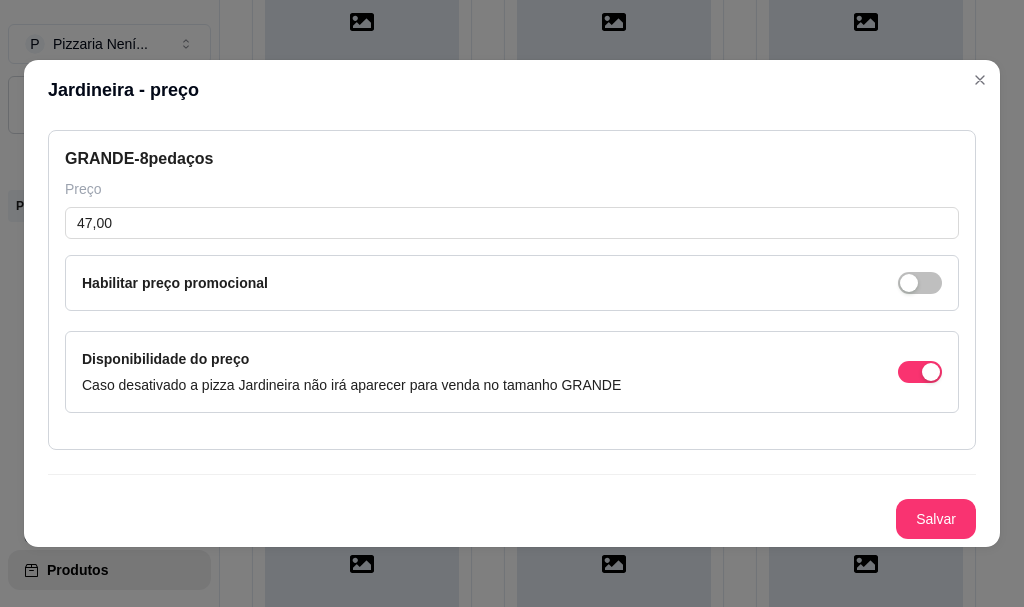 click on "Salvar" at bounding box center [936, 519] 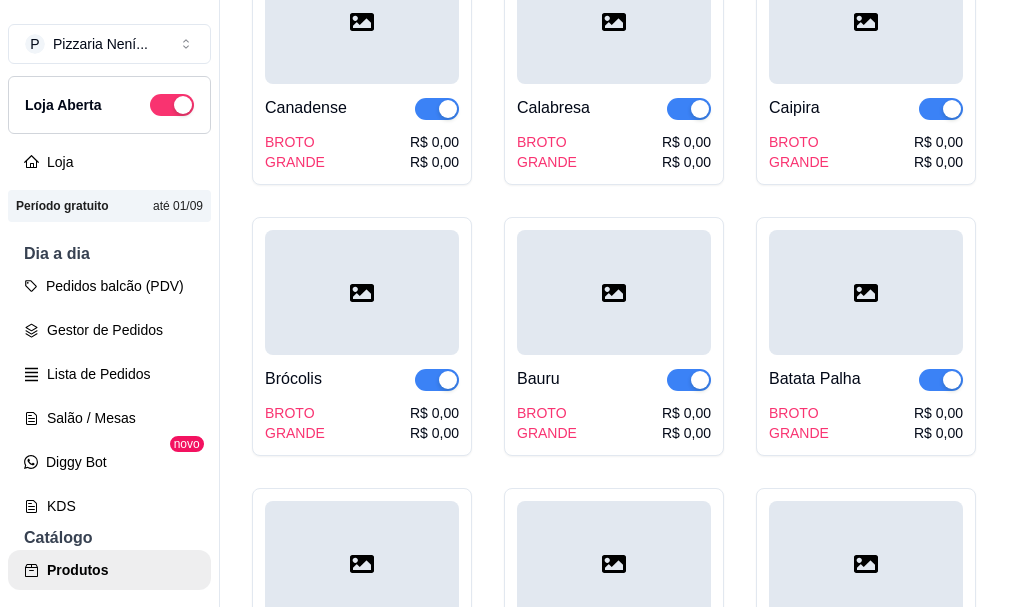 click on "R$ 0,00" at bounding box center [434, -942] 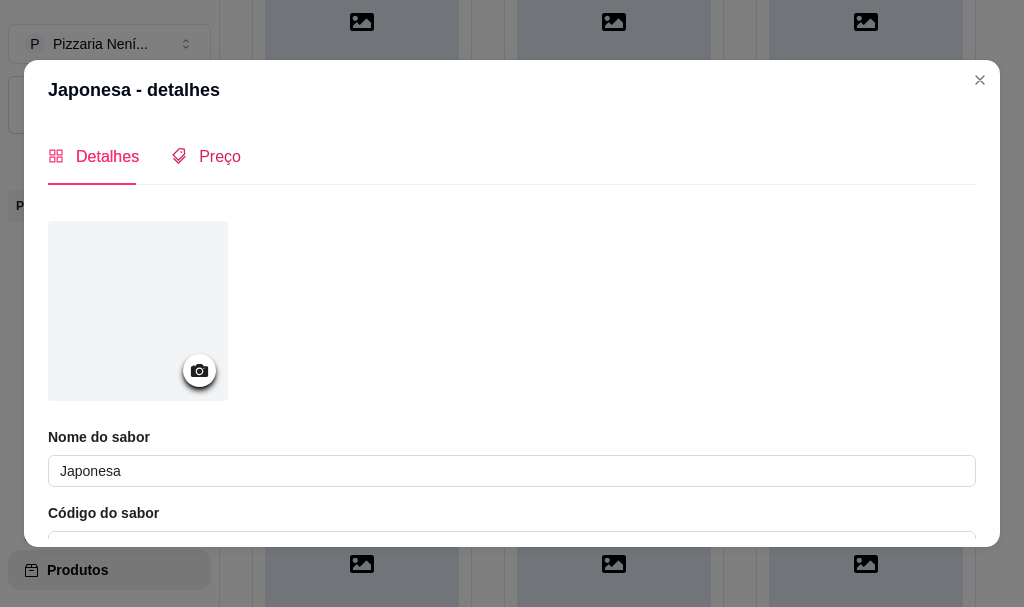 click on "Preço" at bounding box center [220, 156] 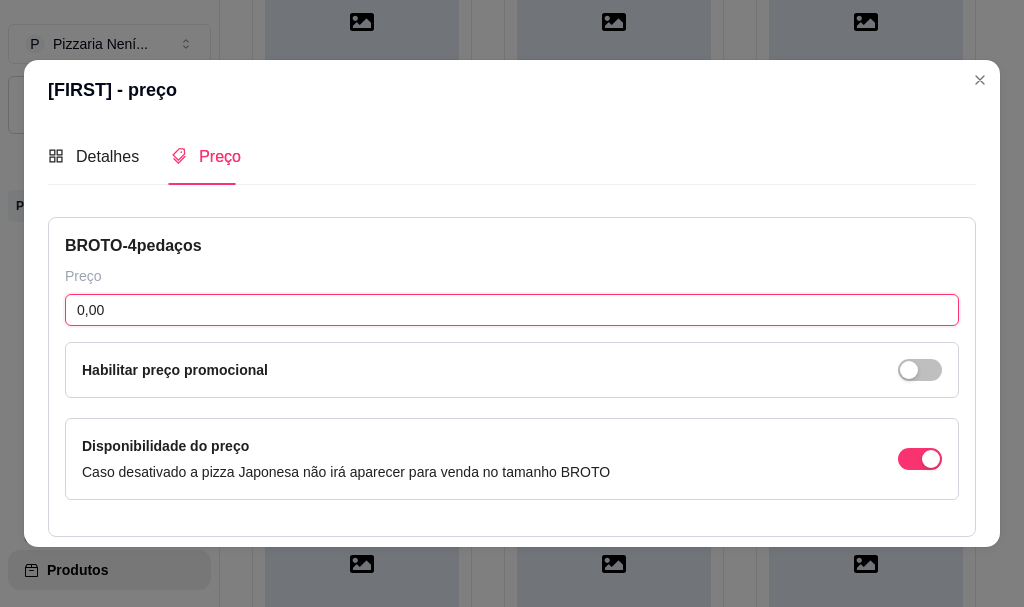 click on "0,00" at bounding box center (512, 310) 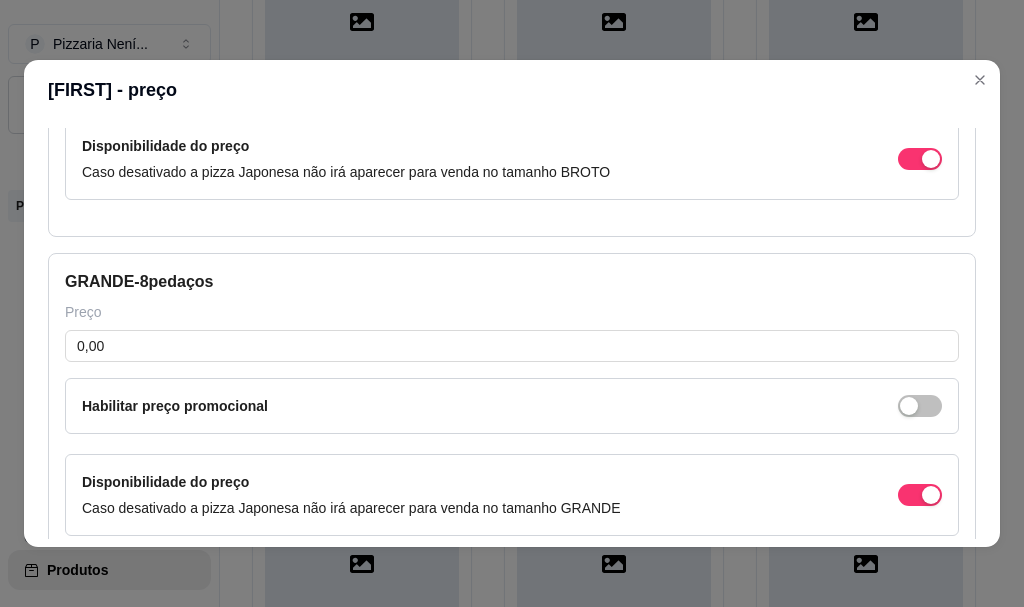 scroll, scrollTop: 400, scrollLeft: 0, axis: vertical 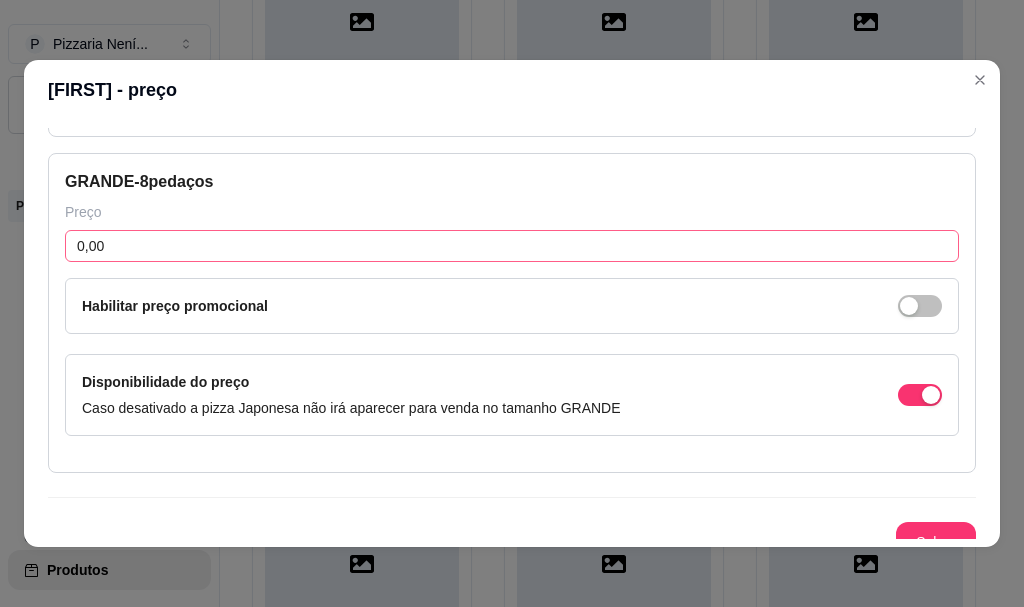 type on "34,00" 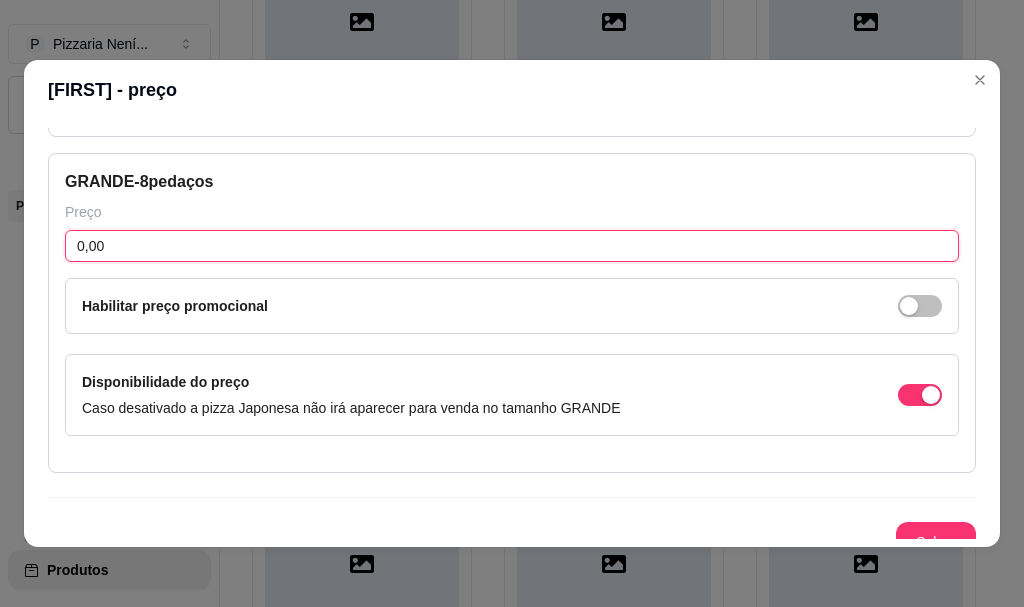click on "0,00" at bounding box center [512, 246] 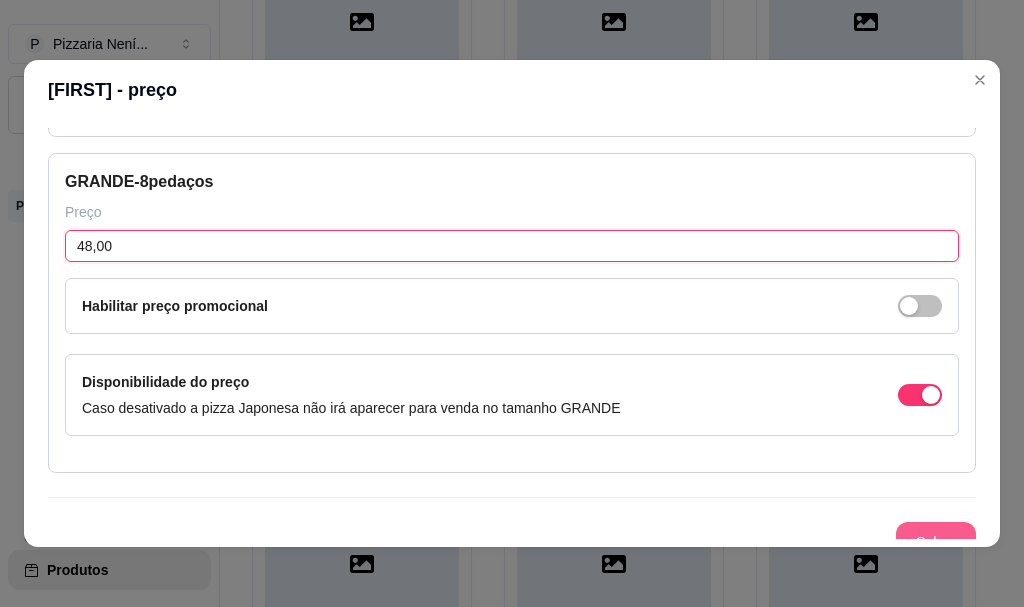 type on "48,00" 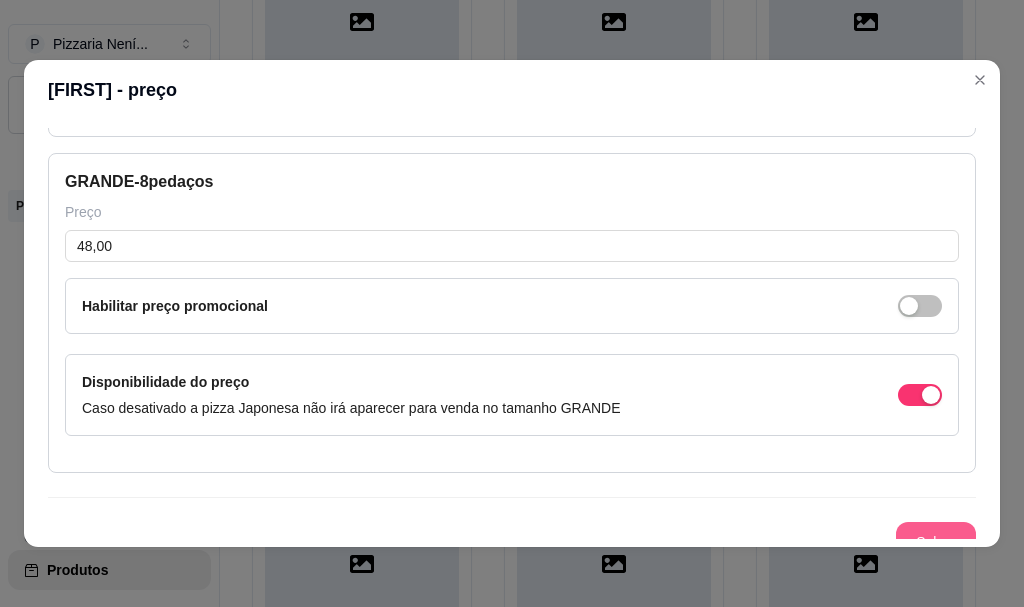 click on "Salvar" at bounding box center [936, 542] 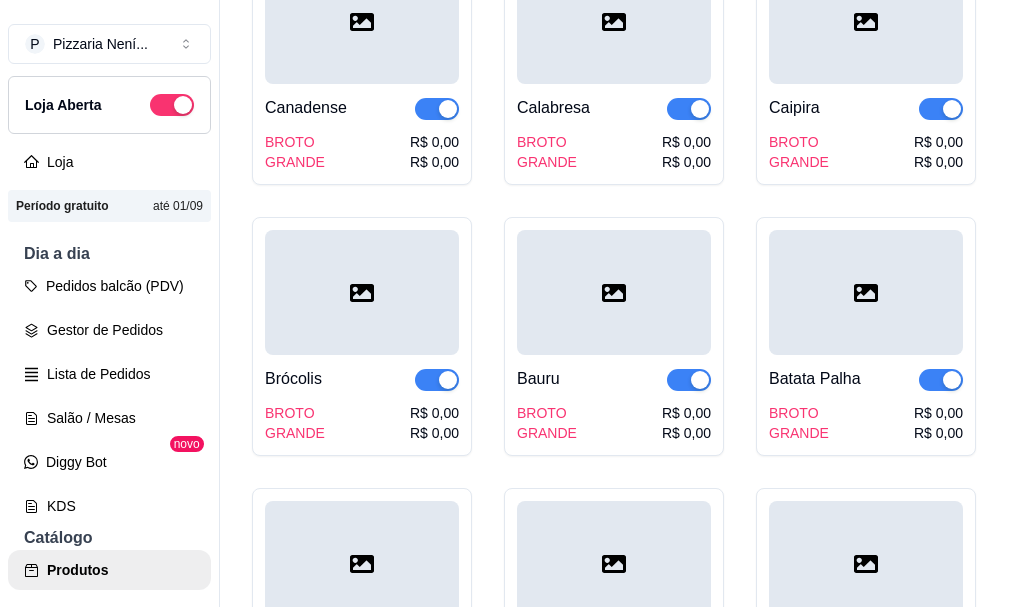 click on "Frango   BROTO GRANDE R$ 0,00 R$ 0,00" at bounding box center [614, -1019] 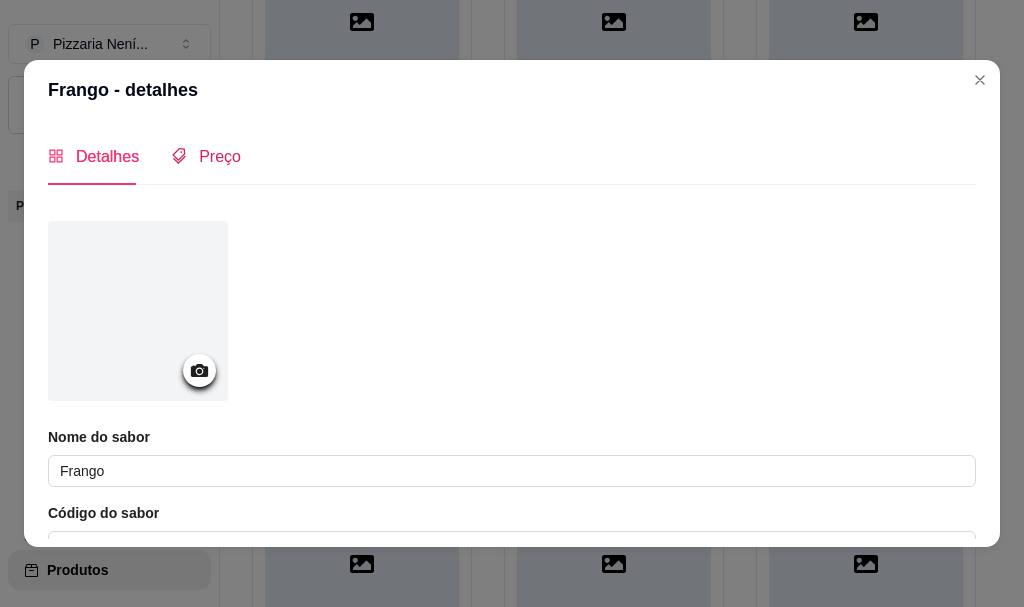 click on "Preço" at bounding box center (220, 156) 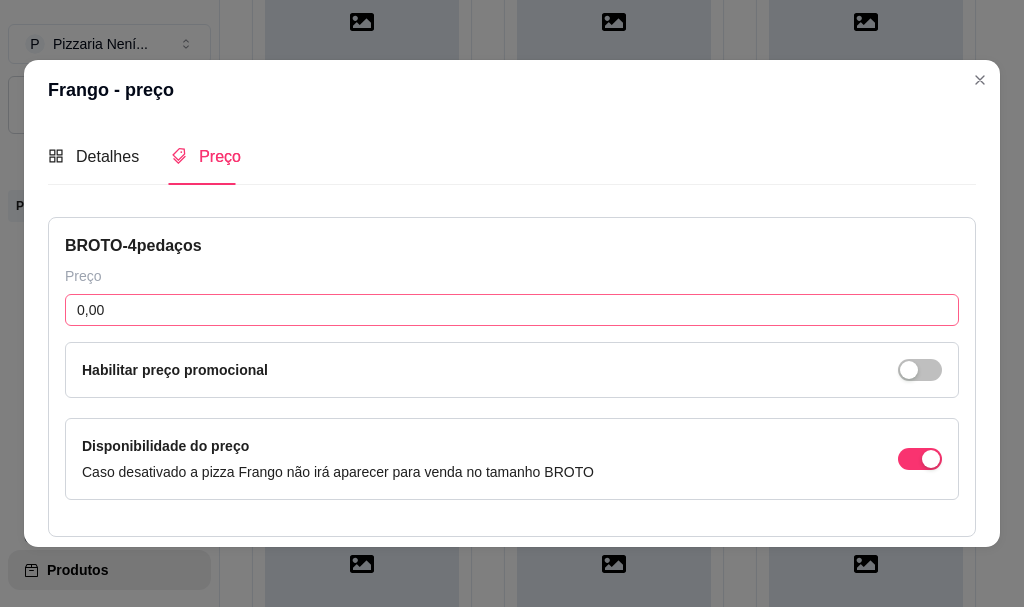 scroll, scrollTop: 100, scrollLeft: 0, axis: vertical 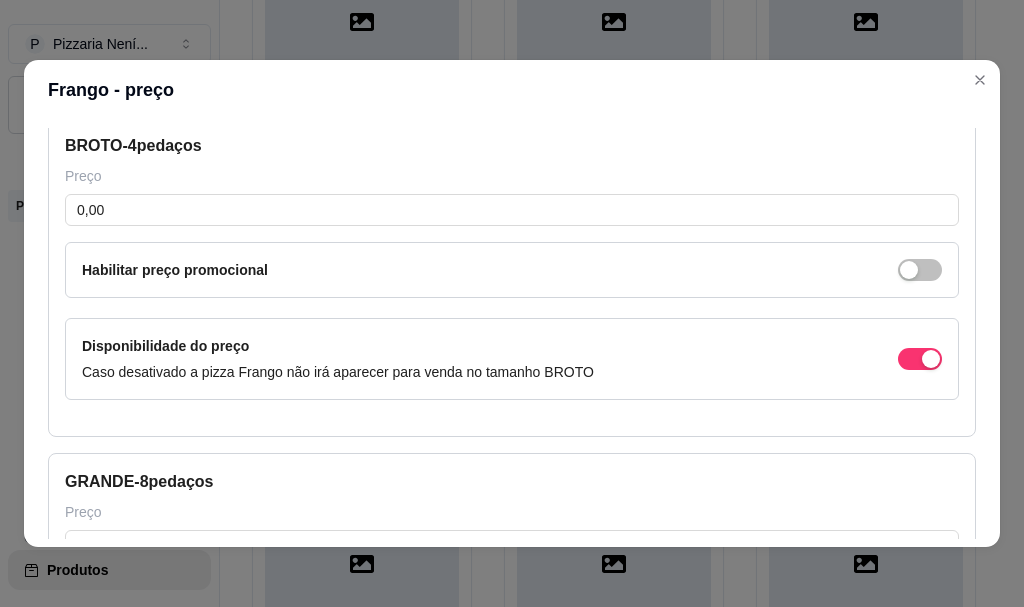 click on "BROTO  -  4  pedaços Preço 0,00 Habilitar preço promocional Disponibilidade do preço Caso desativado a pizza Frango não irá aparecer para venda no tamanho BROTO" at bounding box center [512, 277] 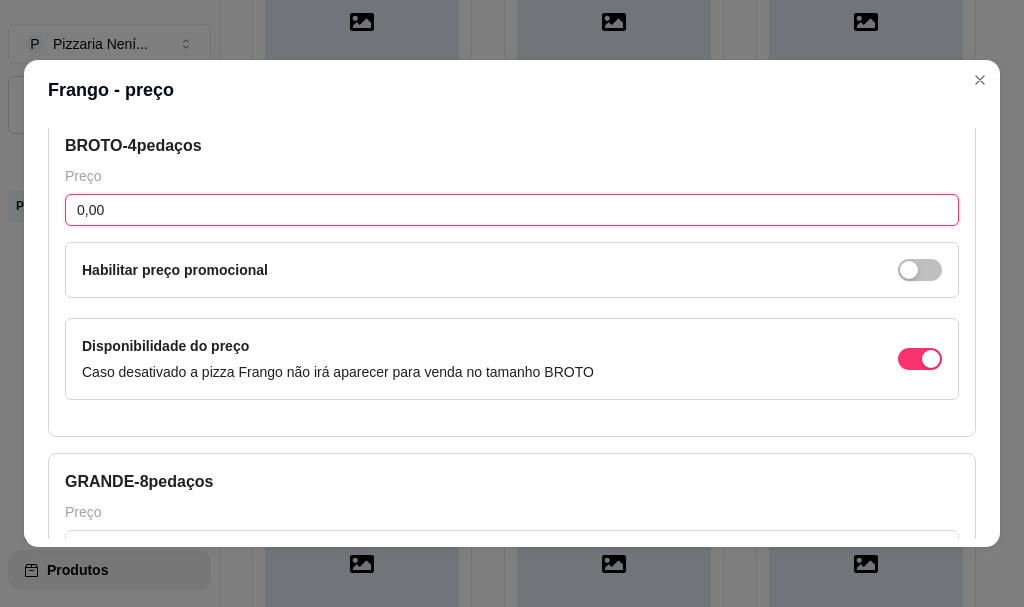 click on "0,00" at bounding box center (512, 210) 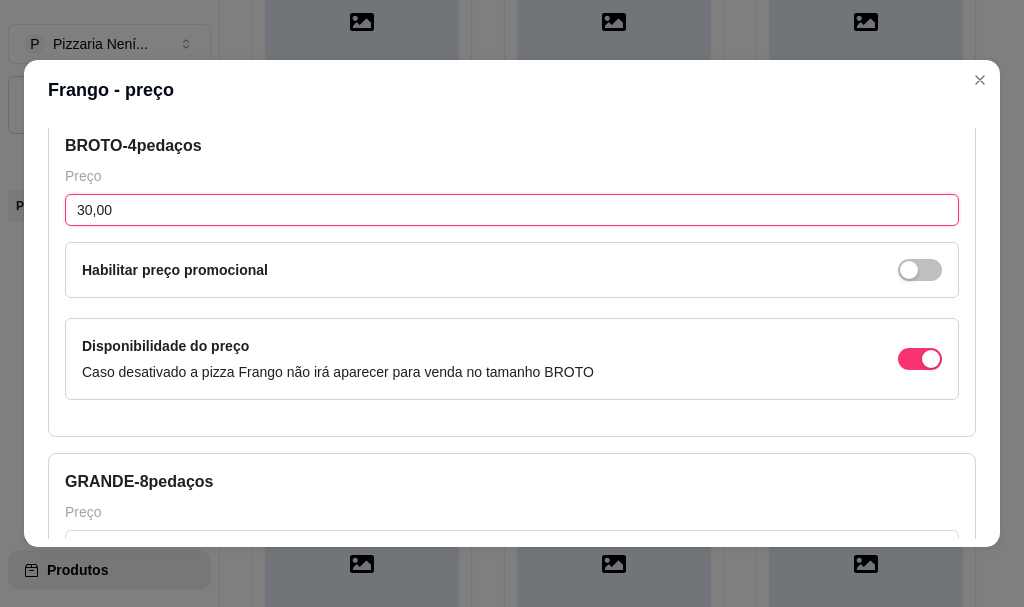 scroll, scrollTop: 200, scrollLeft: 0, axis: vertical 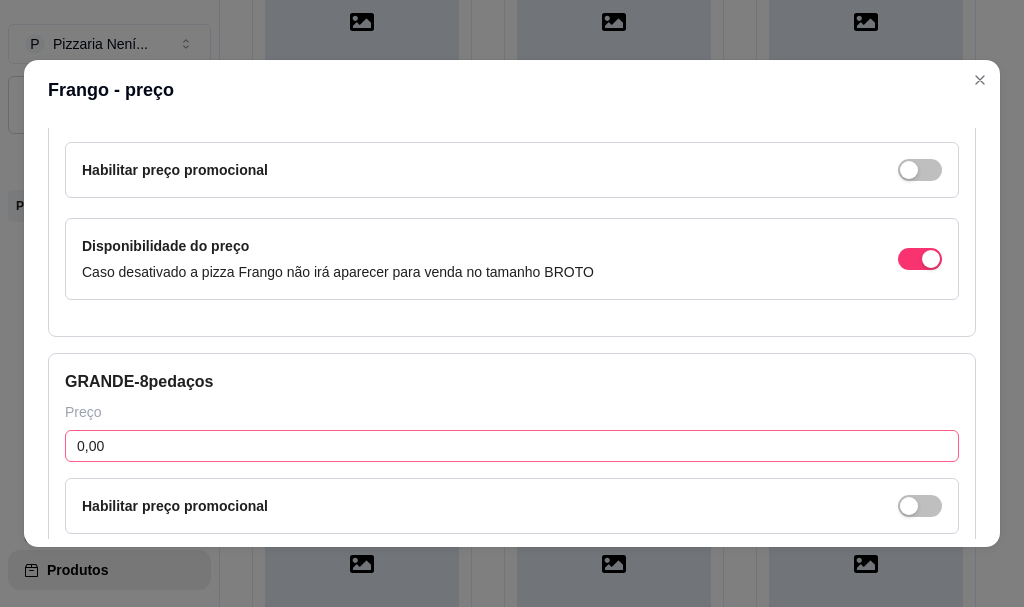 type on "30,00" 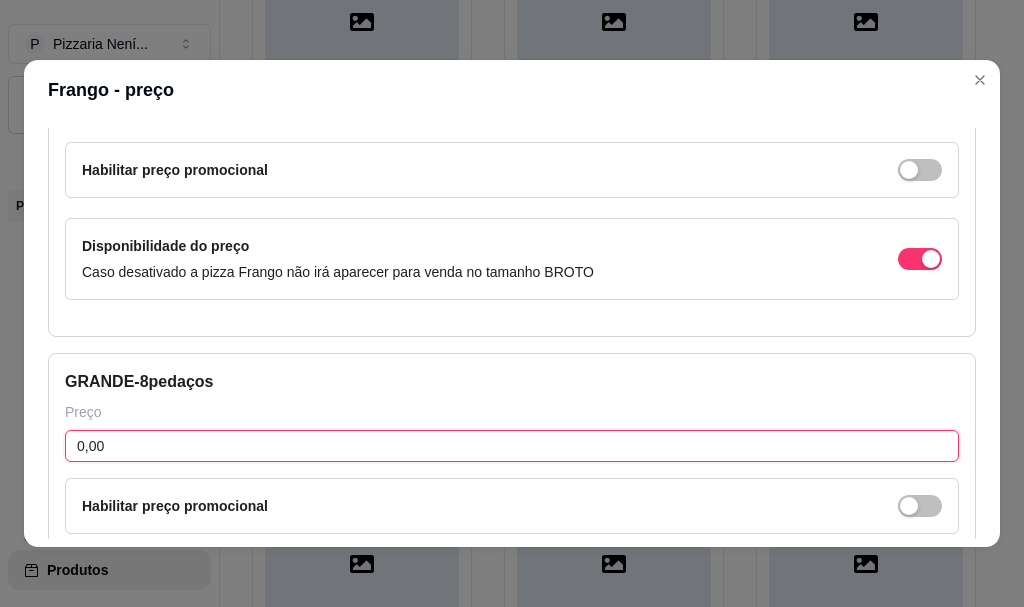click on "0,00" at bounding box center (512, 446) 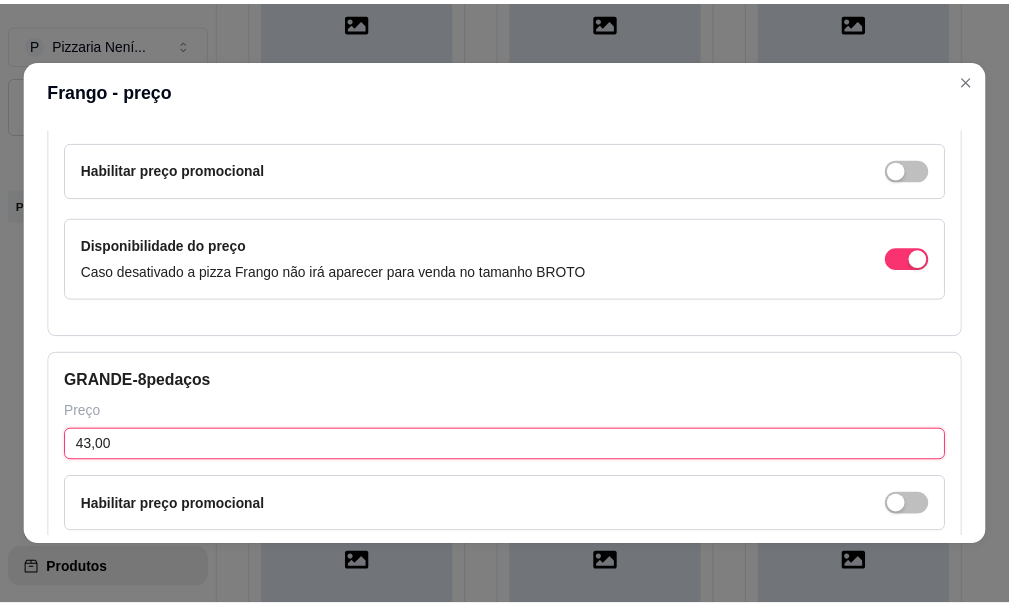 scroll, scrollTop: 423, scrollLeft: 0, axis: vertical 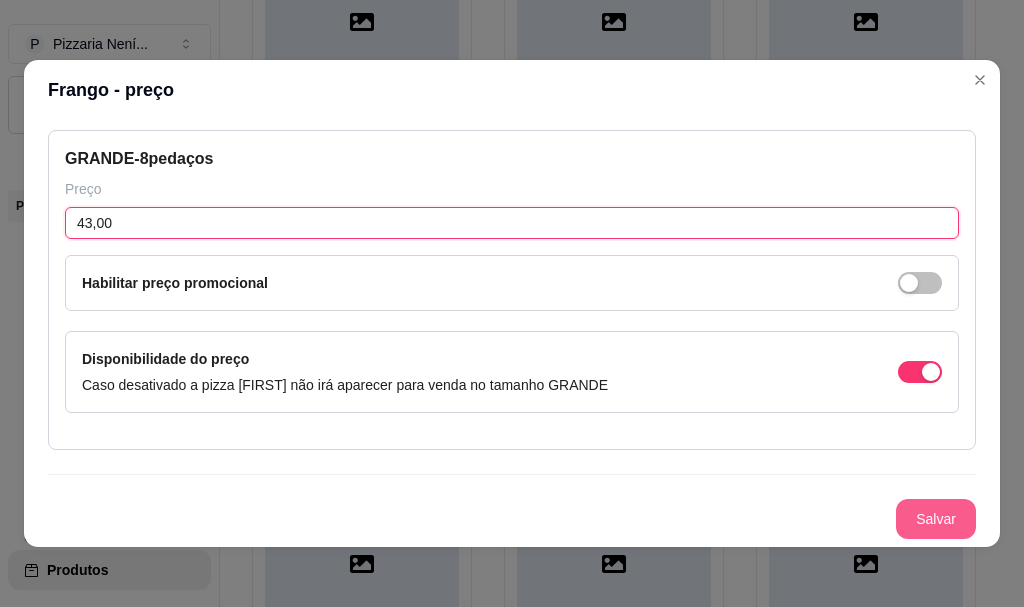 type on "43,00" 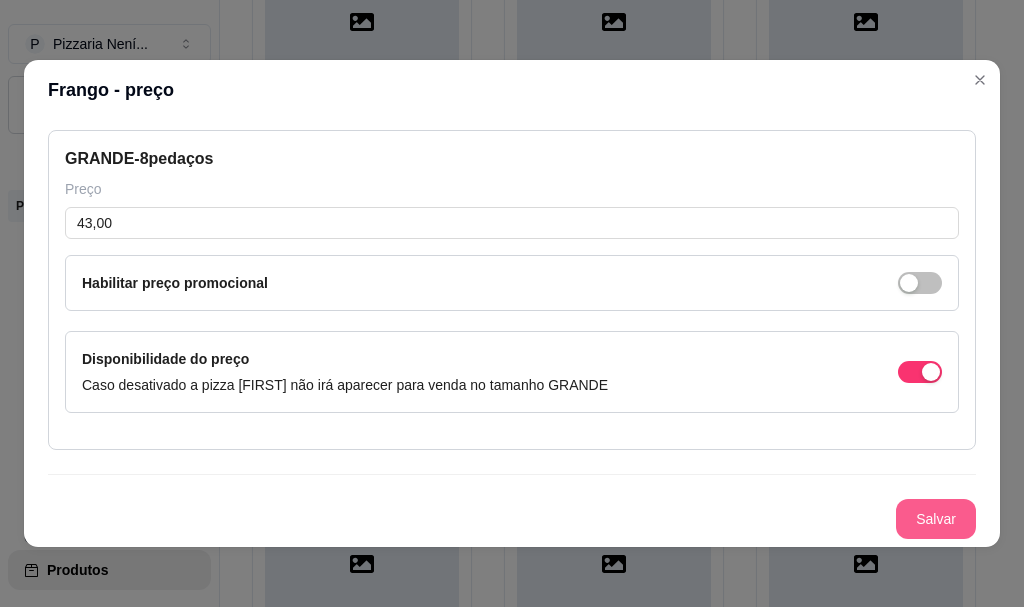 click on "Salvar" at bounding box center (936, 519) 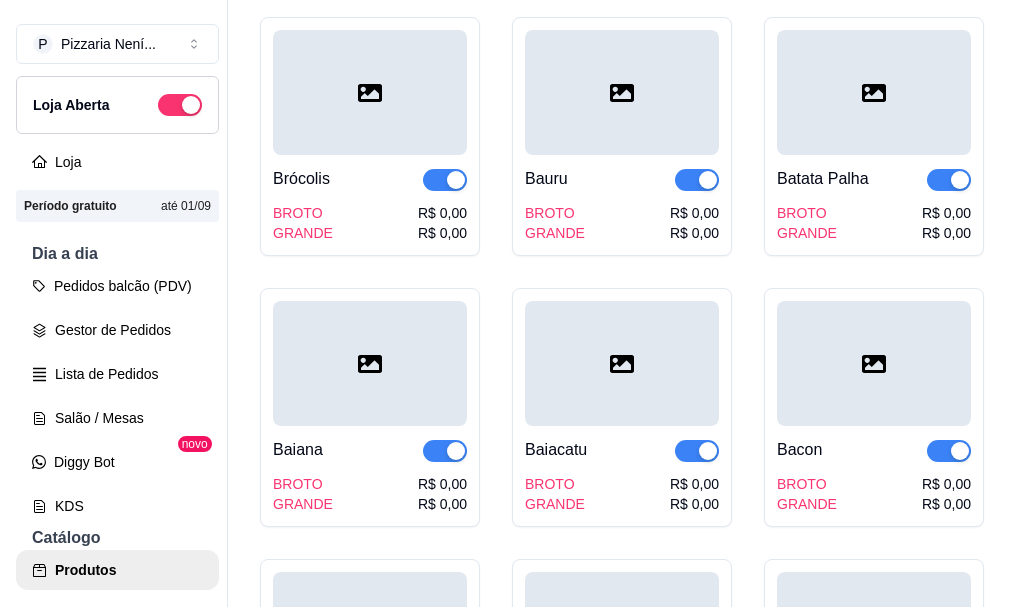 scroll, scrollTop: 4400, scrollLeft: 0, axis: vertical 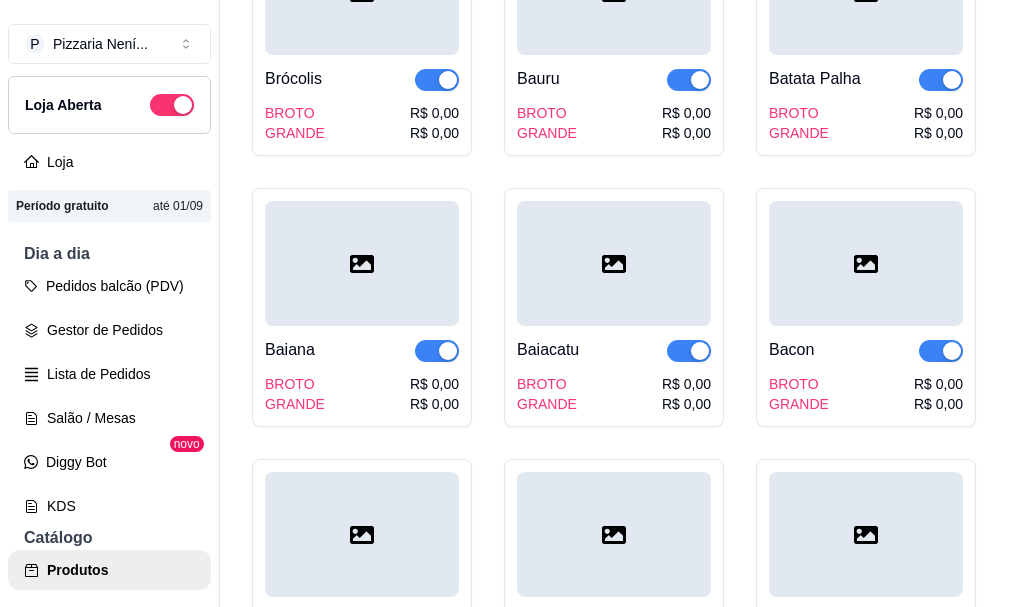 click on "R$ 0,00" at bounding box center [938, -1242] 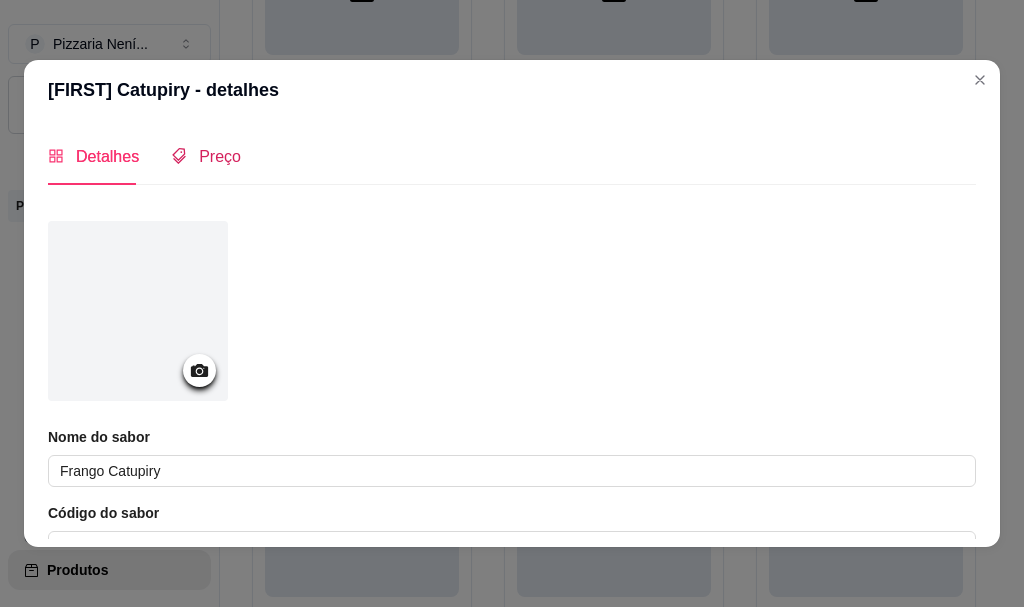 click on "Preço" at bounding box center [220, 156] 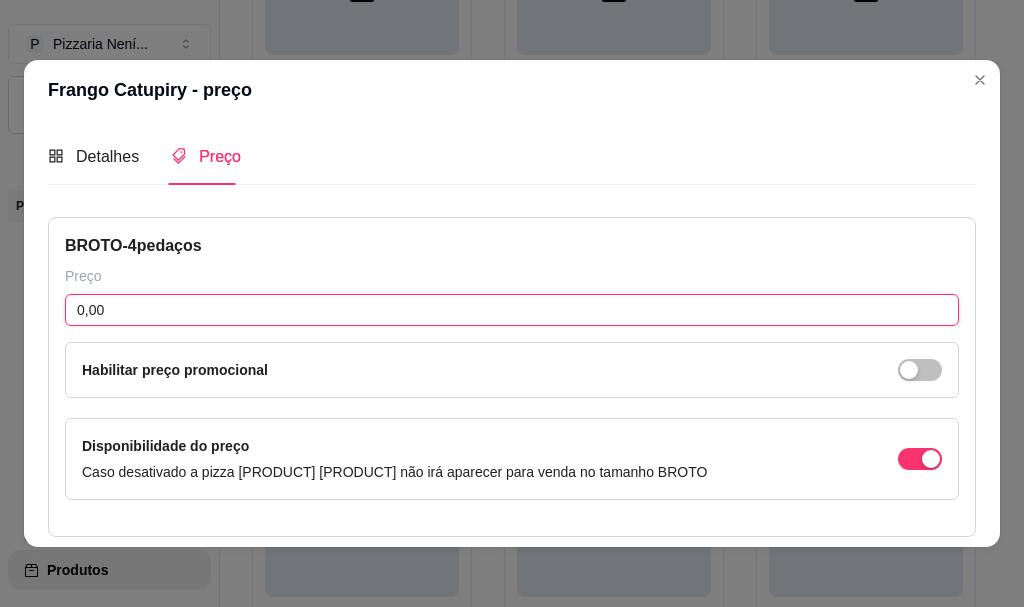 click on "0,00" at bounding box center [512, 310] 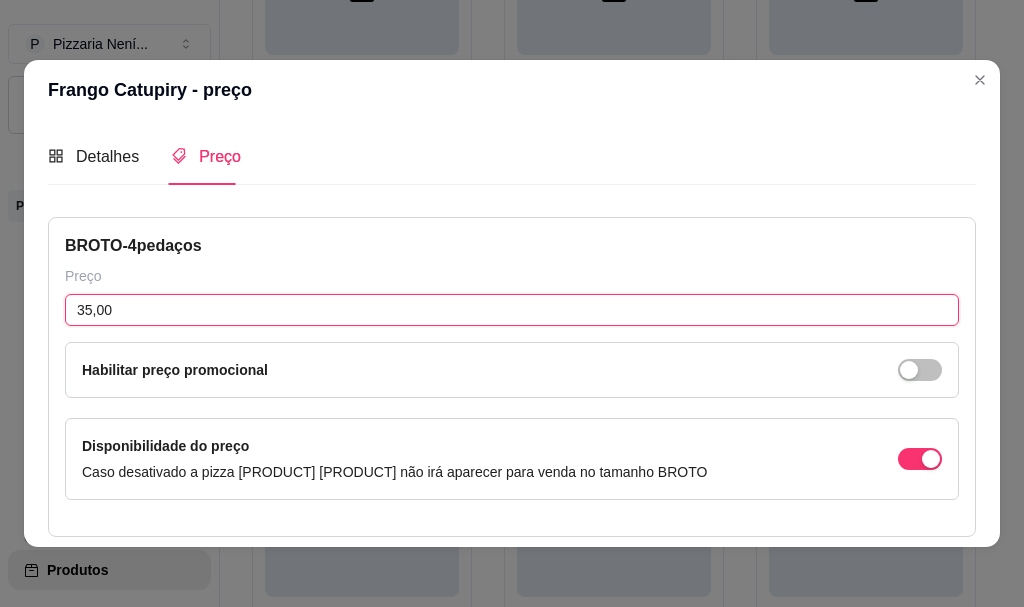 scroll, scrollTop: 423, scrollLeft: 0, axis: vertical 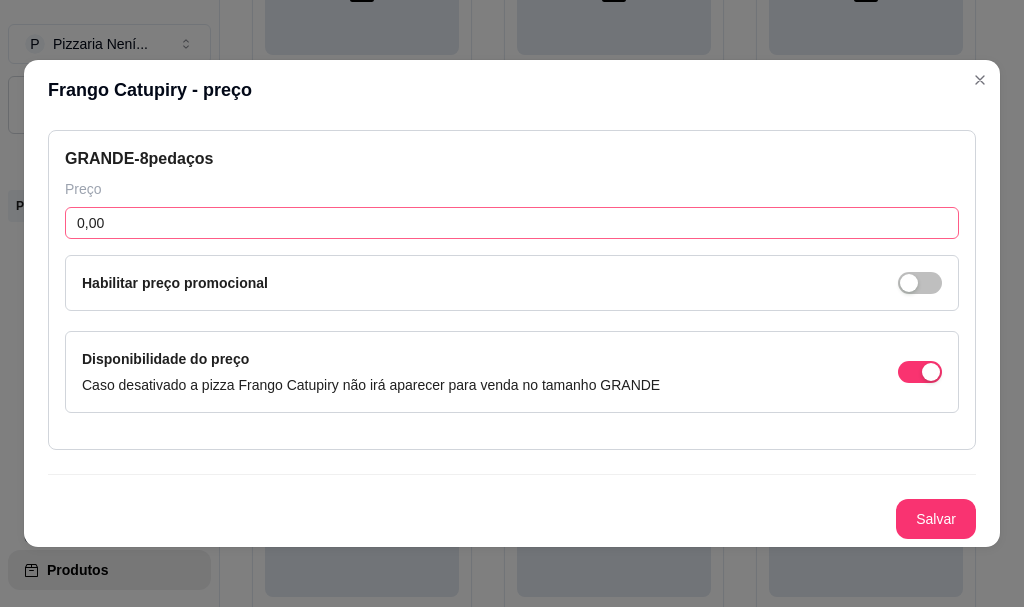 type on "35,00" 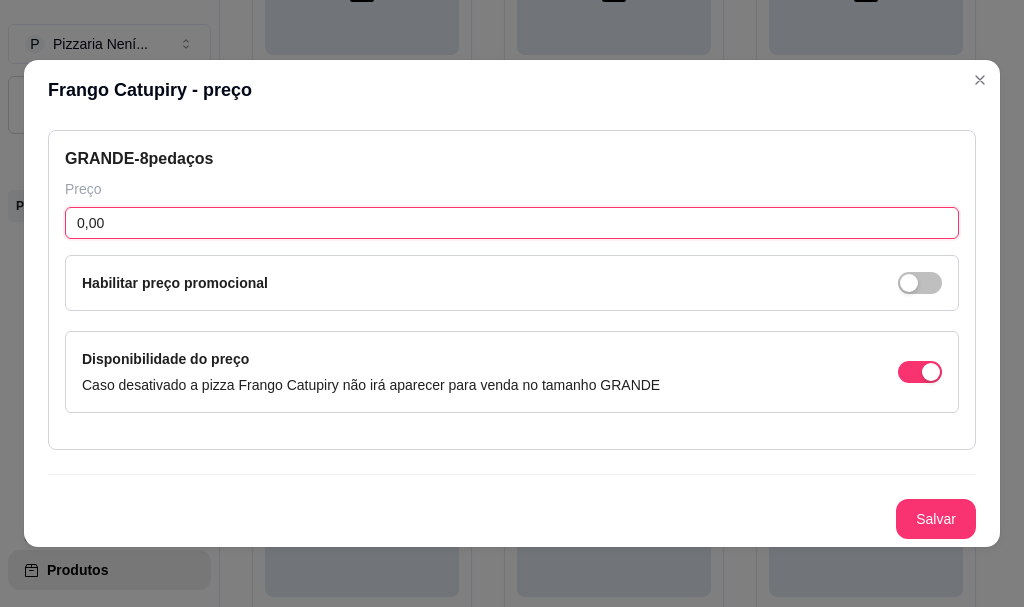 click on "0,00" at bounding box center [512, 223] 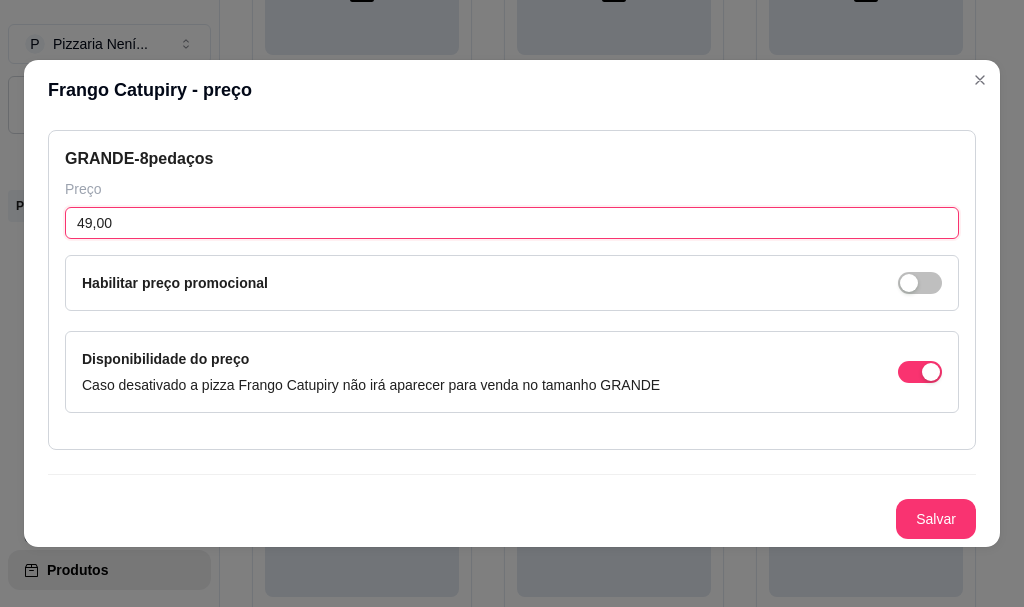 type on "49,00" 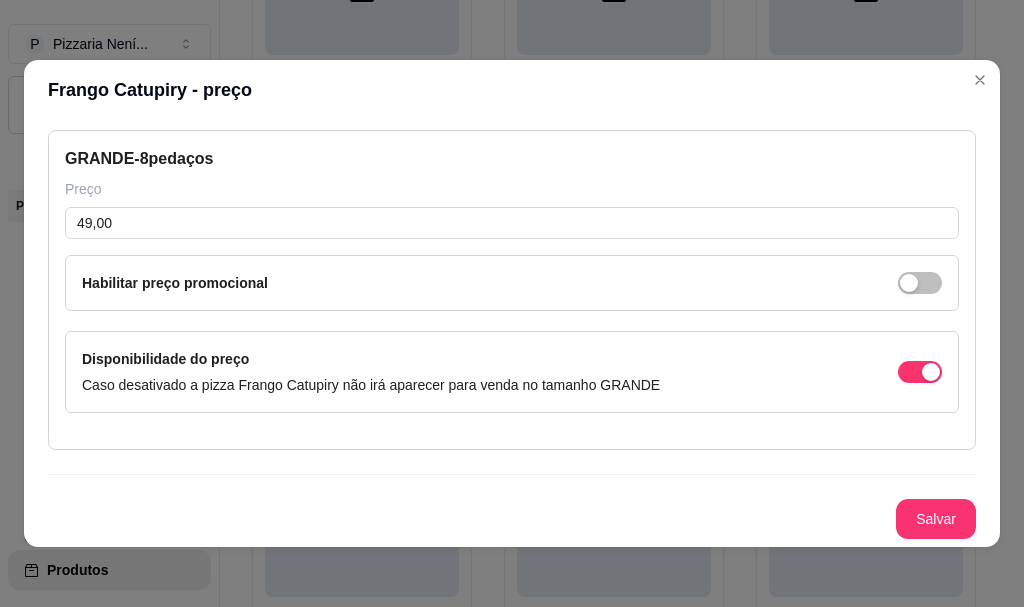 click on "Salvar" at bounding box center [936, 519] 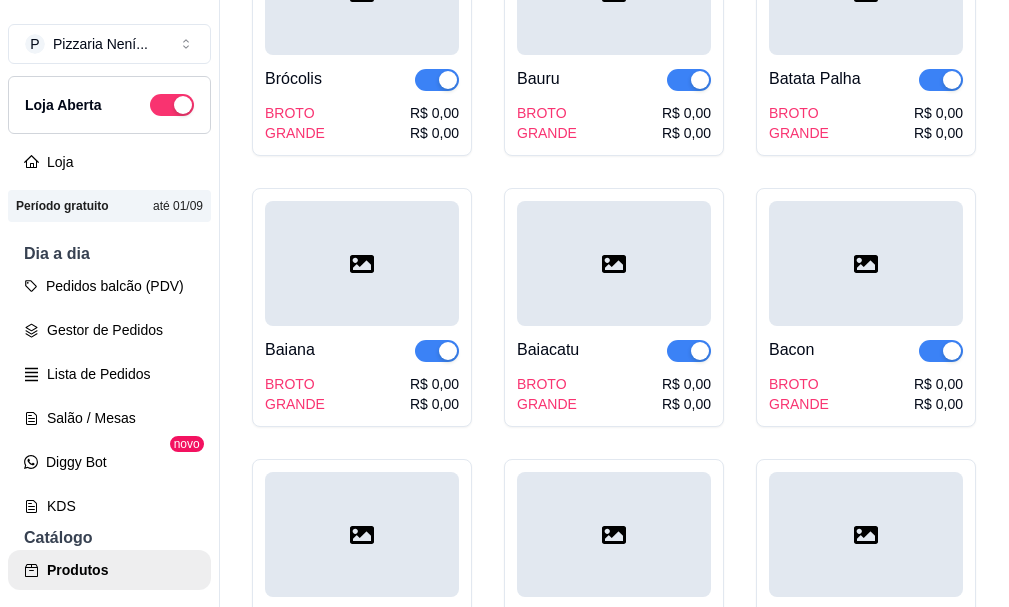 click on "R$ 0,00" at bounding box center (434, -951) 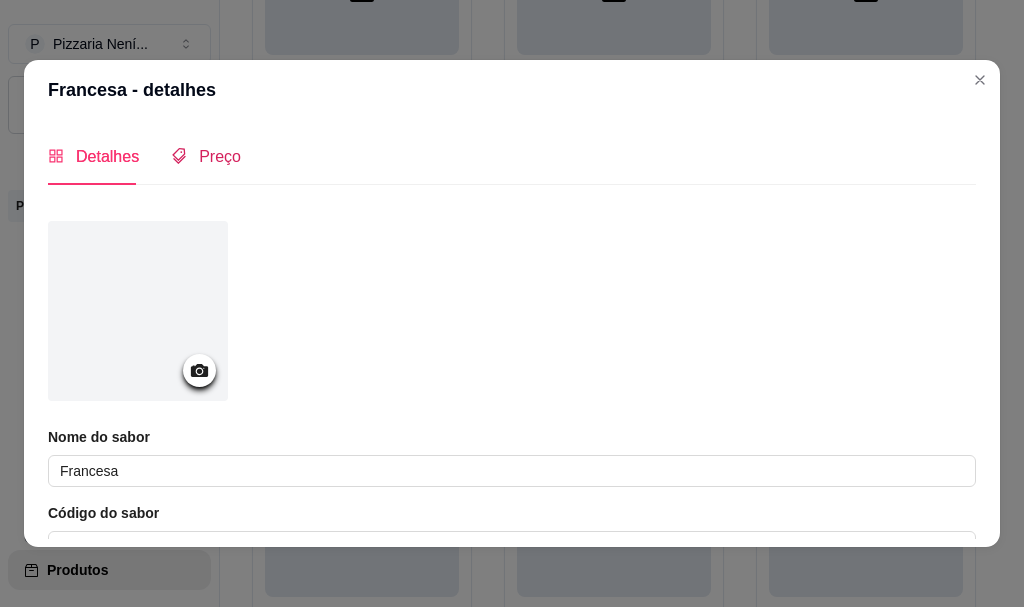 click on "Preço" at bounding box center [220, 156] 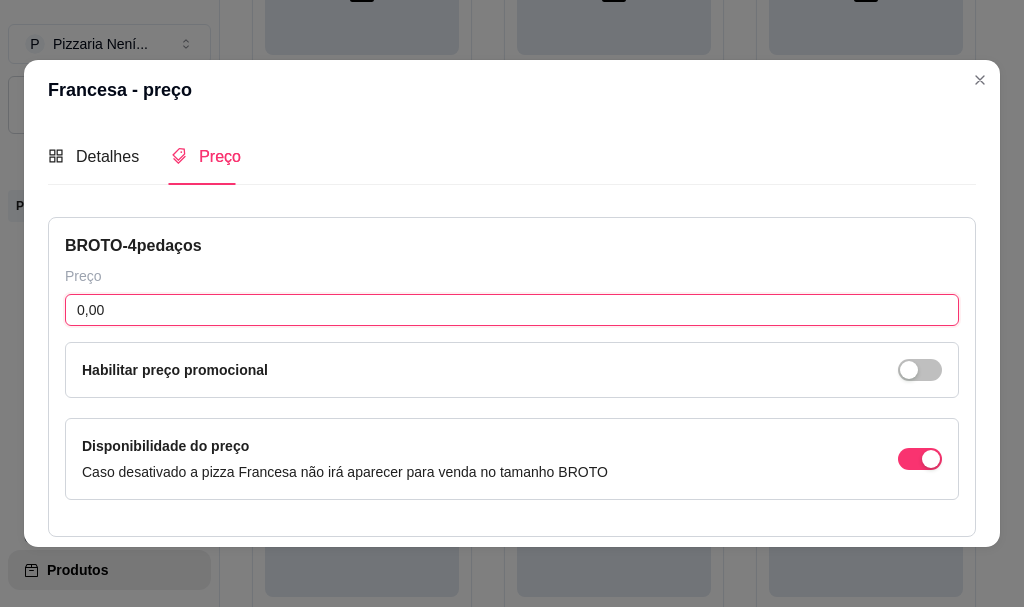 click on "0,00" at bounding box center (512, 310) 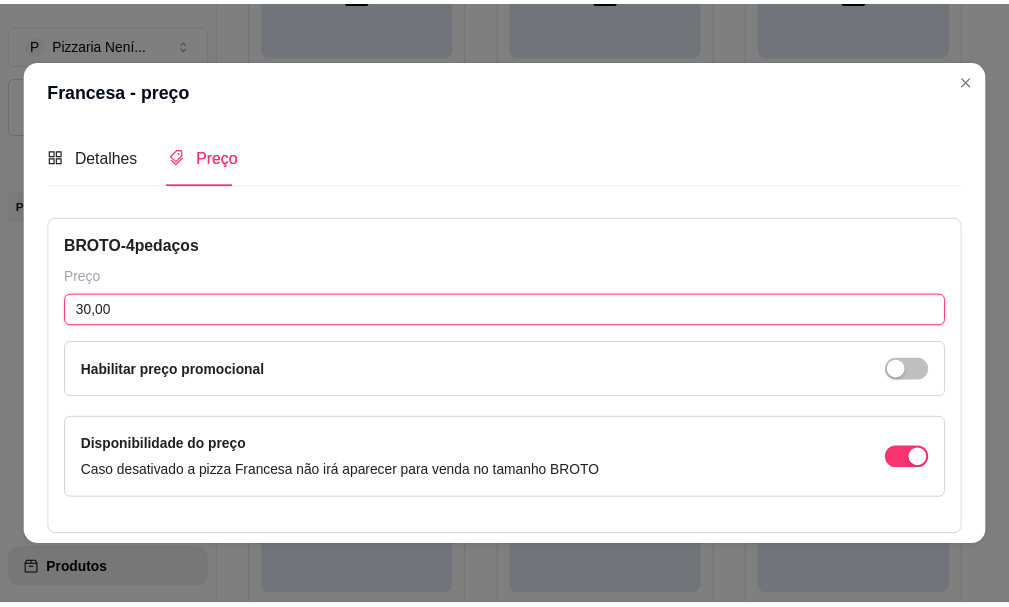 scroll, scrollTop: 400, scrollLeft: 0, axis: vertical 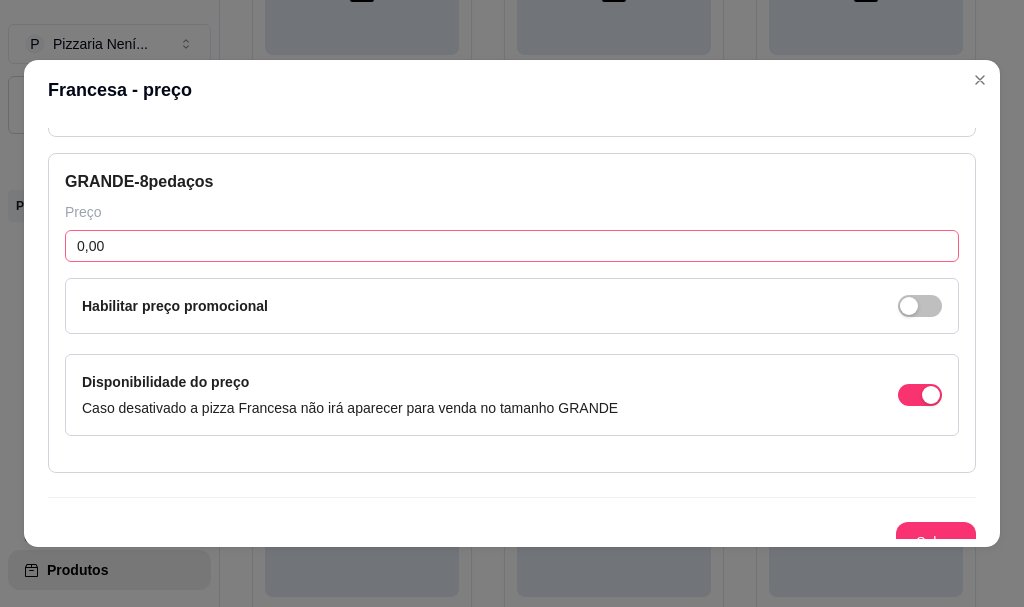 type on "30,00" 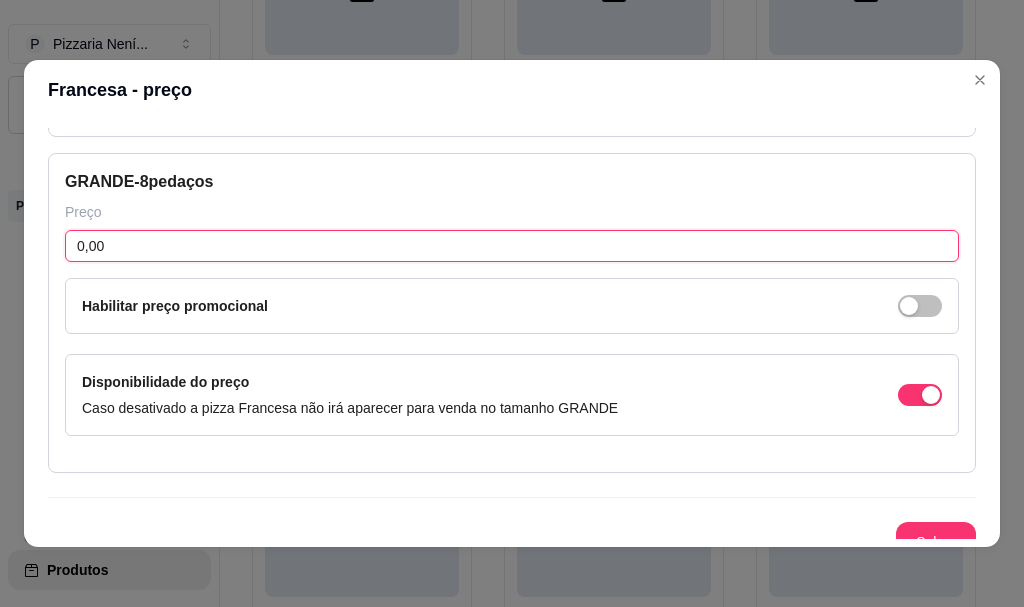 click on "0,00" at bounding box center [512, 246] 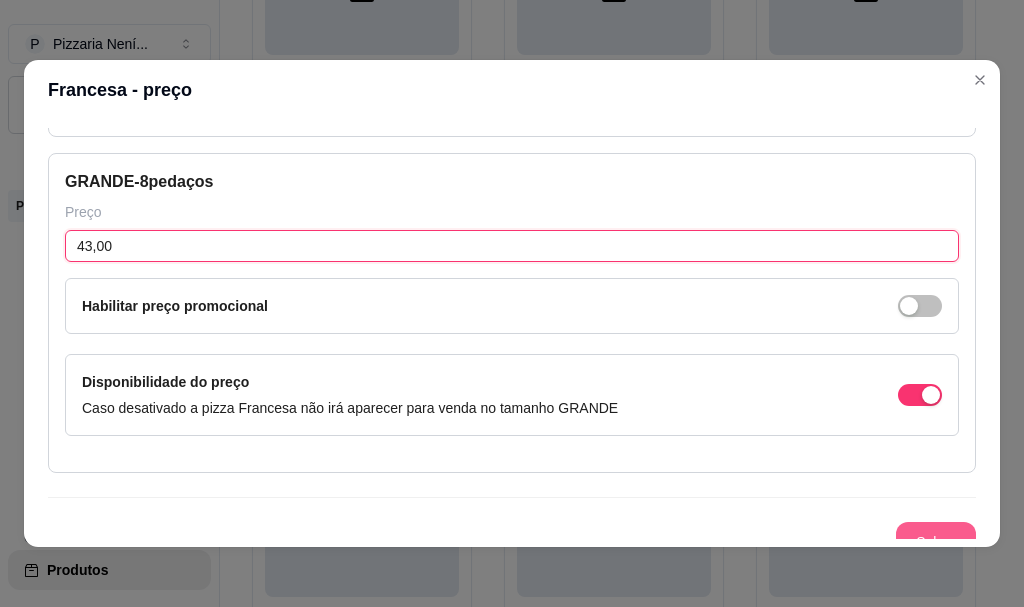 type on "43,00" 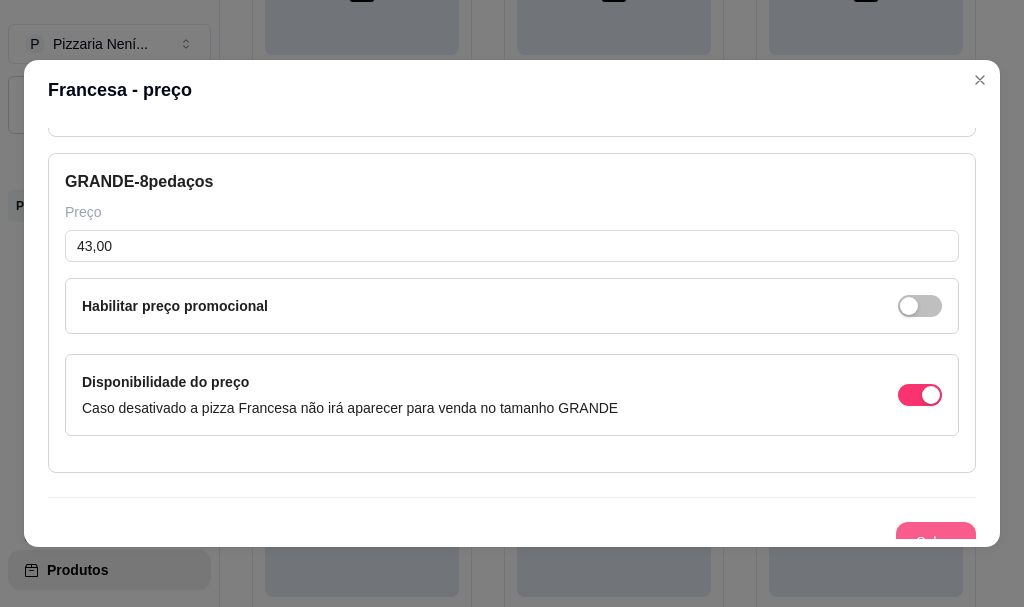 click on "Salvar" at bounding box center (936, 542) 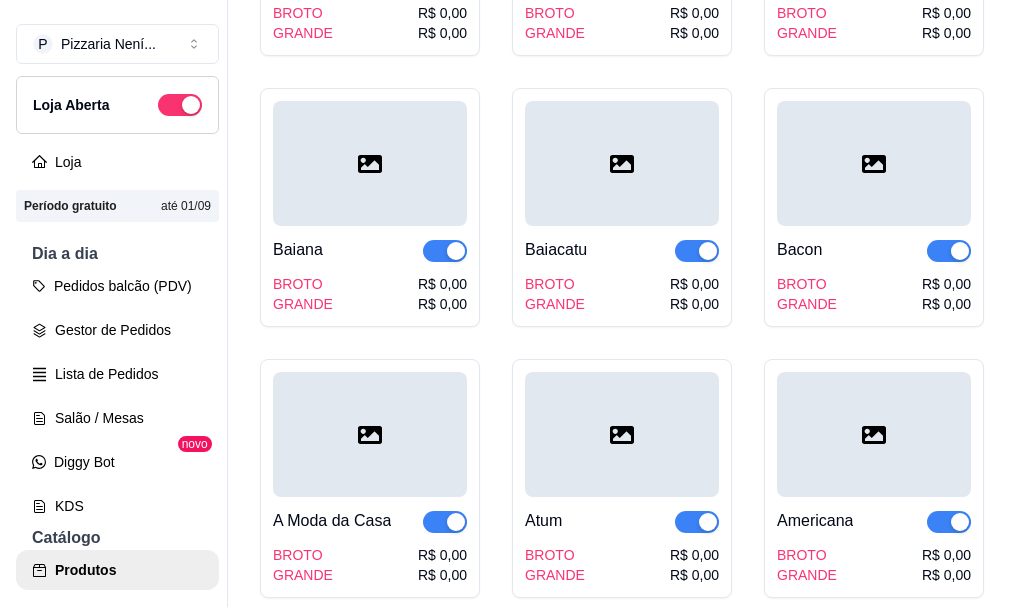 scroll, scrollTop: 4700, scrollLeft: 0, axis: vertical 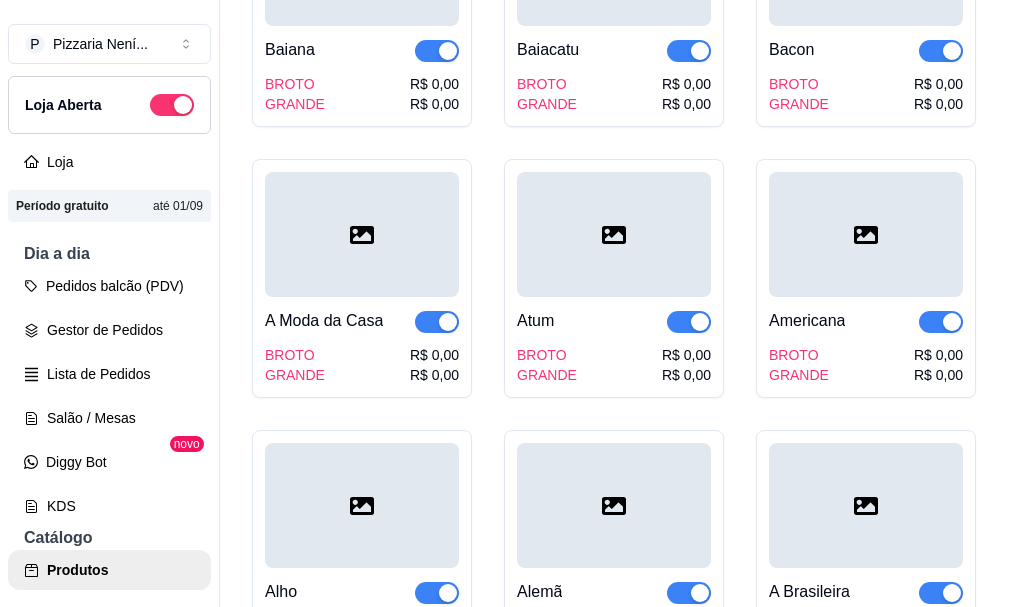 click on "R$ 0,00" at bounding box center [686, -1271] 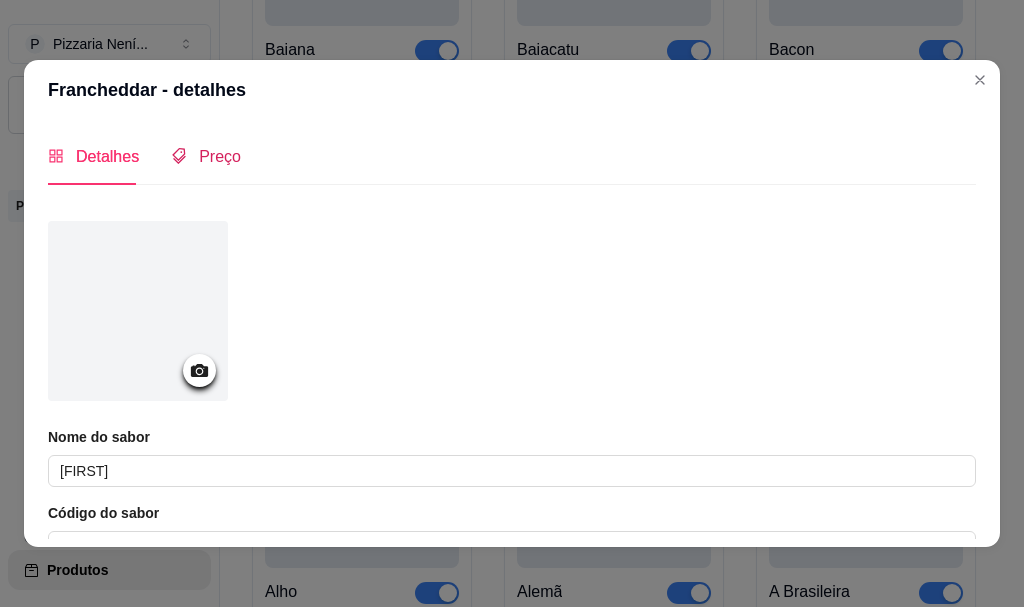 click on "Preço" at bounding box center (220, 156) 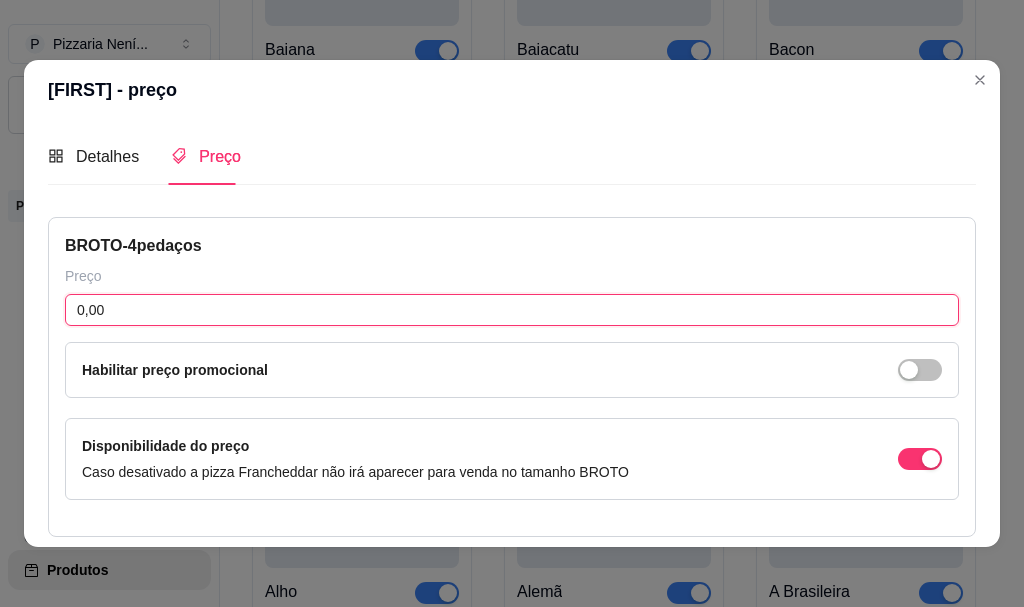 click on "0,00" at bounding box center (512, 310) 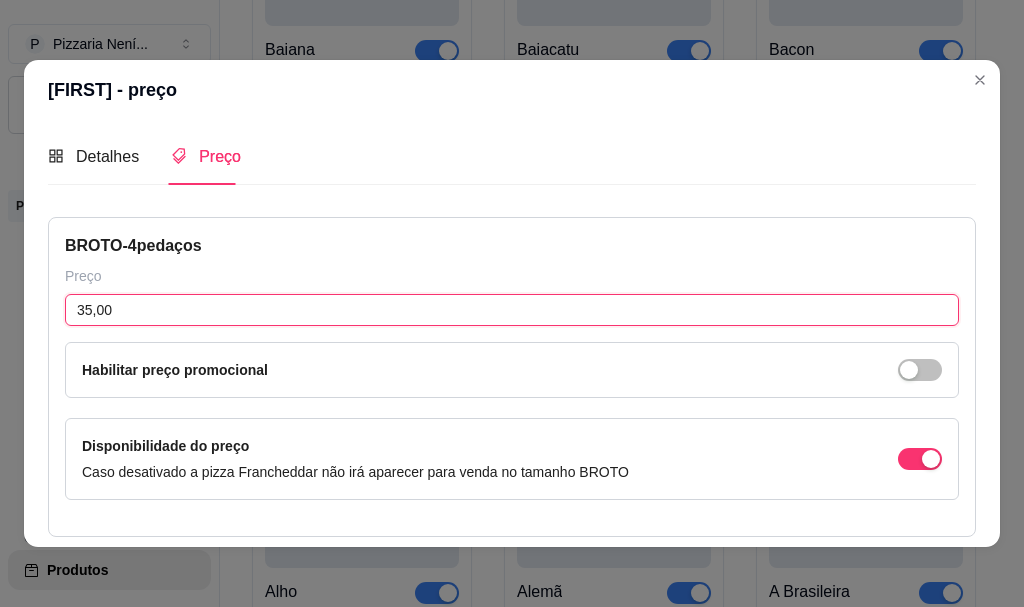 scroll, scrollTop: 200, scrollLeft: 0, axis: vertical 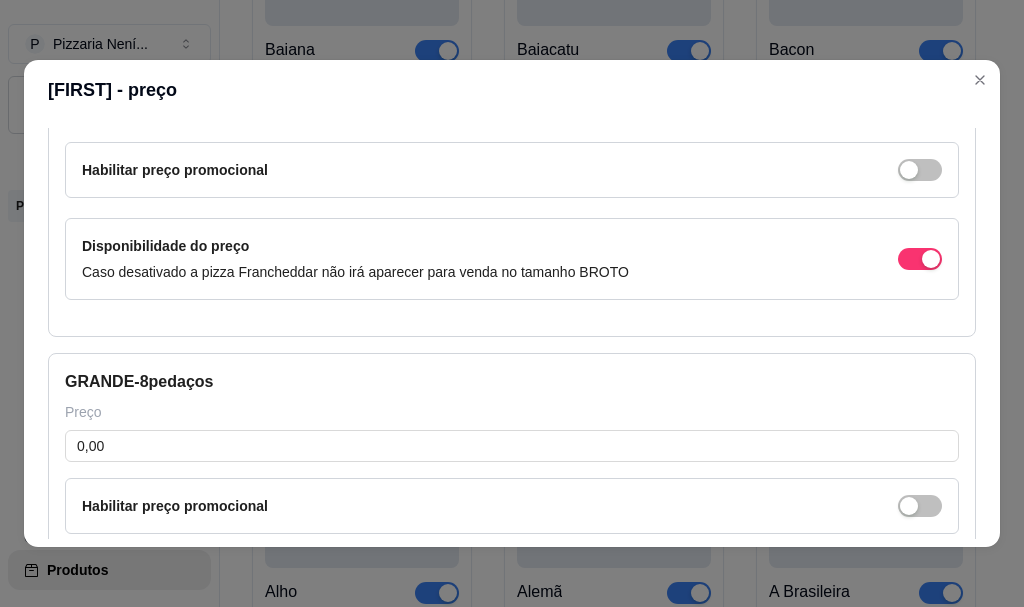 type on "35,00" 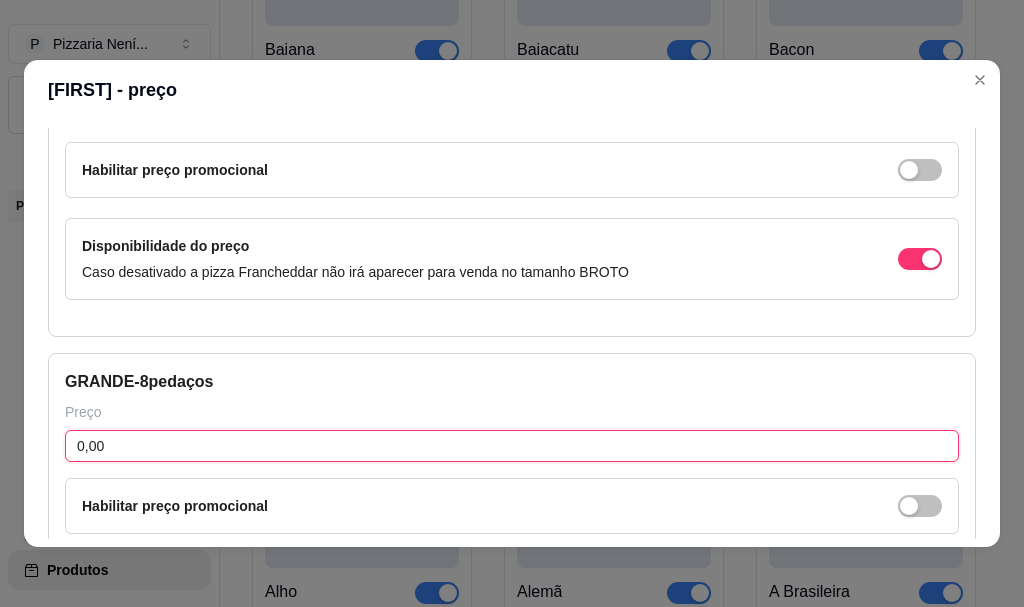 click on "0,00" at bounding box center (512, 446) 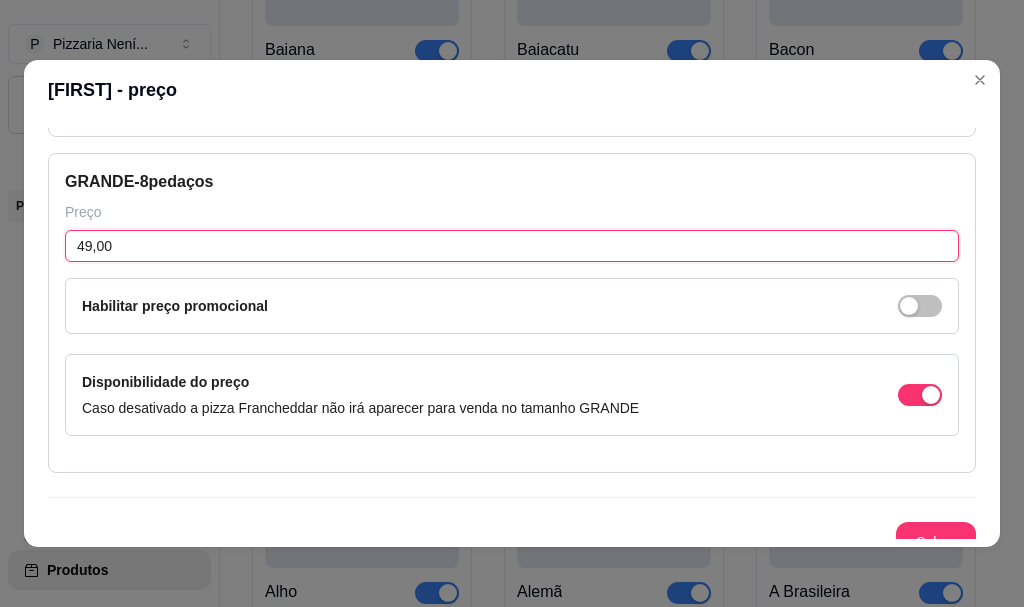 scroll, scrollTop: 423, scrollLeft: 0, axis: vertical 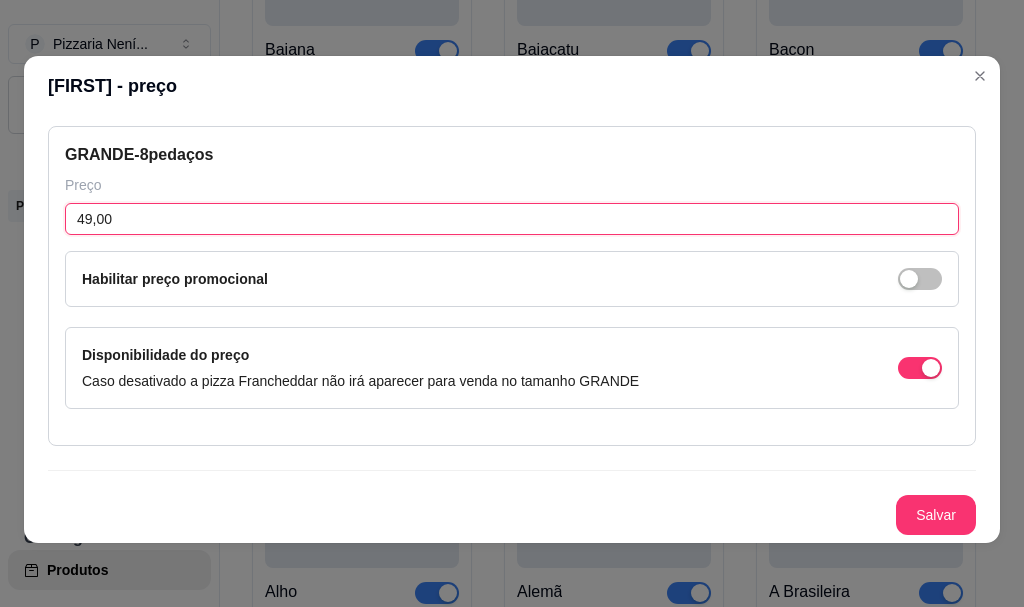 type on "49,00" 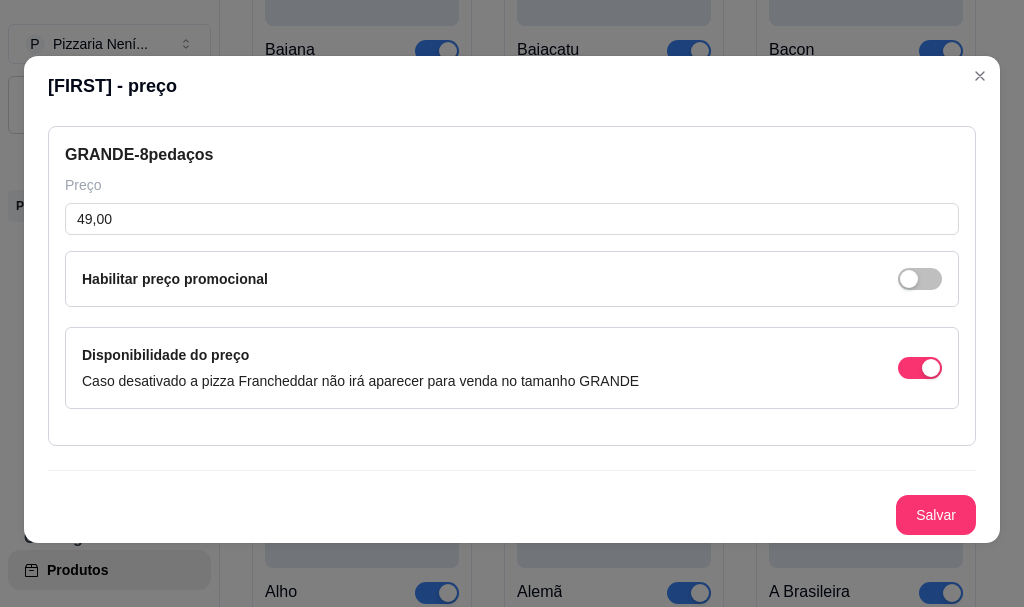 click on "Salvar" at bounding box center (936, 515) 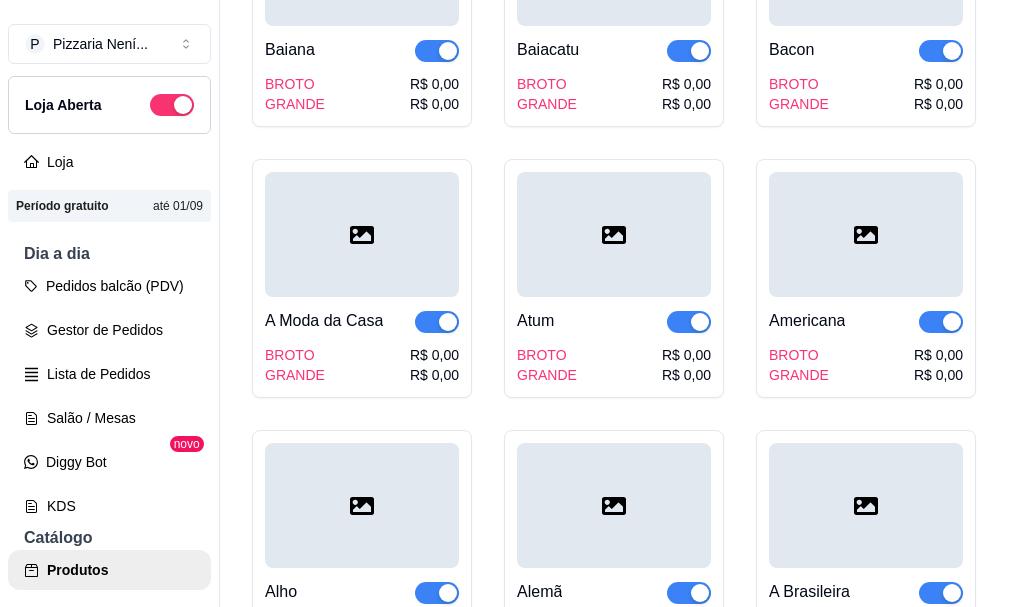 click on "R$ 0,00" at bounding box center [938, -1271] 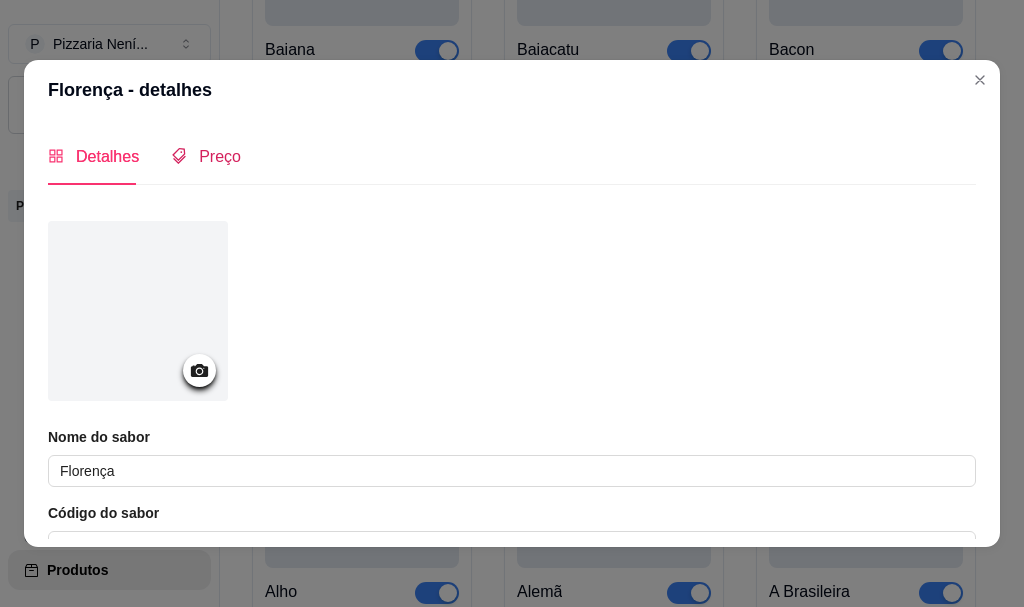 click on "Preço" at bounding box center (206, 156) 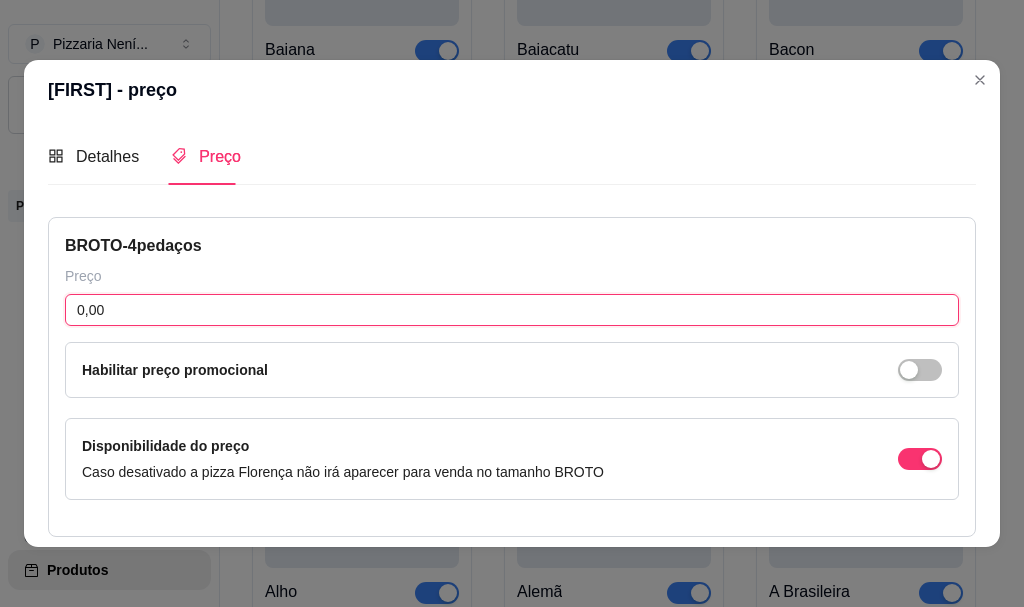 click on "0,00" at bounding box center [512, 310] 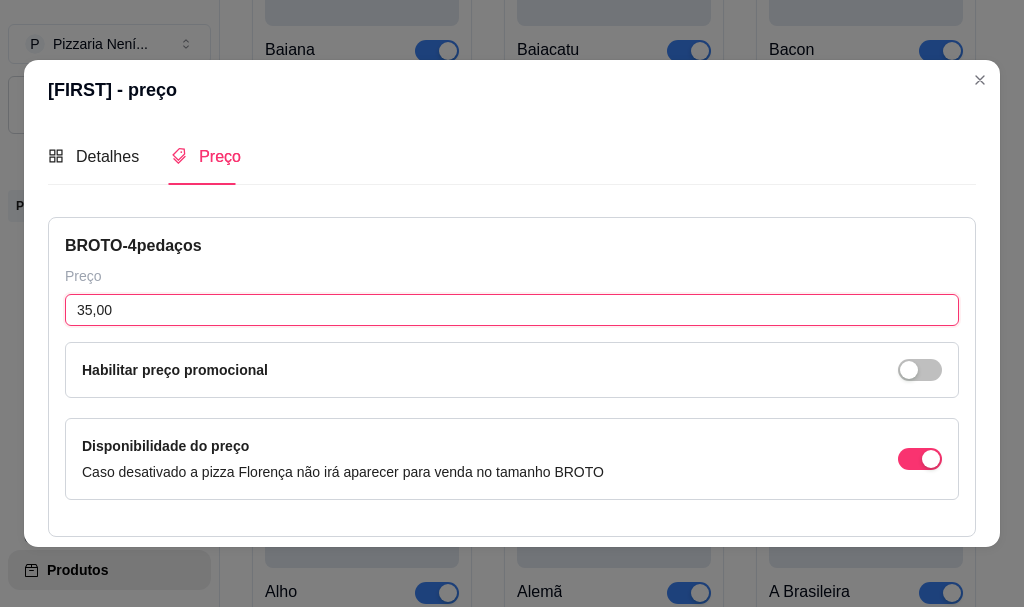 scroll, scrollTop: 300, scrollLeft: 0, axis: vertical 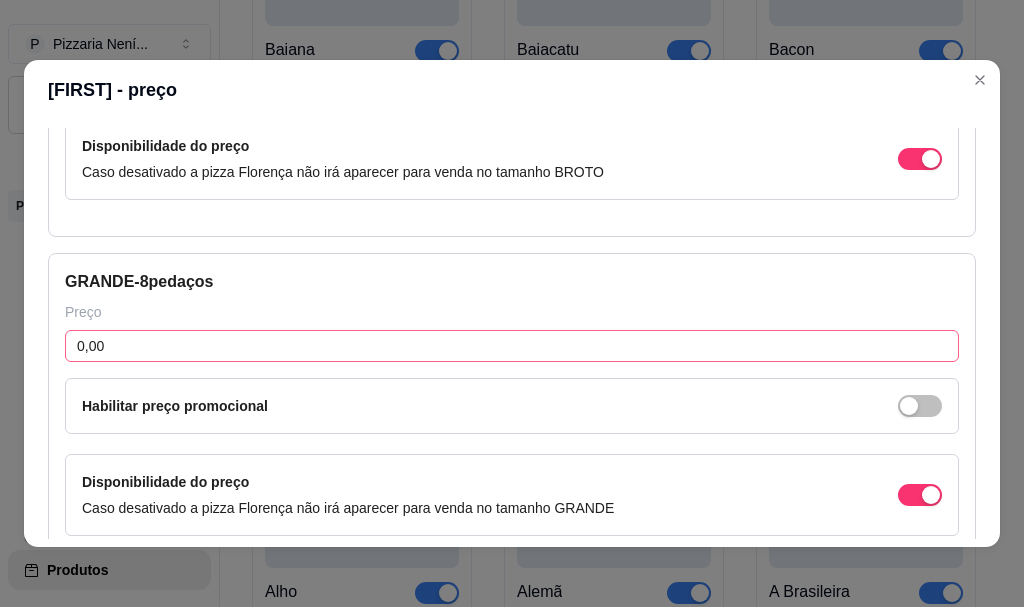 type on "35,00" 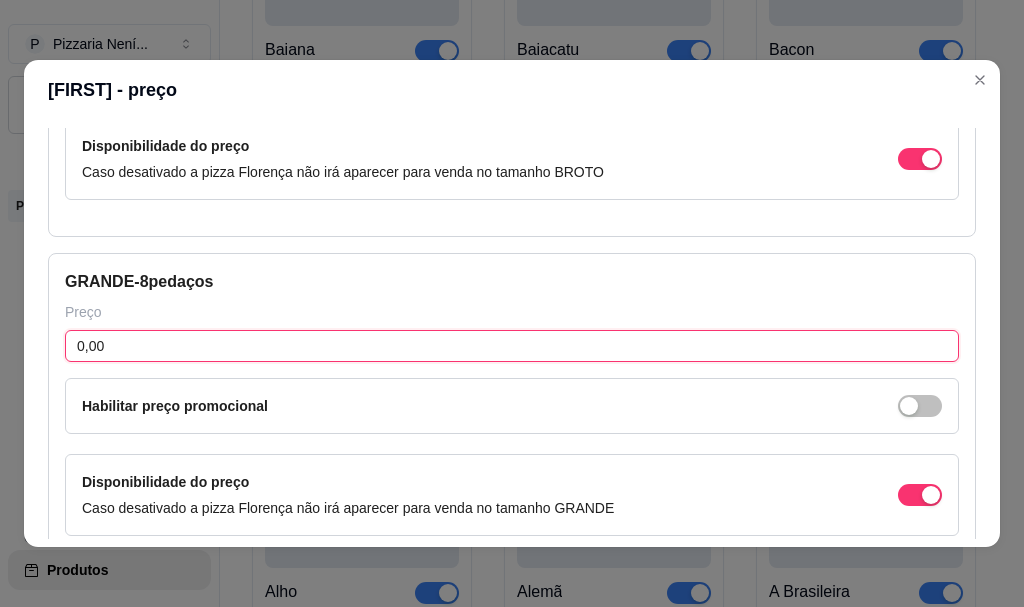 click on "0,00" at bounding box center [512, 346] 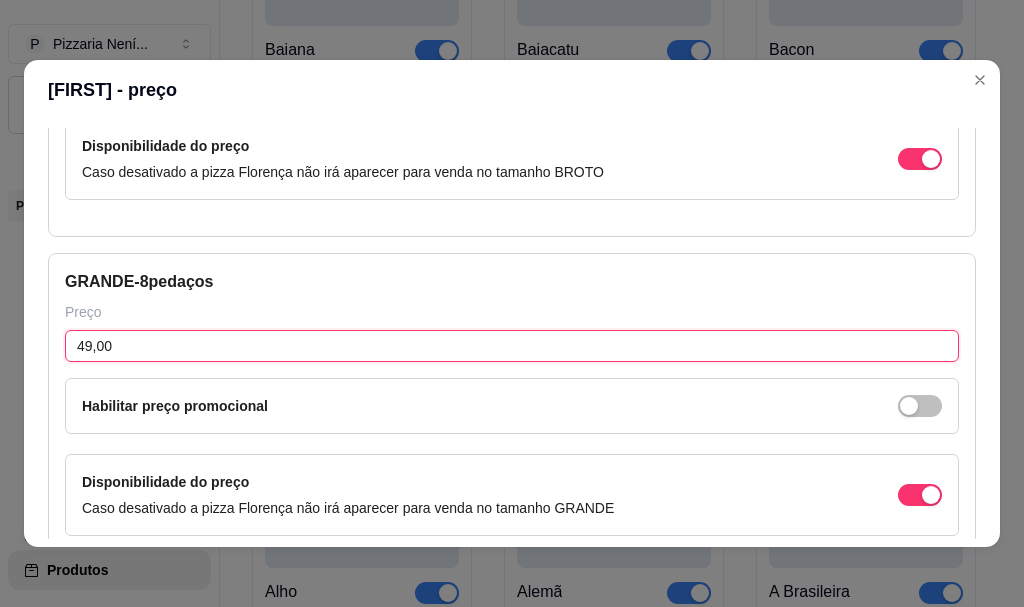 scroll, scrollTop: 423, scrollLeft: 0, axis: vertical 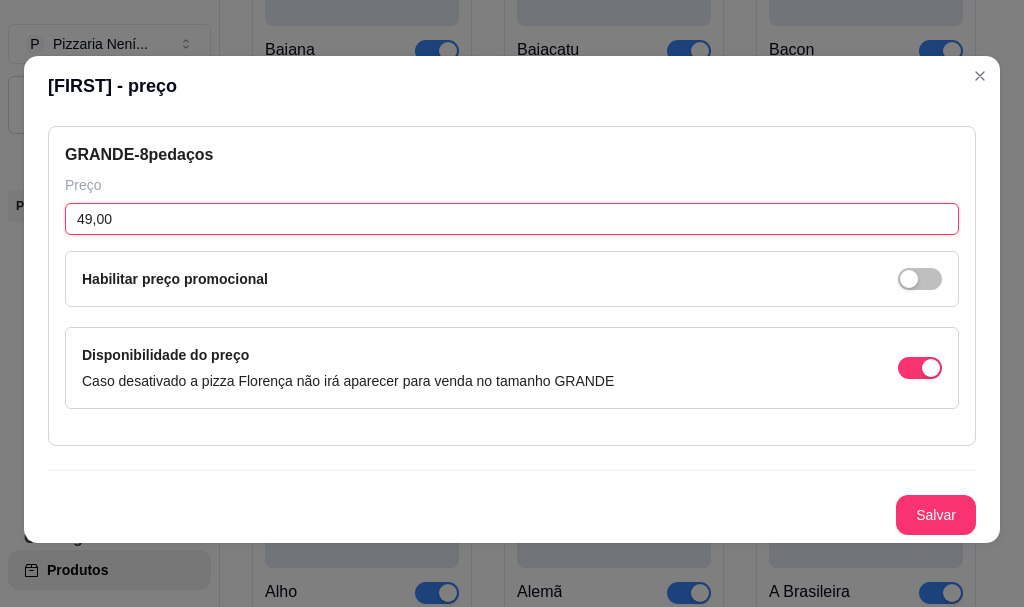 type on "49,00" 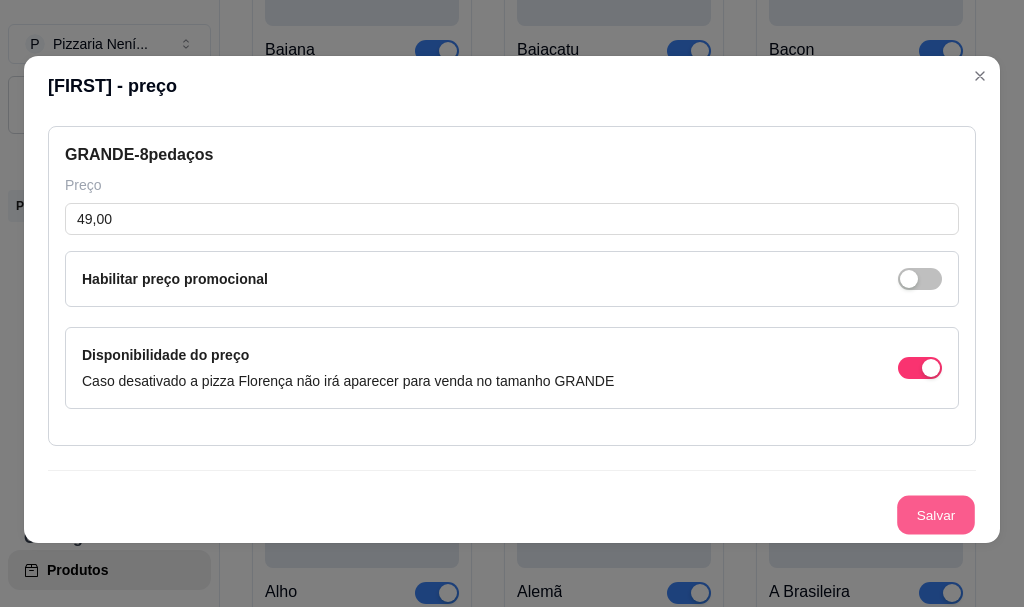 click on "Salvar" at bounding box center [936, 515] 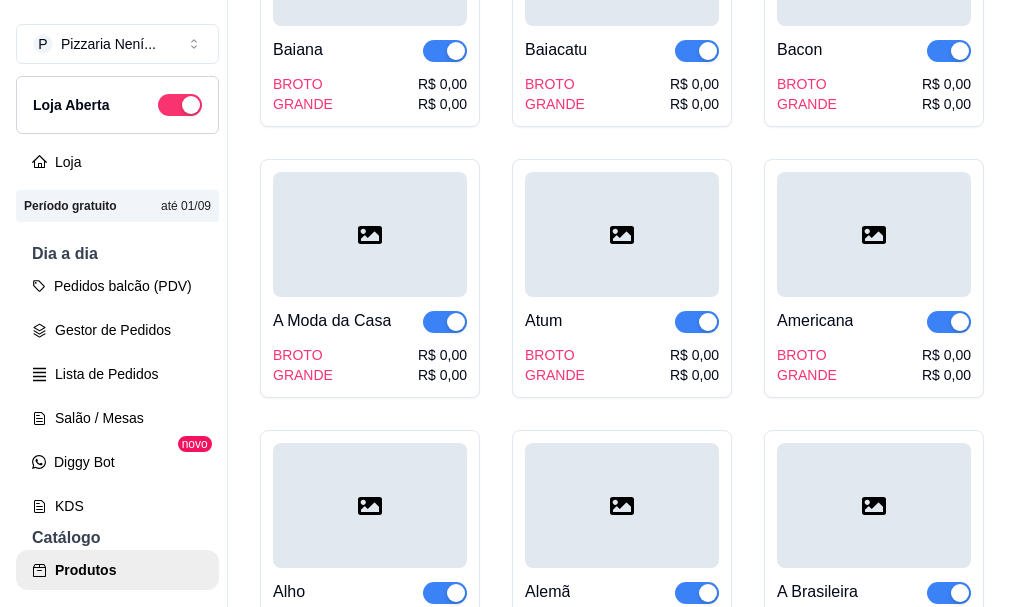 scroll, scrollTop: 4900, scrollLeft: 0, axis: vertical 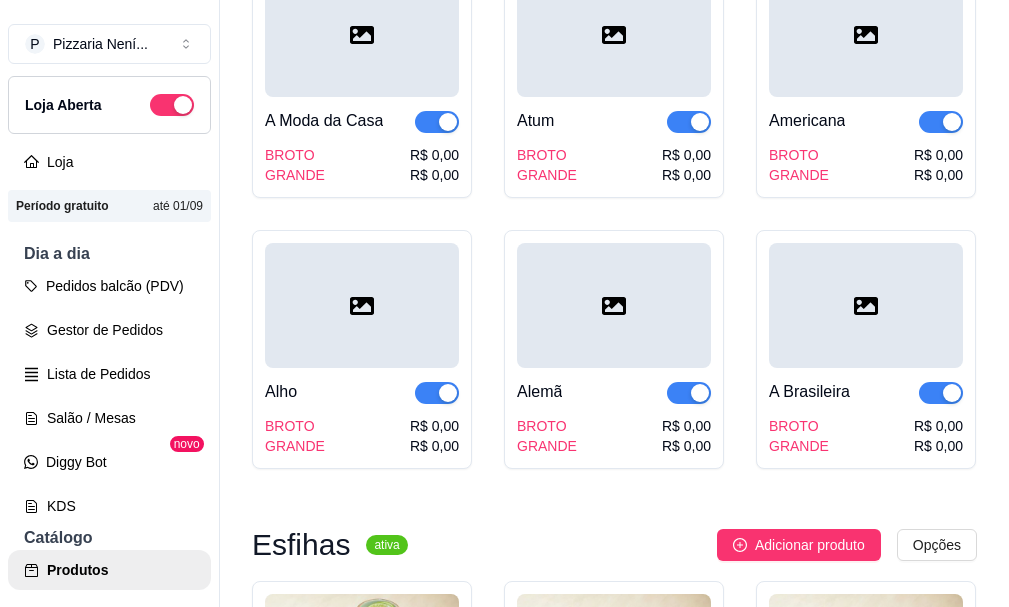 click on "R$ 0,00" at bounding box center (434, -1200) 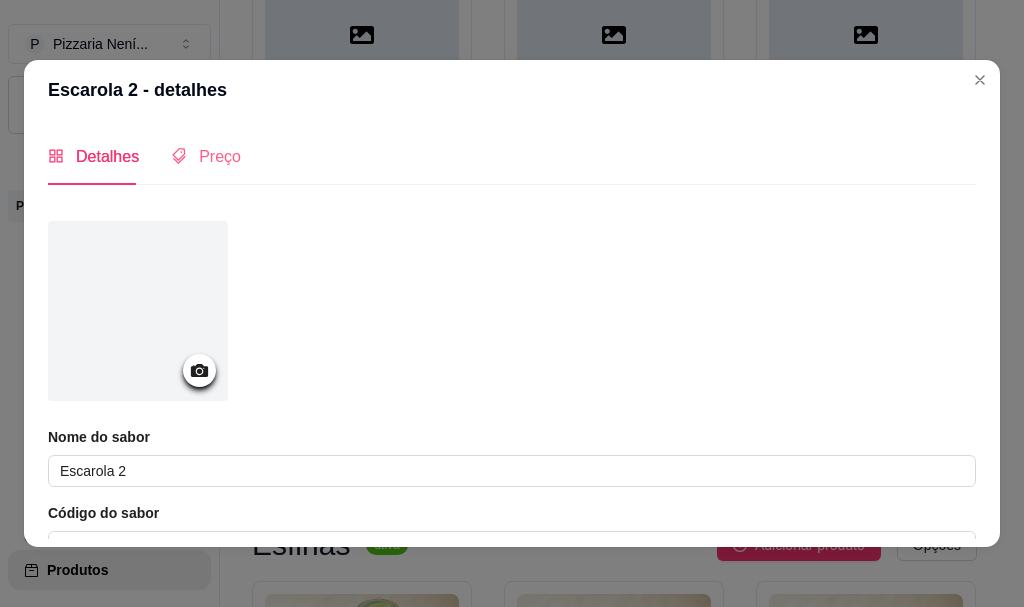 click on "Preço" at bounding box center [206, 156] 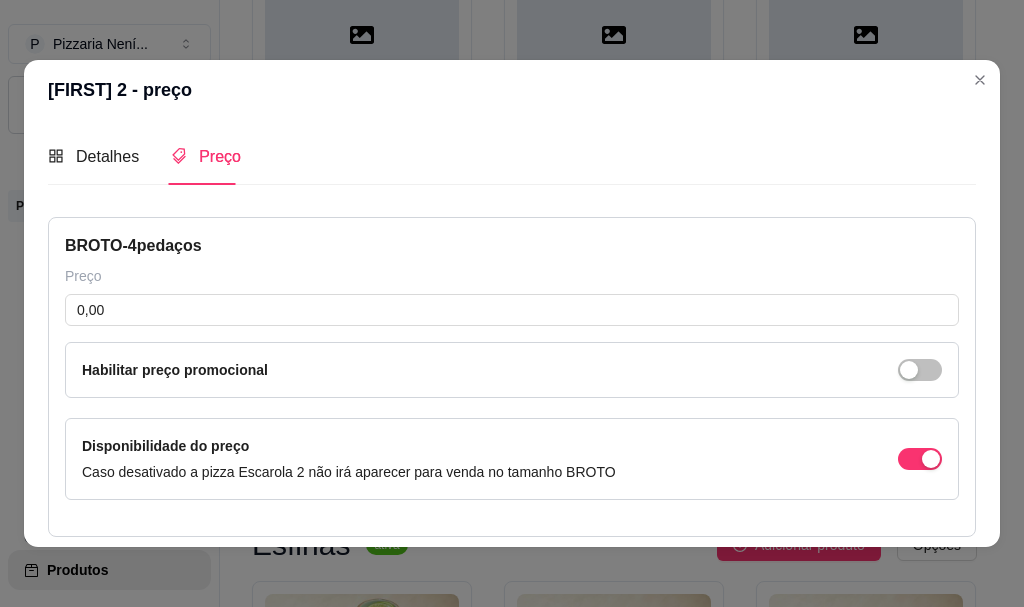 click on "BROTO  -  4  pedaços Preço 0,00 Habilitar preço promocional Disponibilidade do preço Caso desativado a pizza Escarola 2 não irá aparecer para venda no tamanho BROTO" at bounding box center (512, 377) 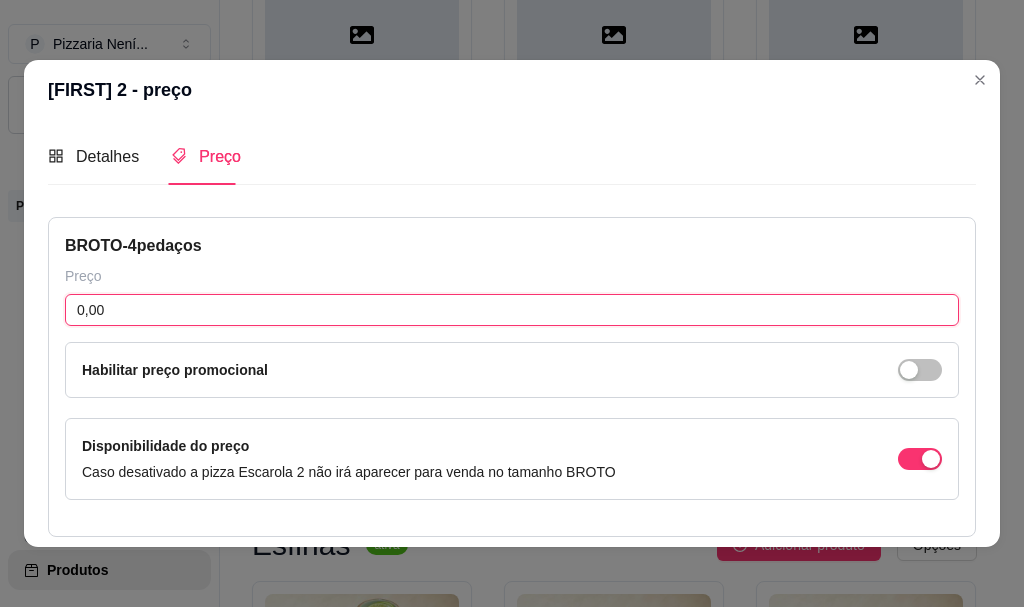 click on "0,00" at bounding box center [512, 310] 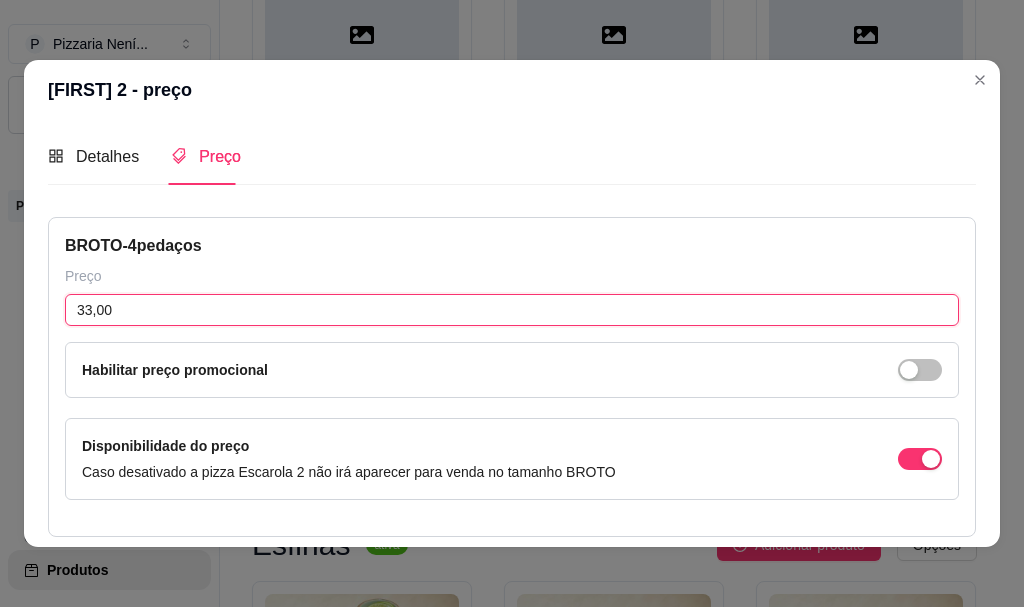 scroll, scrollTop: 300, scrollLeft: 0, axis: vertical 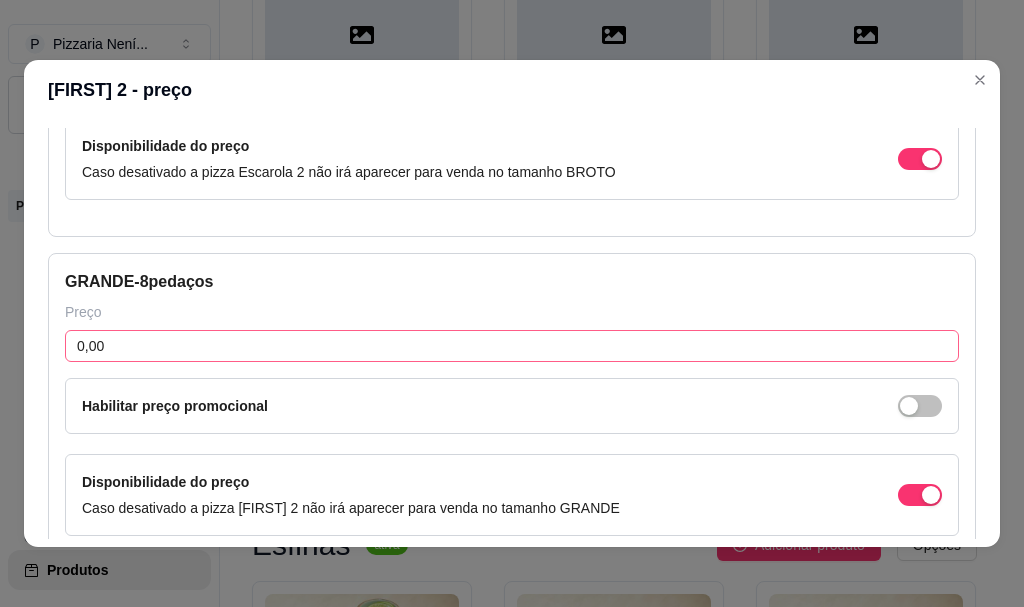 type on "33,00" 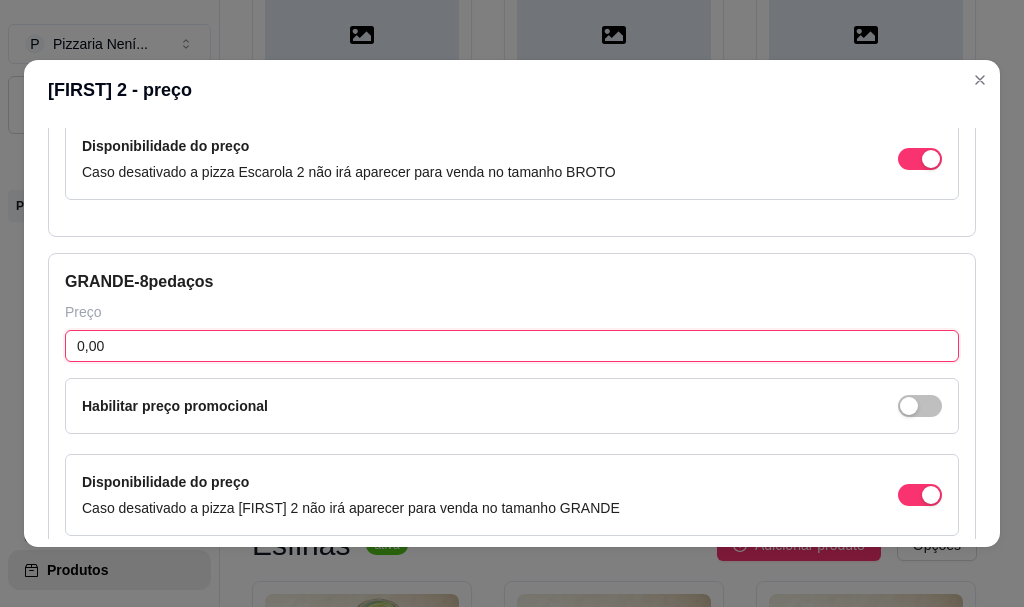 click on "0,00" at bounding box center [512, 346] 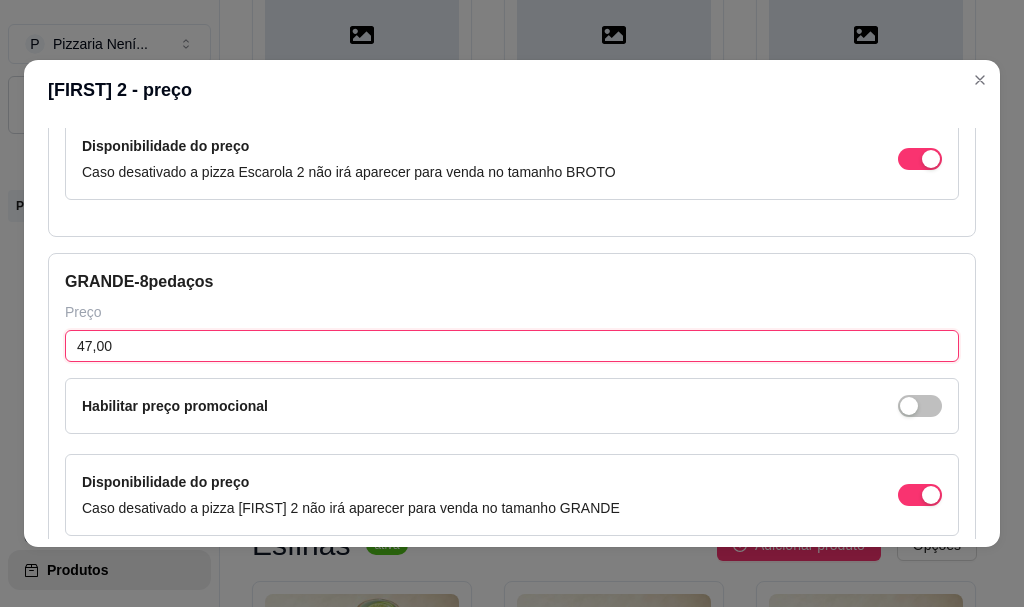 scroll, scrollTop: 423, scrollLeft: 0, axis: vertical 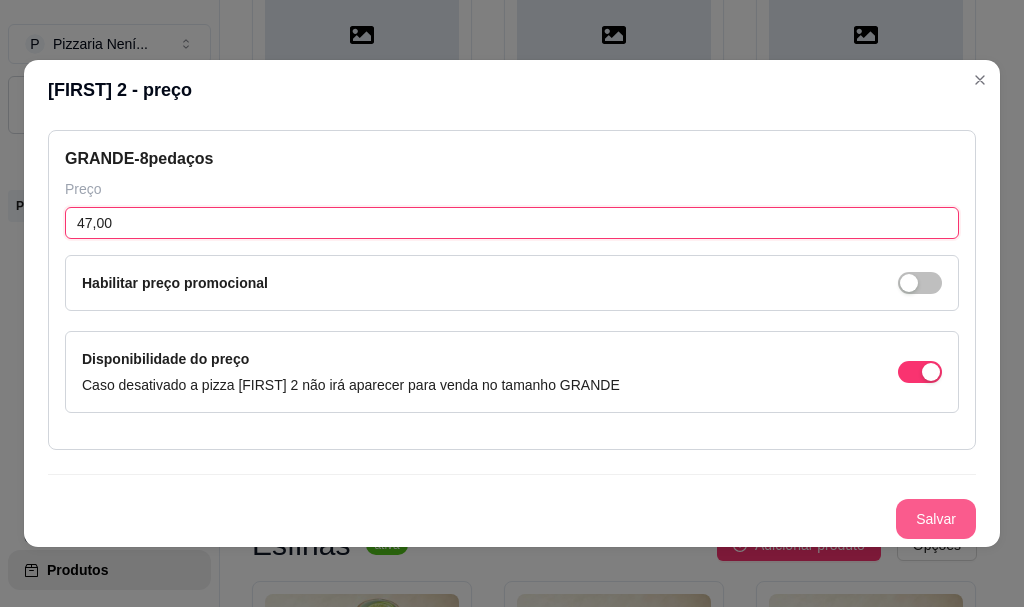 type on "47,00" 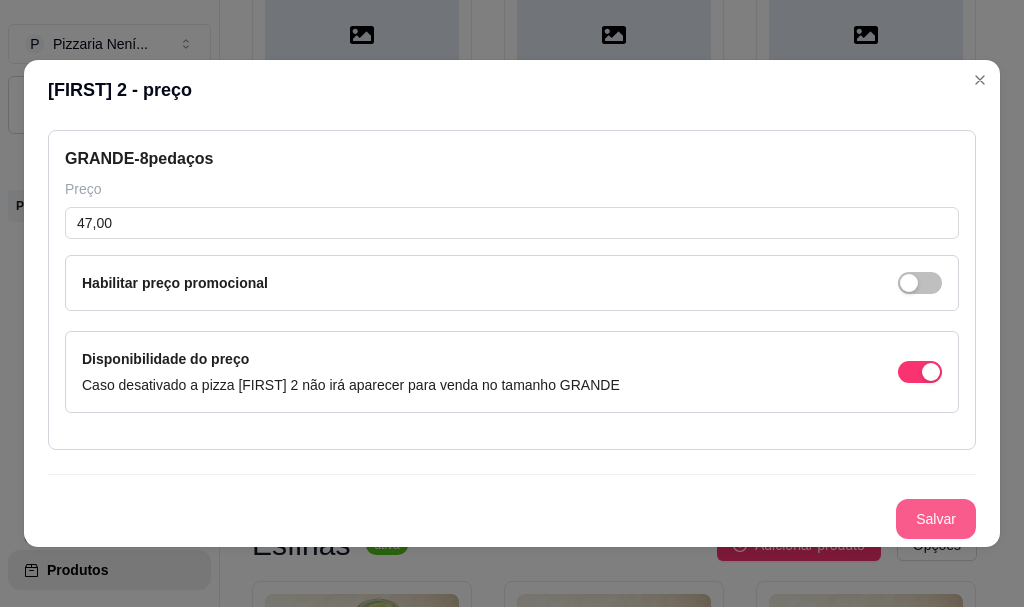 click on "Salvar" at bounding box center (936, 519) 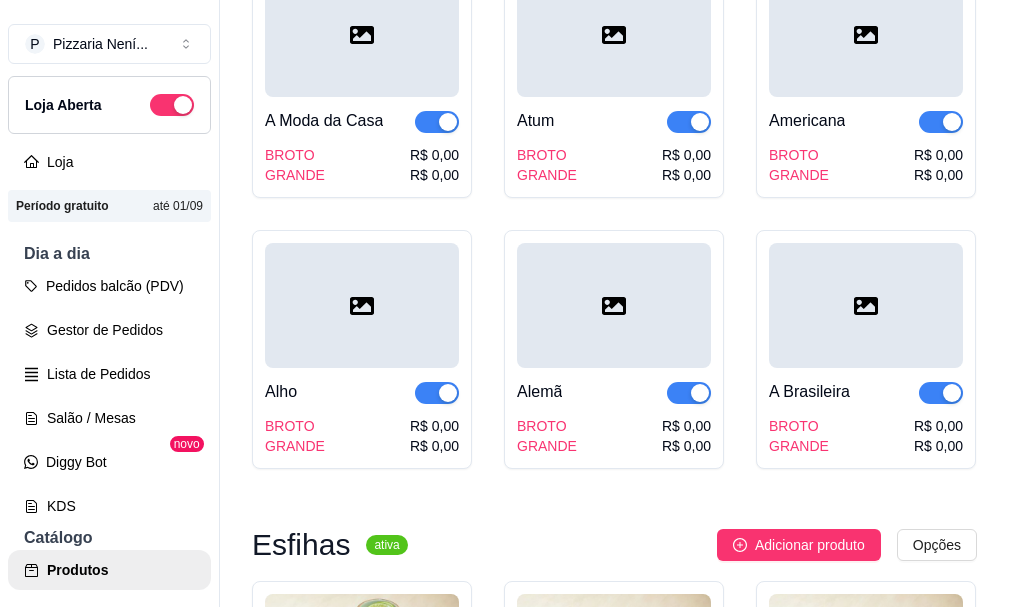 click on "R$ 0,00" at bounding box center [686, -1180] 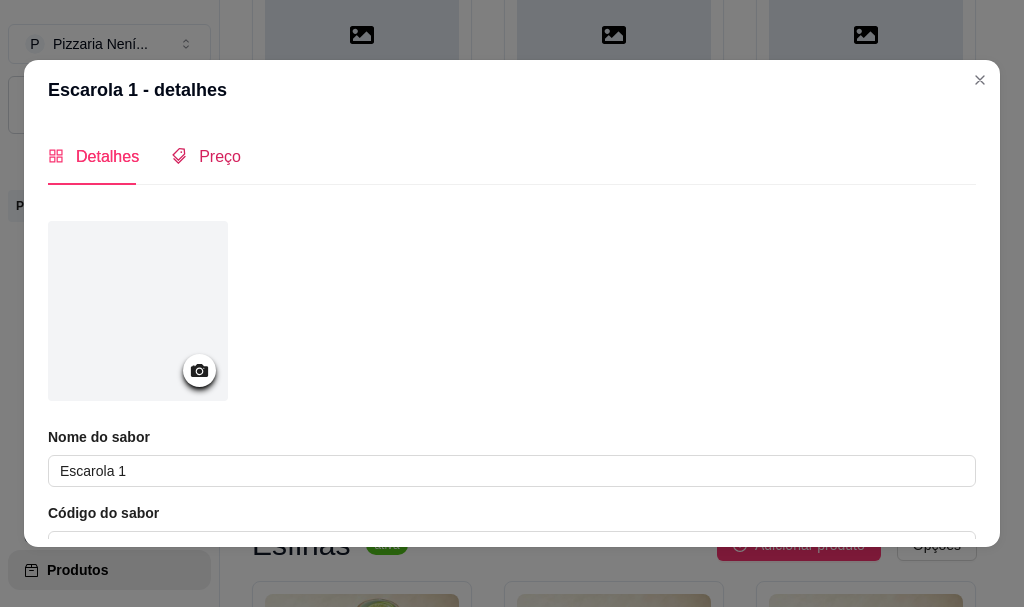 click on "Preço" at bounding box center (220, 156) 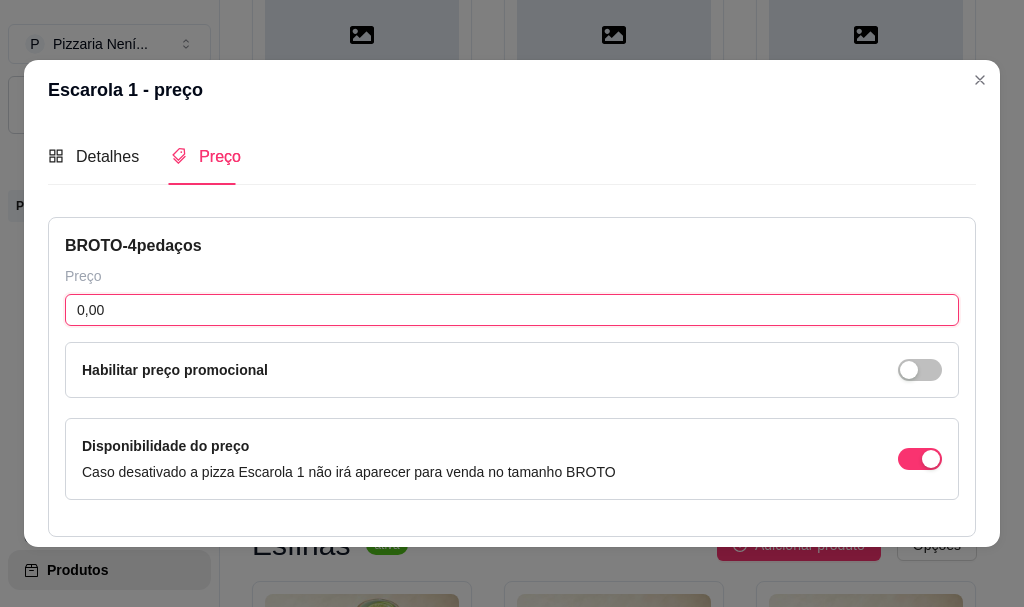 click on "0,00" at bounding box center (512, 310) 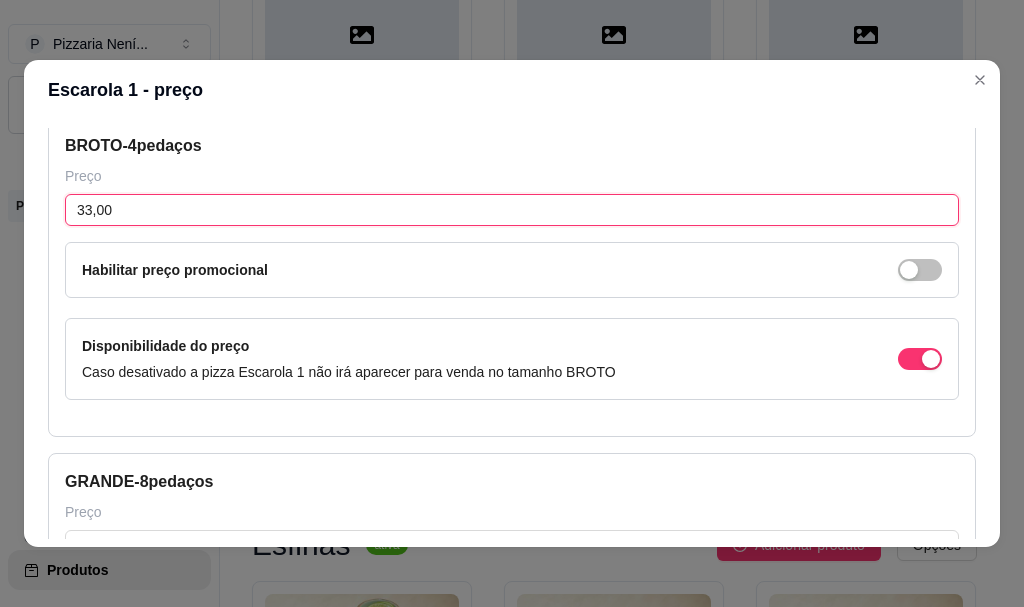 scroll, scrollTop: 300, scrollLeft: 0, axis: vertical 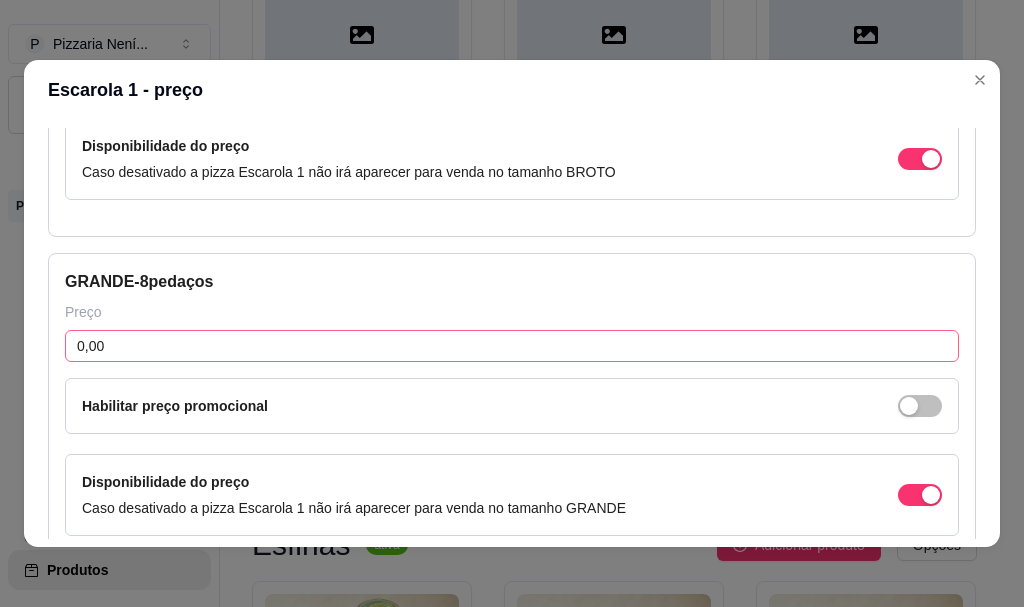 type on "33,00" 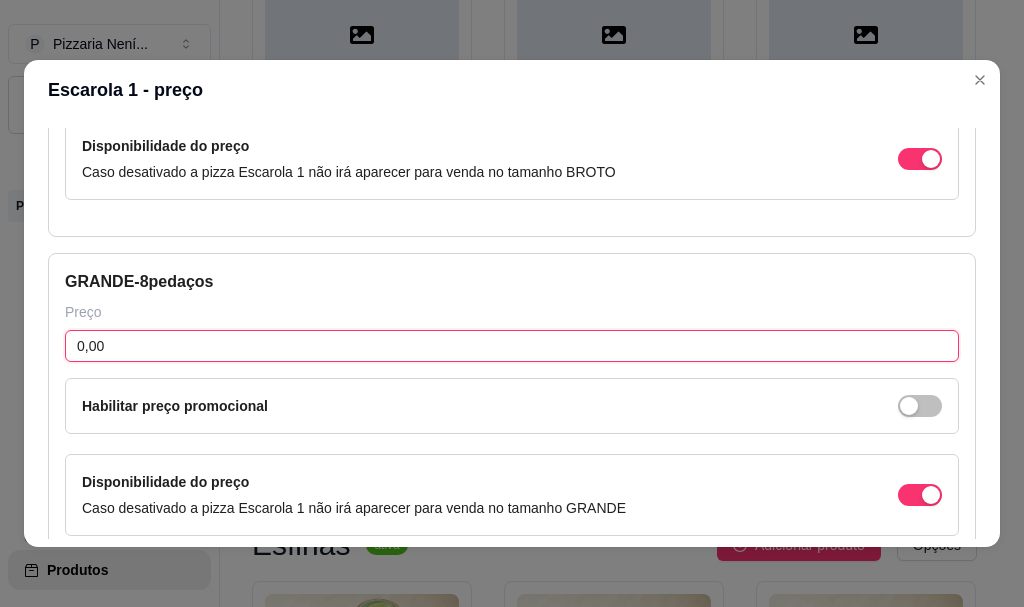 click on "0,00" at bounding box center (512, 346) 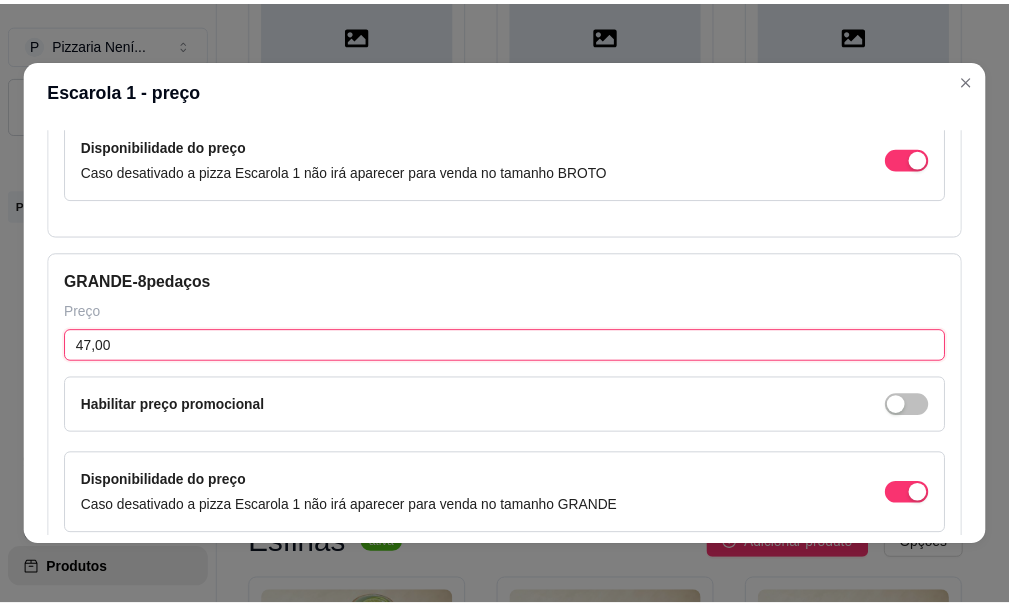 scroll, scrollTop: 423, scrollLeft: 0, axis: vertical 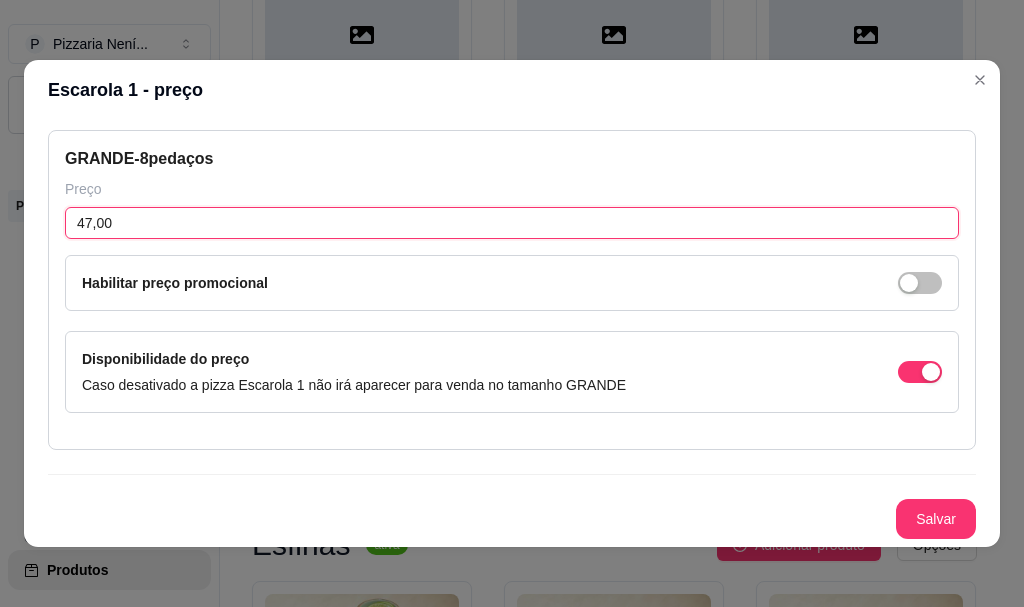 type on "47,00" 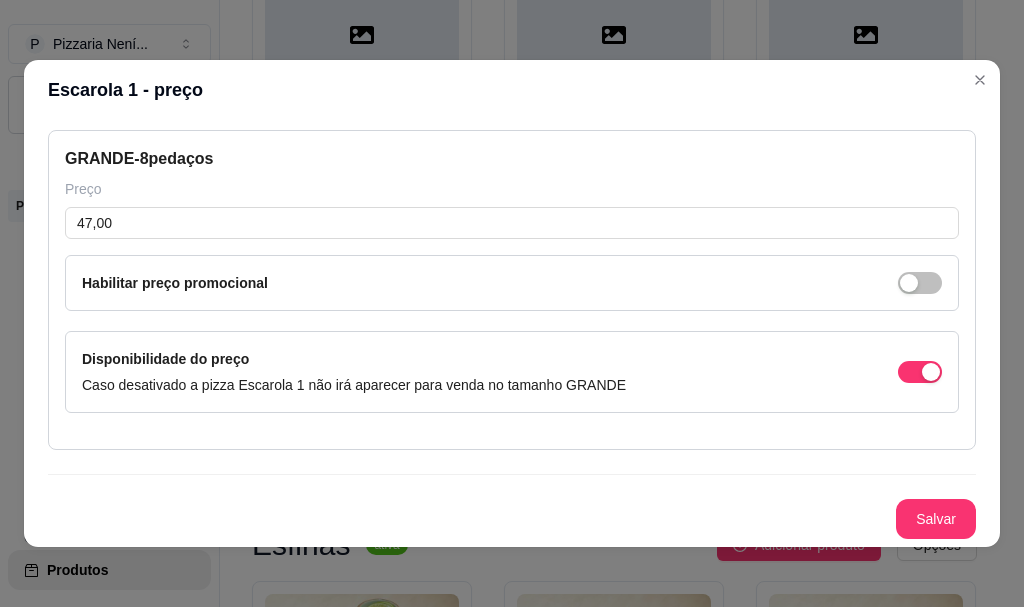 click on "Salvar" at bounding box center [936, 519] 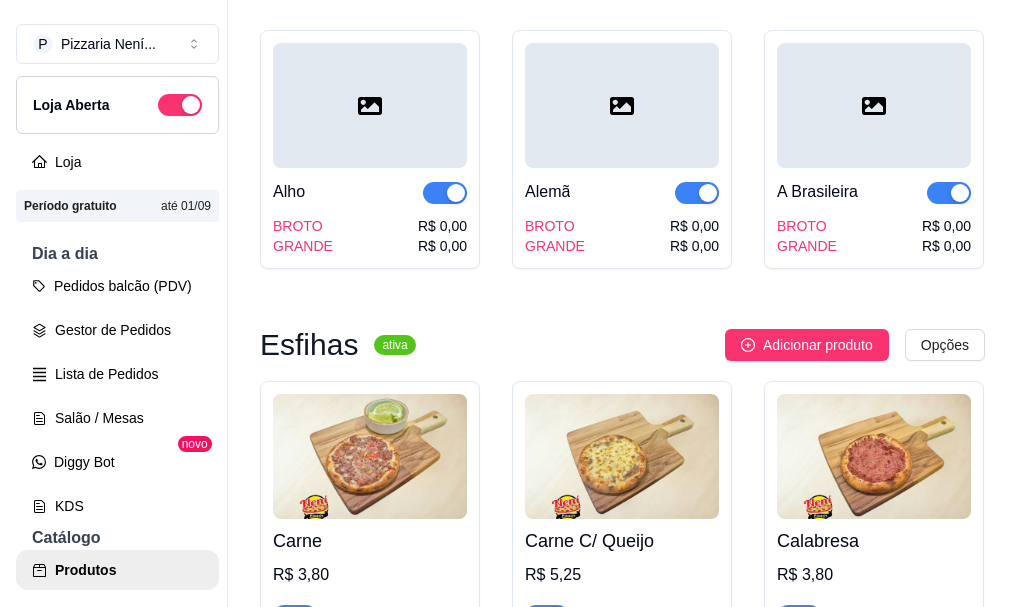 scroll, scrollTop: 5200, scrollLeft: 0, axis: vertical 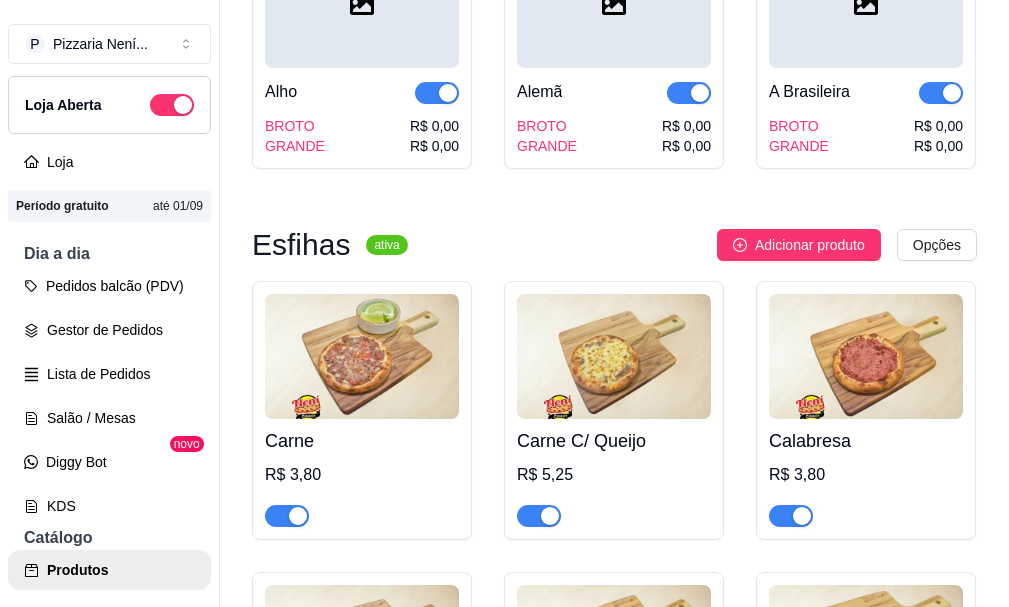 click on "R$ 0,00" at bounding box center (938, -1480) 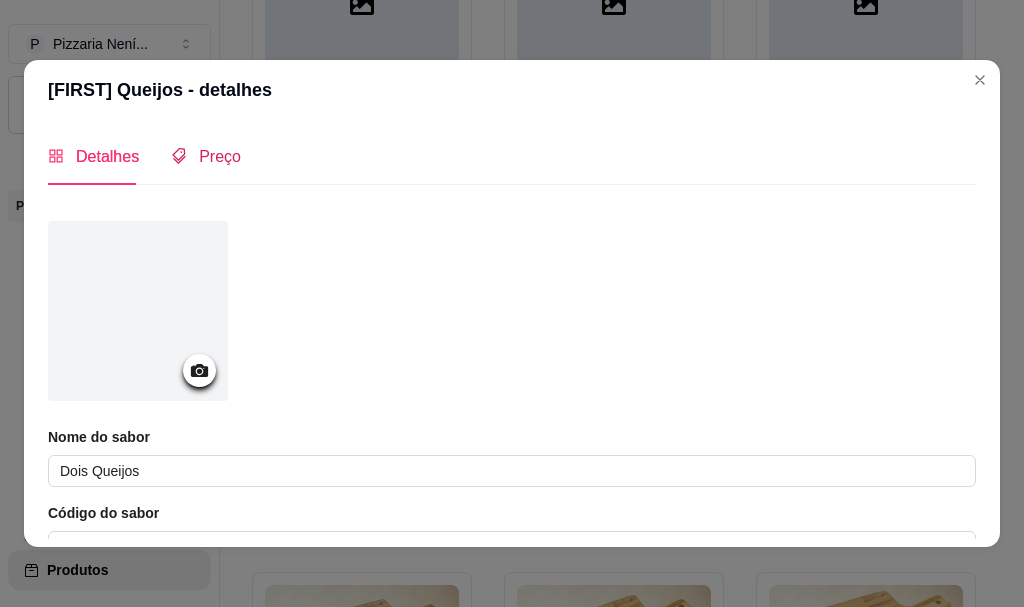 click on "Preço" at bounding box center (220, 156) 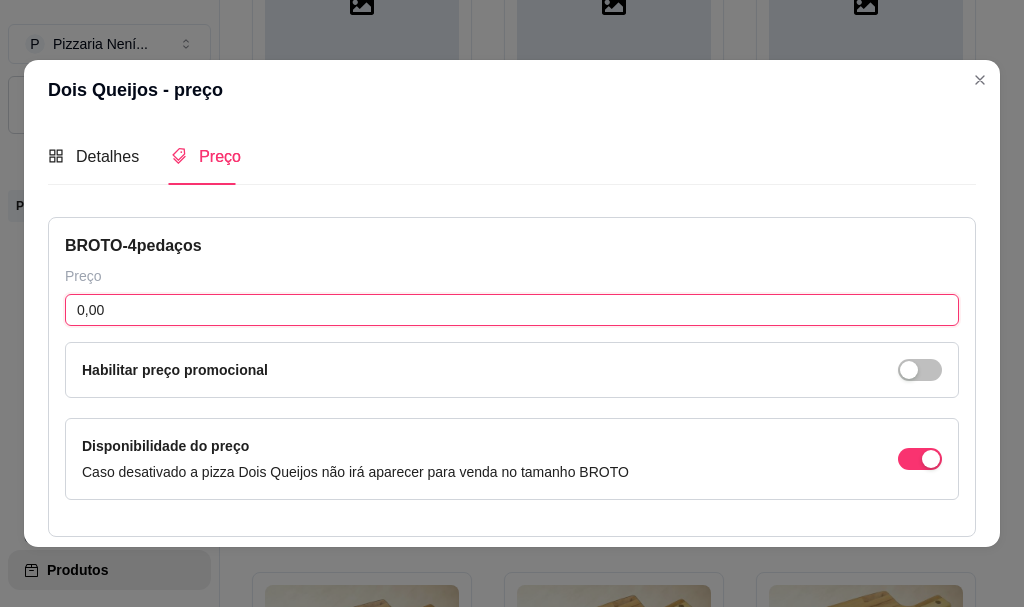 click on "0,00" at bounding box center (512, 310) 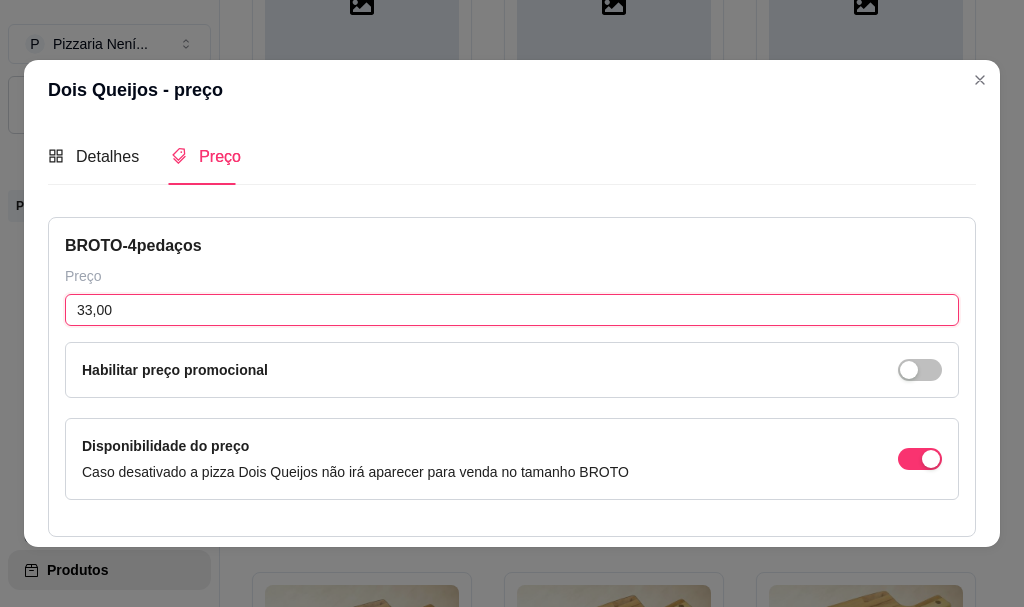 scroll, scrollTop: 200, scrollLeft: 0, axis: vertical 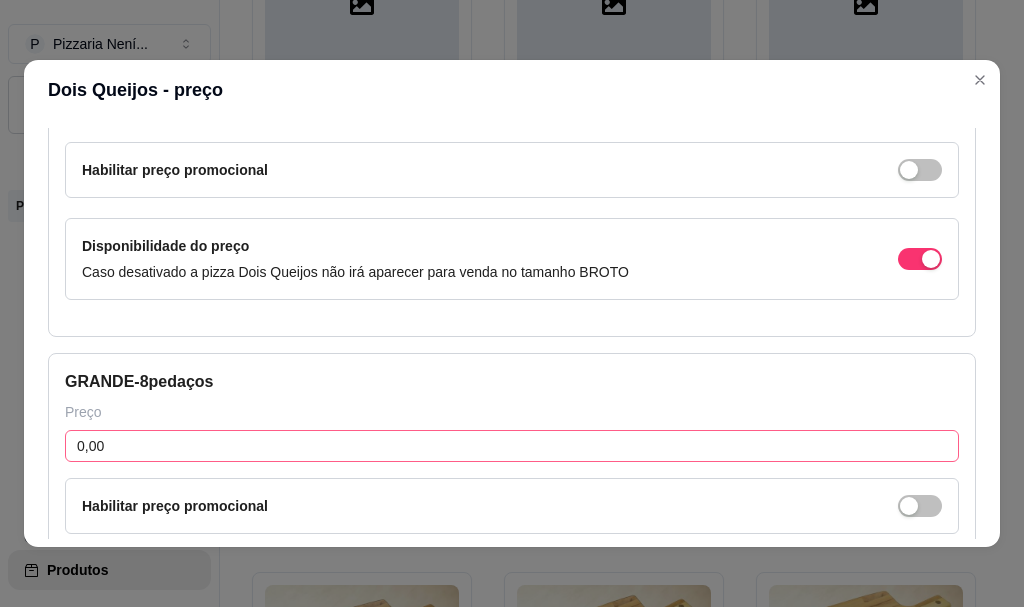 type on "33,00" 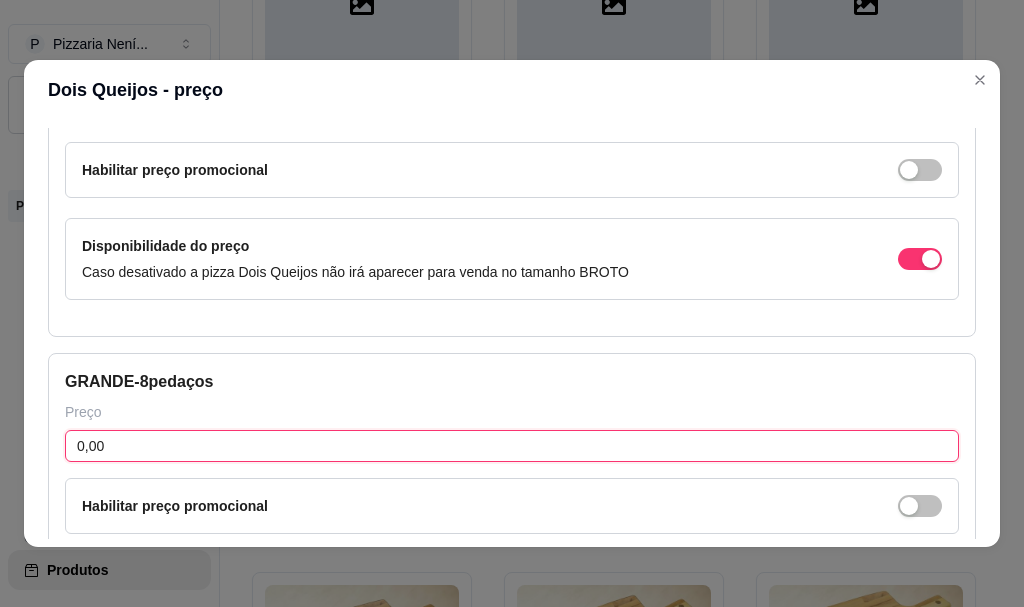 click on "0,00" at bounding box center (512, 446) 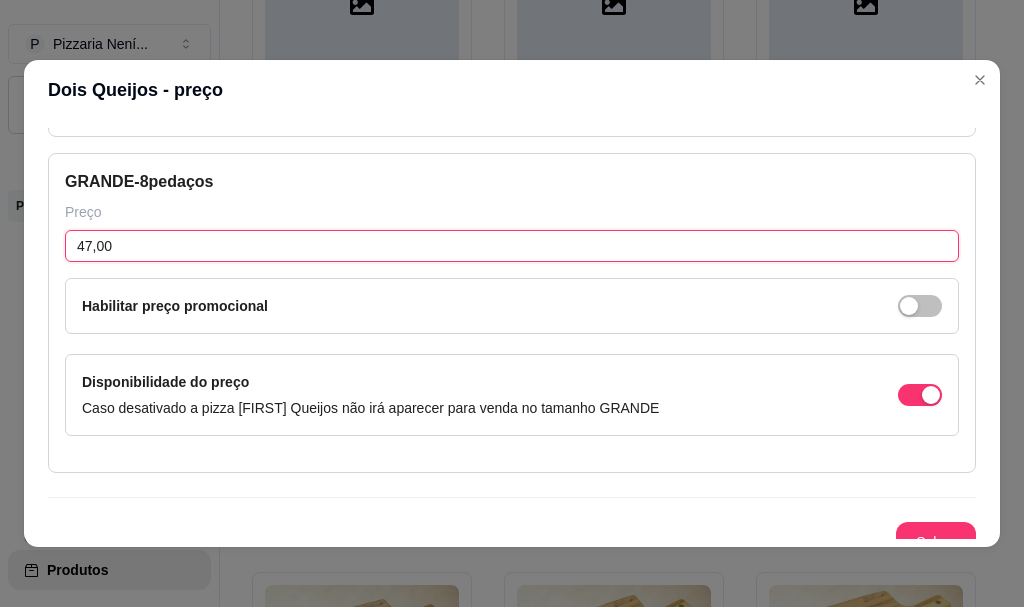 scroll, scrollTop: 423, scrollLeft: 0, axis: vertical 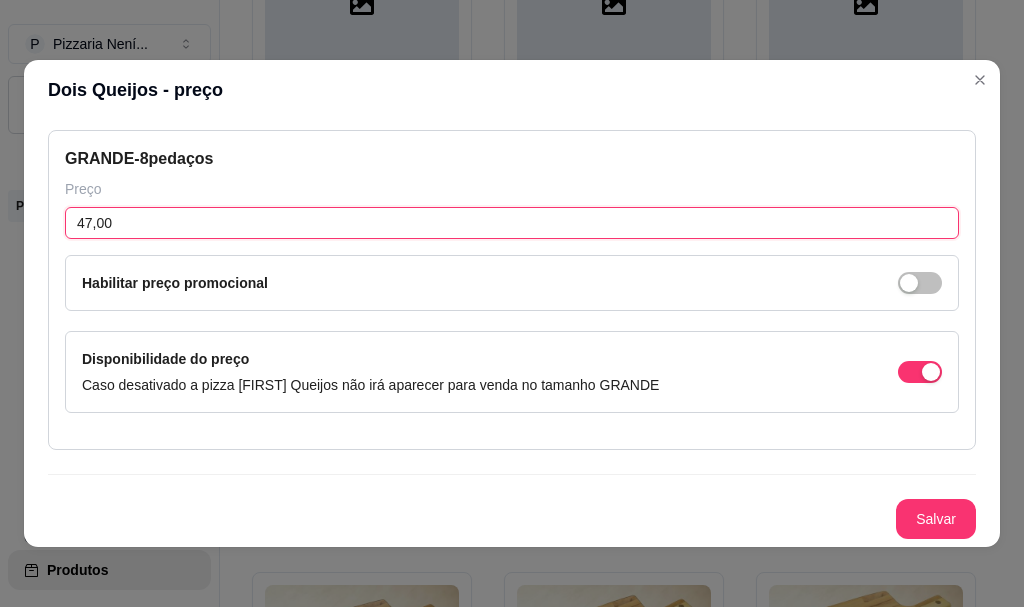 type on "47,00" 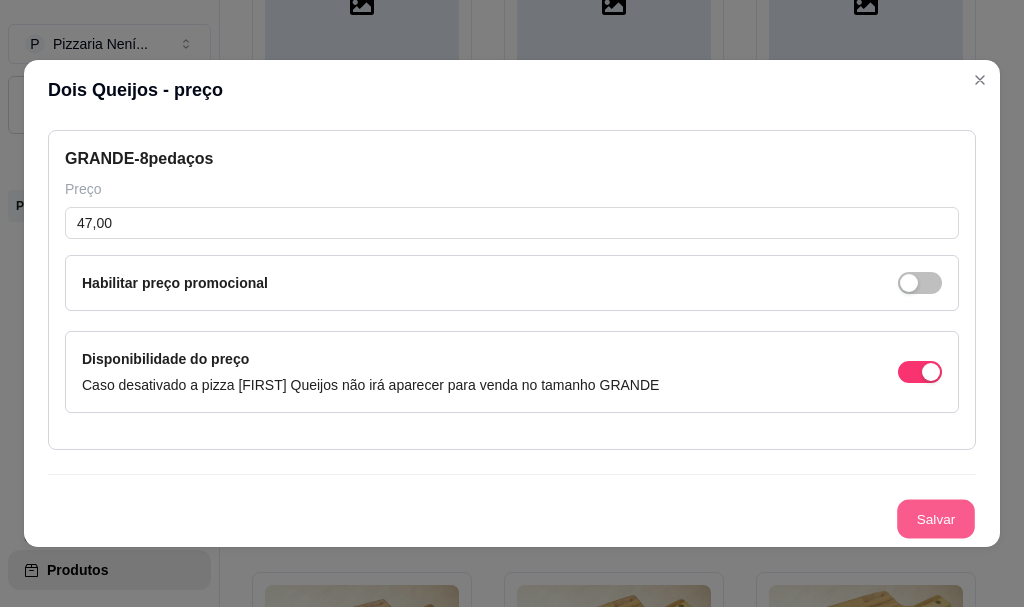 click on "Salvar" at bounding box center [936, 519] 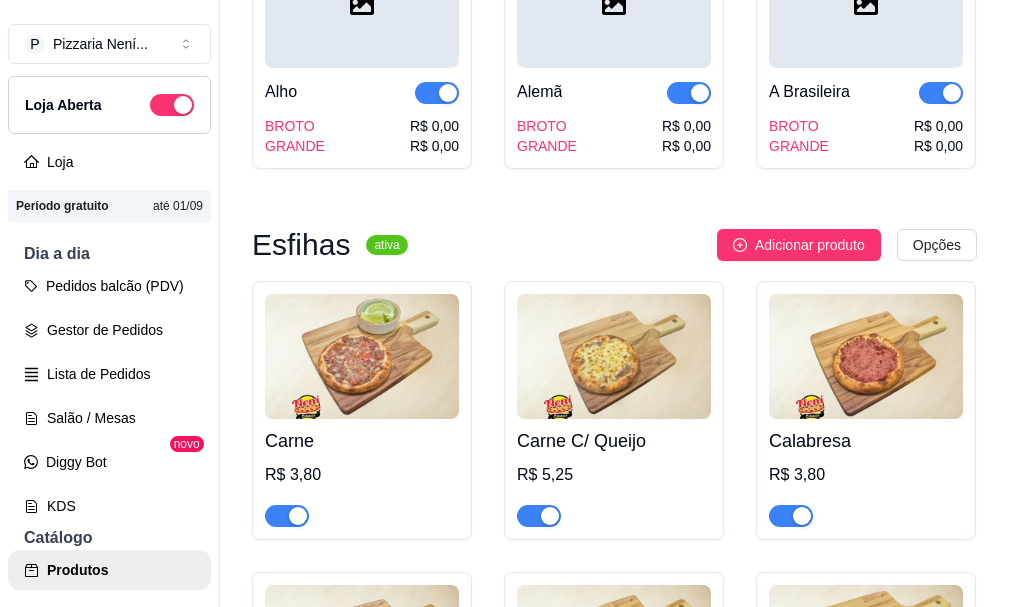 click on "Coreana   BROTO GRANDE R$ 0,00 R$ 0,00" at bounding box center (362, -1306) 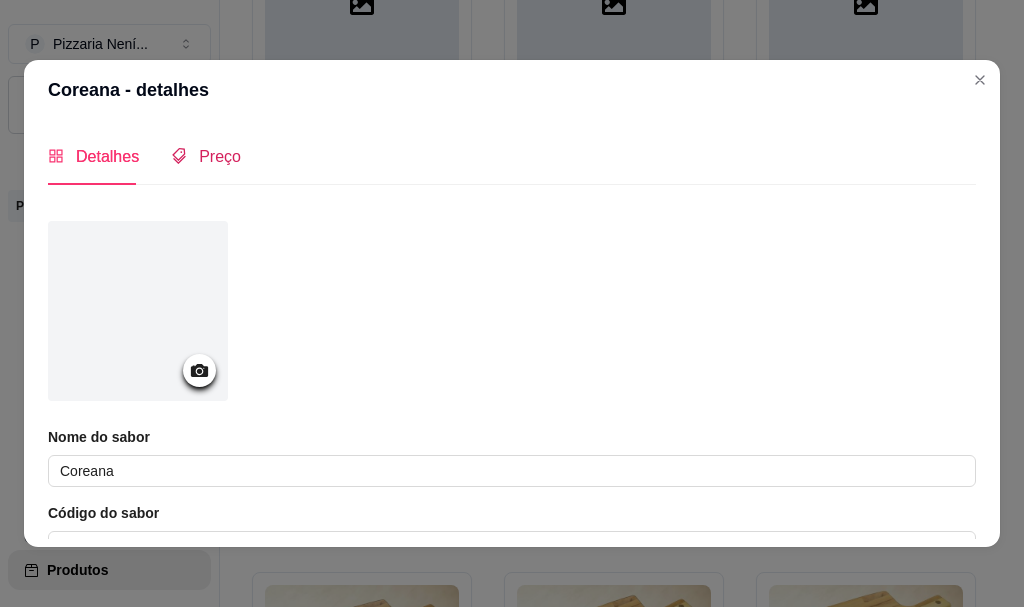 click on "Preço" at bounding box center [220, 156] 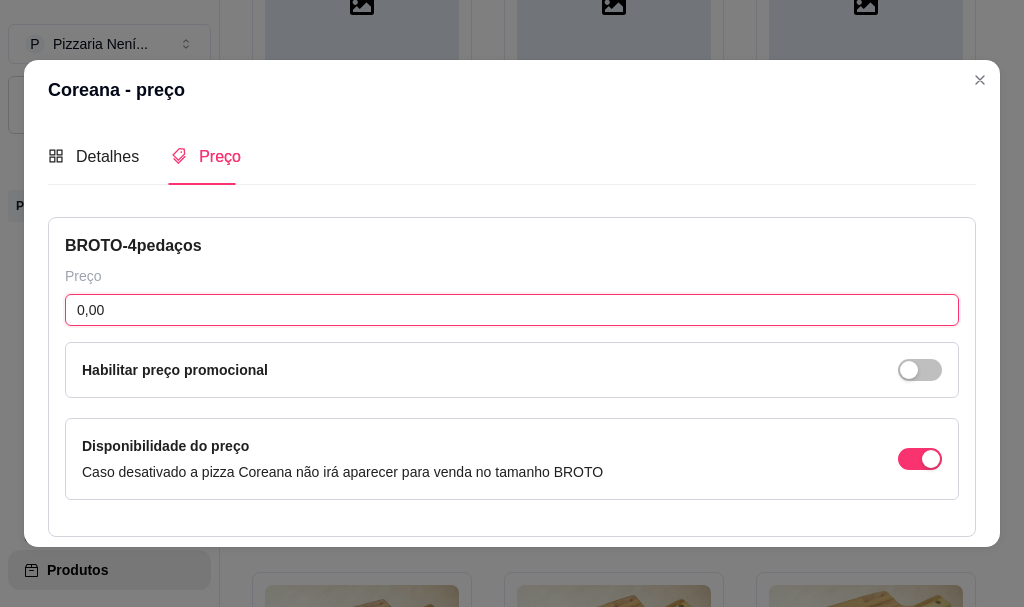 click on "0,00" at bounding box center (512, 310) 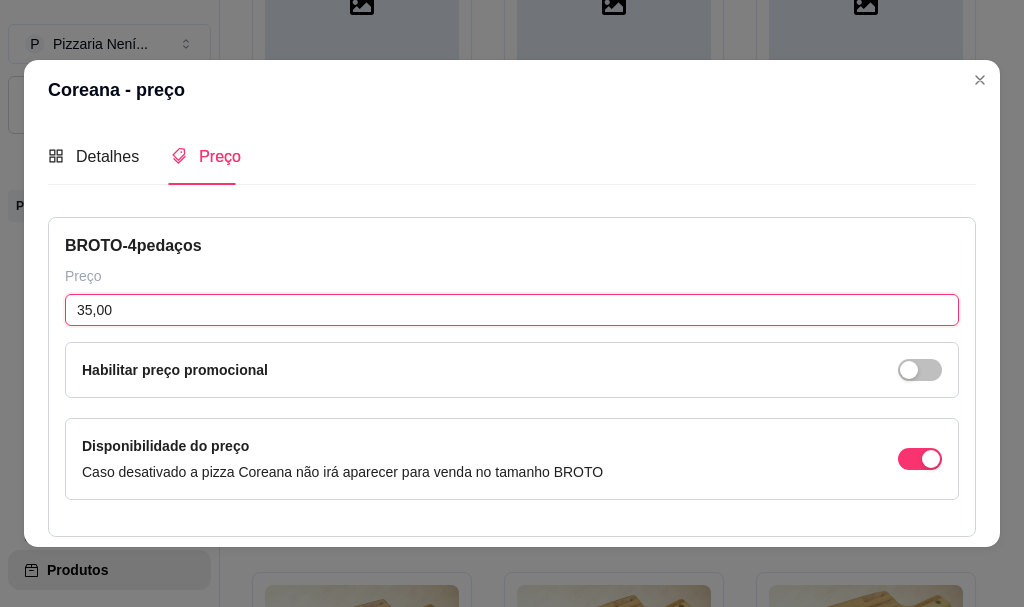 scroll, scrollTop: 200, scrollLeft: 0, axis: vertical 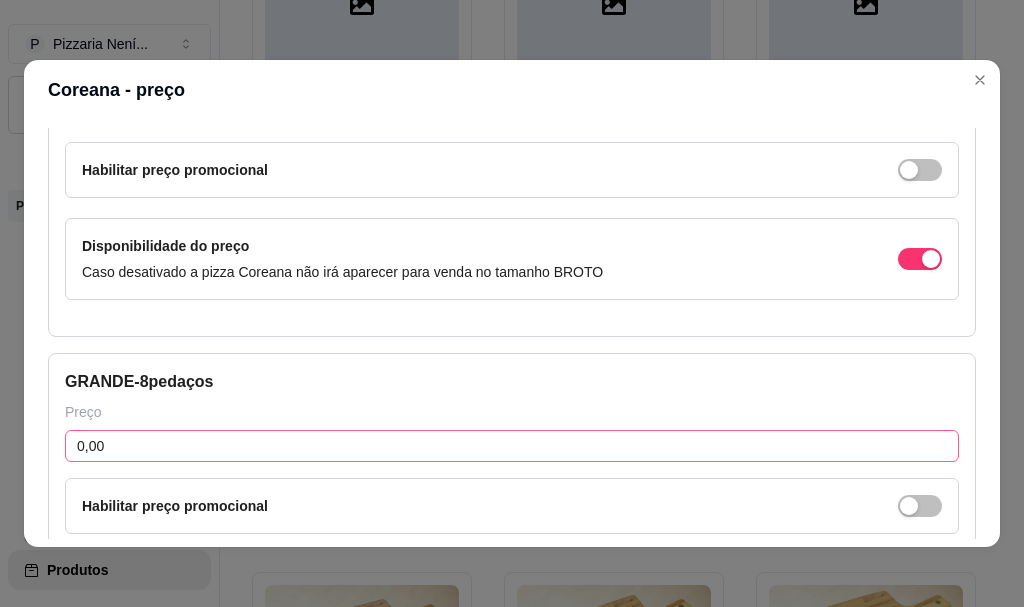 type on "35,00" 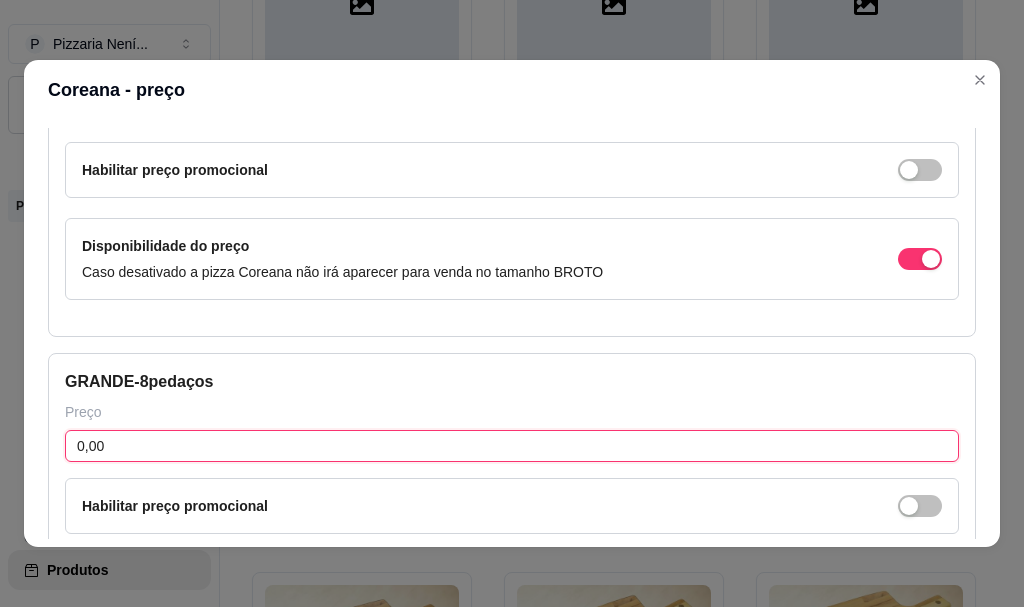 click on "0,00" at bounding box center [512, 446] 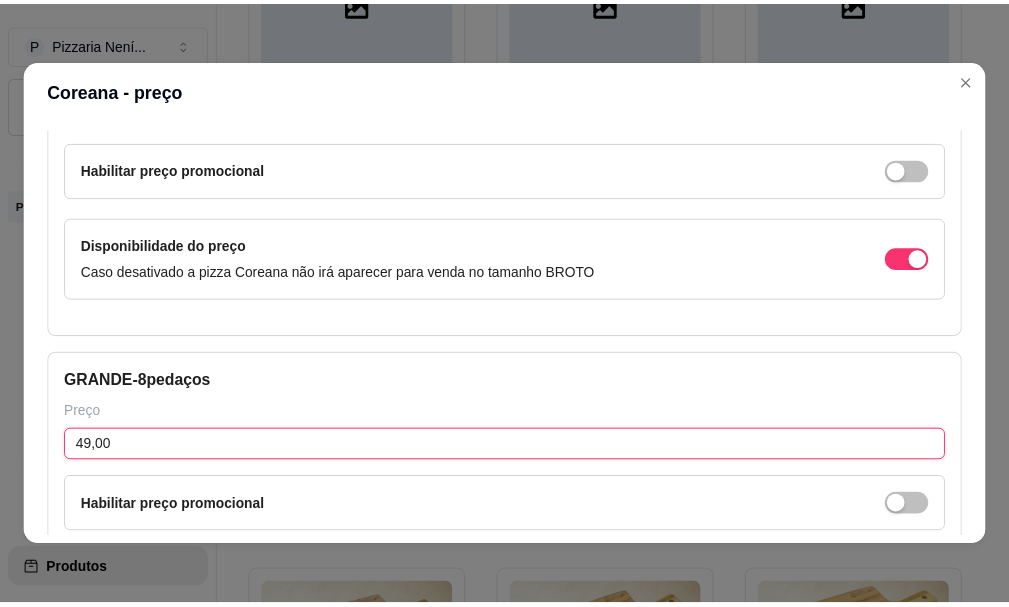 scroll, scrollTop: 423, scrollLeft: 0, axis: vertical 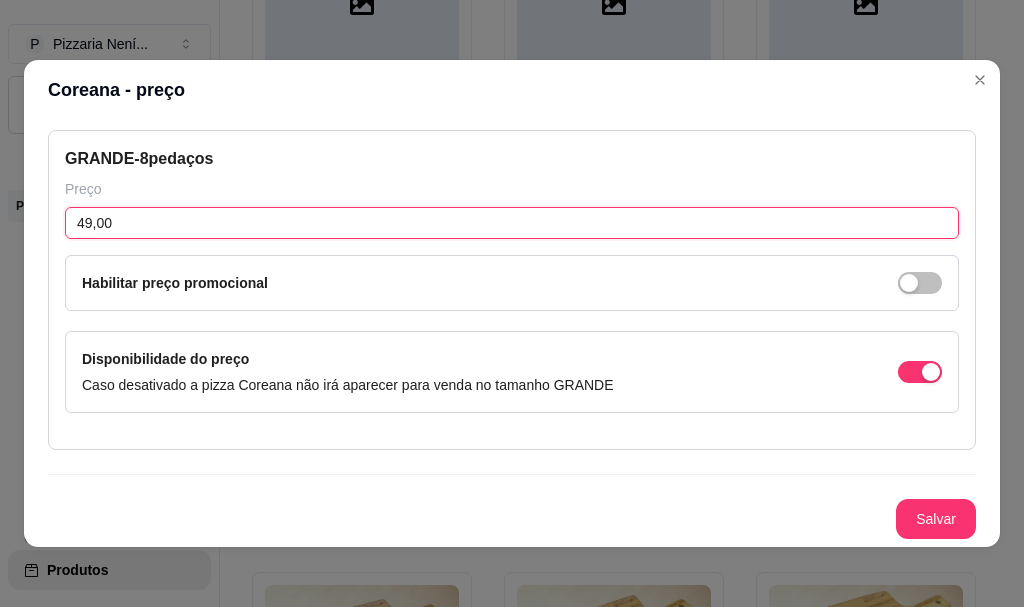 type on "49,00" 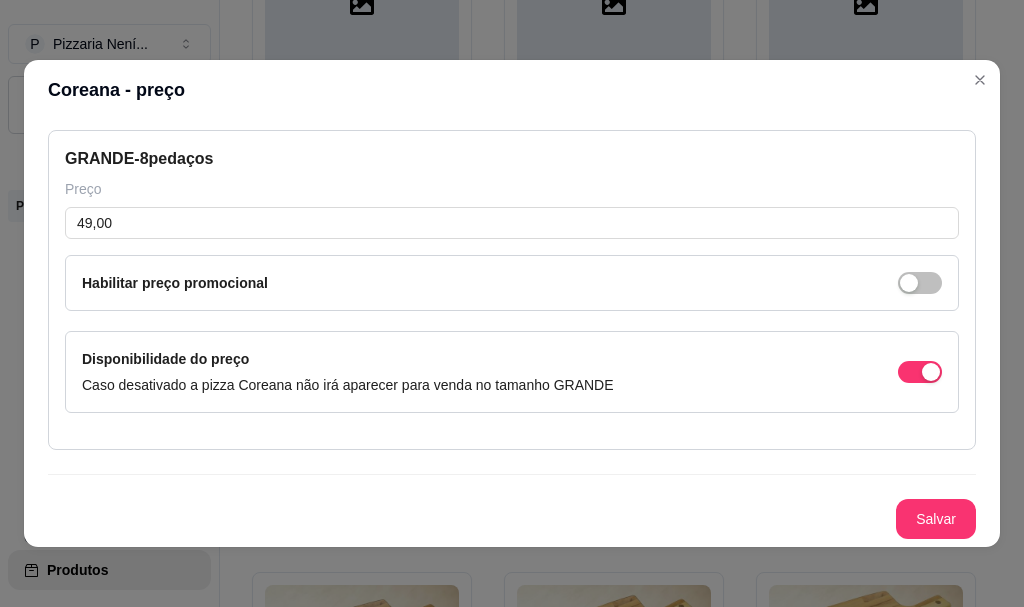 click on "Salvar" at bounding box center (936, 519) 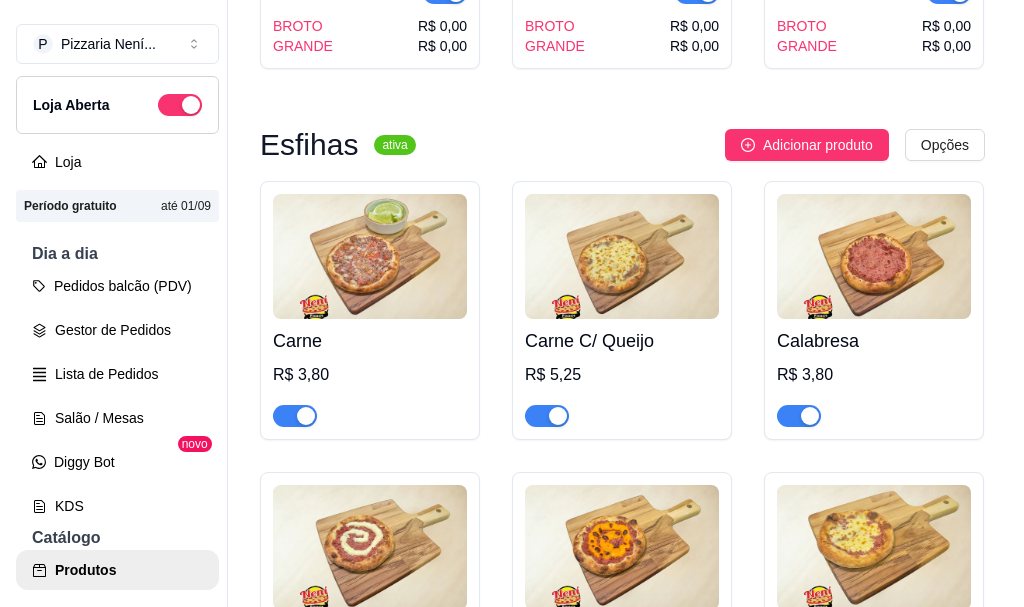 scroll, scrollTop: 5400, scrollLeft: 0, axis: vertical 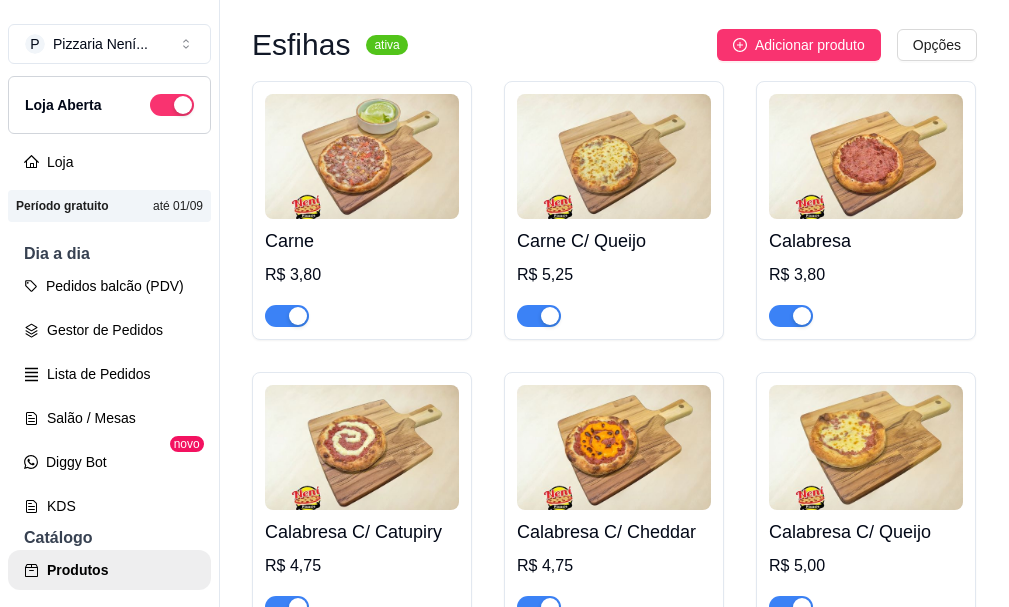click on "R$ 0,00" at bounding box center (686, -1429) 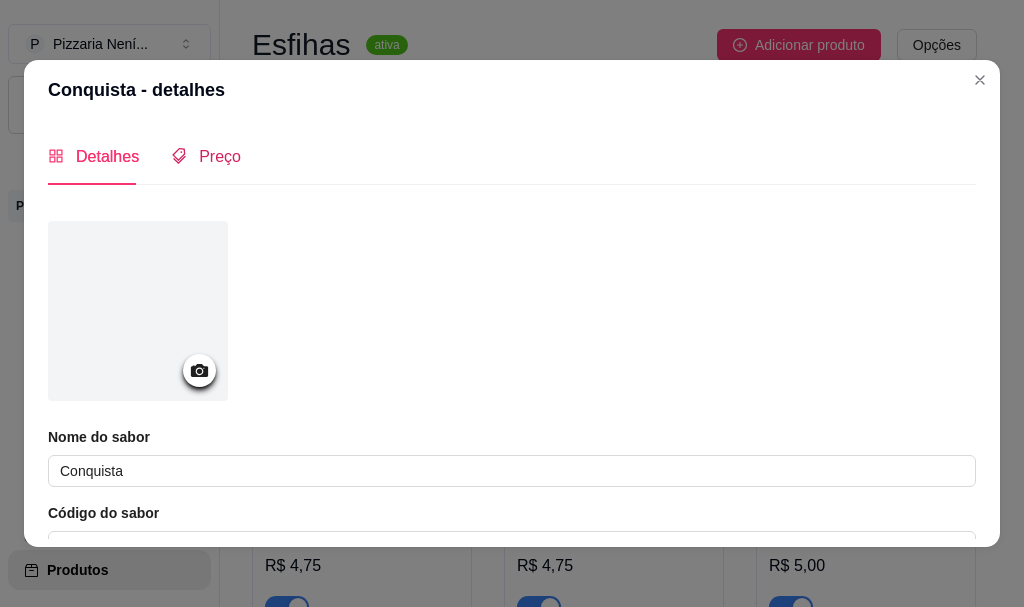 click on "Preço" at bounding box center [206, 156] 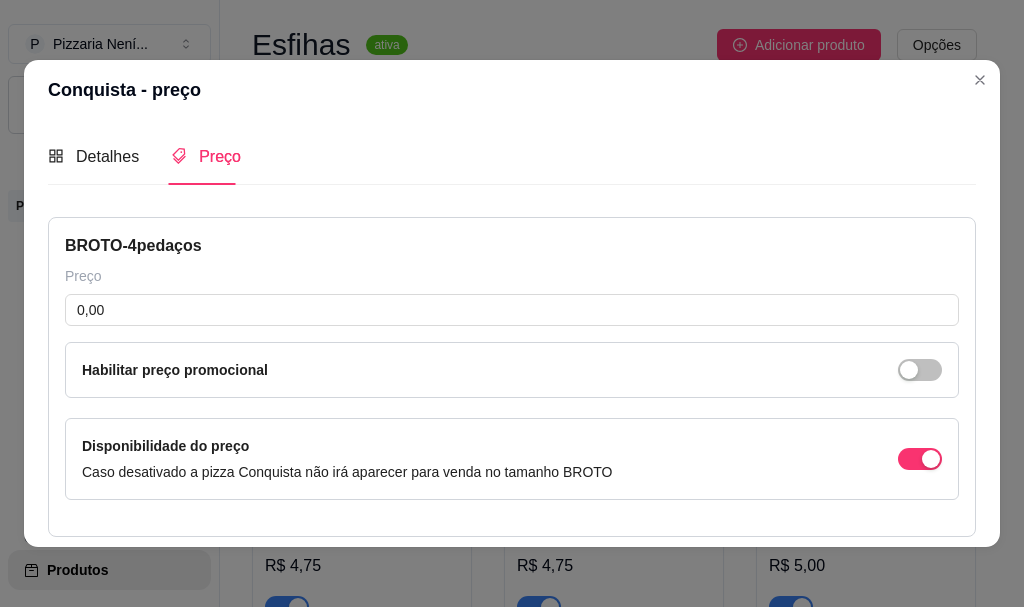 click on "BROTO  -  4  pedaços Preço 0,00 Habilitar preço promocional Disponibilidade do preço Caso desativado a pizza Conquista não irá aparecer para venda no tamanho BROTO" at bounding box center (512, 377) 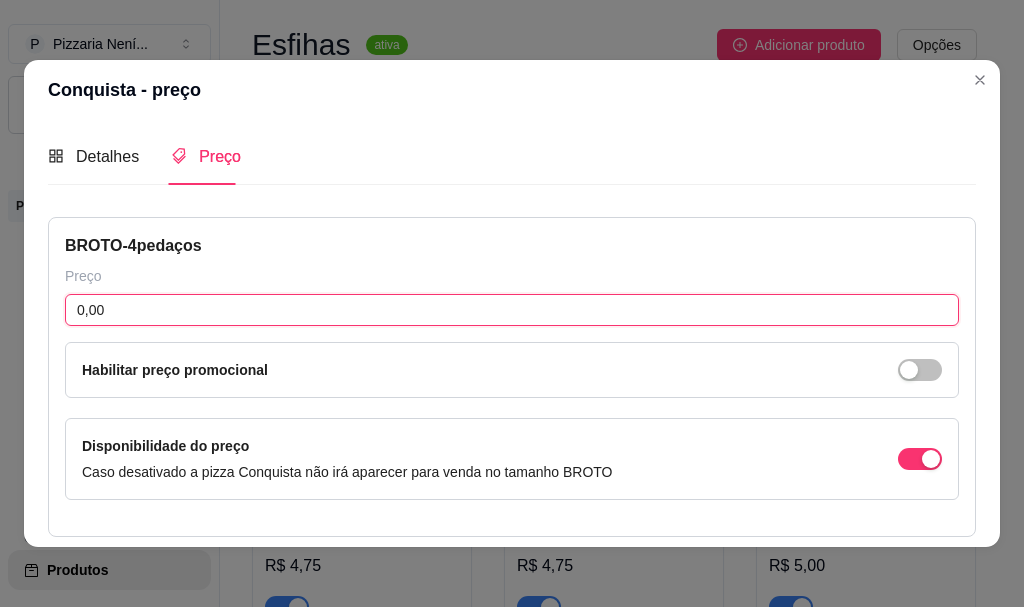 click on "0,00" at bounding box center (512, 310) 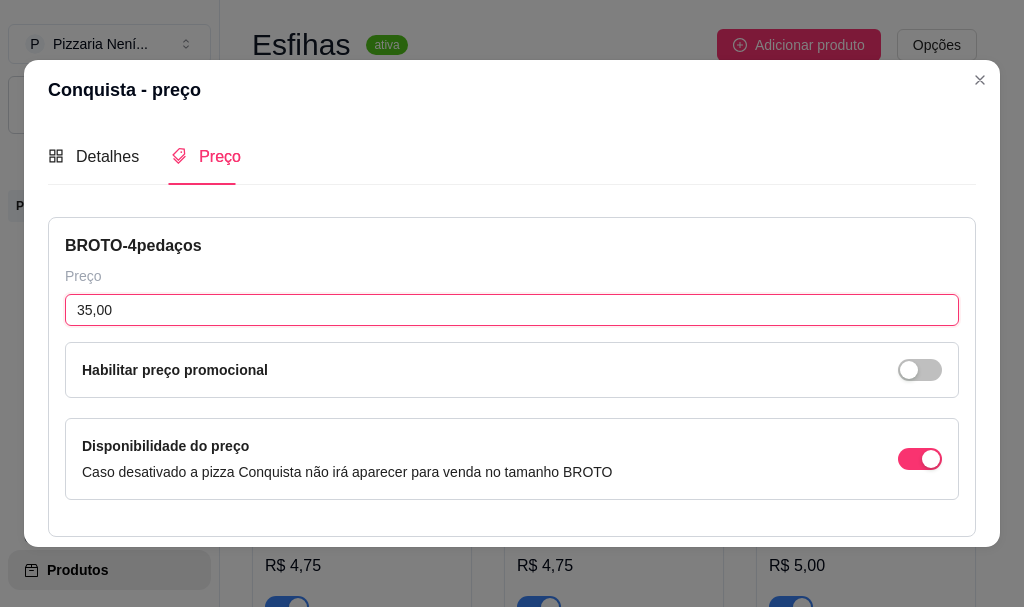 scroll, scrollTop: 300, scrollLeft: 0, axis: vertical 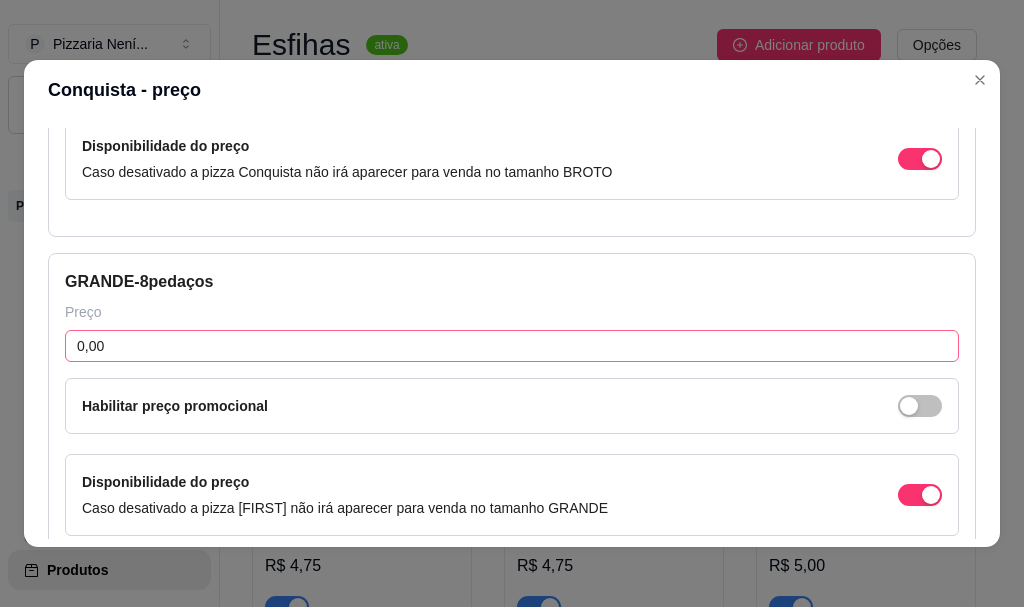 type on "35,00" 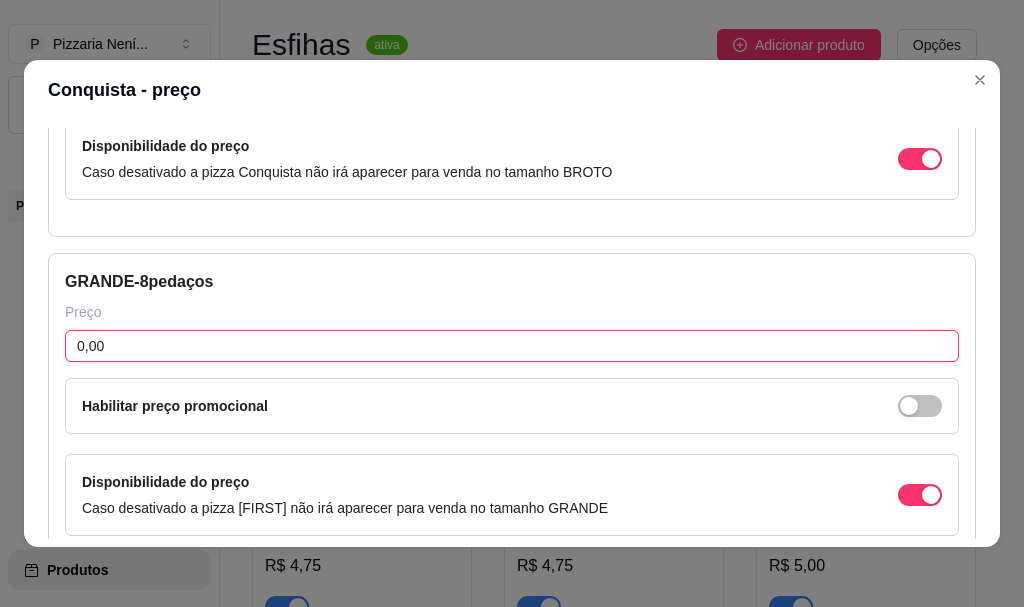 click on "0,00" at bounding box center [512, 346] 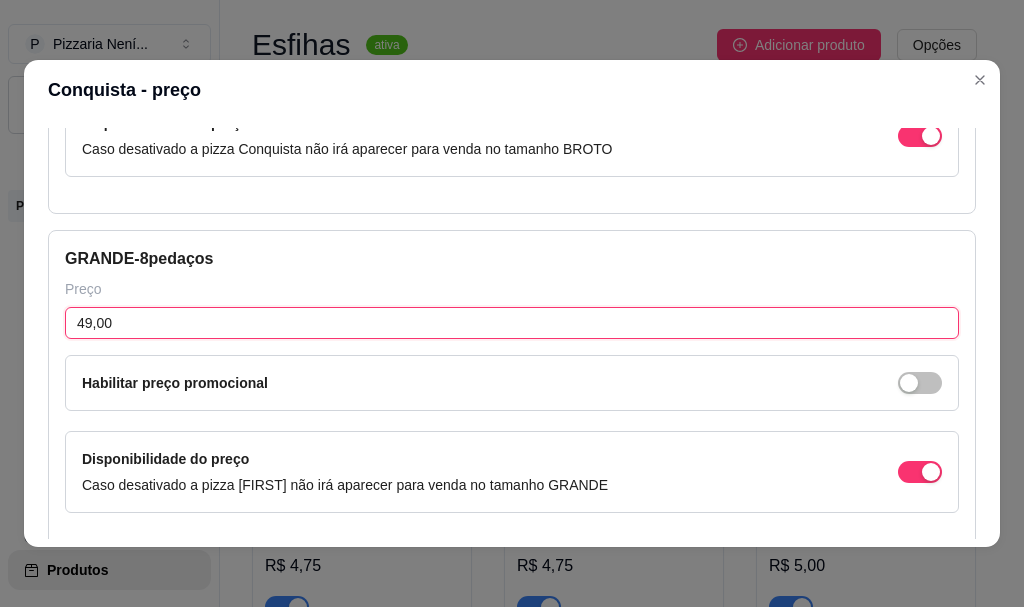 scroll, scrollTop: 423, scrollLeft: 0, axis: vertical 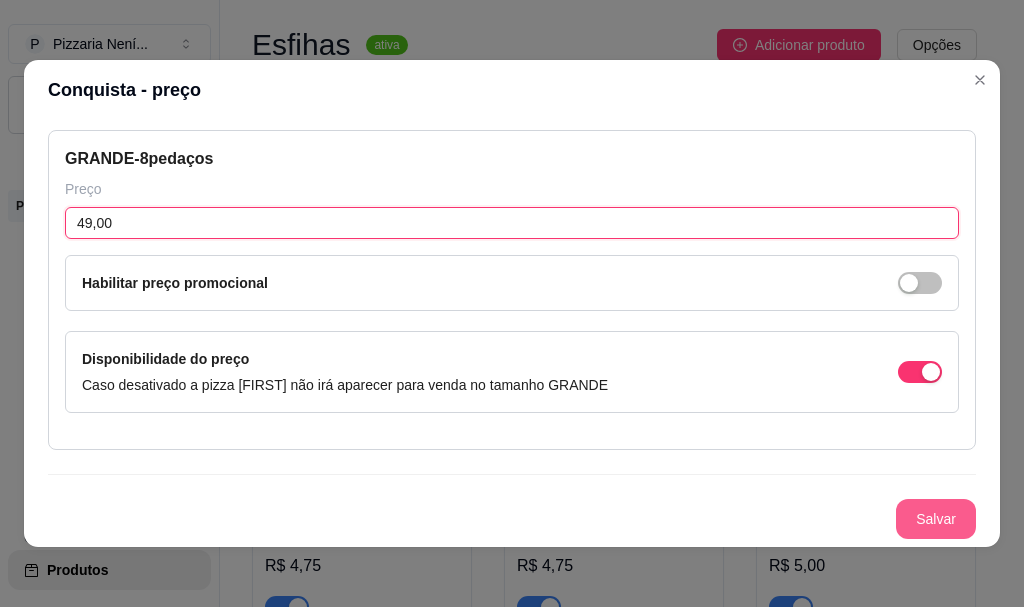type on "49,00" 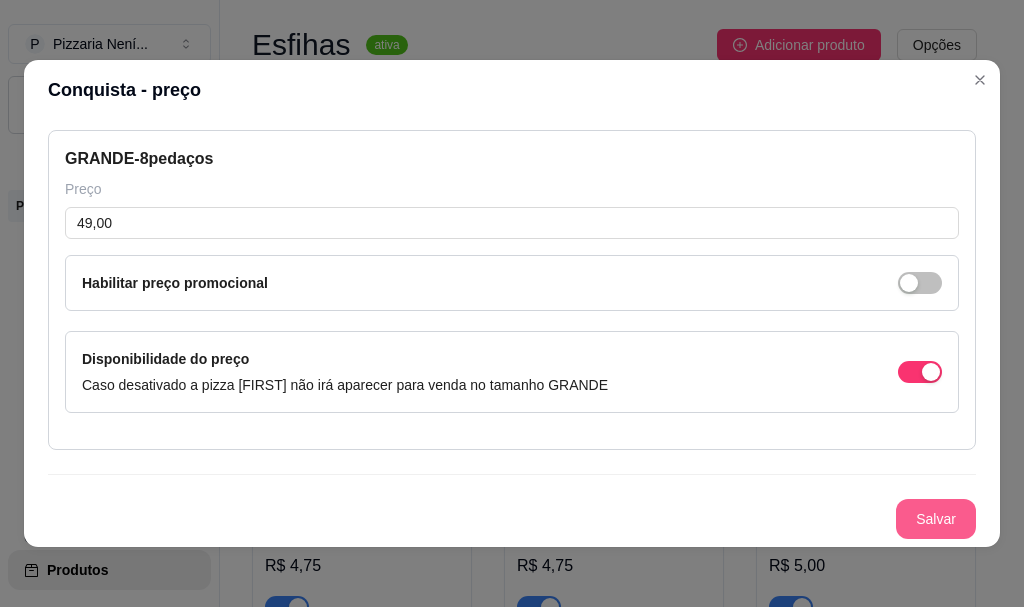 click on "Salvar" at bounding box center [936, 519] 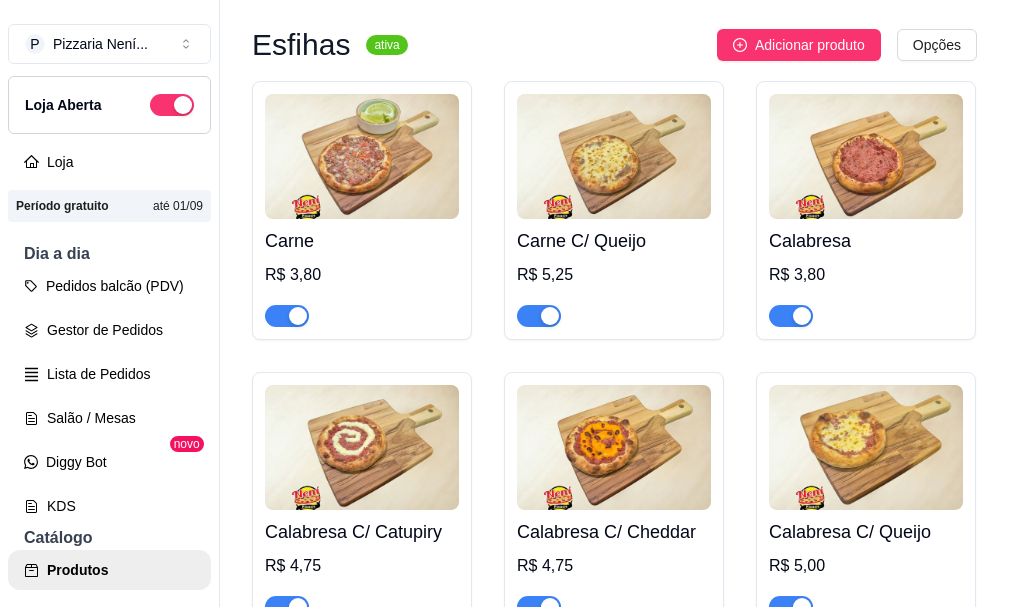 click on "R$ 0,00" at bounding box center (938, -1429) 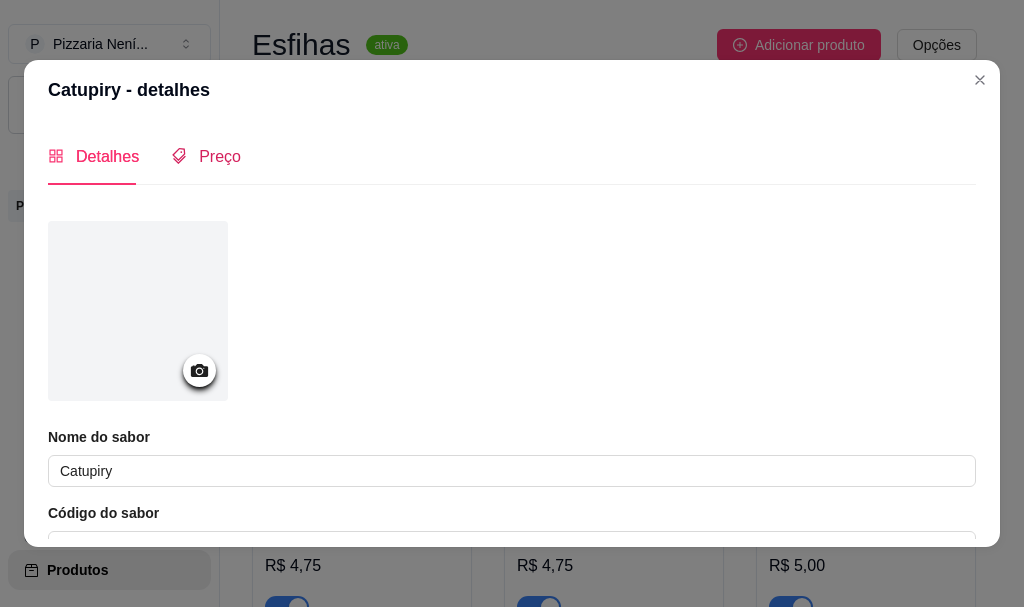 click on "Preço" at bounding box center [206, 156] 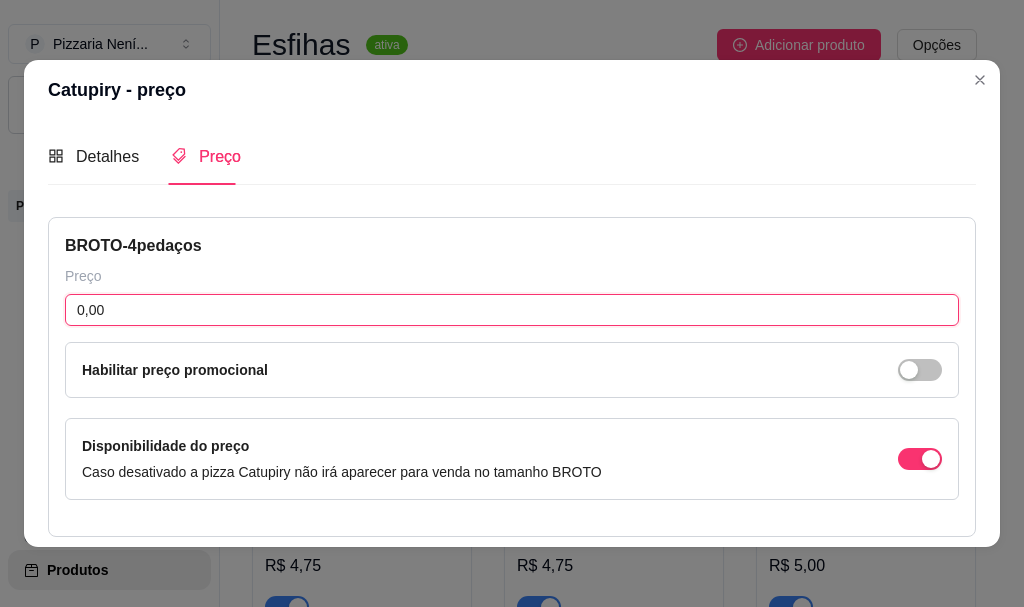 click on "0,00" at bounding box center [512, 310] 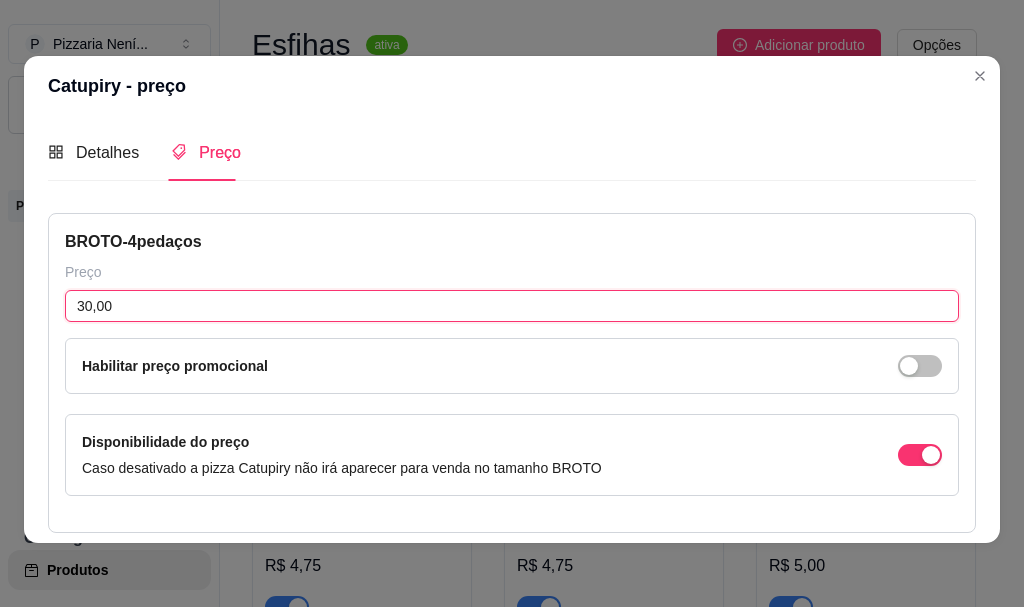scroll, scrollTop: 0, scrollLeft: 0, axis: both 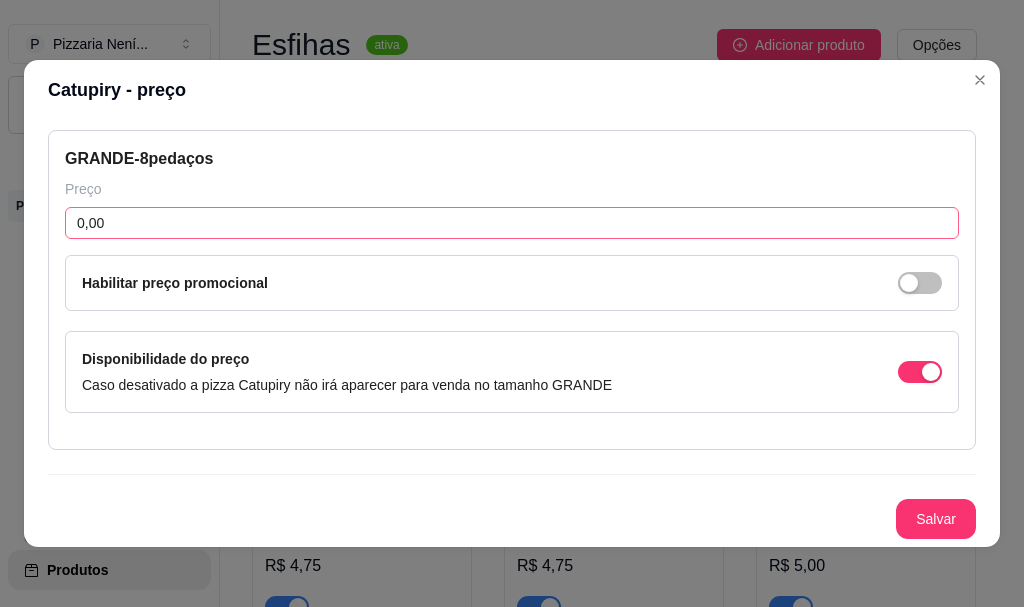 type on "30,00" 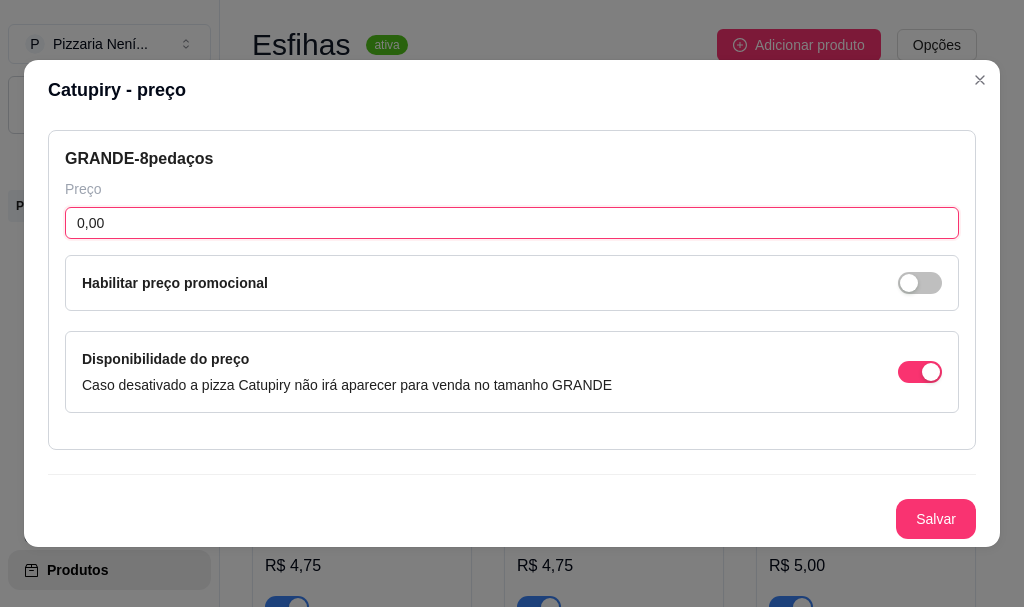 click on "0,00" at bounding box center [512, 223] 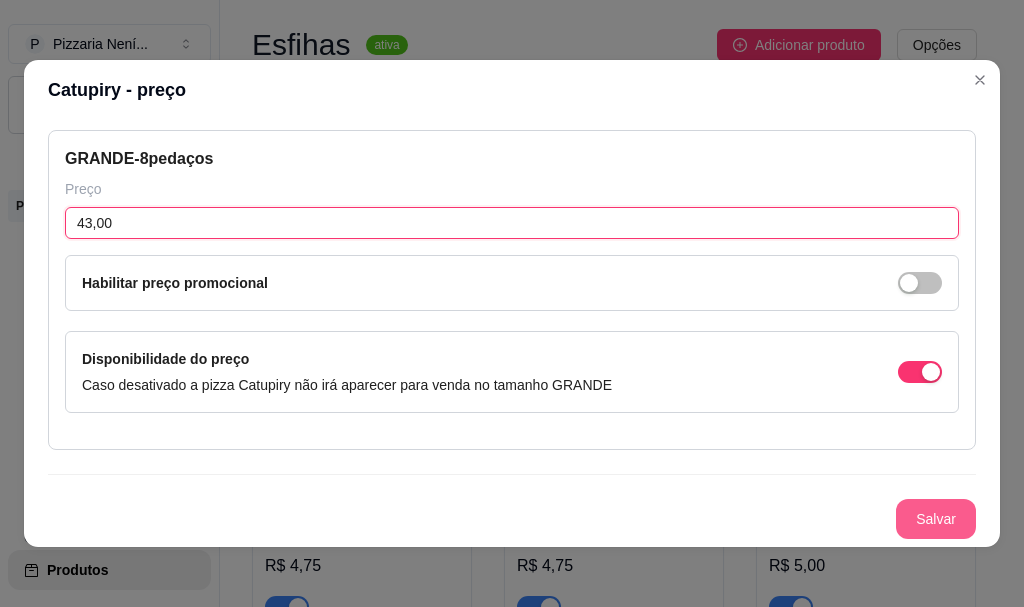 type on "43,00" 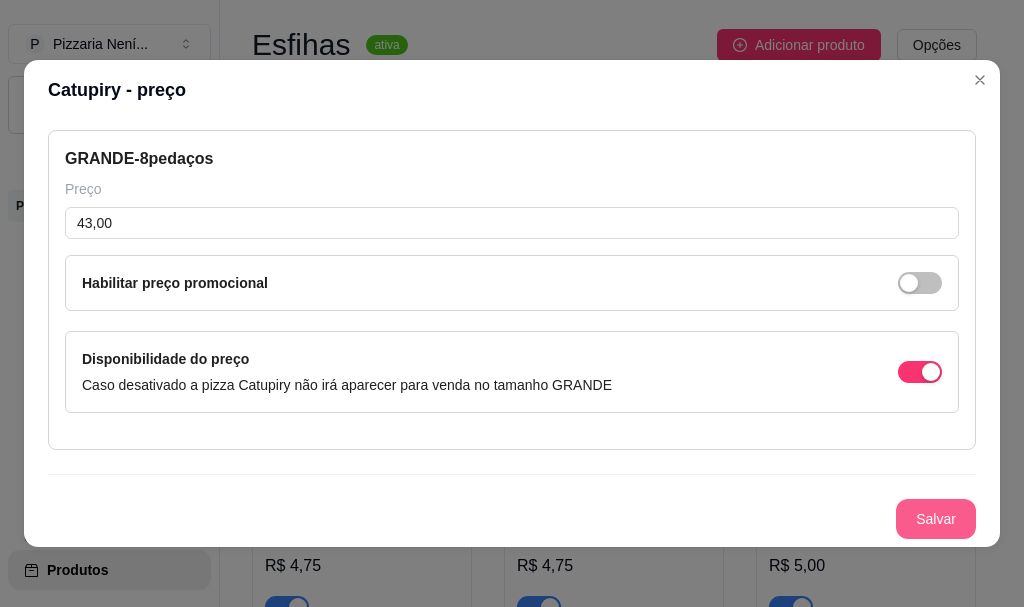 click on "Salvar" at bounding box center [936, 519] 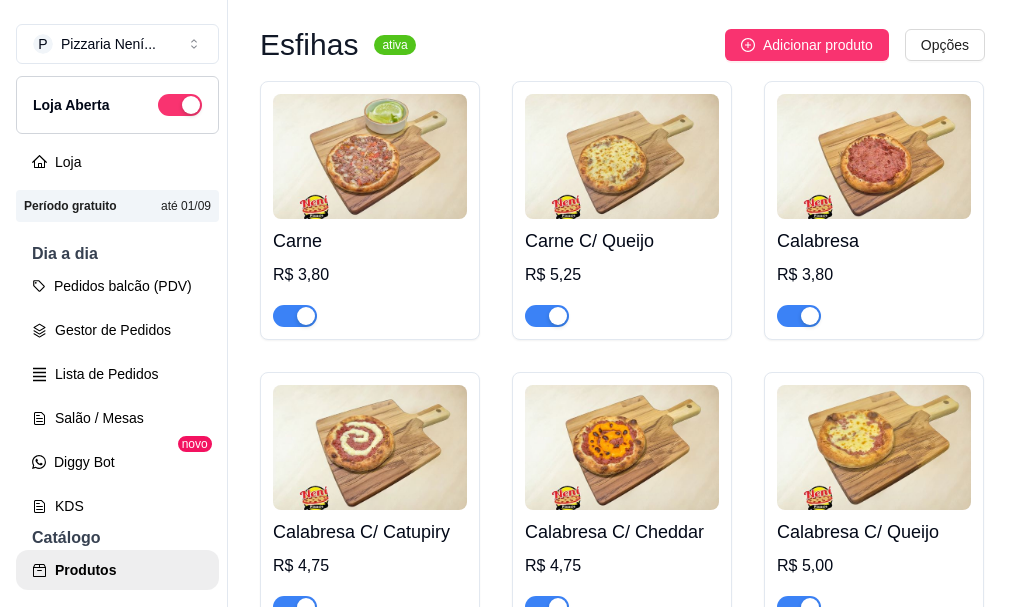 scroll, scrollTop: 5700, scrollLeft: 0, axis: vertical 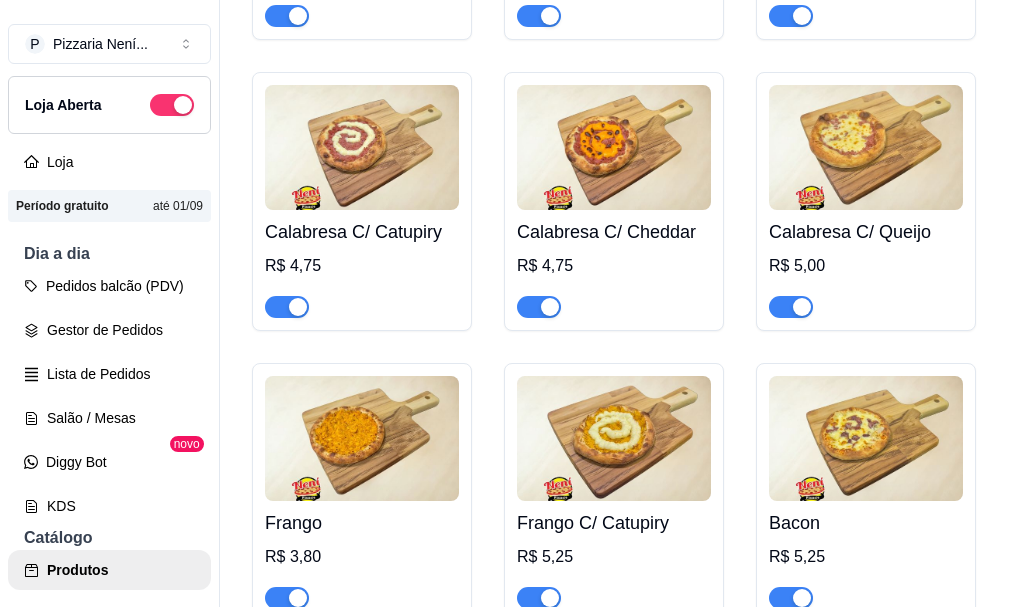 click on "R$ 0,00" at bounding box center (434, -1438) 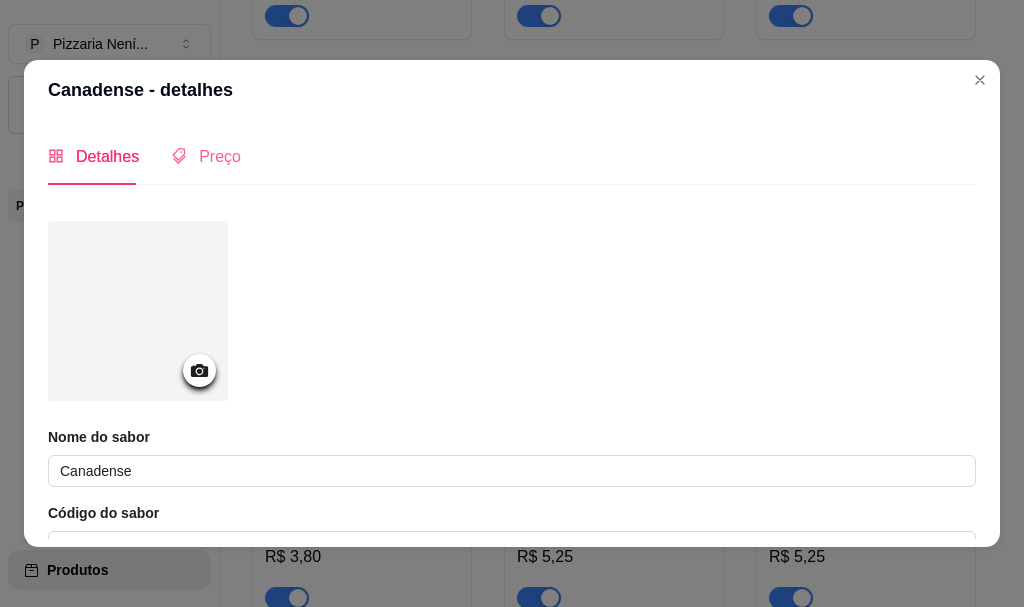 click on "Preço" at bounding box center [206, 156] 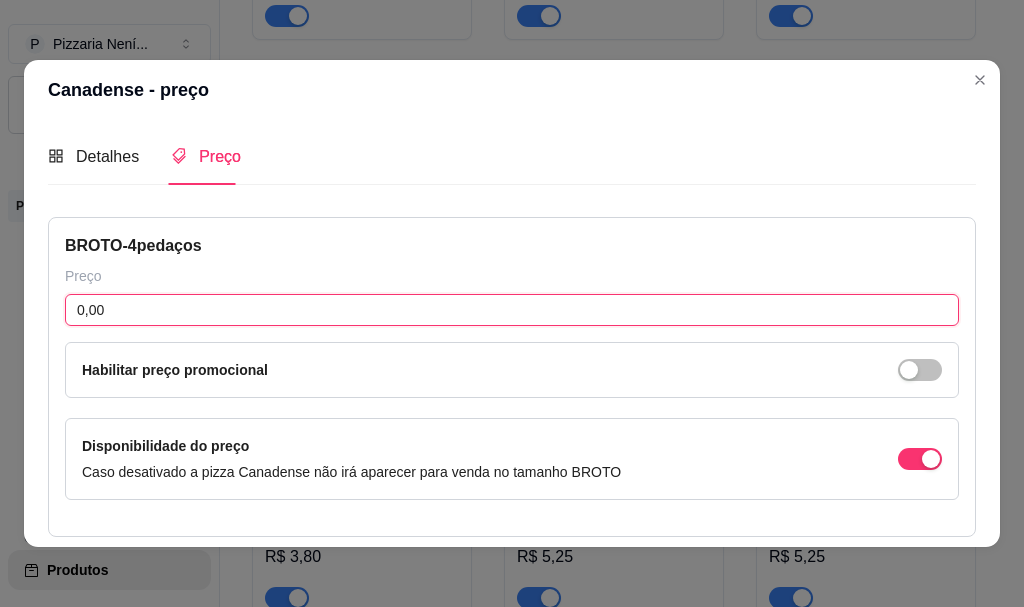 click on "0,00" at bounding box center (512, 310) 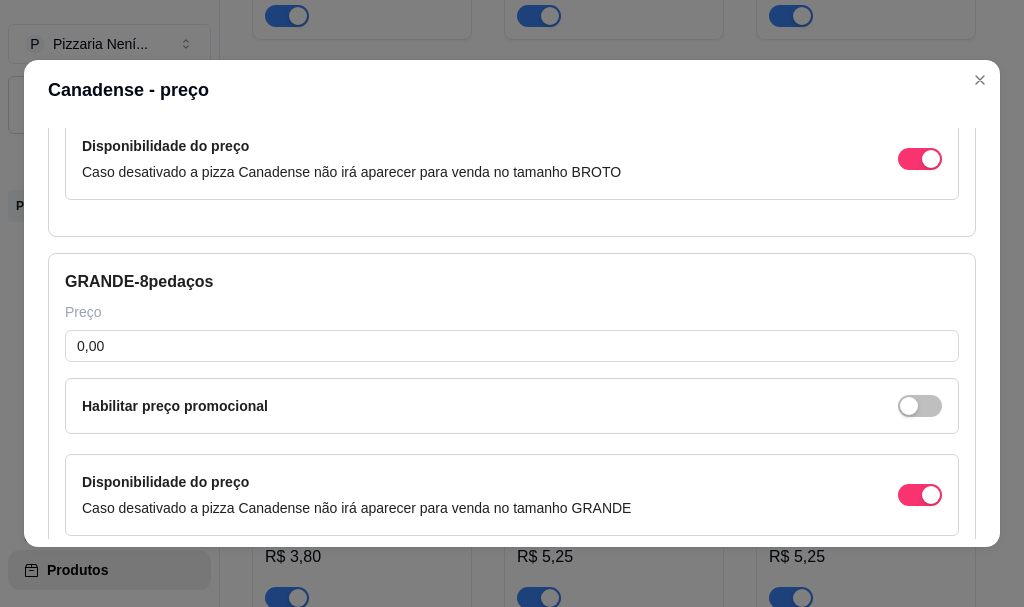 scroll, scrollTop: 400, scrollLeft: 0, axis: vertical 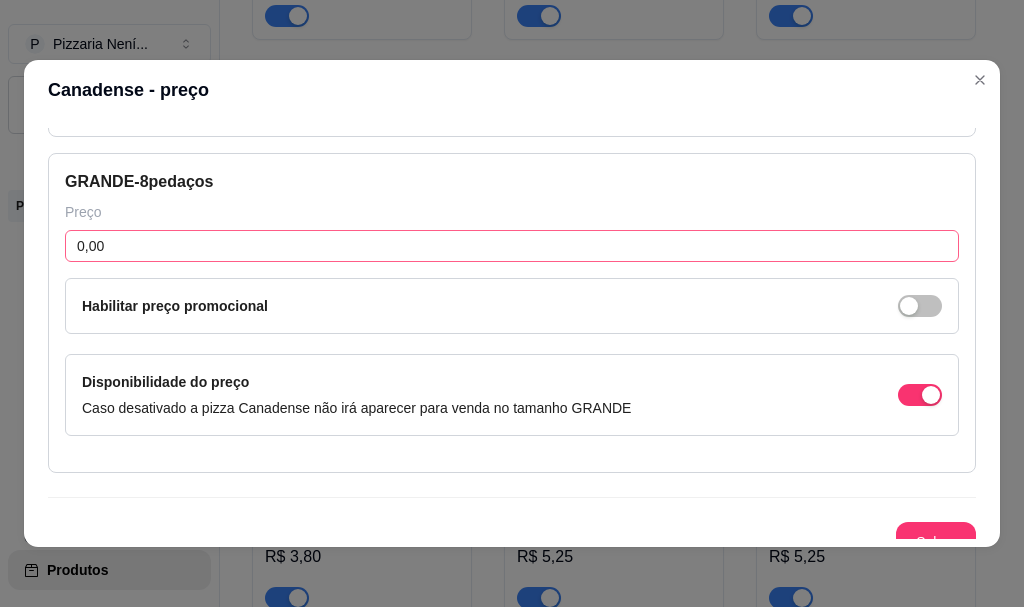 type on "34,00" 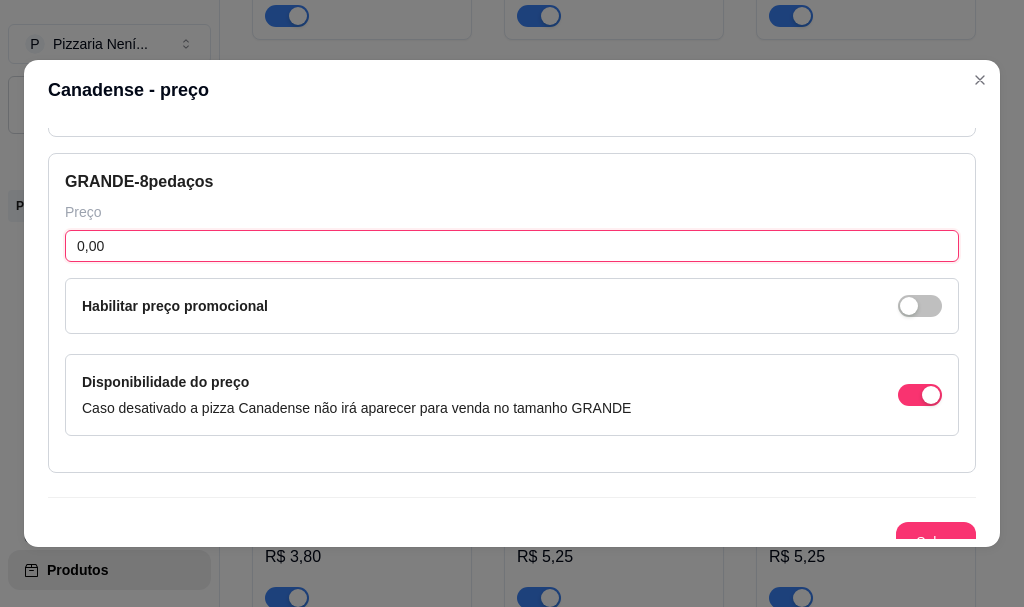 click on "0,00" at bounding box center [512, 246] 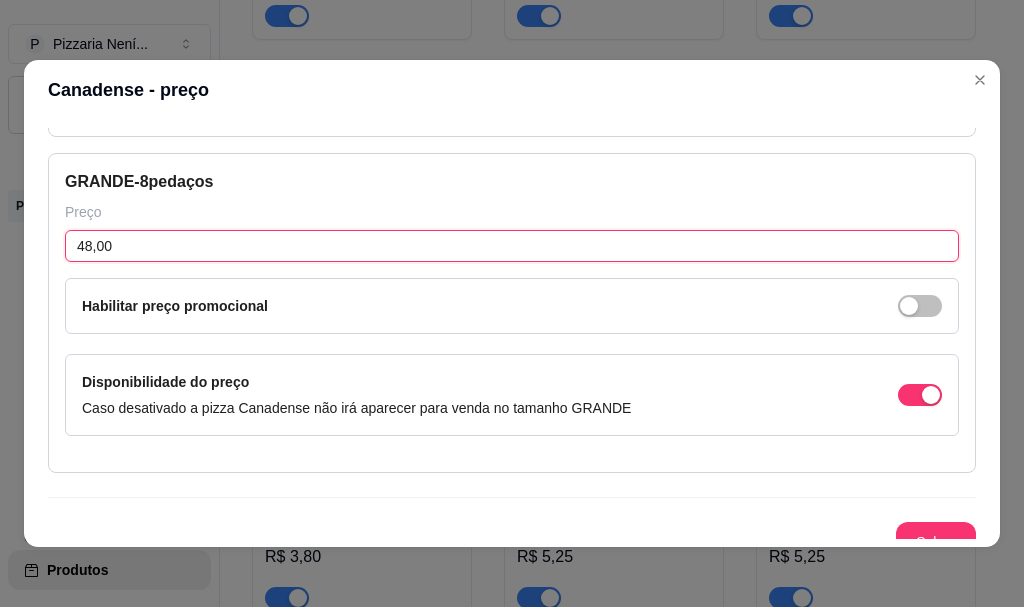 type on "48,00" 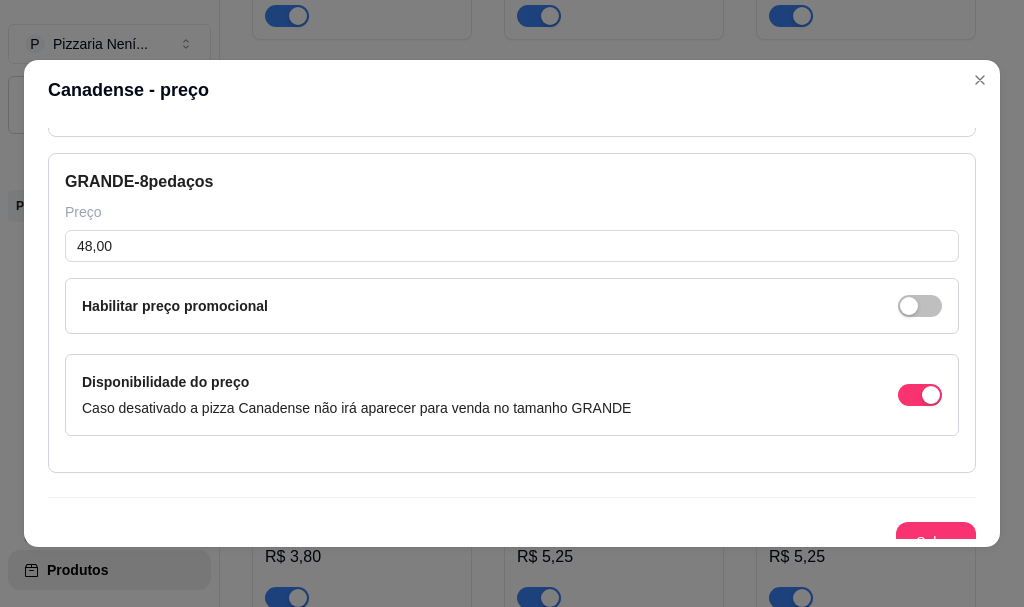 click on "Salvar" at bounding box center (936, 542) 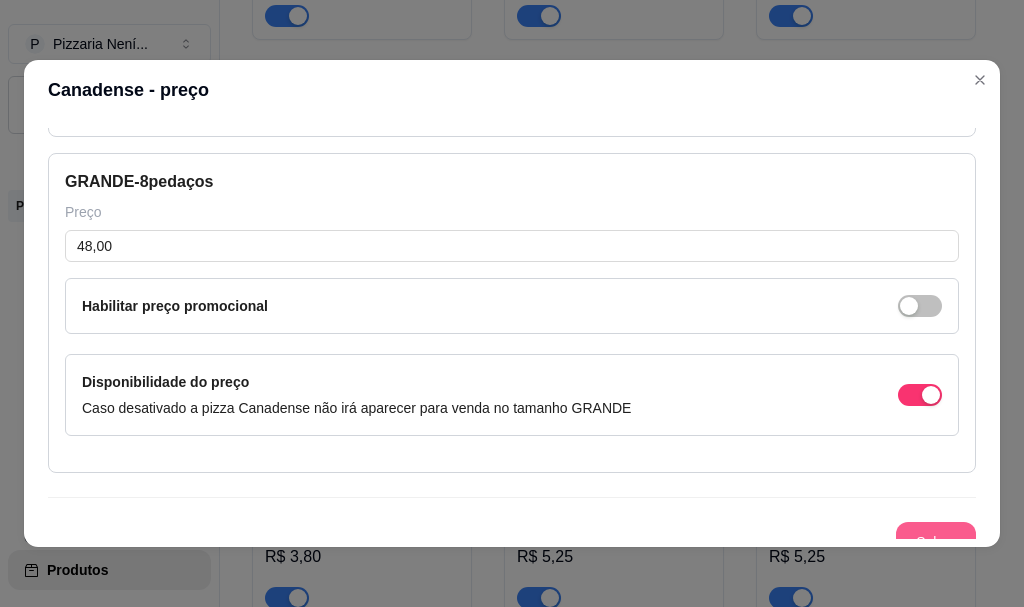 click on "Salvar" at bounding box center [936, 542] 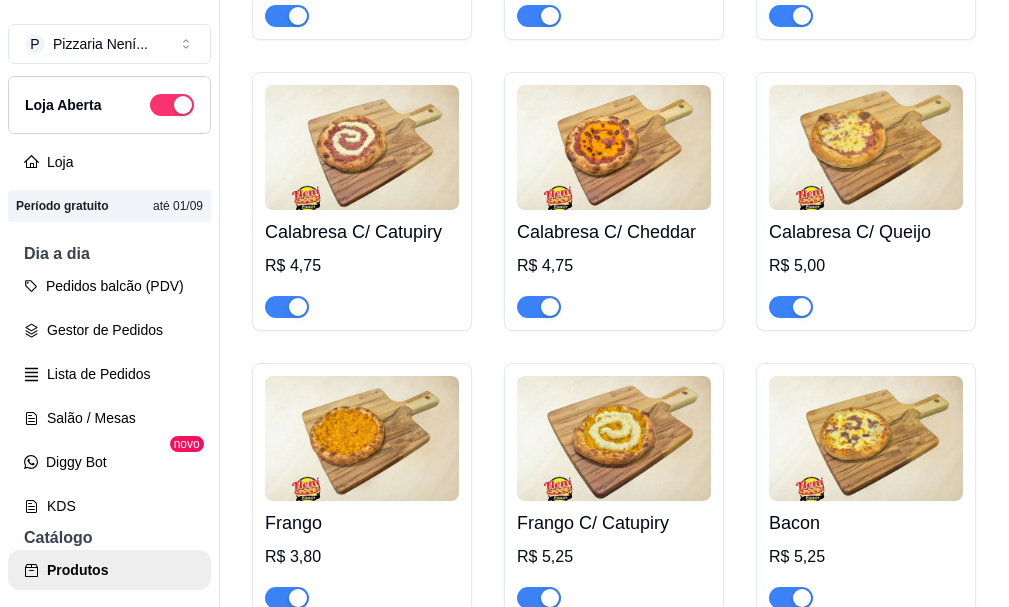 click on "R$ 0,00" at bounding box center [686, -1458] 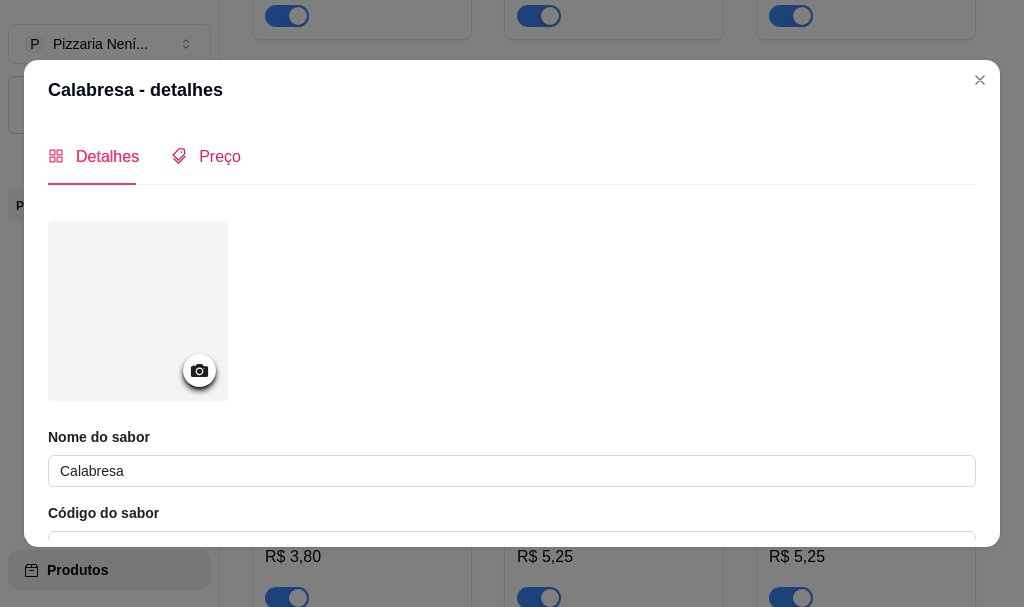 click on "Preço" at bounding box center [220, 156] 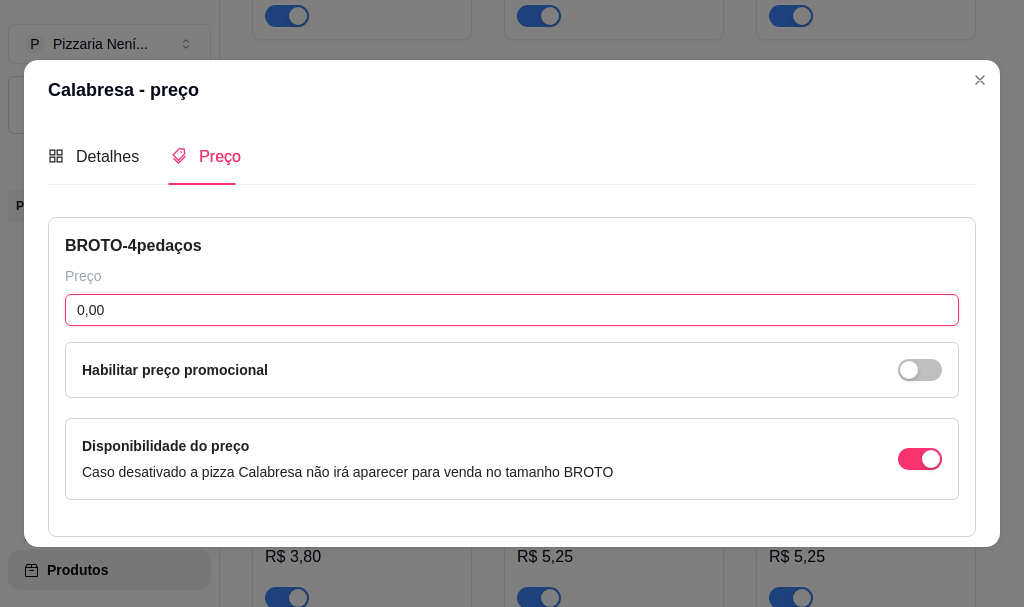 click on "0,00" at bounding box center [512, 310] 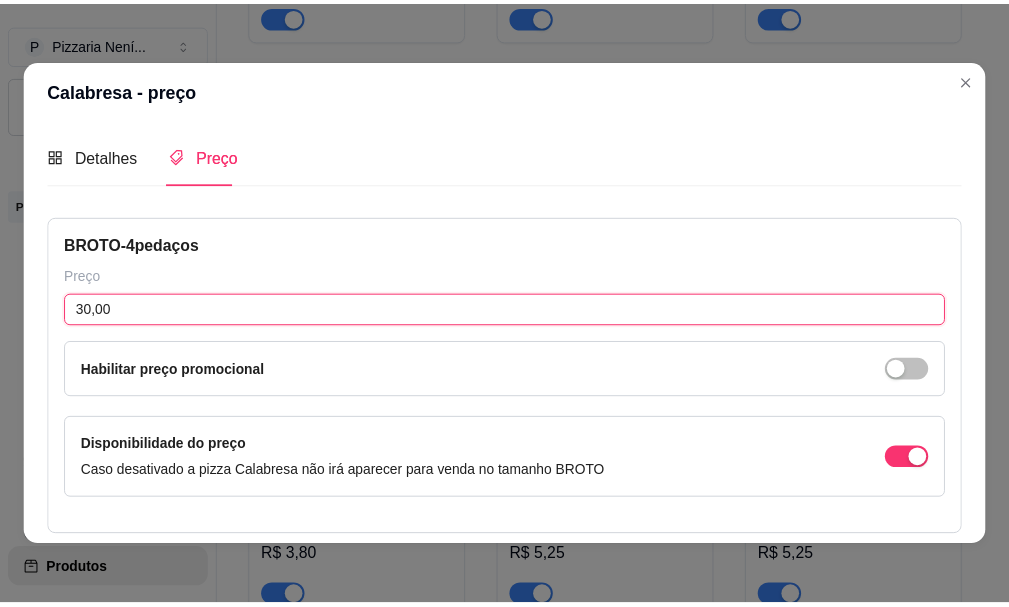 scroll, scrollTop: 400, scrollLeft: 0, axis: vertical 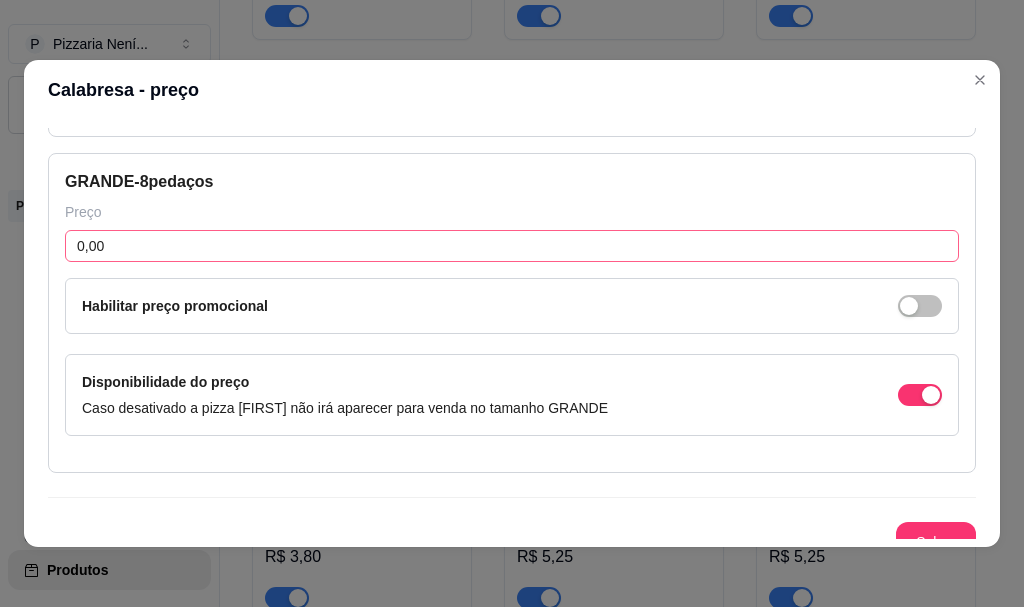 type on "30,00" 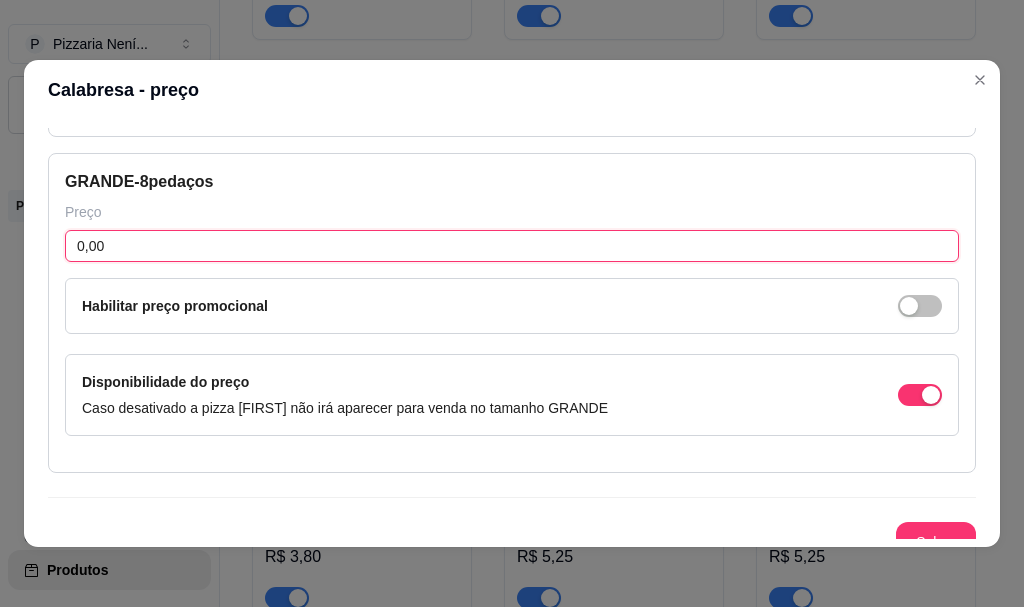 click on "0,00" at bounding box center (512, 246) 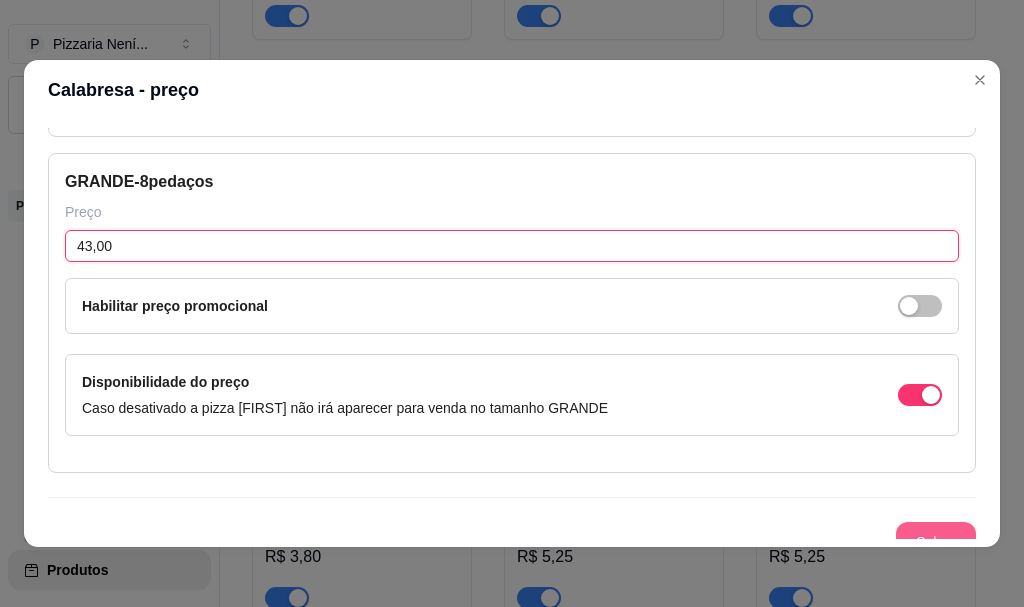 type on "43,00" 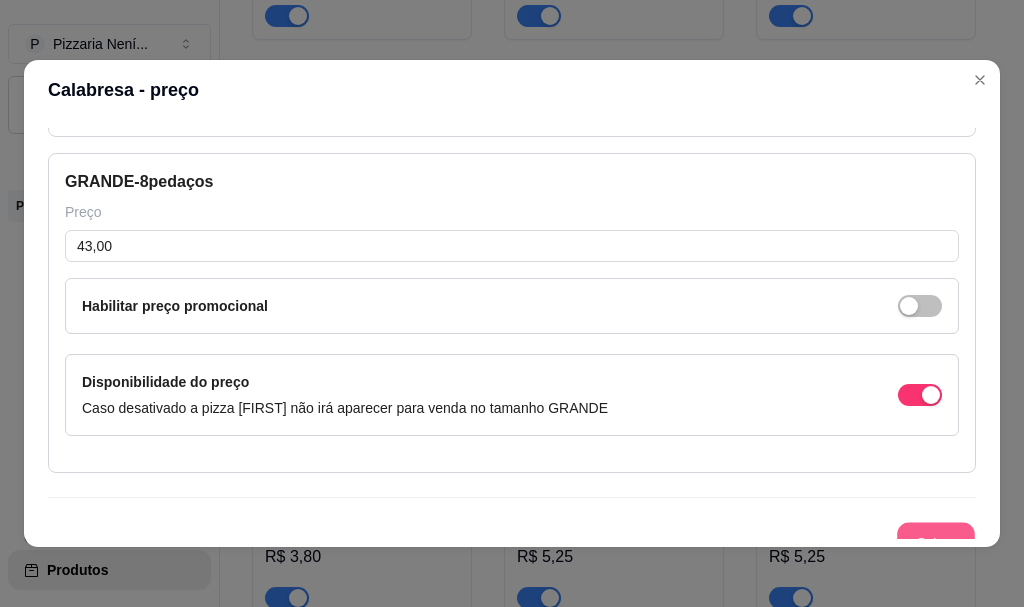 click on "Salvar" at bounding box center [936, 542] 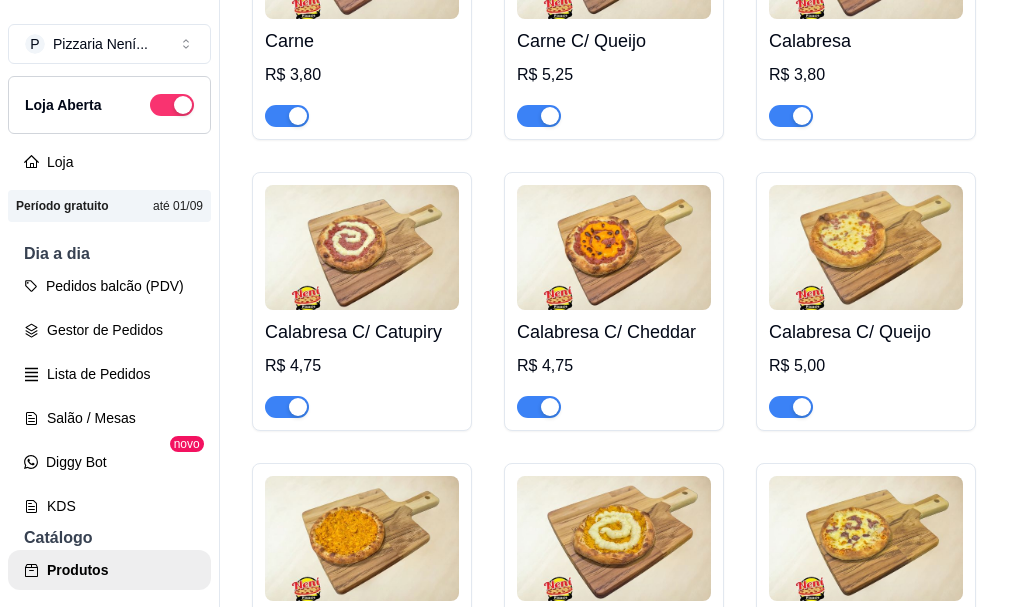 scroll, scrollTop: 5700, scrollLeft: 0, axis: vertical 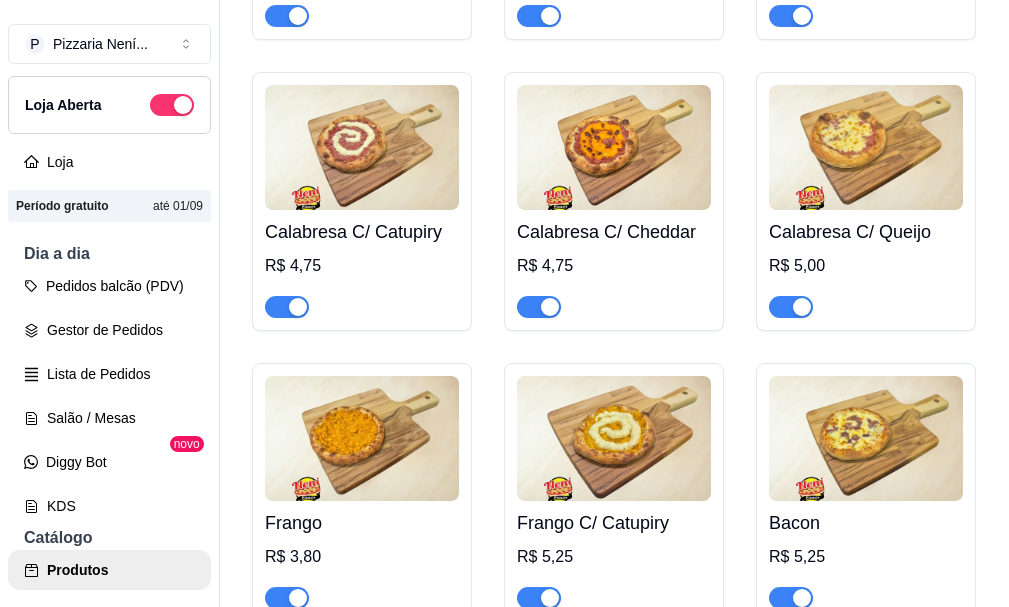 click on "R$ 34,00" at bounding box center [430, -1458] 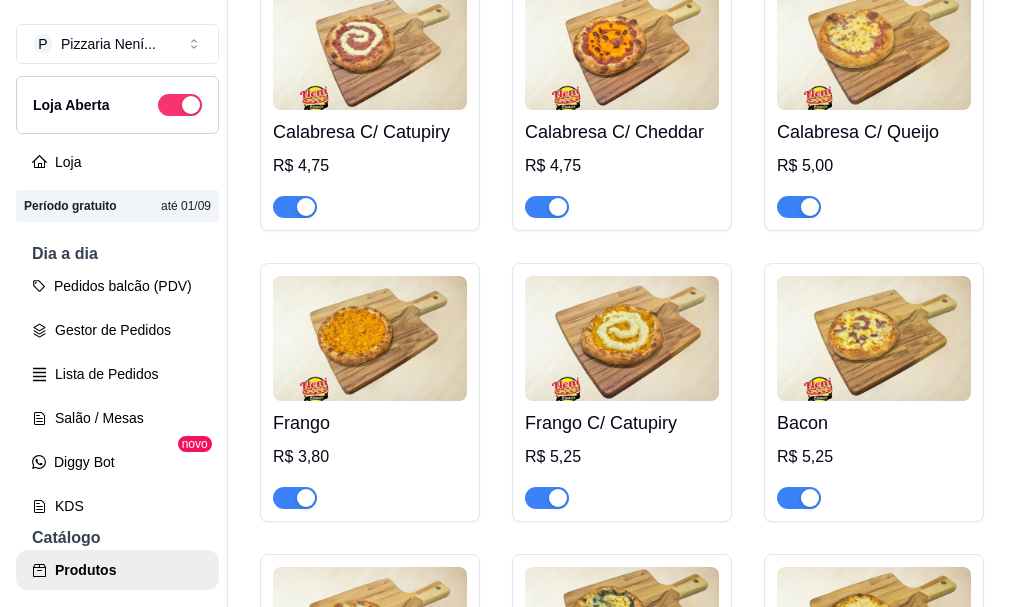 scroll, scrollTop: 6000, scrollLeft: 0, axis: vertical 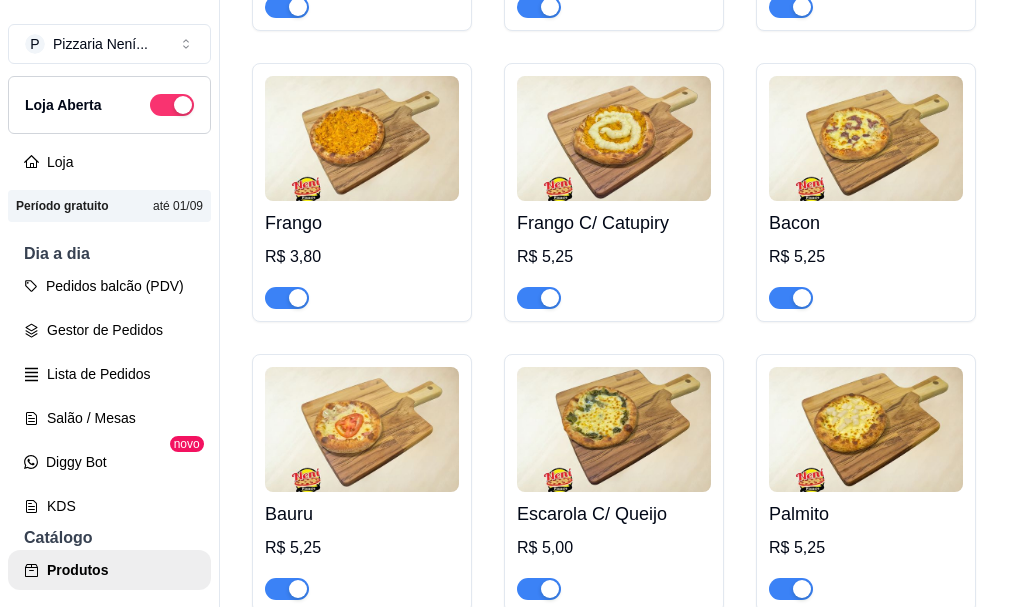 click on "R$ 0,00" at bounding box center (938, -1738) 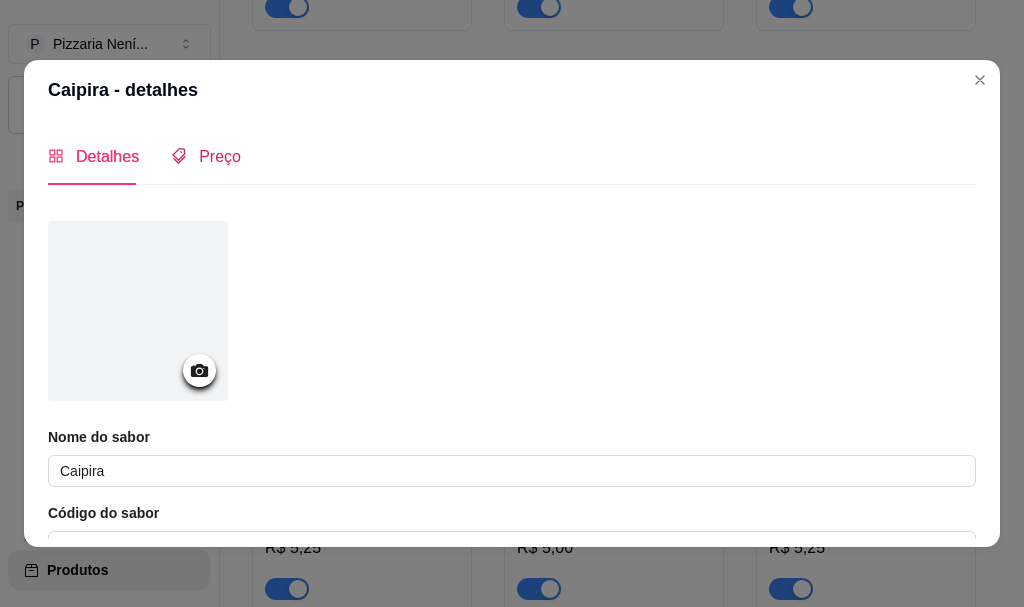 click on "Preço" at bounding box center [220, 156] 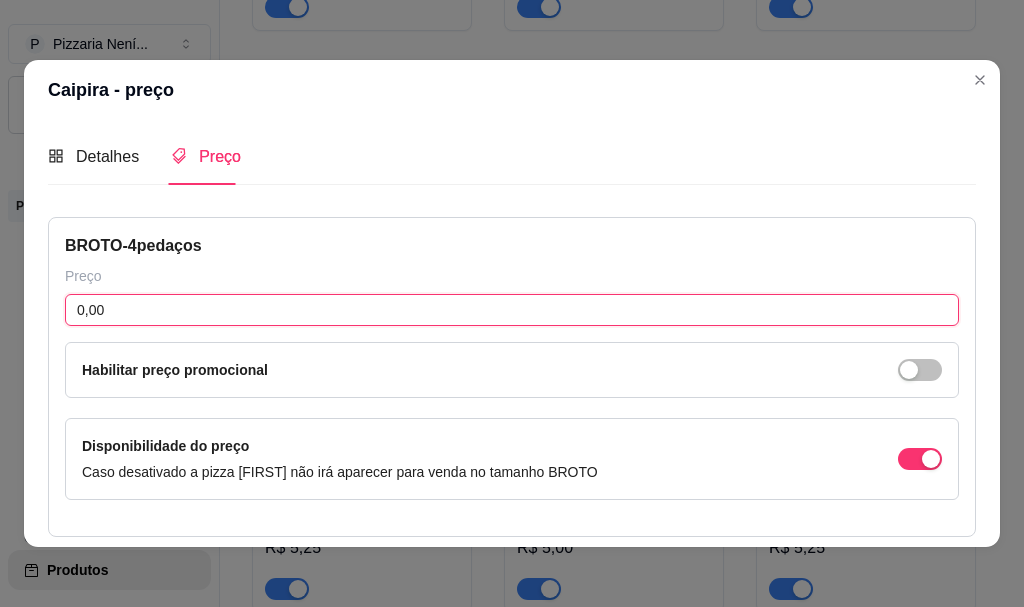 click on "0,00" at bounding box center [512, 310] 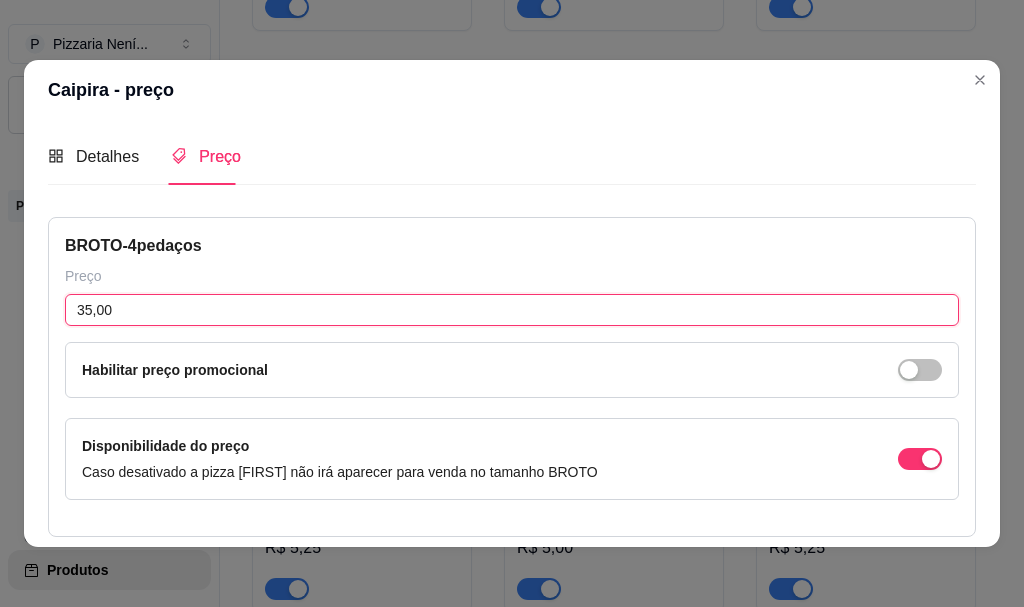 scroll, scrollTop: 300, scrollLeft: 0, axis: vertical 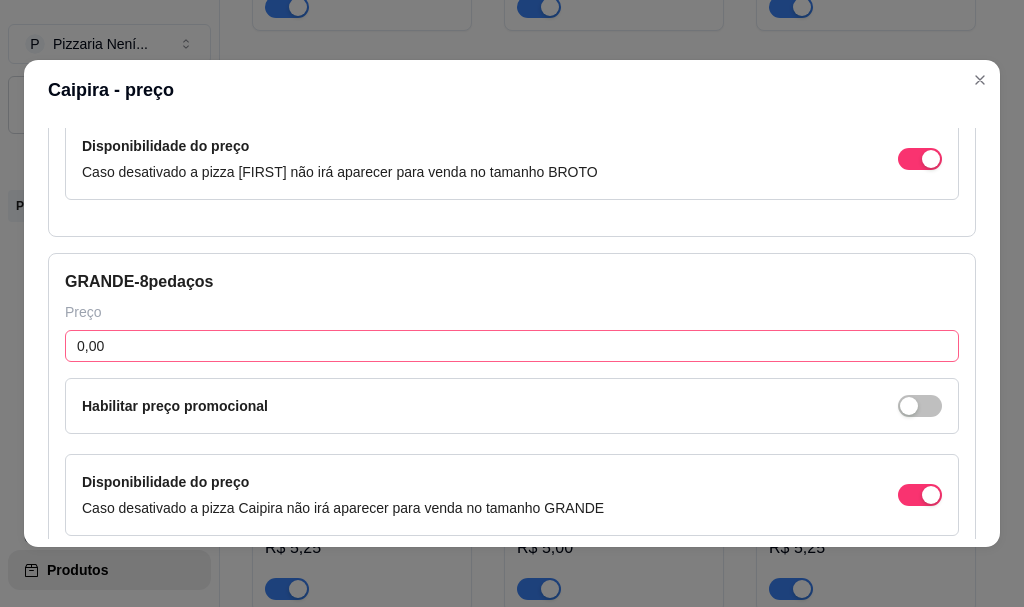 type on "35,00" 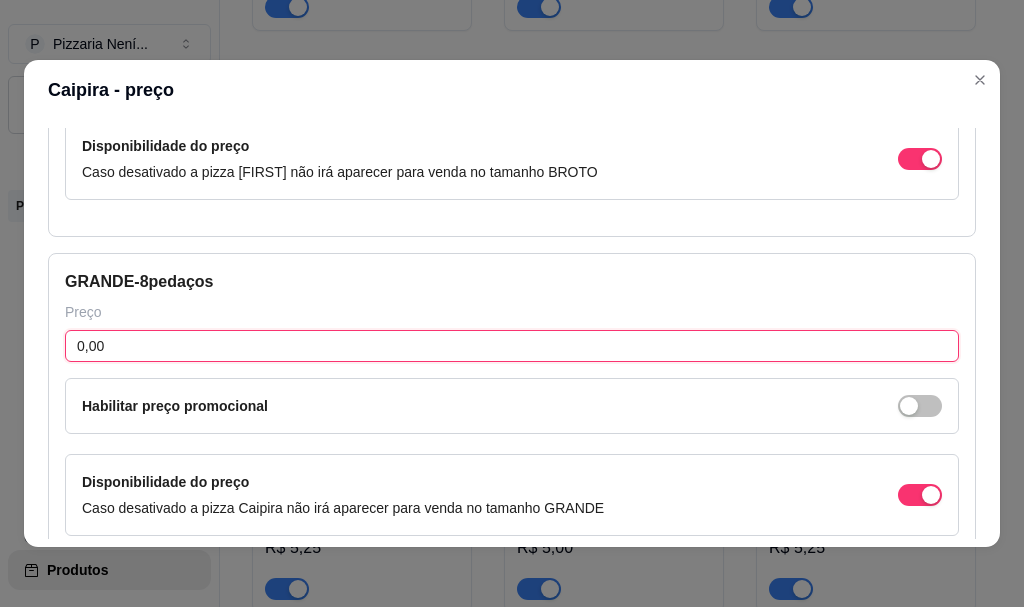 drag, startPoint x: 148, startPoint y: 357, endPoint x: 148, endPoint y: 345, distance: 12 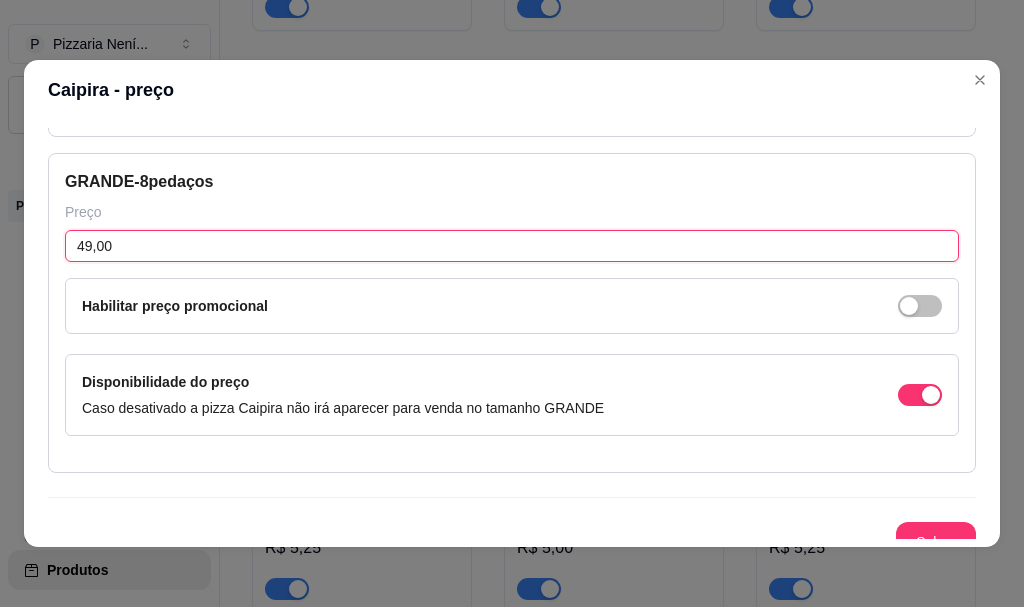 scroll, scrollTop: 423, scrollLeft: 0, axis: vertical 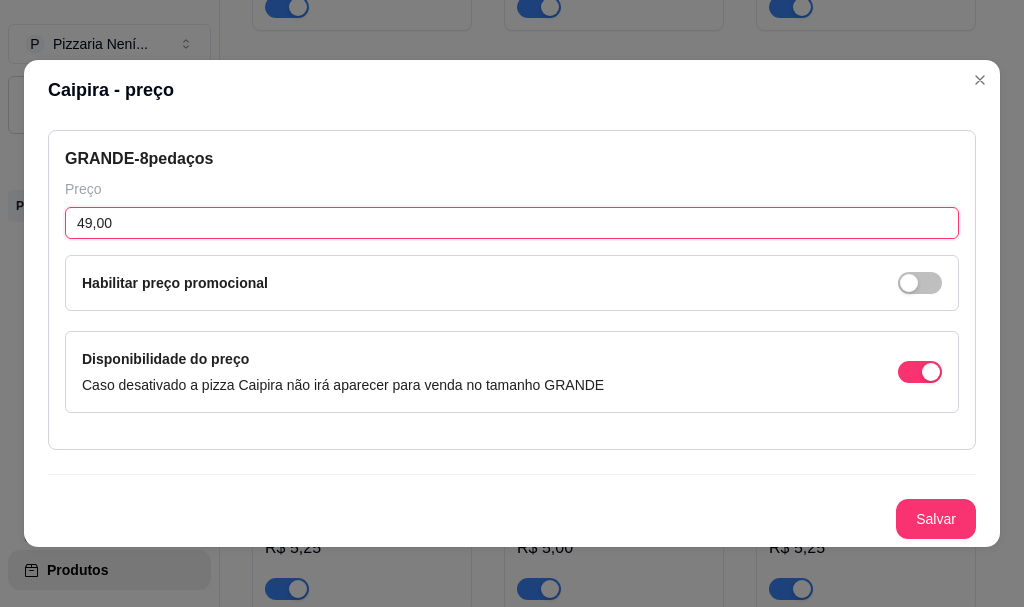 type on "49,00" 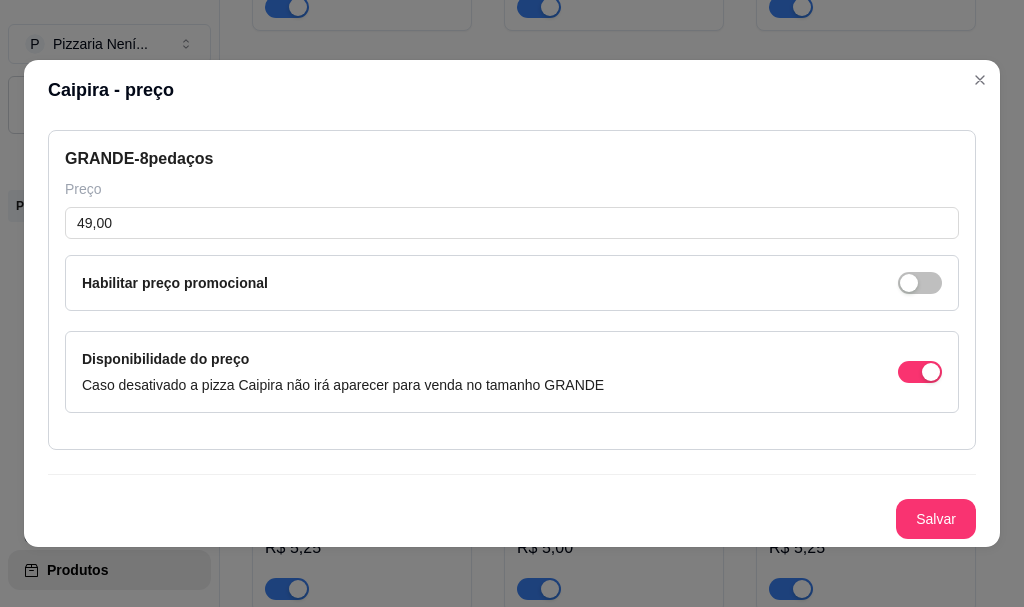 click on "Salvar" at bounding box center (936, 519) 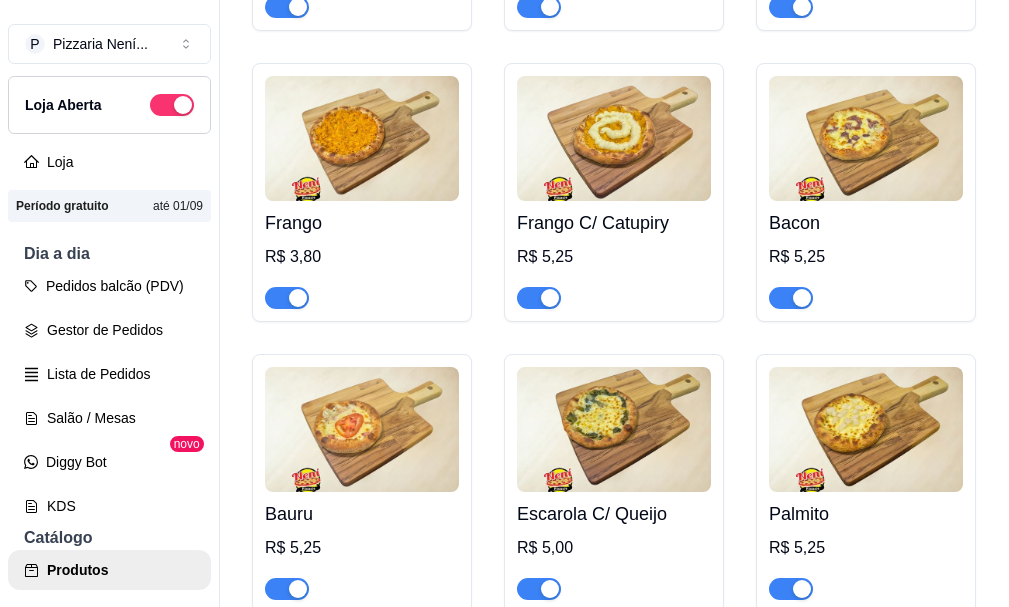 click on "R$ 0,00" at bounding box center (434, -1487) 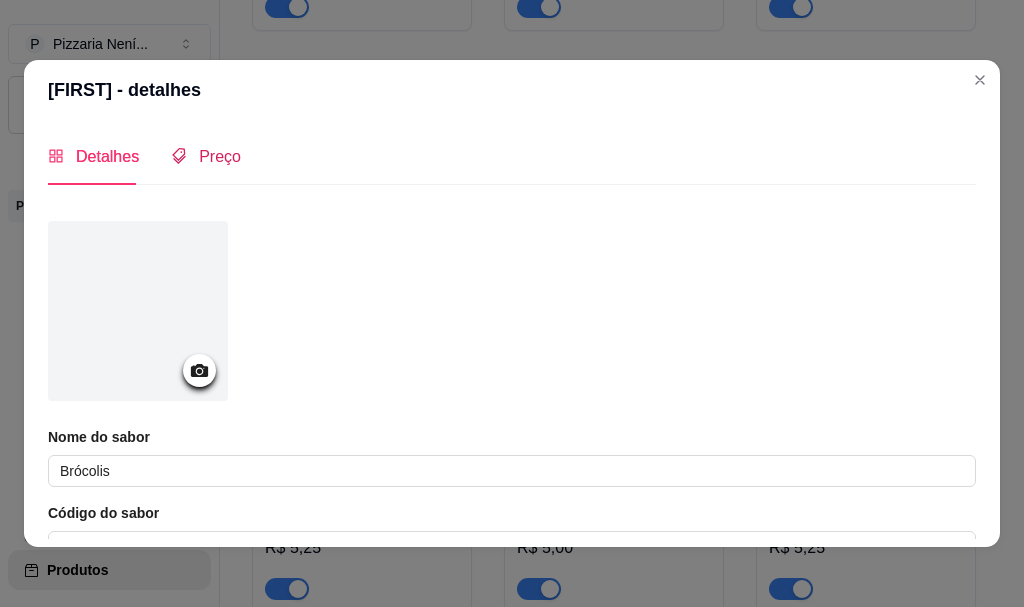 click on "Preço" at bounding box center [220, 156] 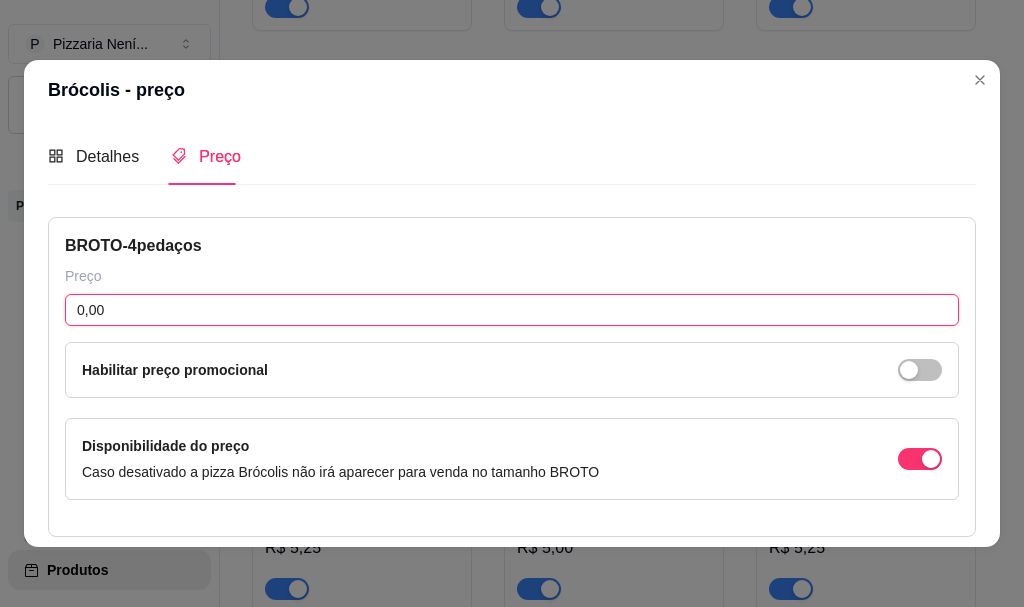 click on "0,00" at bounding box center [512, 310] 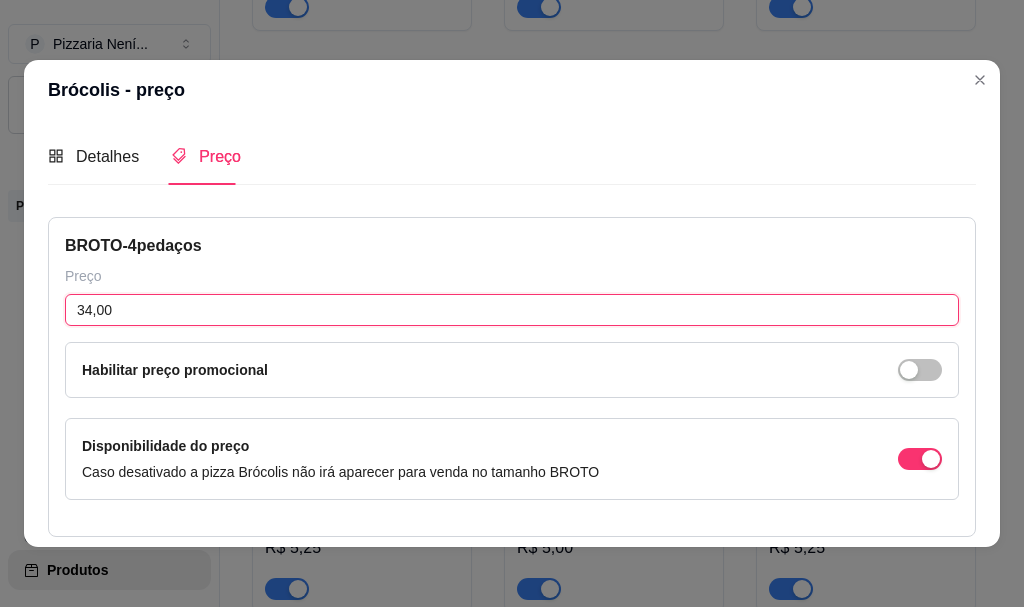 scroll, scrollTop: 300, scrollLeft: 0, axis: vertical 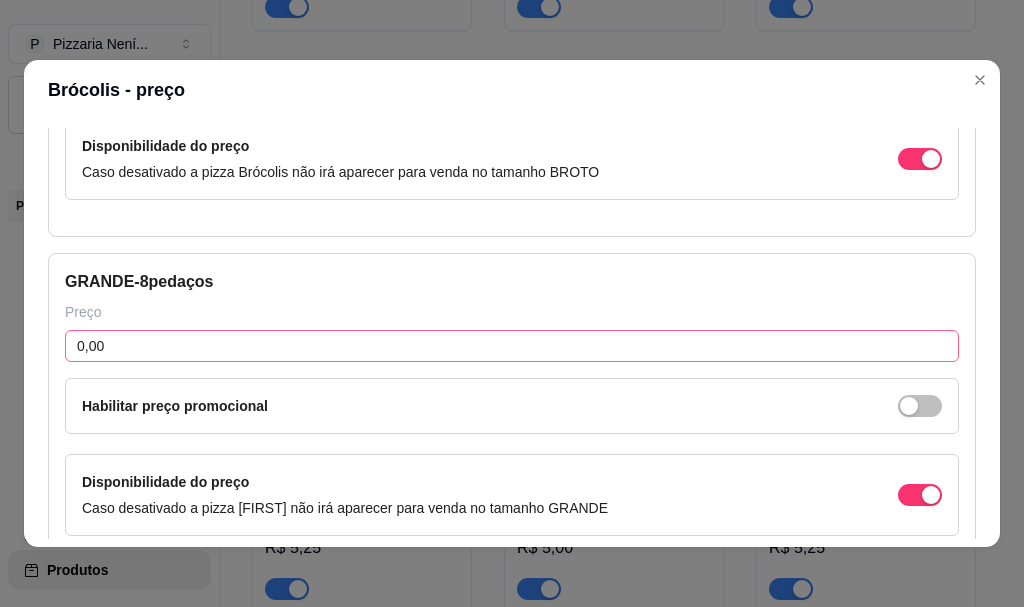 type on "34,00" 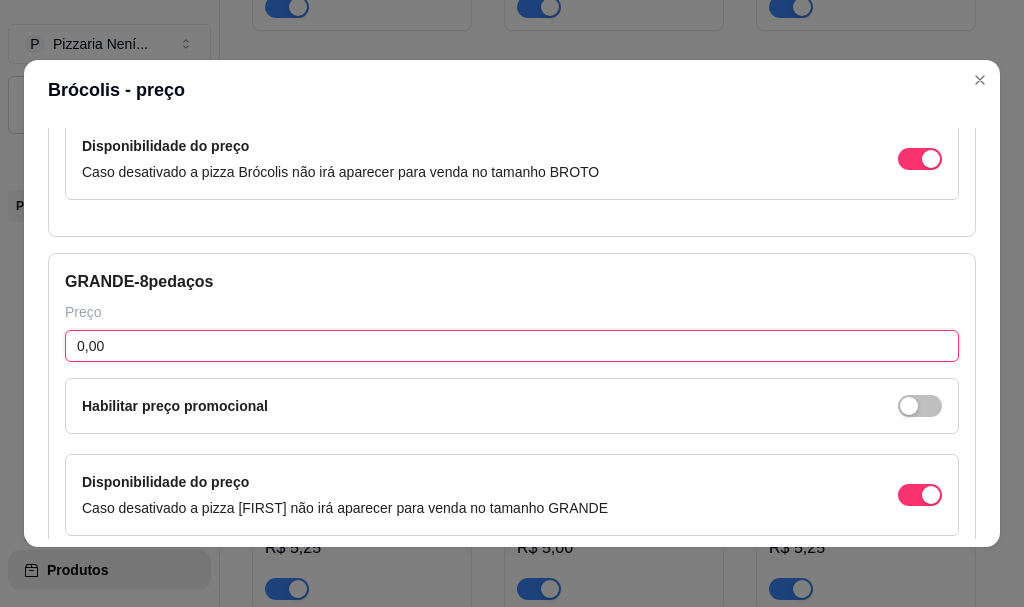 click on "0,00" at bounding box center [512, 346] 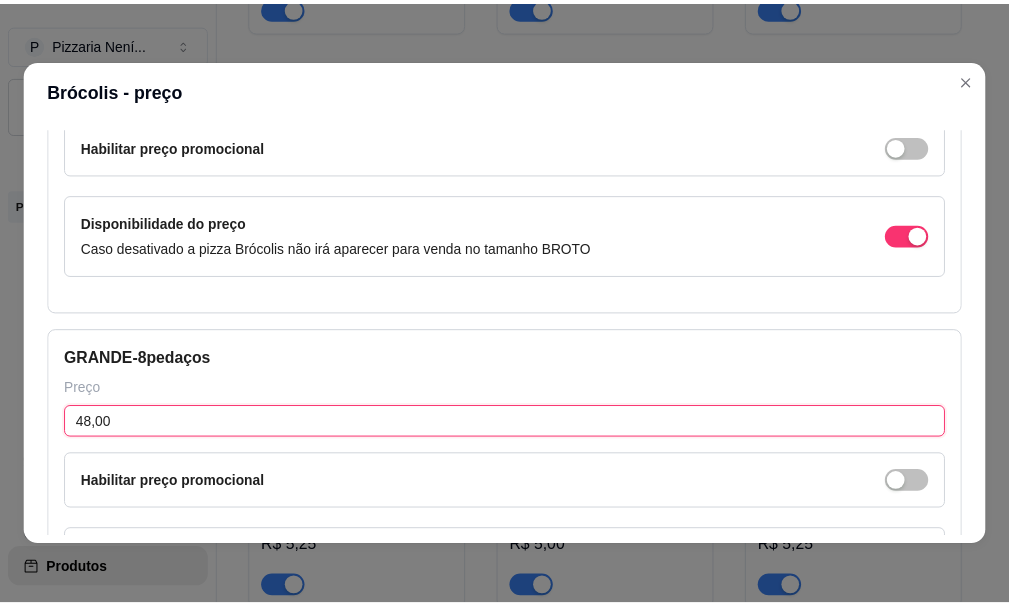 scroll, scrollTop: 423, scrollLeft: 0, axis: vertical 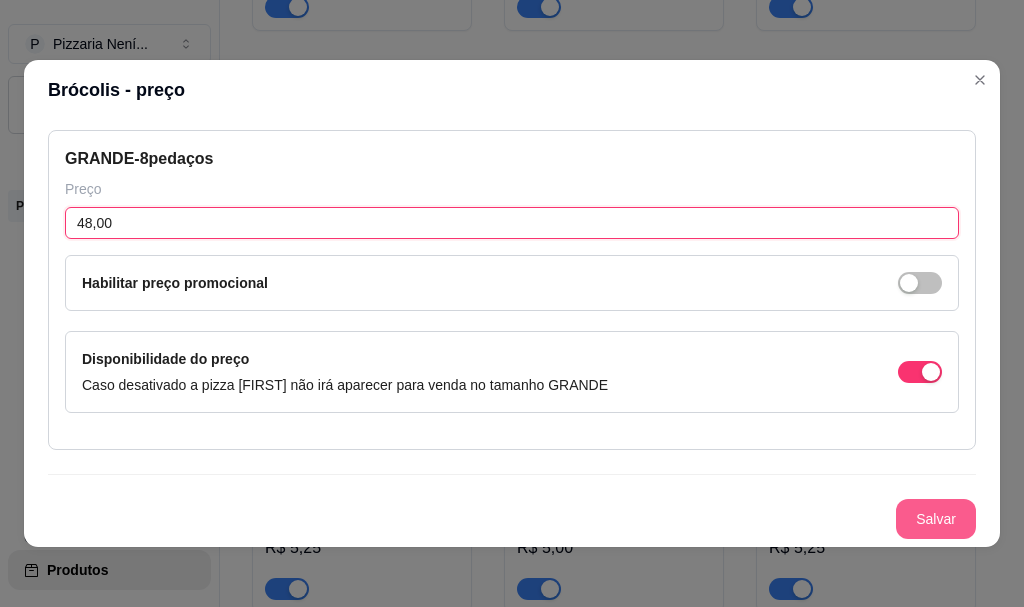 type on "48,00" 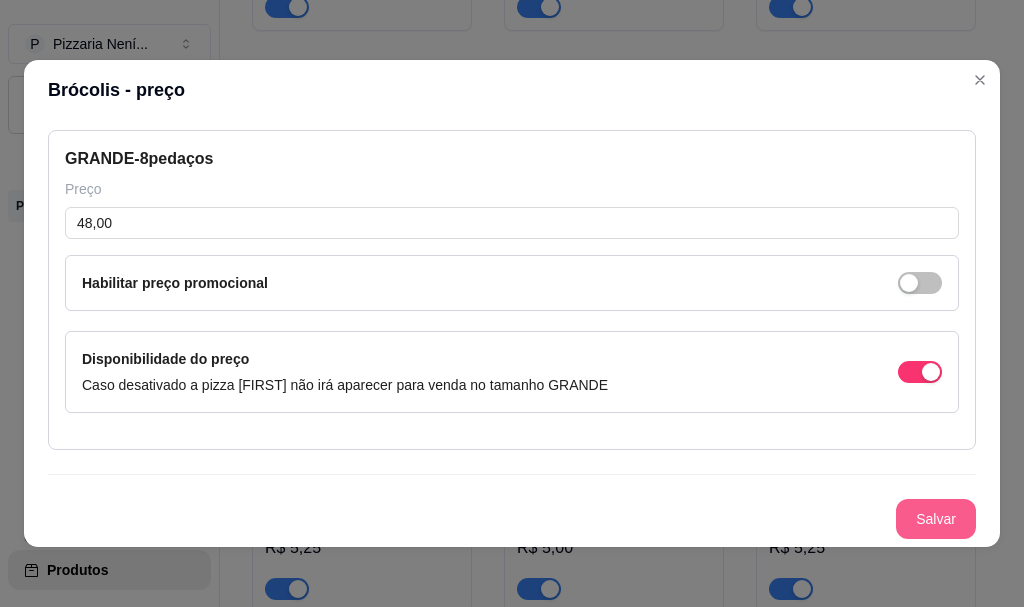 click on "Salvar" at bounding box center (936, 519) 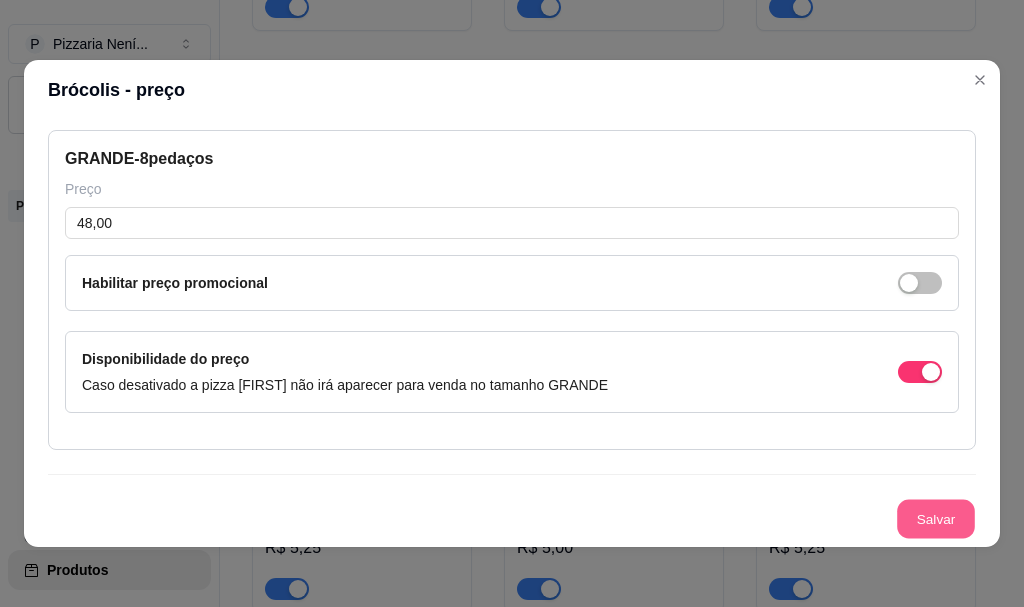 click on "Salvar" at bounding box center (936, 519) 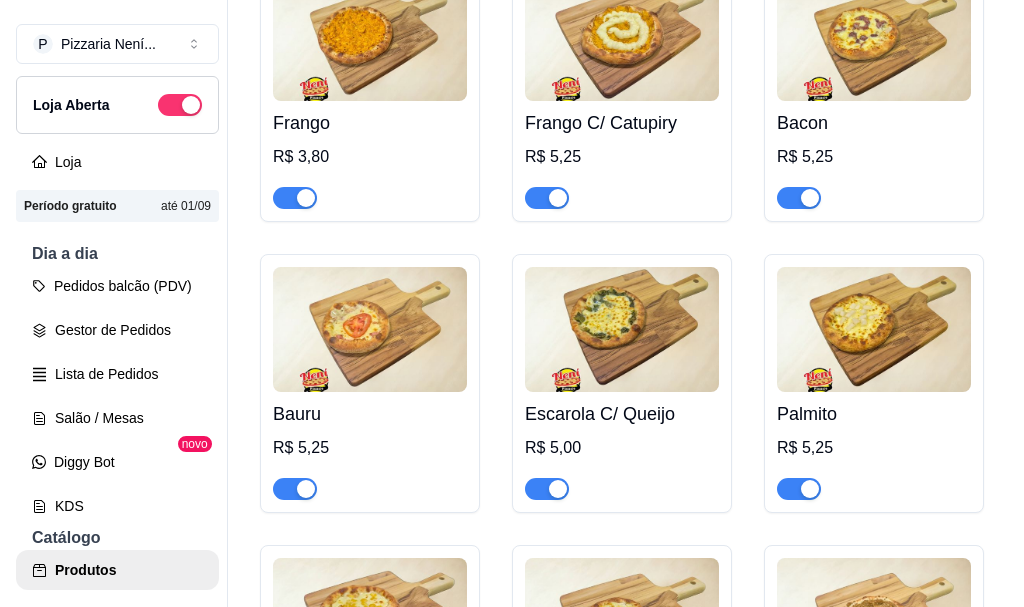 scroll, scrollTop: 6300, scrollLeft: 0, axis: vertical 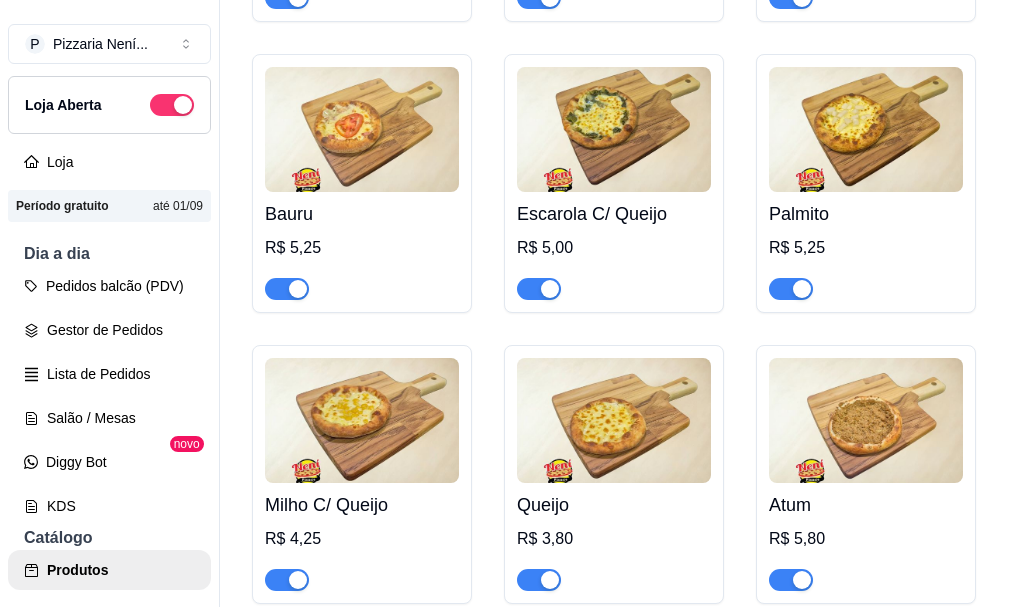 click on "R$ 0,00" at bounding box center (686, -1787) 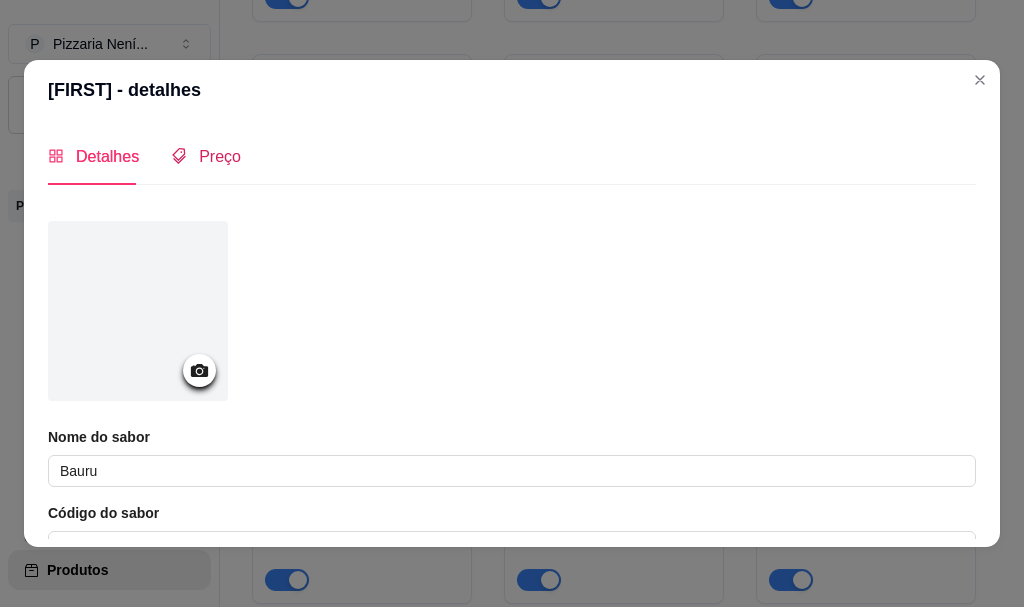 click on "Preço" at bounding box center [220, 156] 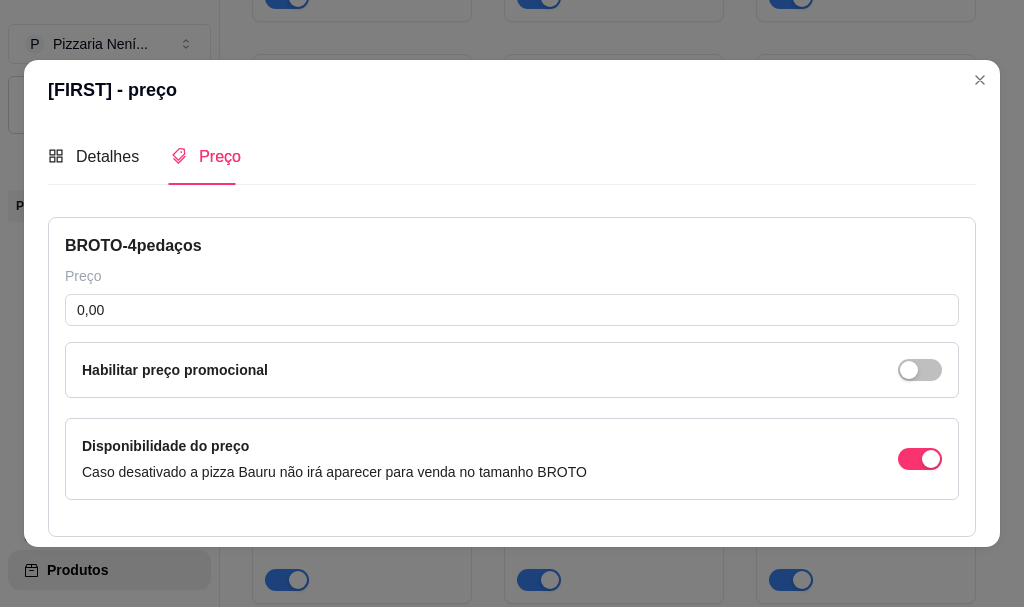 click on "BROTO  -  4  pedaços Preço 0,00 Habilitar preço promocional Disponibilidade do preço Caso desativado a pizza Bauru não irá aparecer para venda no tamanho BROTO" at bounding box center (512, 377) 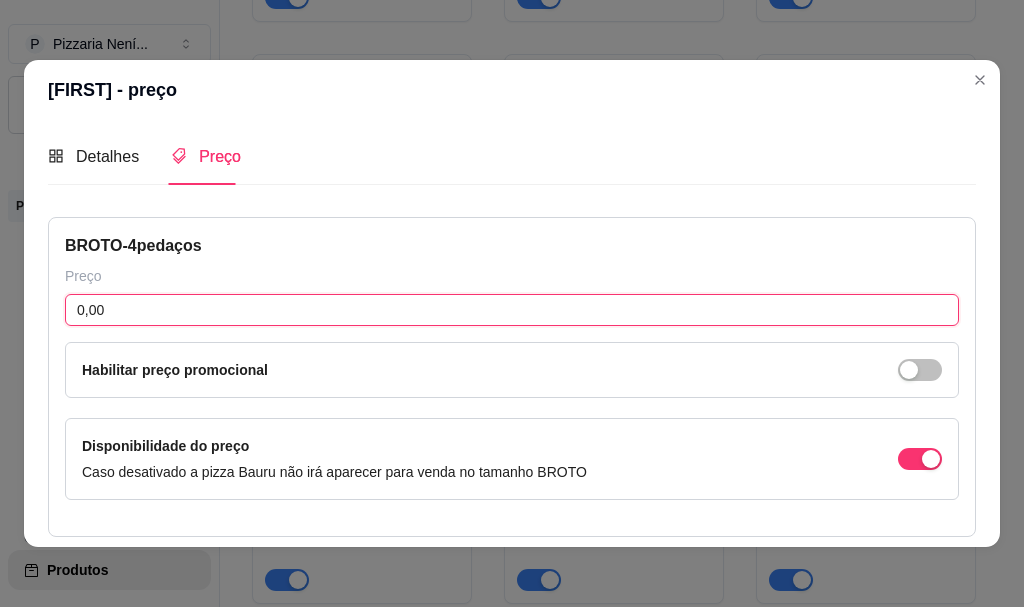 click on "0,00" at bounding box center [512, 310] 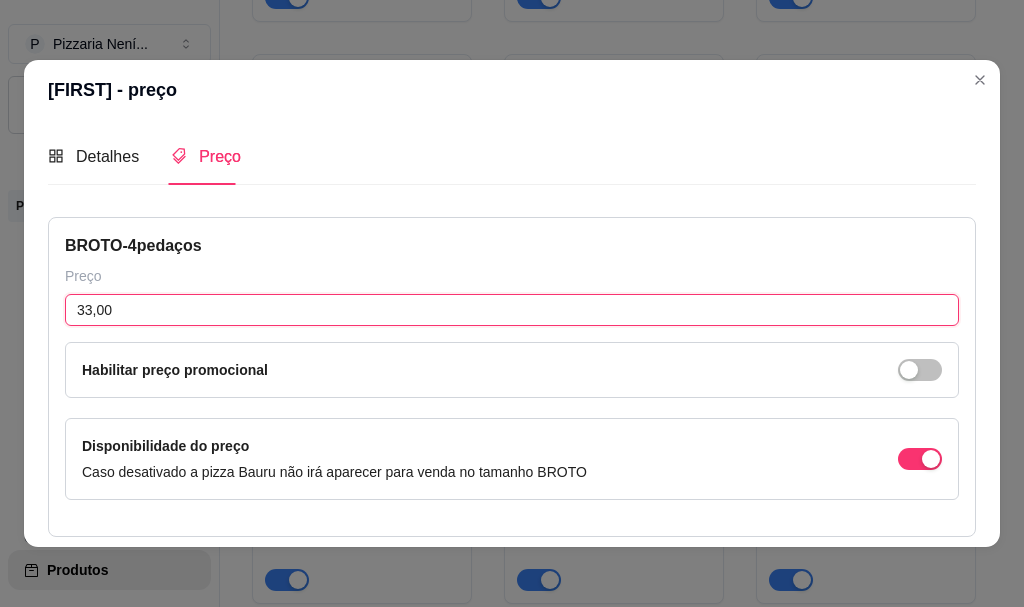scroll, scrollTop: 400, scrollLeft: 0, axis: vertical 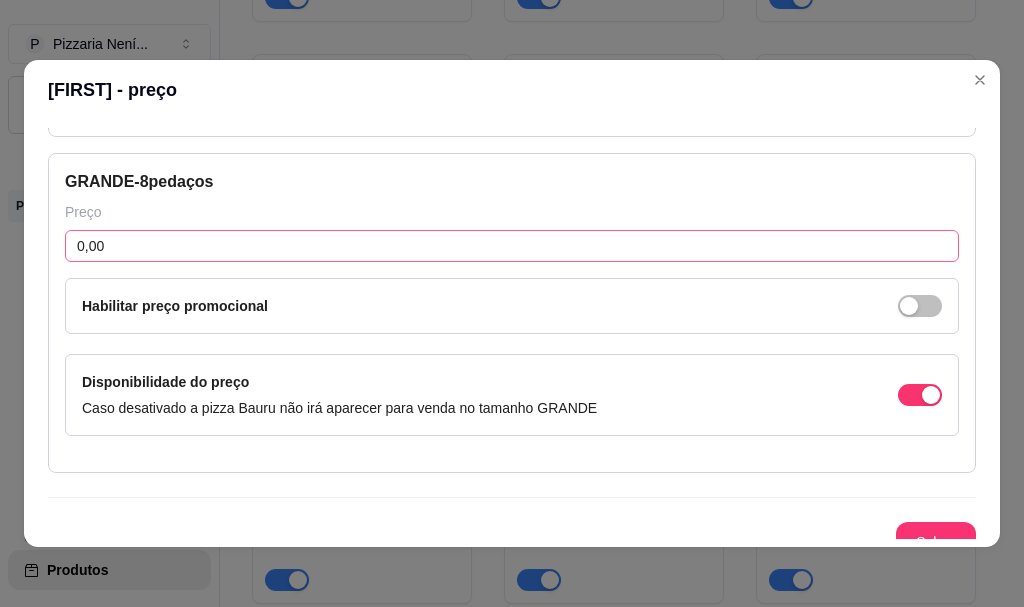 type on "33,00" 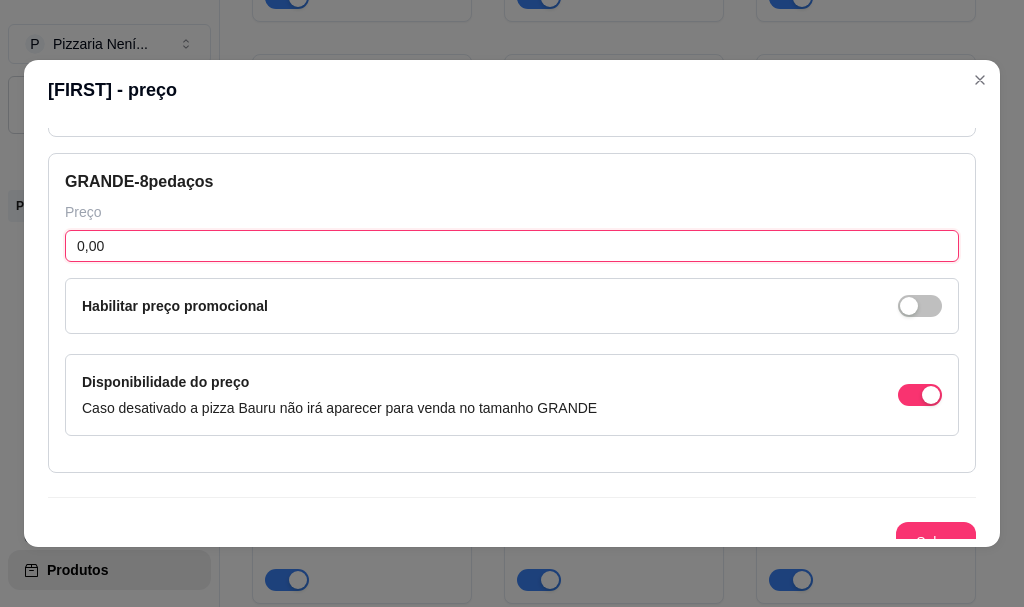 click on "0,00" at bounding box center (512, 246) 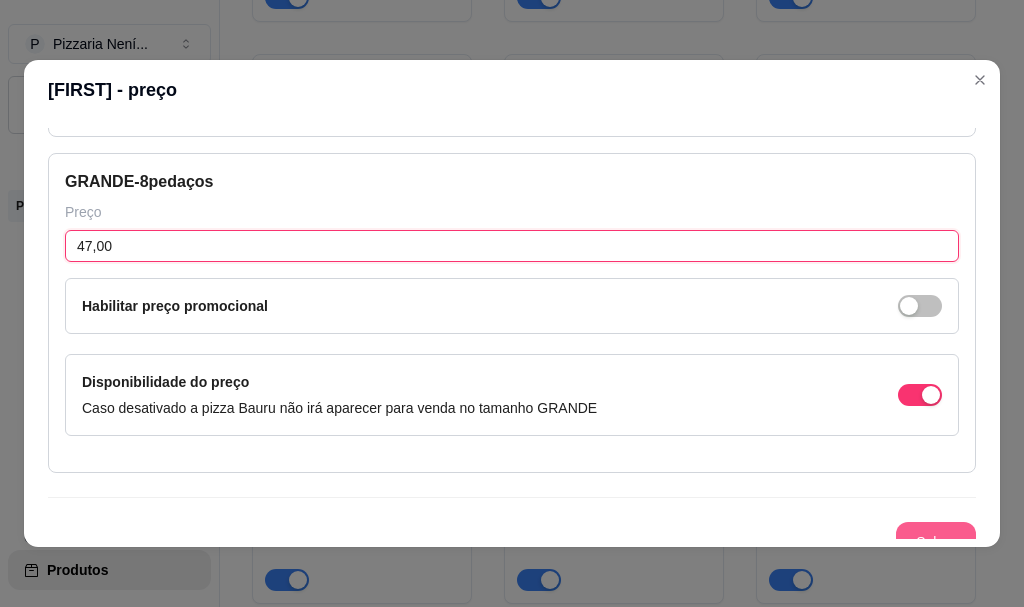scroll, scrollTop: 423, scrollLeft: 0, axis: vertical 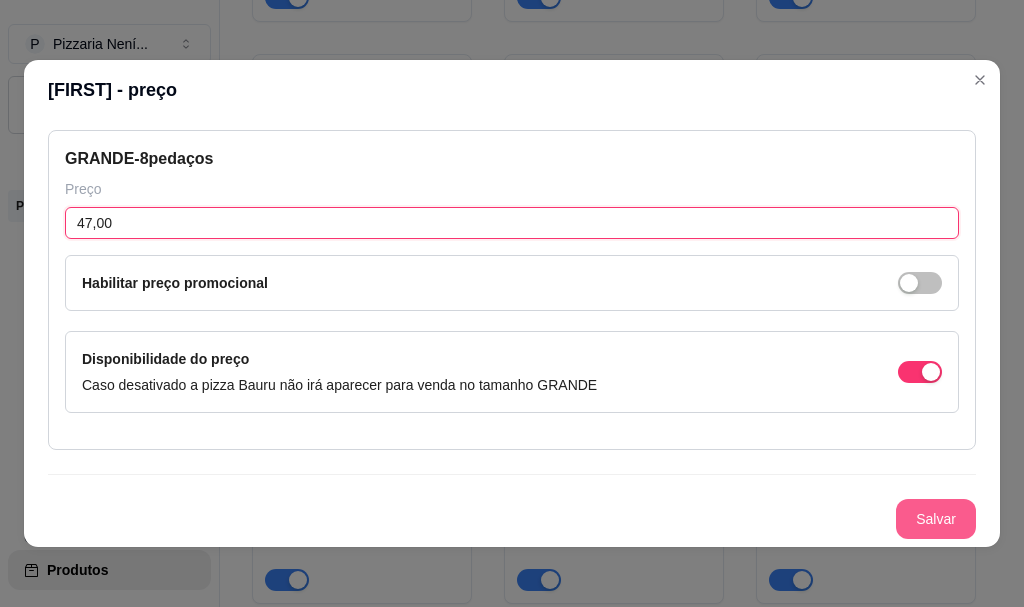 type on "47,00" 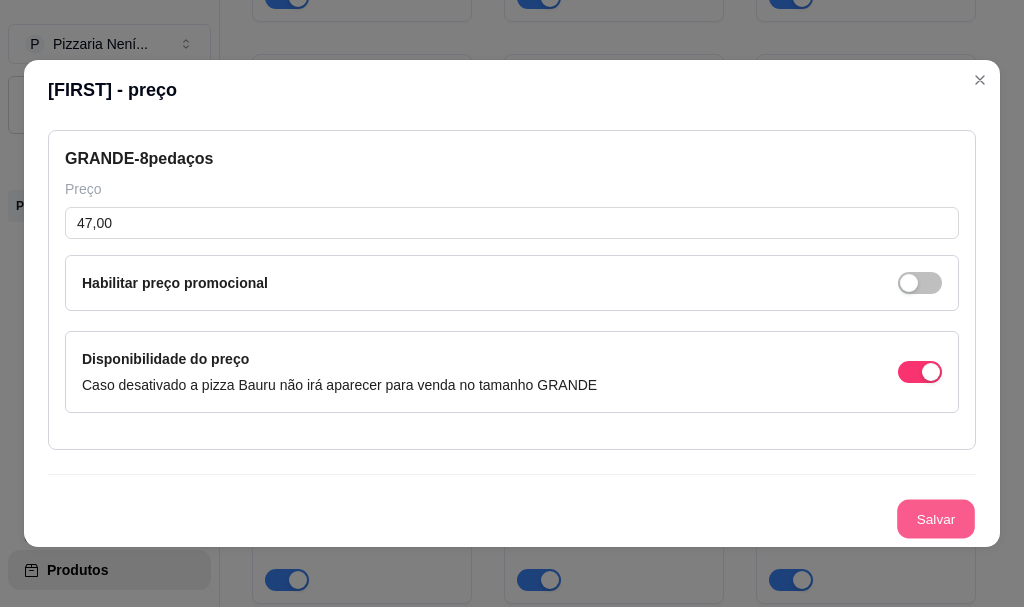 click on "Salvar" at bounding box center [936, 519] 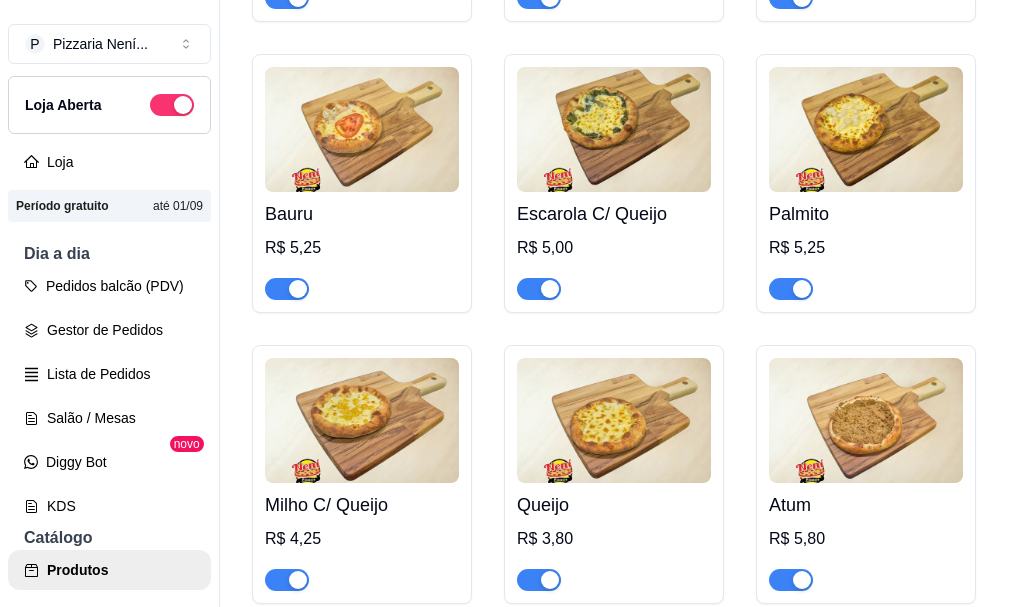 click on "R$ 0,00" at bounding box center (938, -1787) 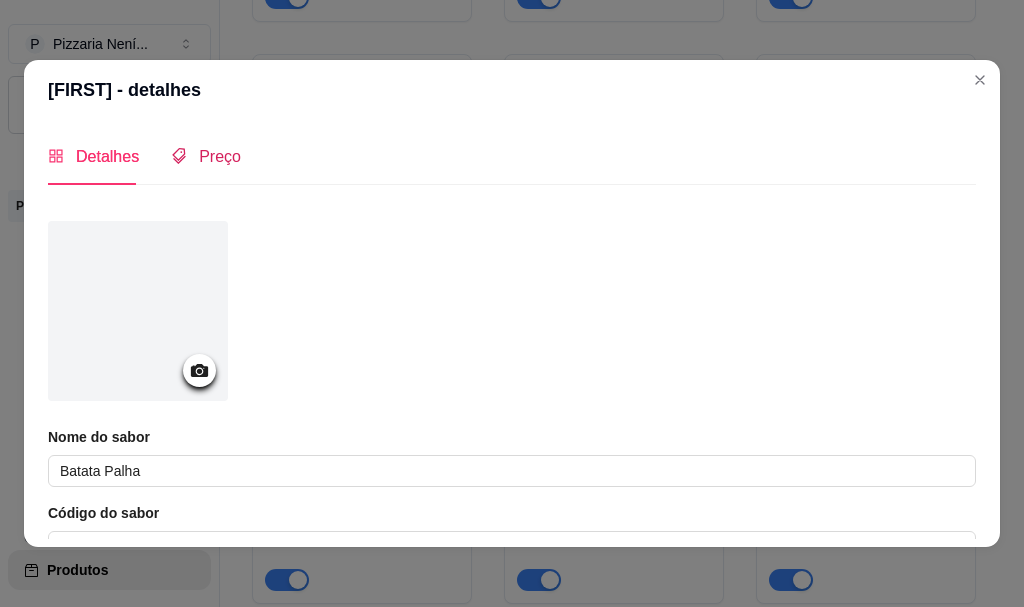 click on "Preço" at bounding box center [220, 156] 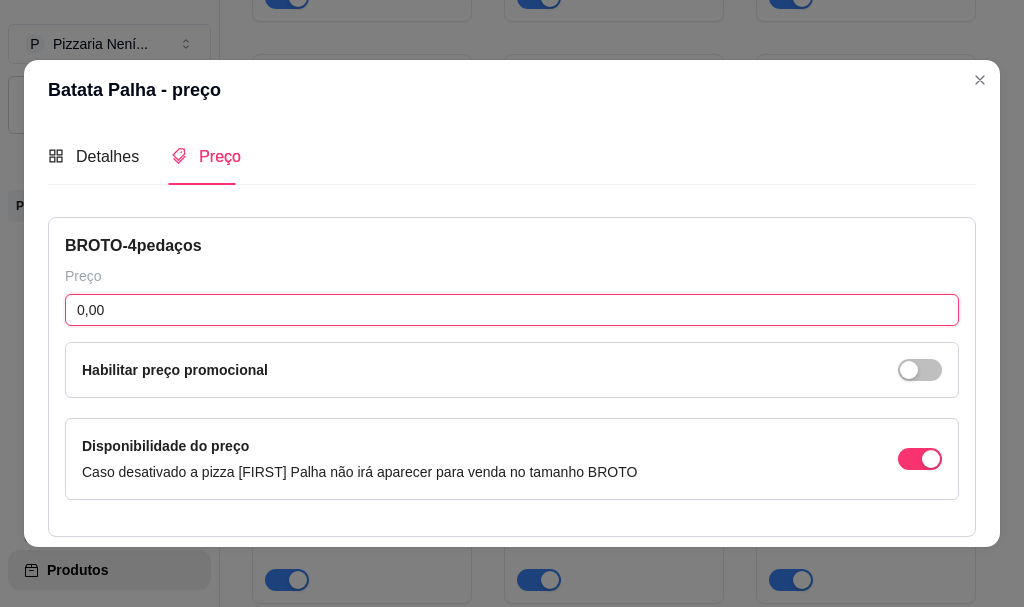 click on "0,00" at bounding box center [512, 310] 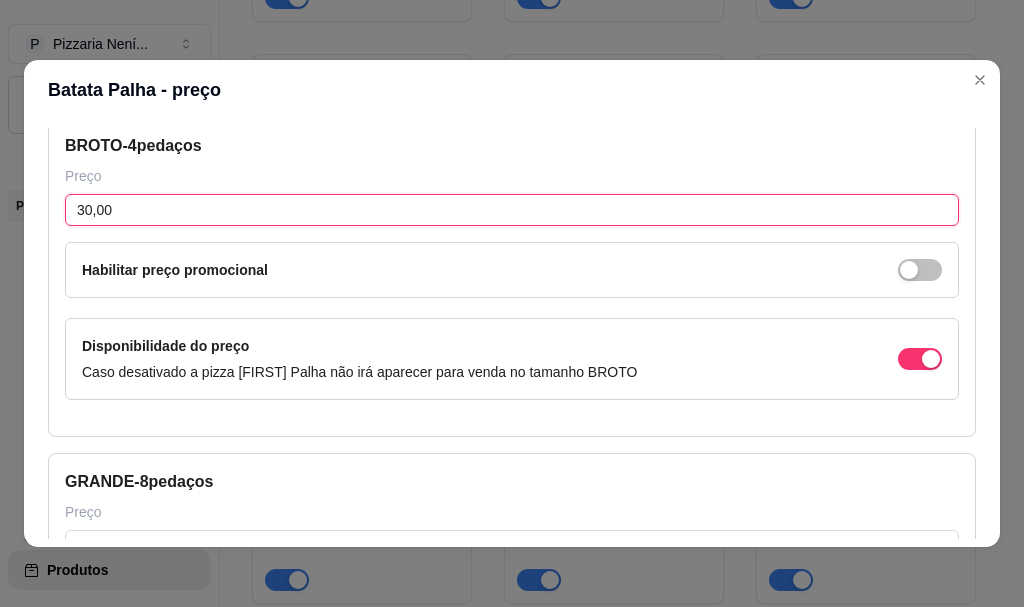 scroll, scrollTop: 400, scrollLeft: 0, axis: vertical 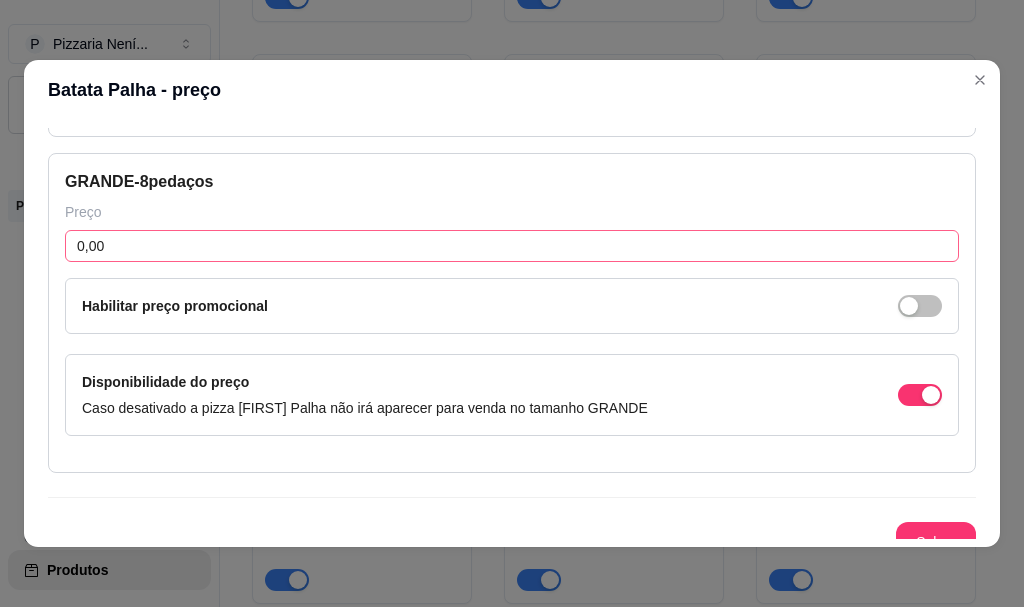 type on "30,00" 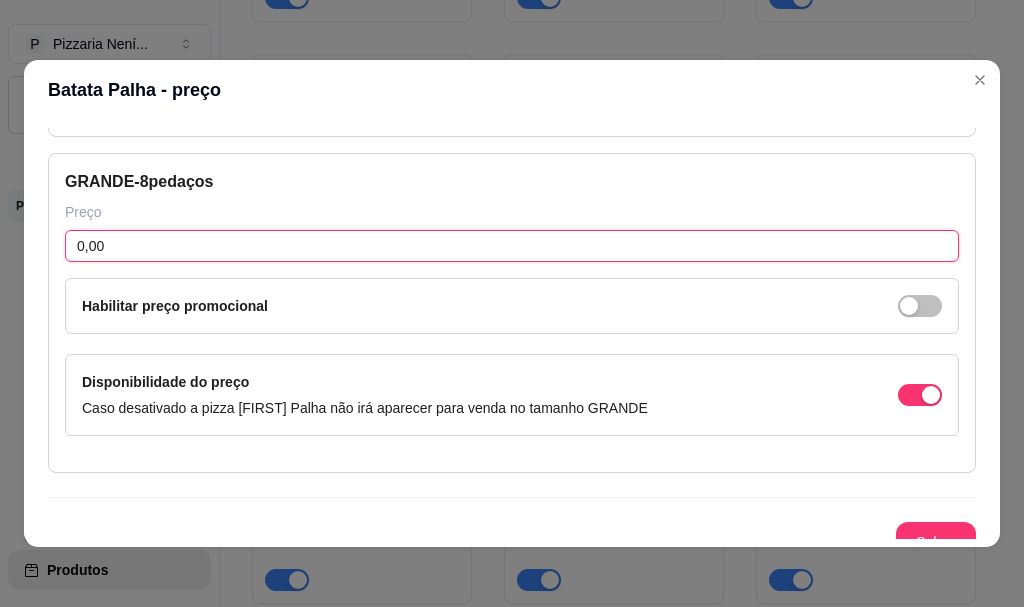 click on "0,00" at bounding box center (512, 246) 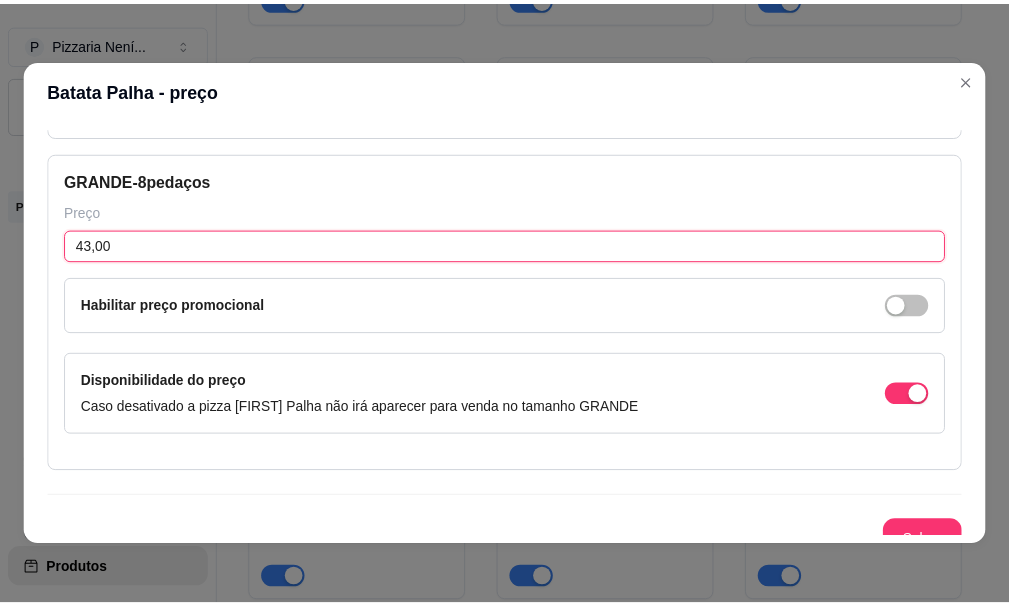scroll, scrollTop: 423, scrollLeft: 0, axis: vertical 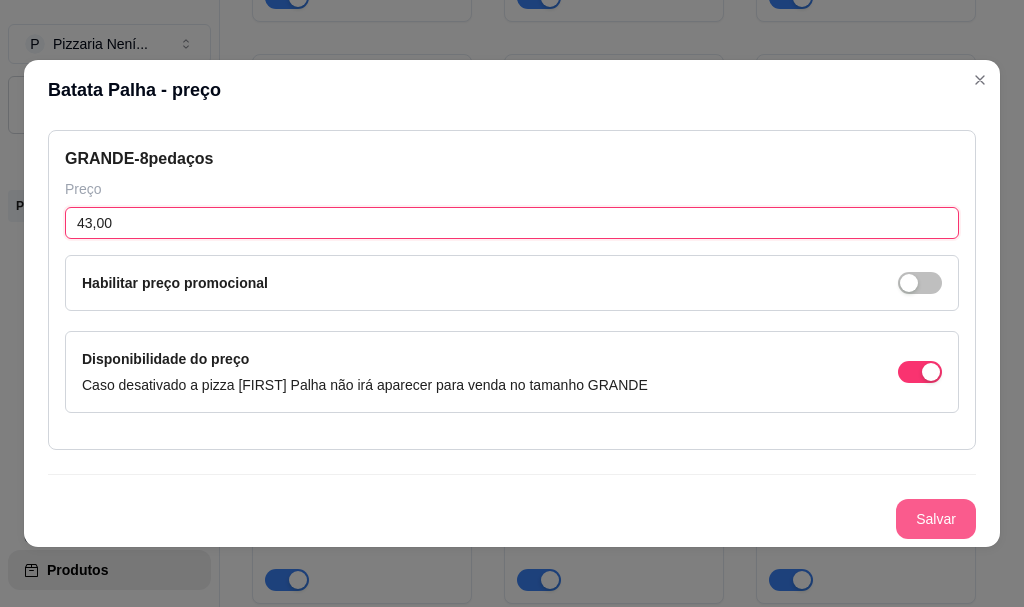 type on "43,00" 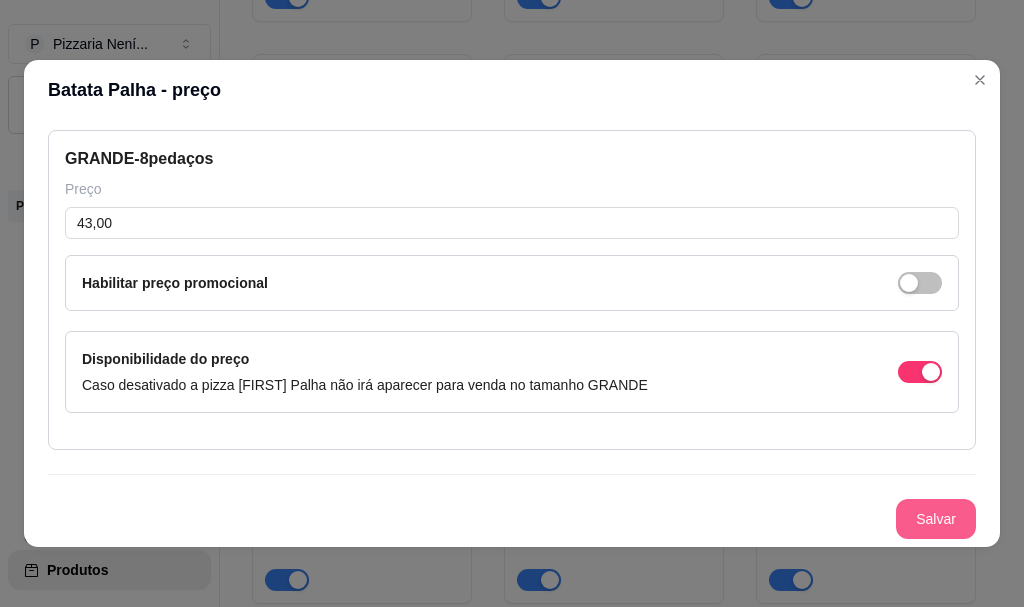 click on "Salvar" at bounding box center [936, 519] 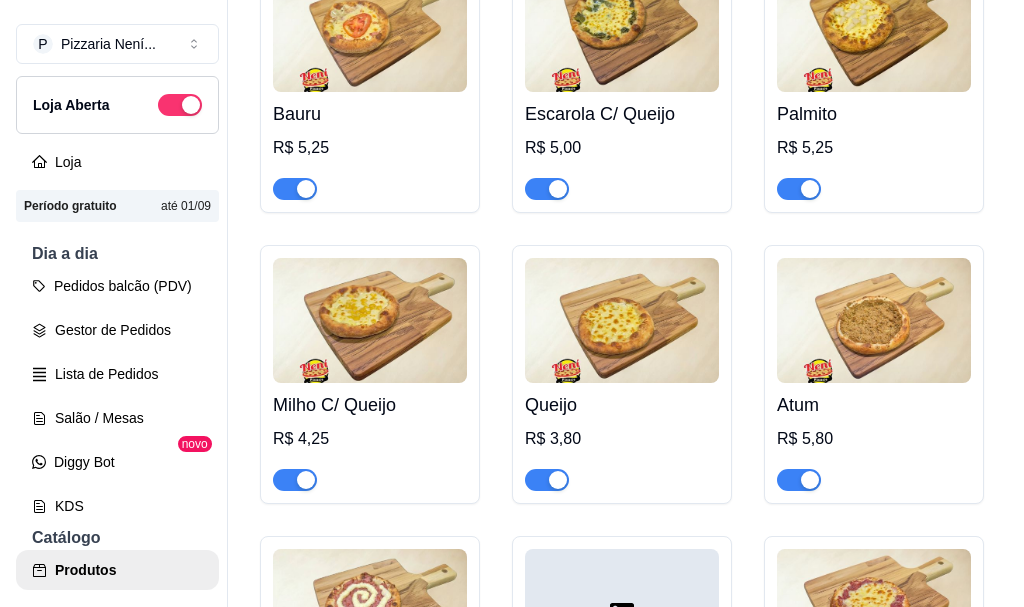 scroll, scrollTop: 6600, scrollLeft: 0, axis: vertical 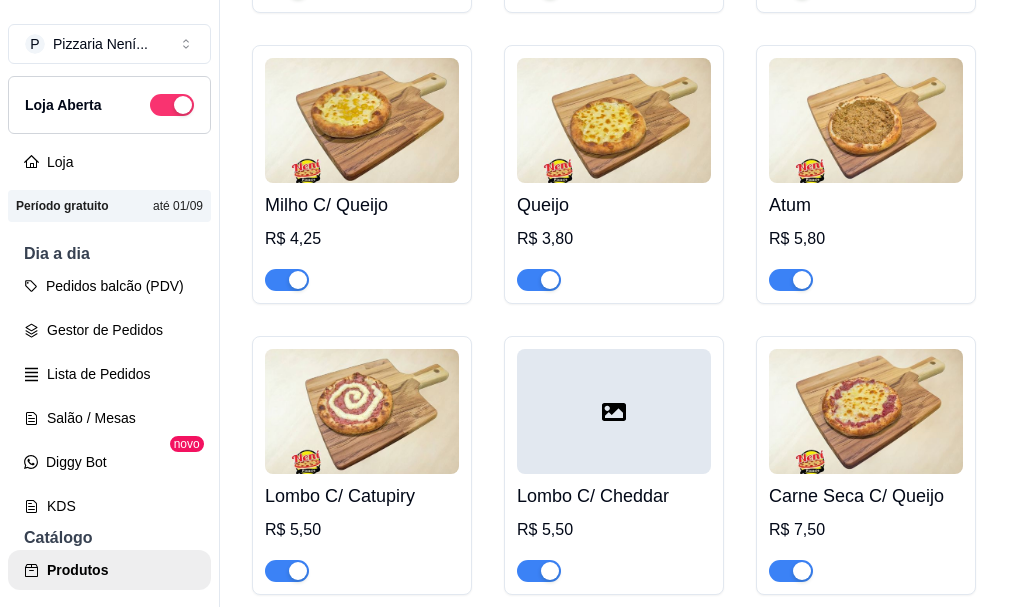 click on "R$ 0,00" at bounding box center (434, -1816) 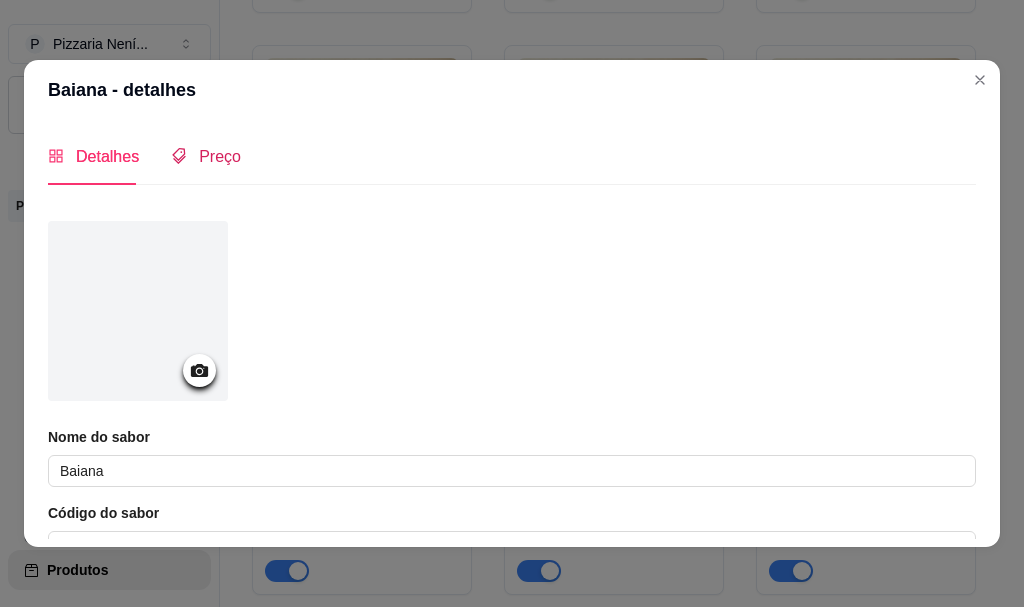 click on "Preço" at bounding box center (220, 156) 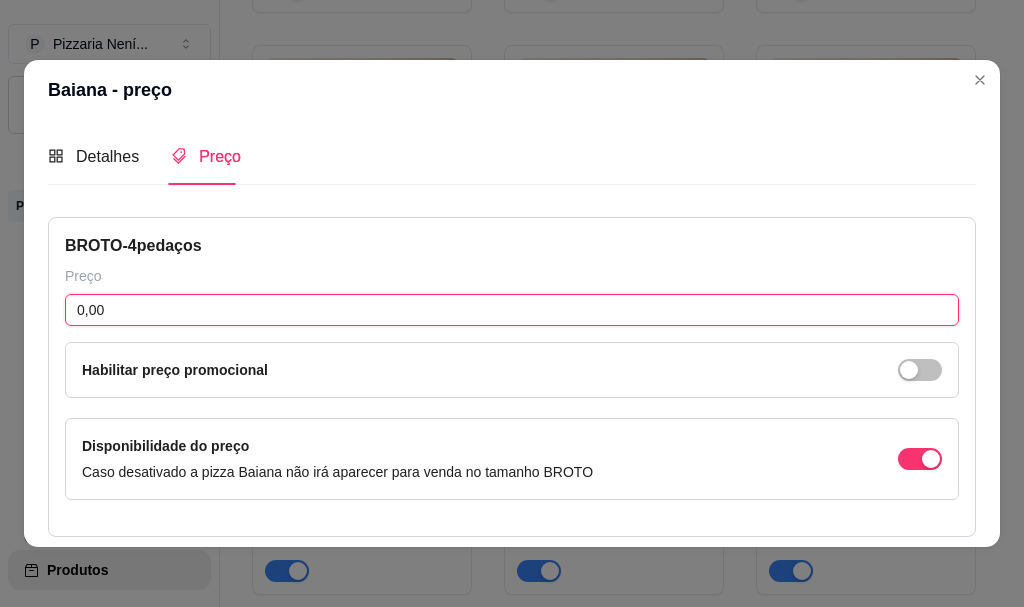 click on "0,00" at bounding box center (512, 310) 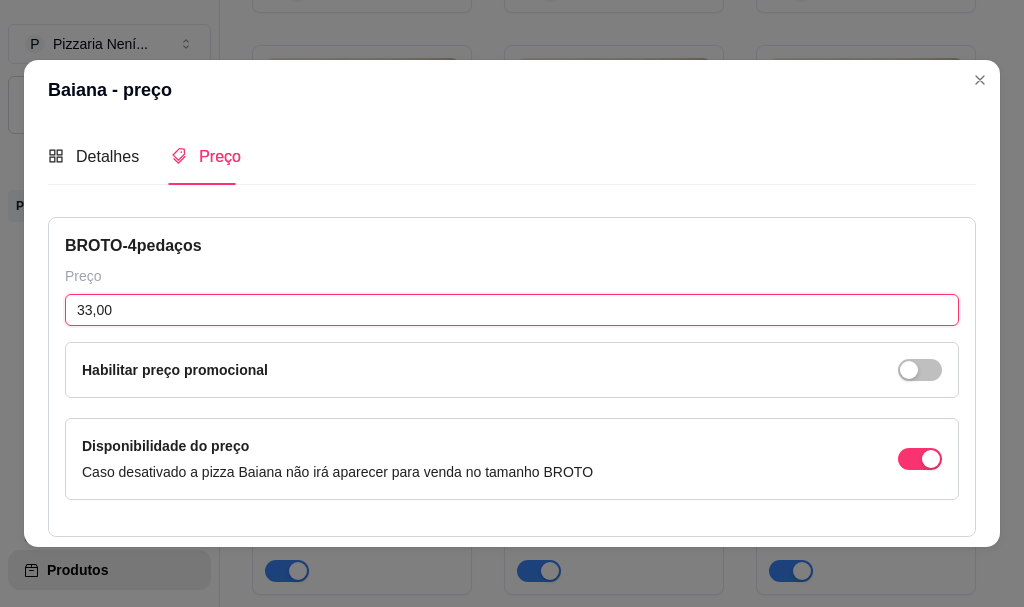 scroll, scrollTop: 300, scrollLeft: 0, axis: vertical 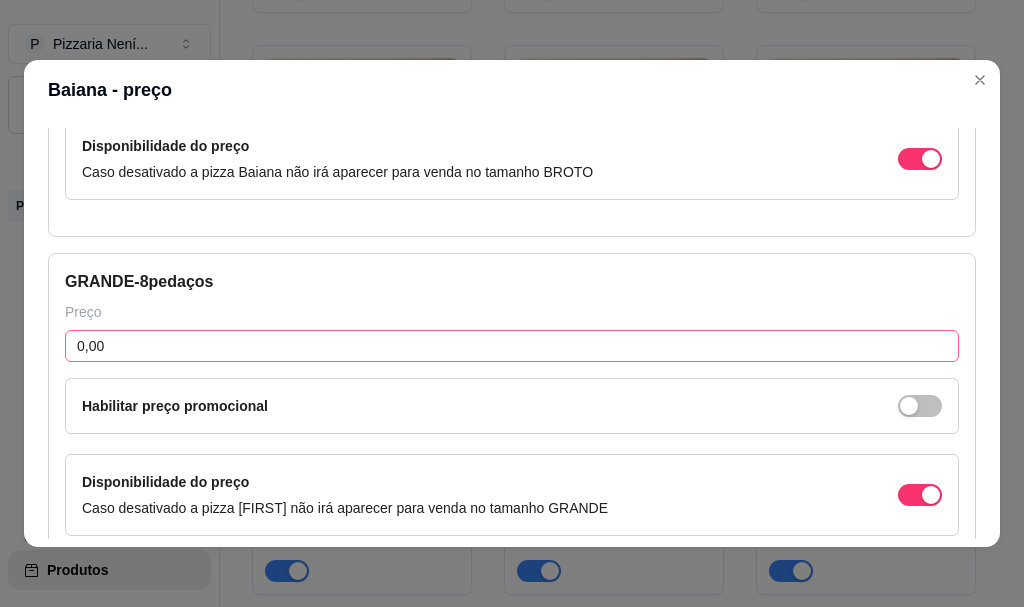 type on "33,00" 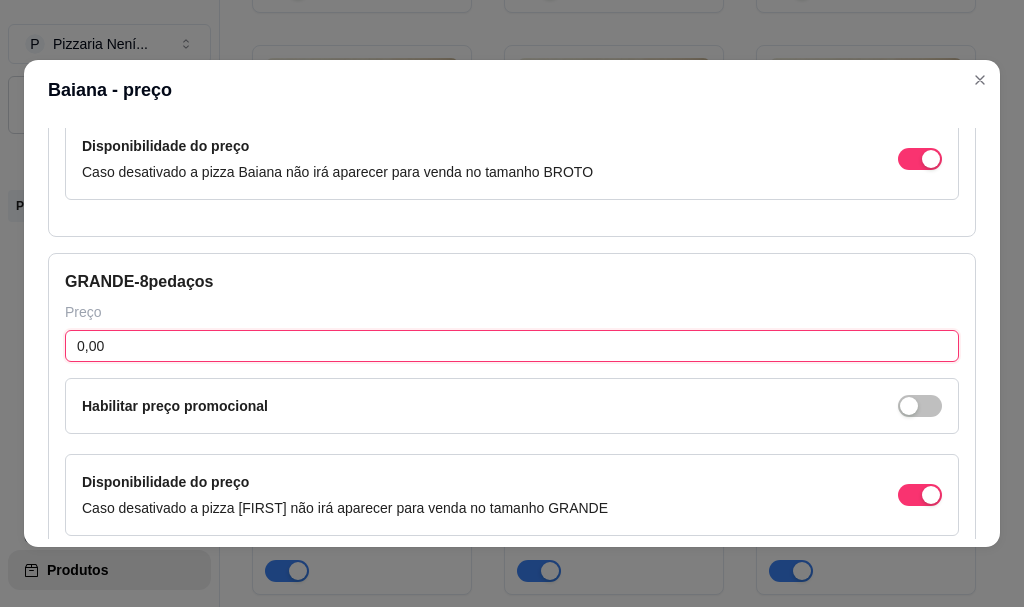 click on "0,00" at bounding box center (512, 346) 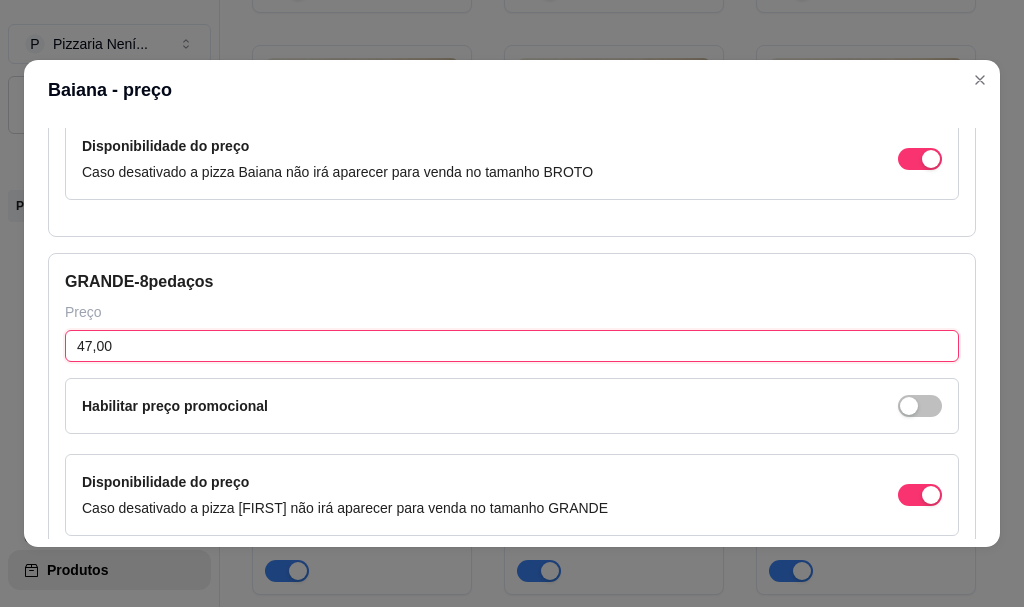 scroll, scrollTop: 423, scrollLeft: 0, axis: vertical 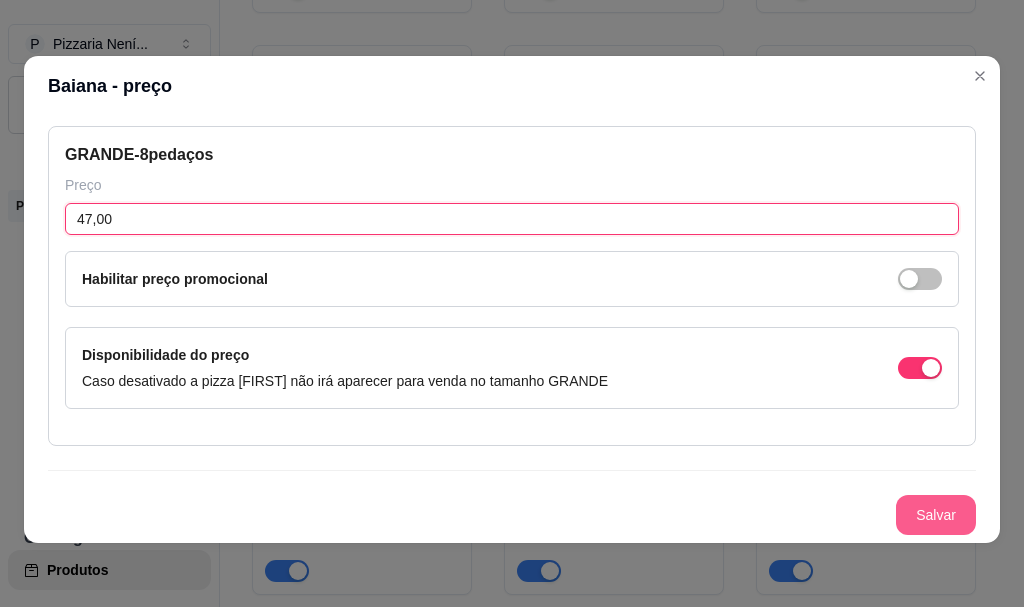 type on "47,00" 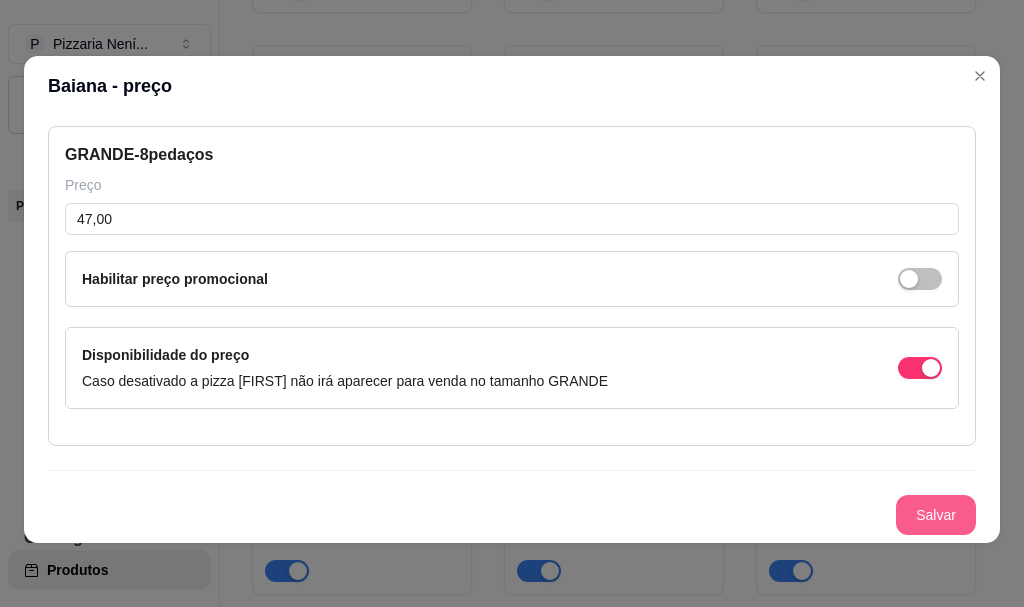 click on "Salvar" at bounding box center [936, 515] 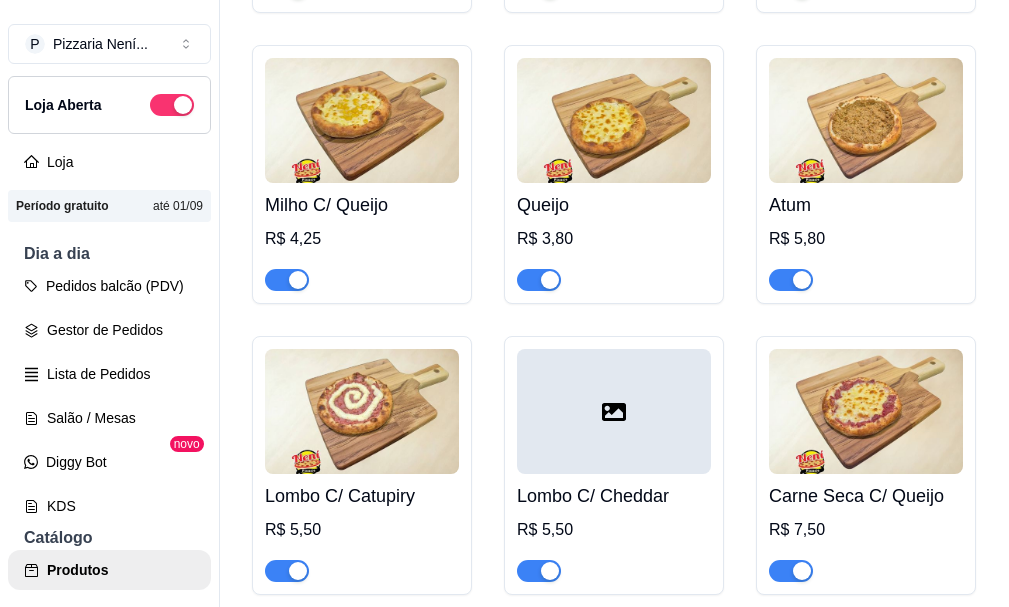 click on "R$ 0,00" at bounding box center (686, -1816) 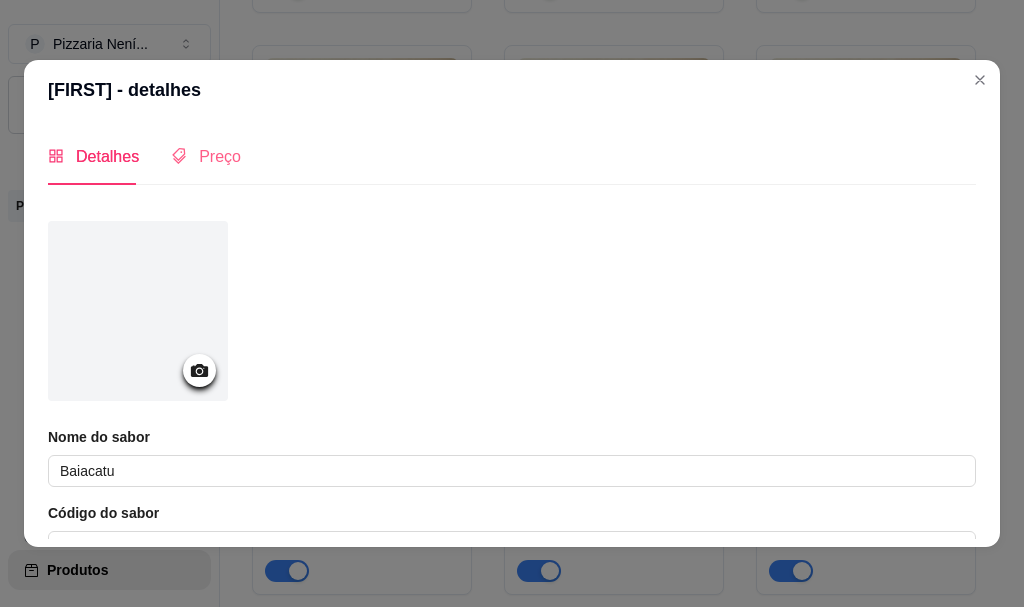 click on "Preço" at bounding box center [206, 156] 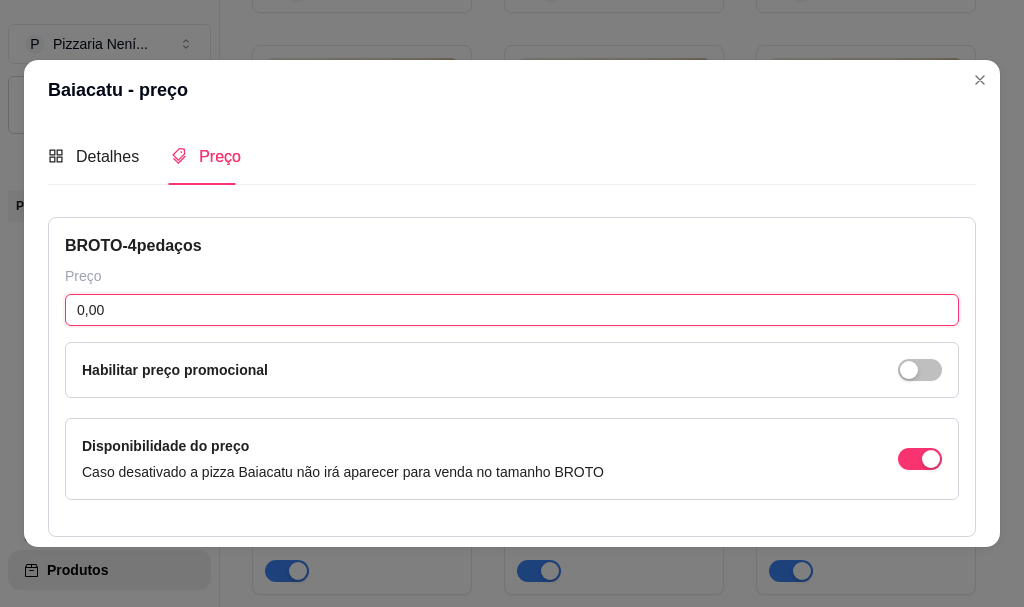 click on "0,00" at bounding box center [512, 310] 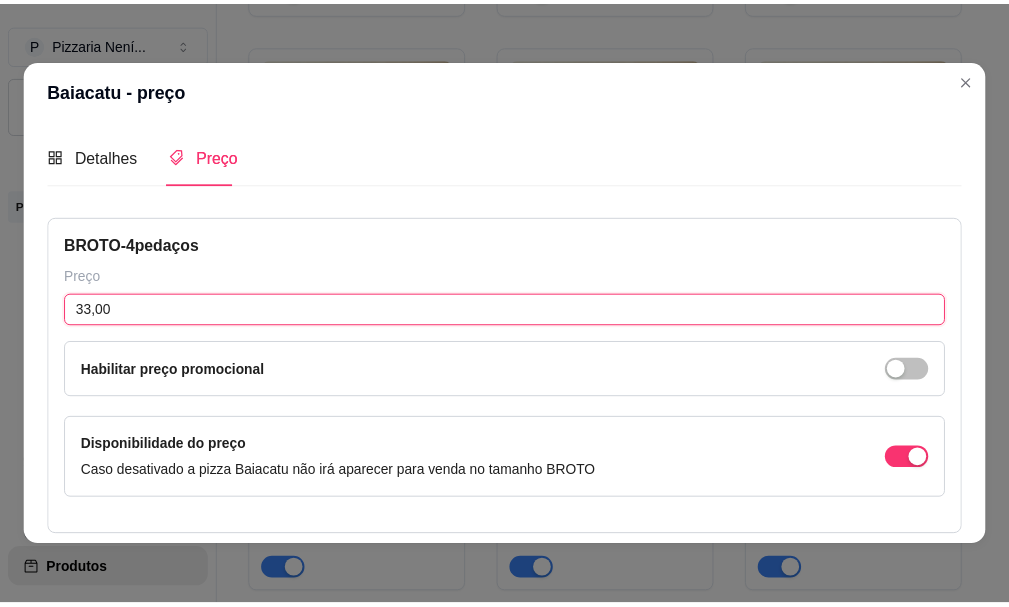 scroll, scrollTop: 400, scrollLeft: 0, axis: vertical 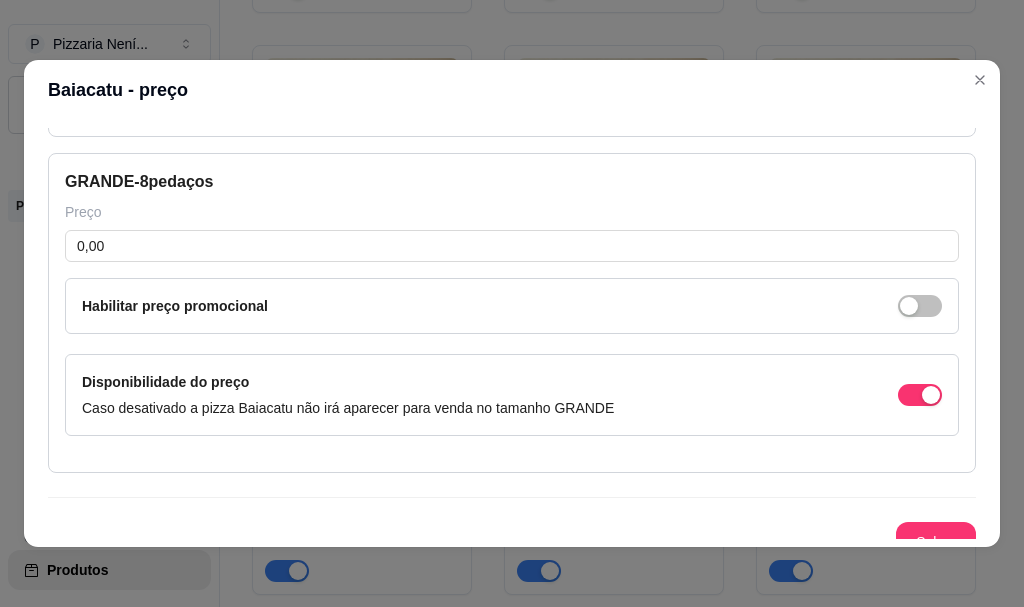 type on "33,00" 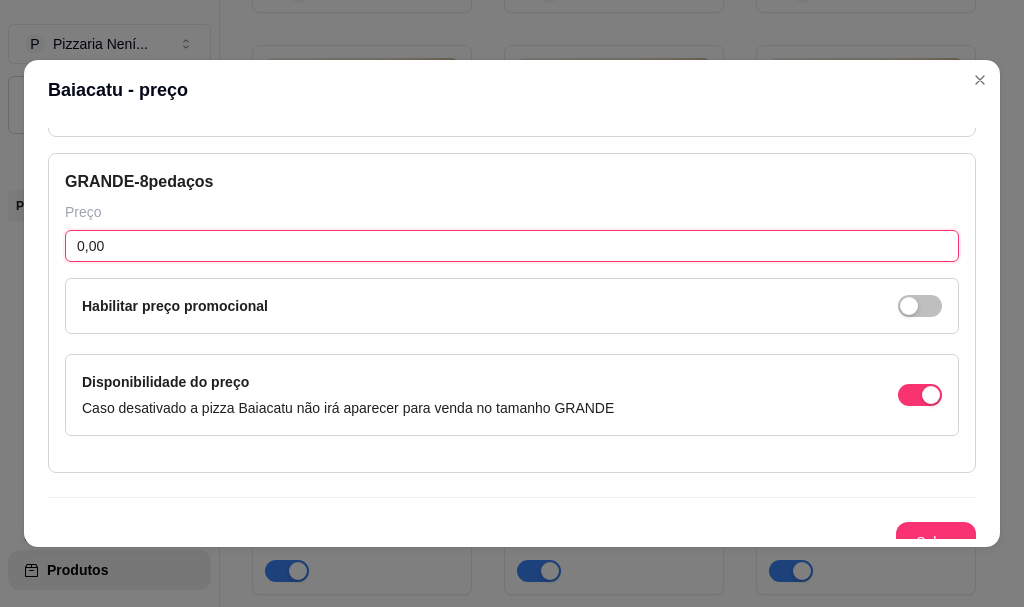 click on "0,00" at bounding box center (512, 246) 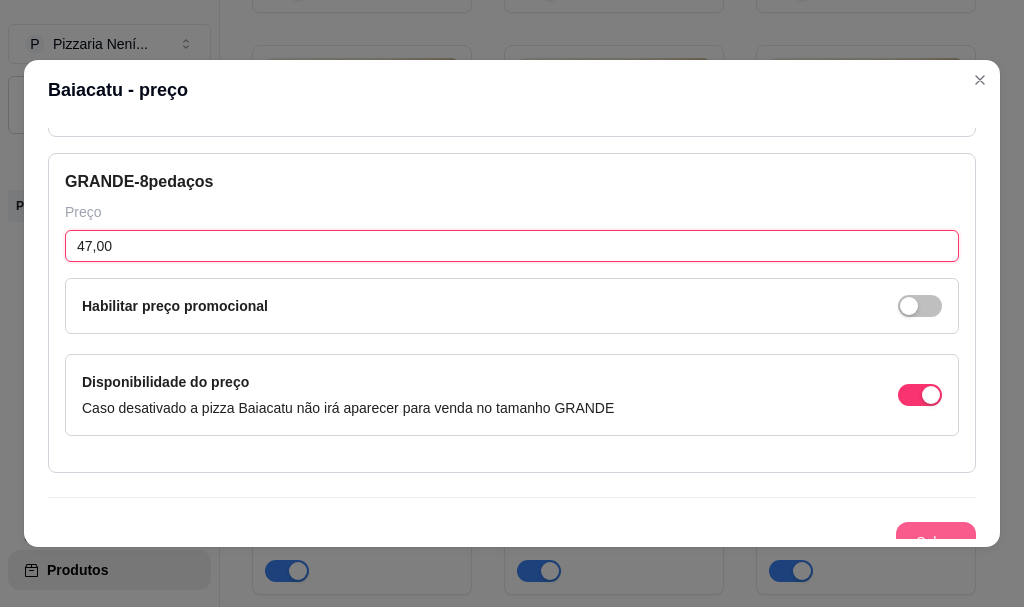 type on "47,00" 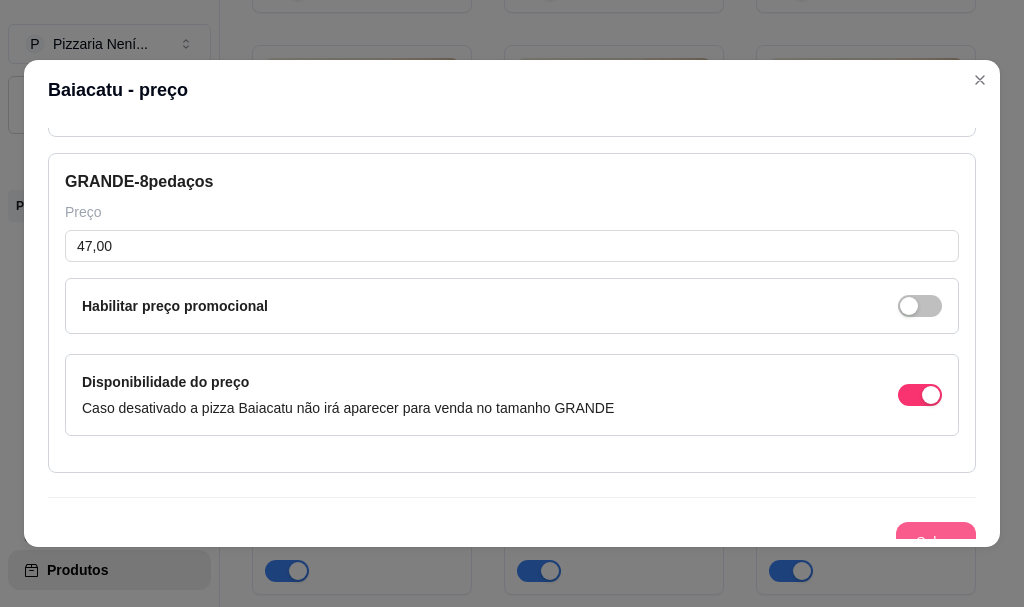 click on "Salvar" at bounding box center [936, 542] 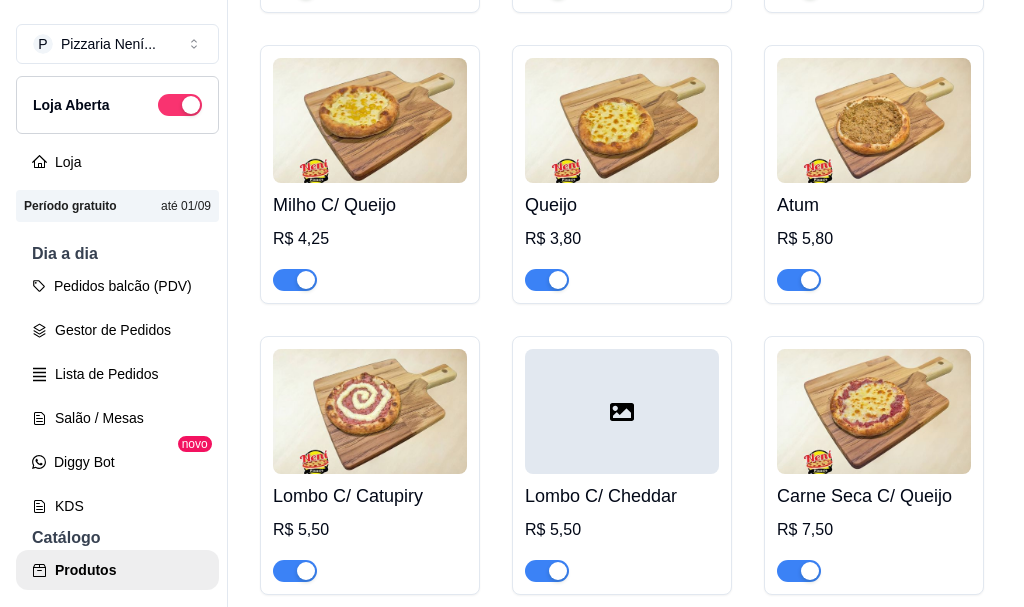 scroll, scrollTop: 6700, scrollLeft: 0, axis: vertical 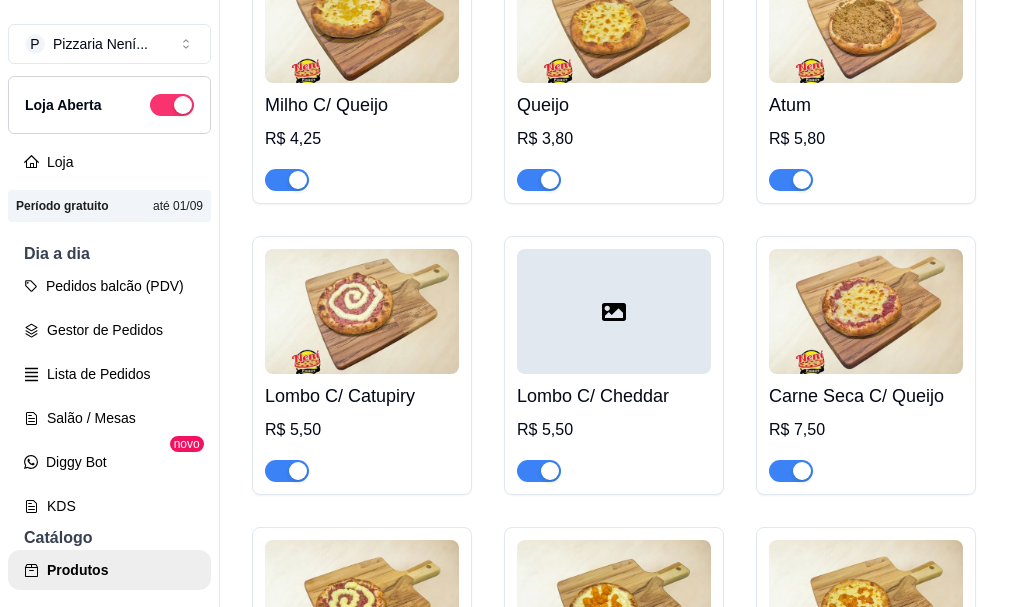 click on "R$ 0,00" at bounding box center [938, -1896] 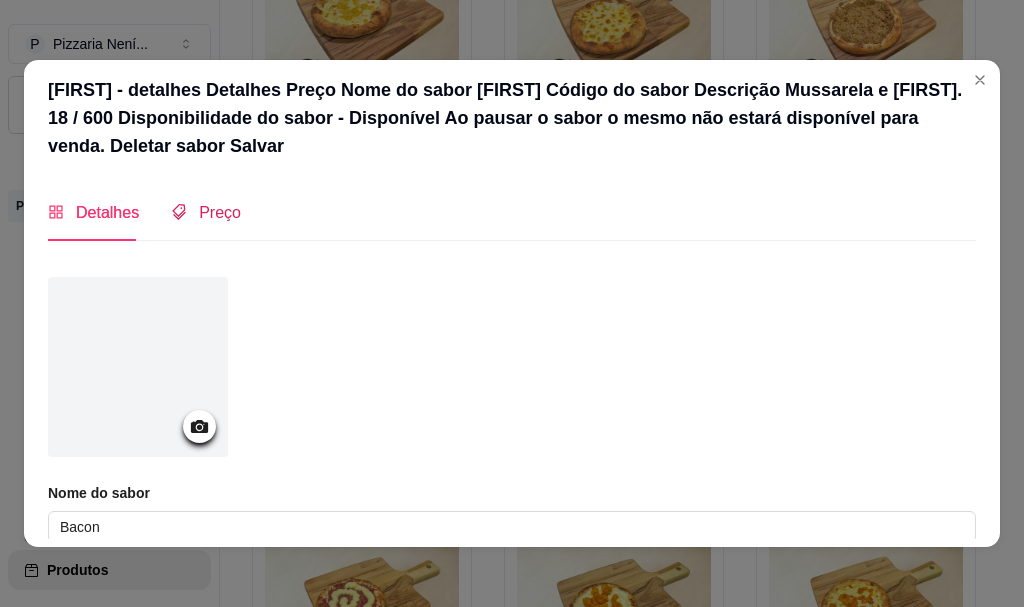 click on "Preço" at bounding box center [220, 212] 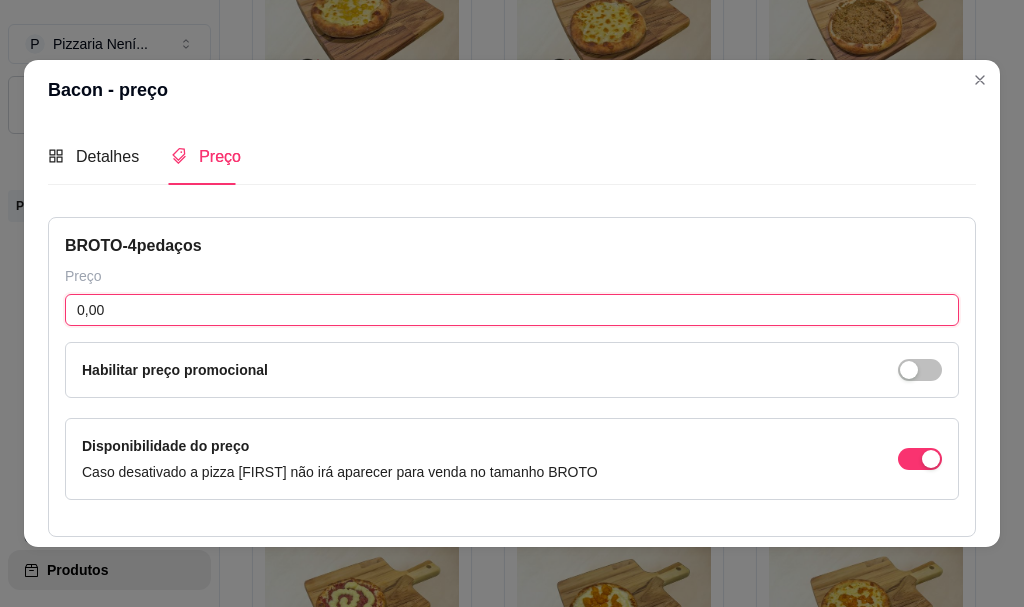 click on "0,00" at bounding box center (512, 310) 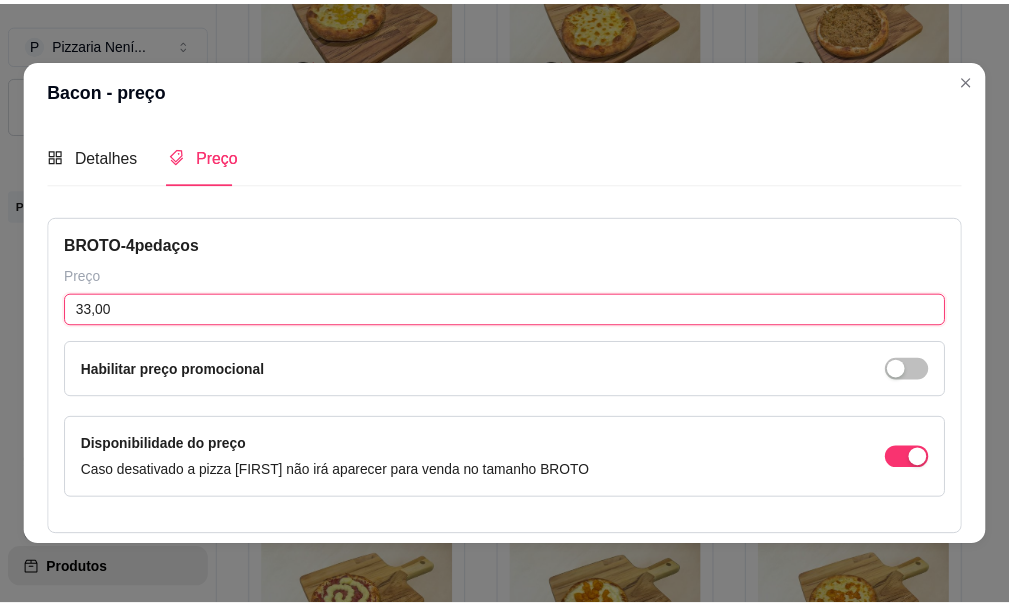 scroll, scrollTop: 400, scrollLeft: 0, axis: vertical 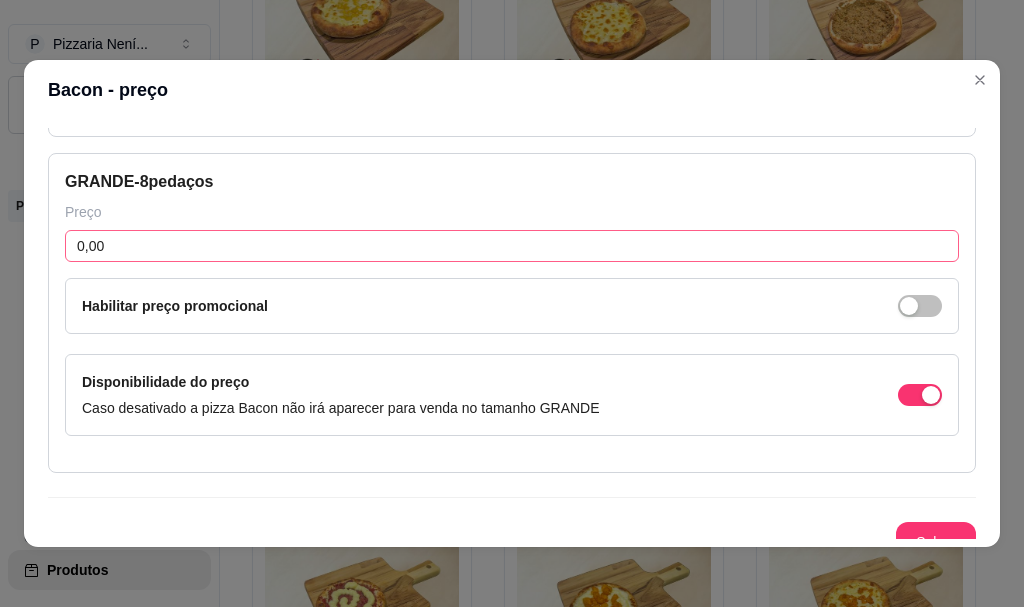 type on "33,00" 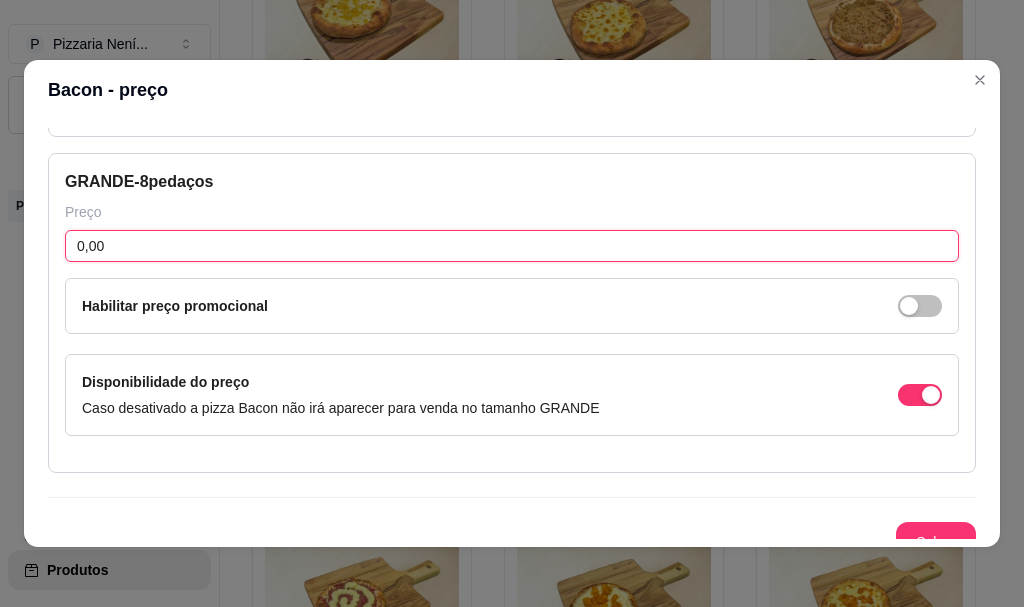 click on "0,00" at bounding box center [512, 246] 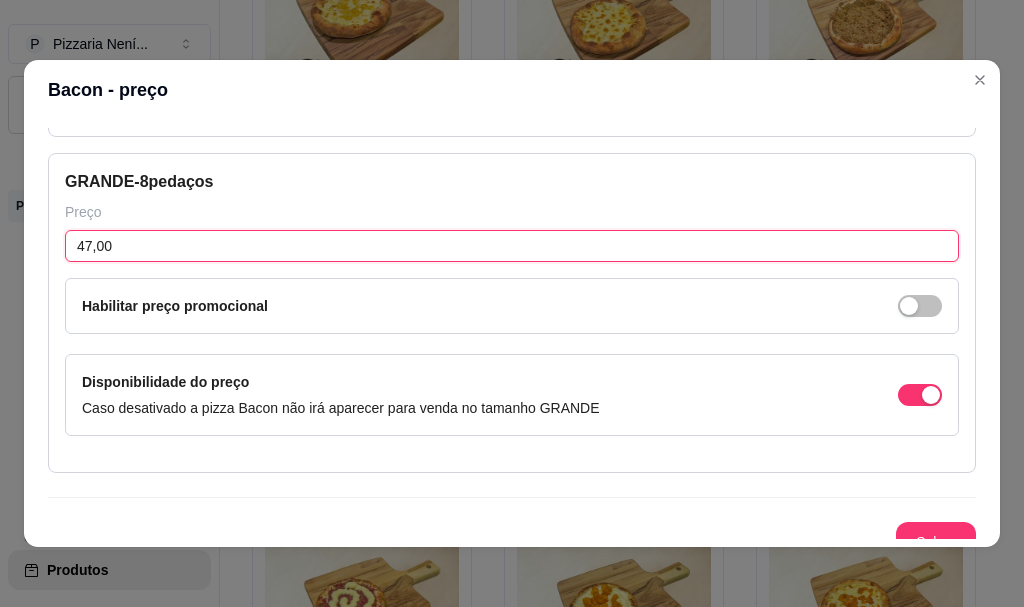 type on "47,00" 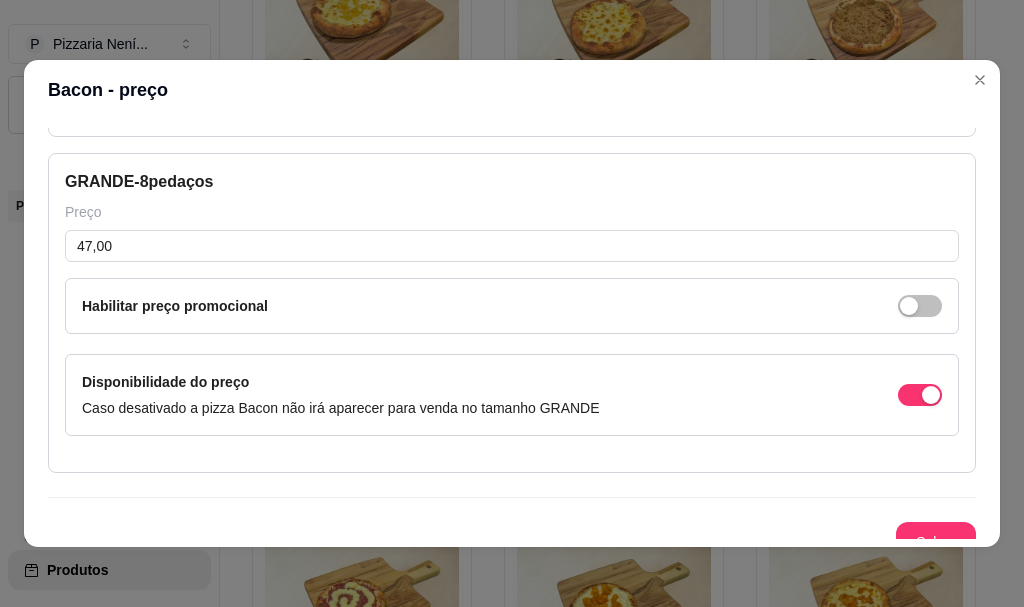 click on "Salvar" at bounding box center (936, 542) 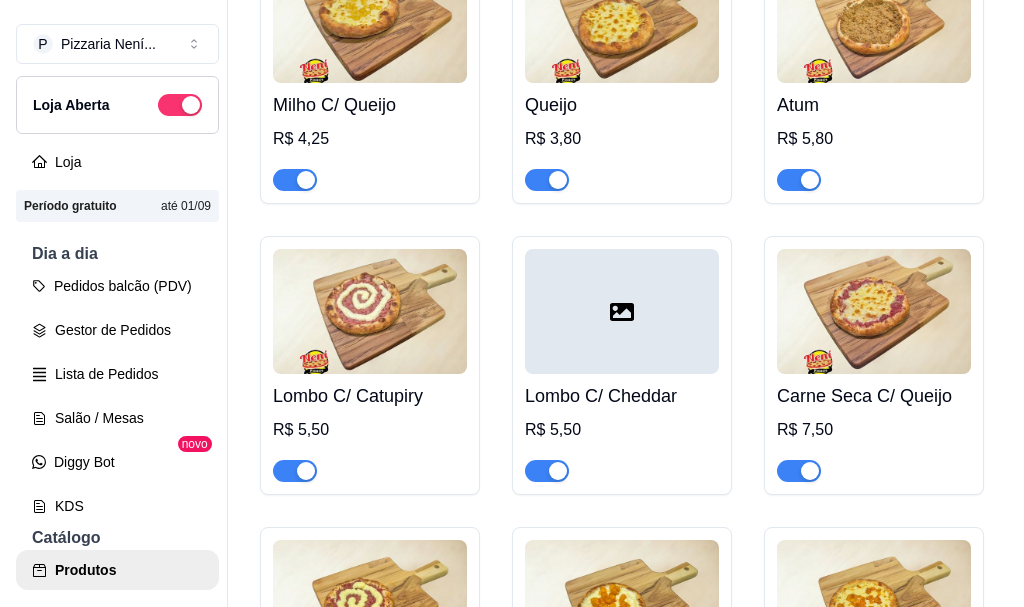 scroll, scrollTop: 6800, scrollLeft: 0, axis: vertical 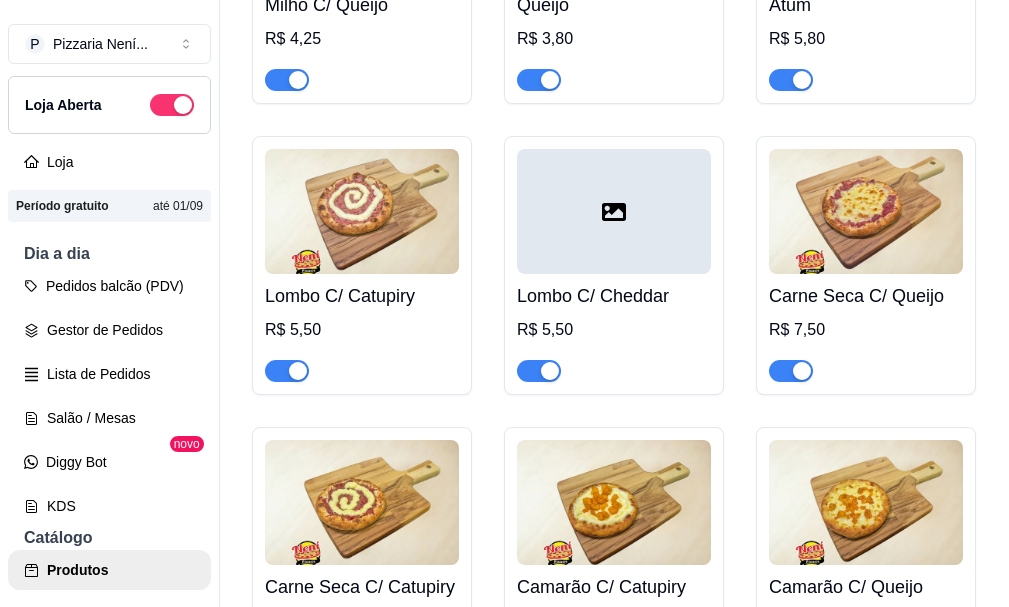click on "R$ 0,00" at bounding box center (434, -1745) 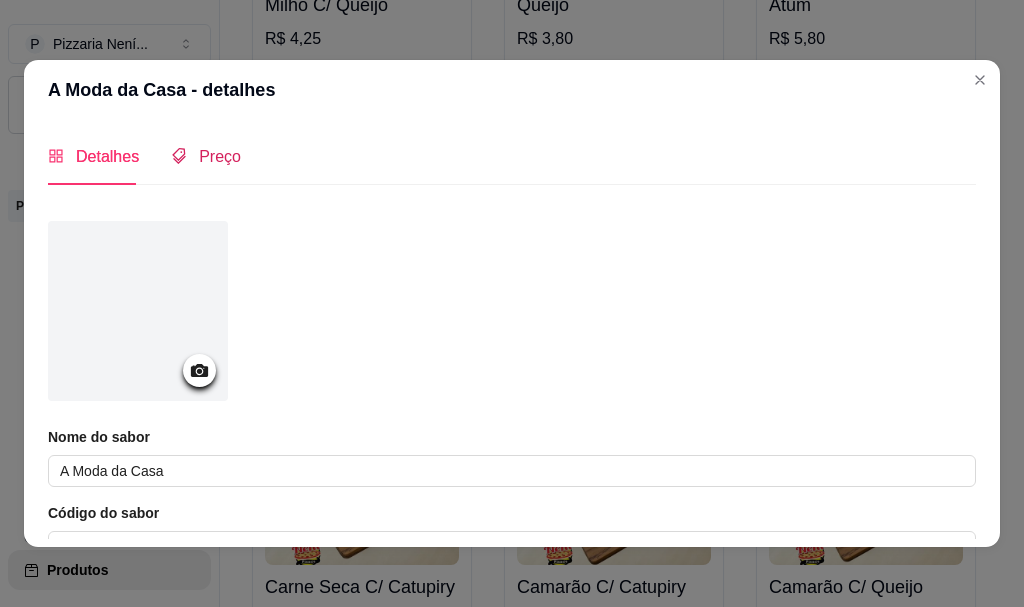 click on "Preço" at bounding box center [220, 156] 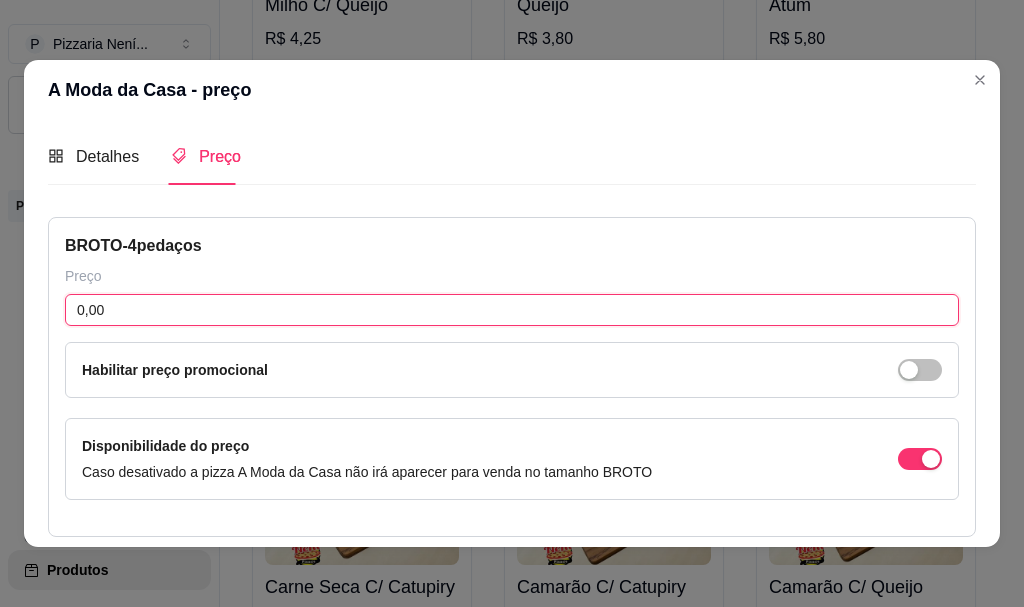 click on "0,00" at bounding box center [512, 310] 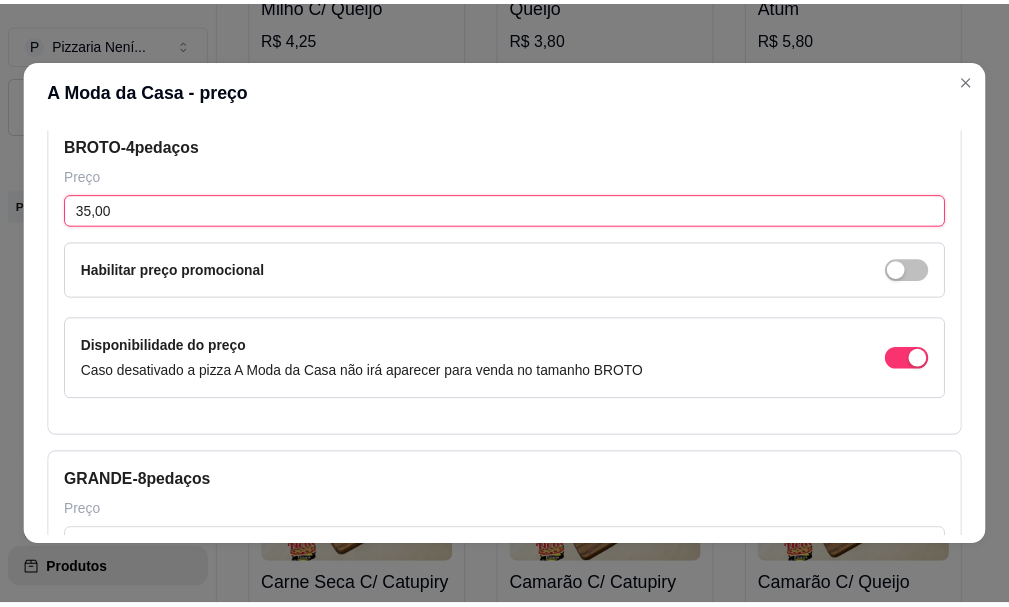 scroll, scrollTop: 400, scrollLeft: 0, axis: vertical 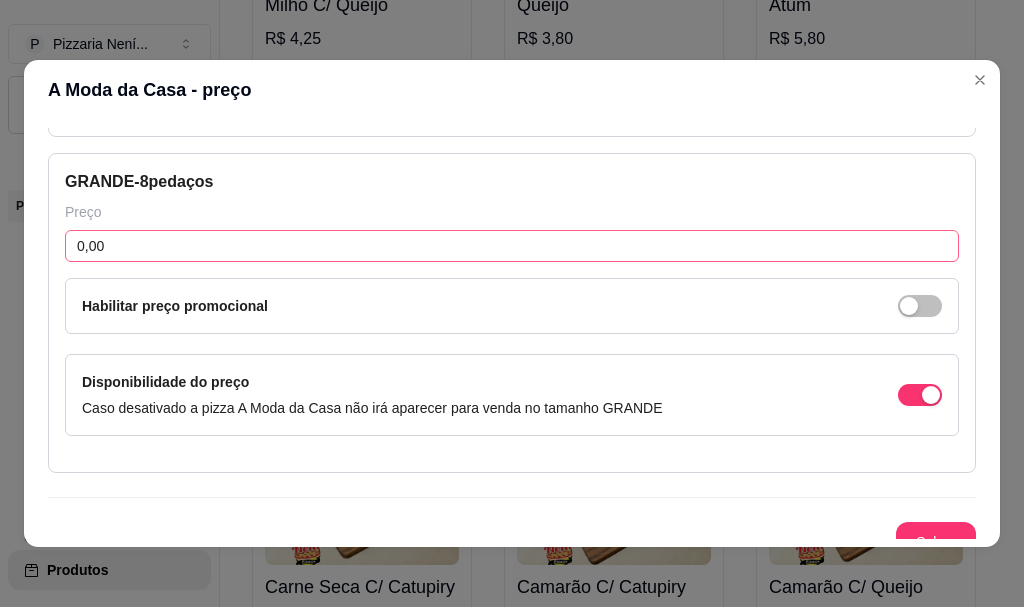 type on "35,00" 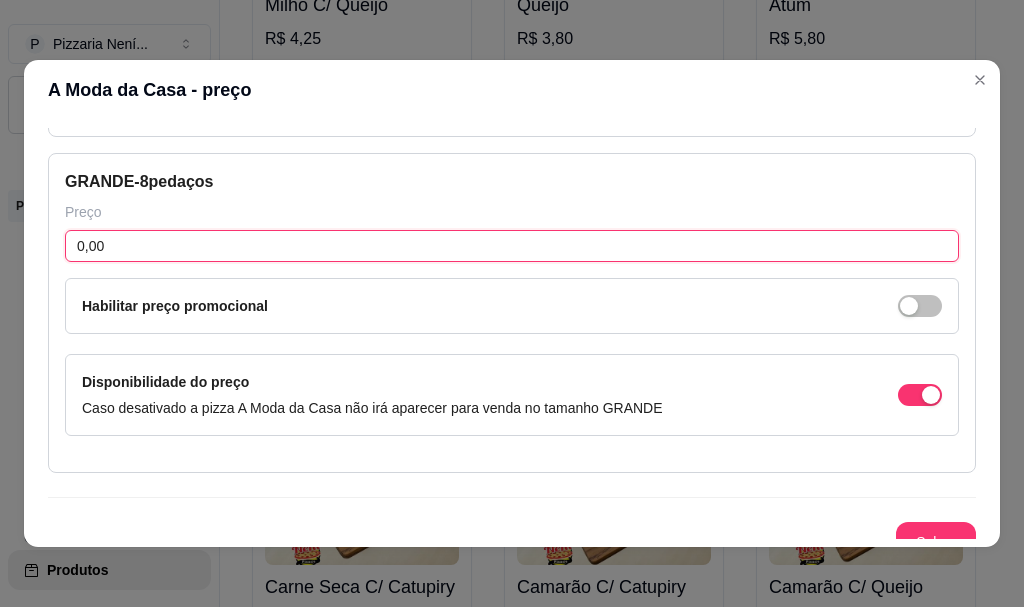 click on "0,00" at bounding box center (512, 246) 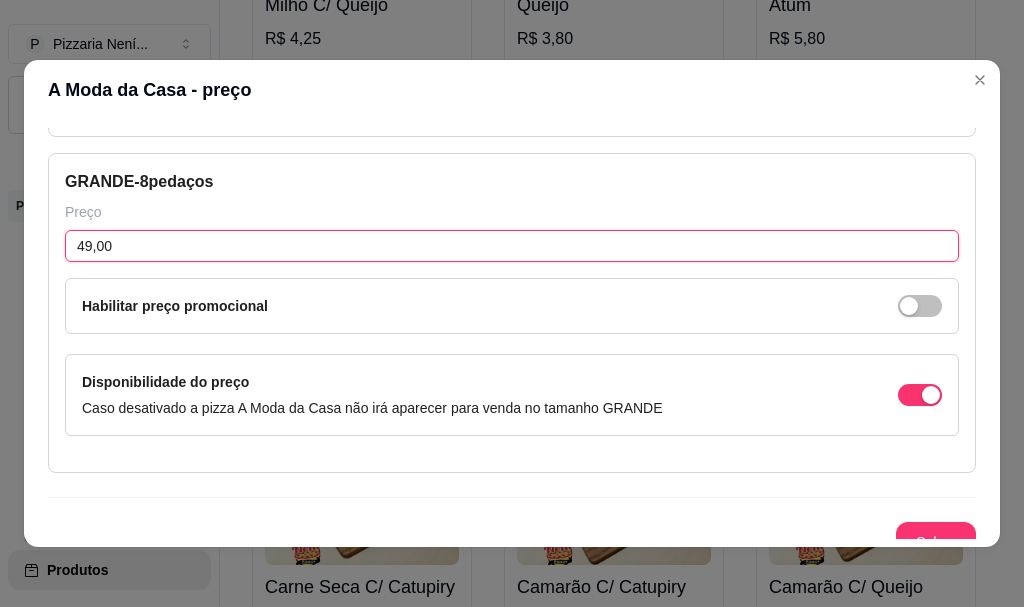 type on "49,00" 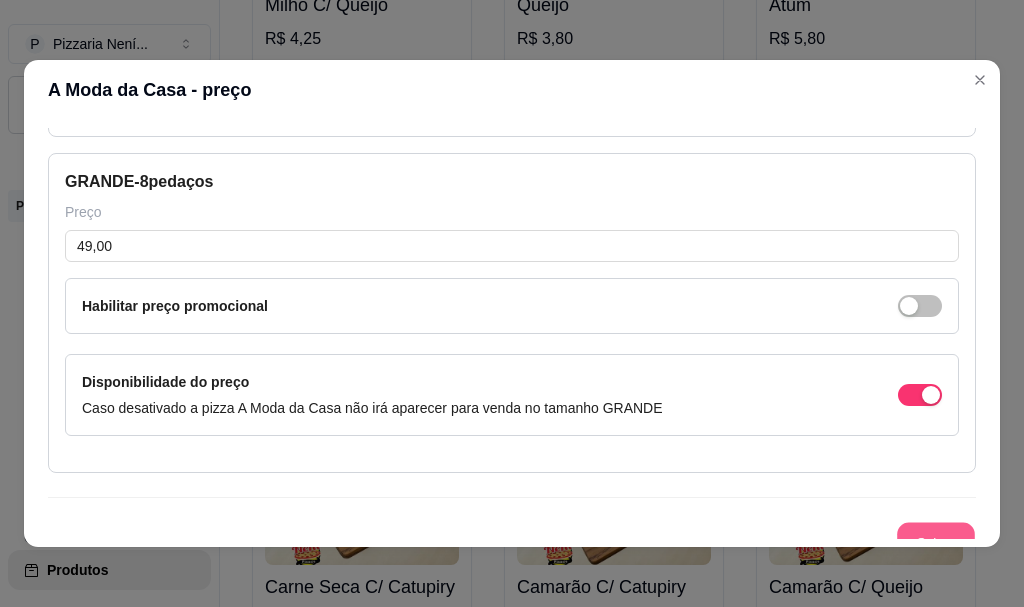 click on "Salvar" at bounding box center (936, 542) 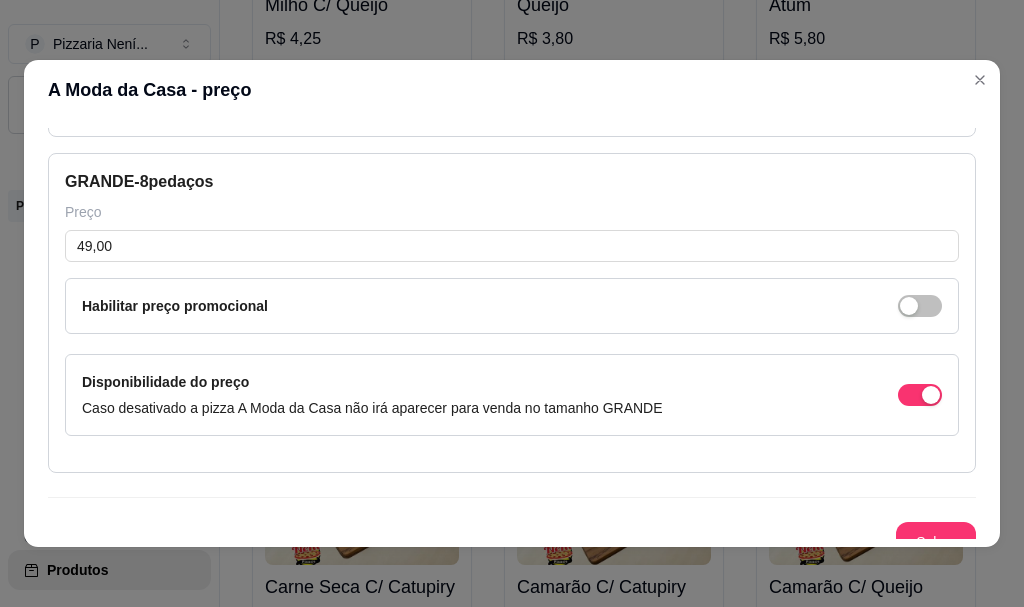 click on "Salvar" at bounding box center (936, 542) 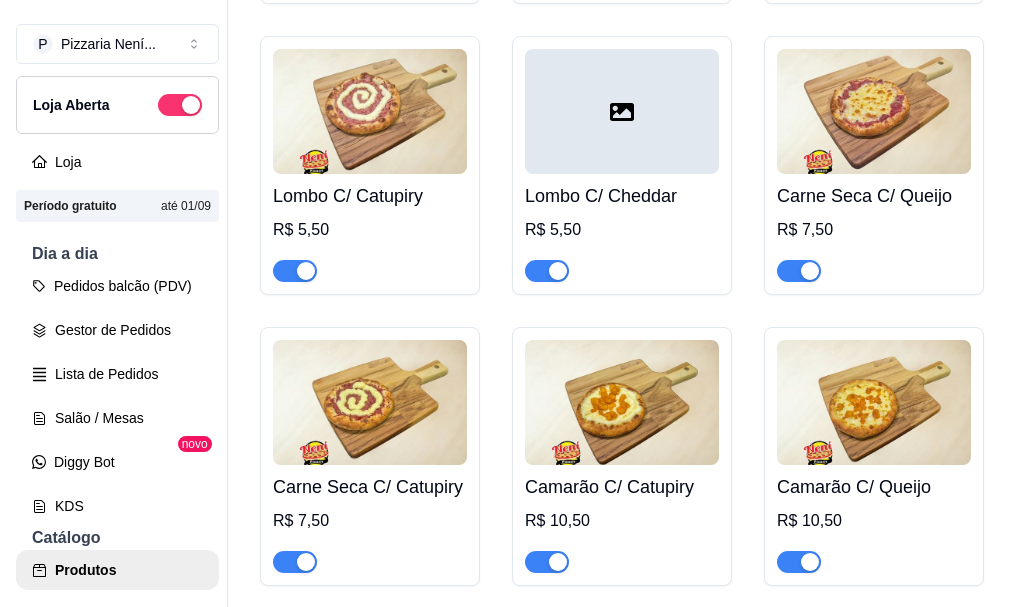scroll, scrollTop: 7000, scrollLeft: 0, axis: vertical 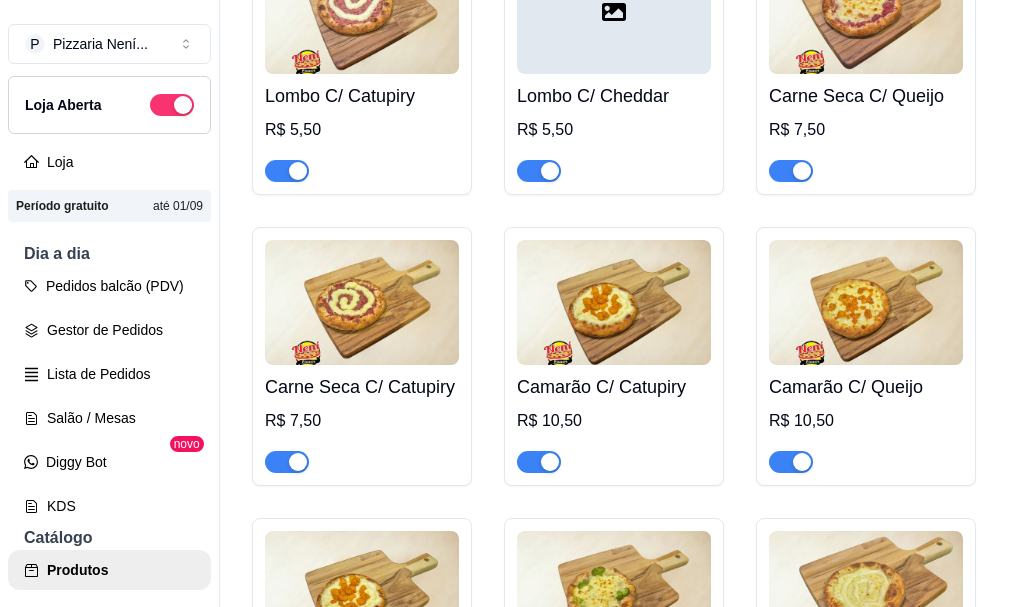 click on "Atum   BROTO GRANDE R$ 0,00 R$ 0,00" at bounding box center (614, -2022) 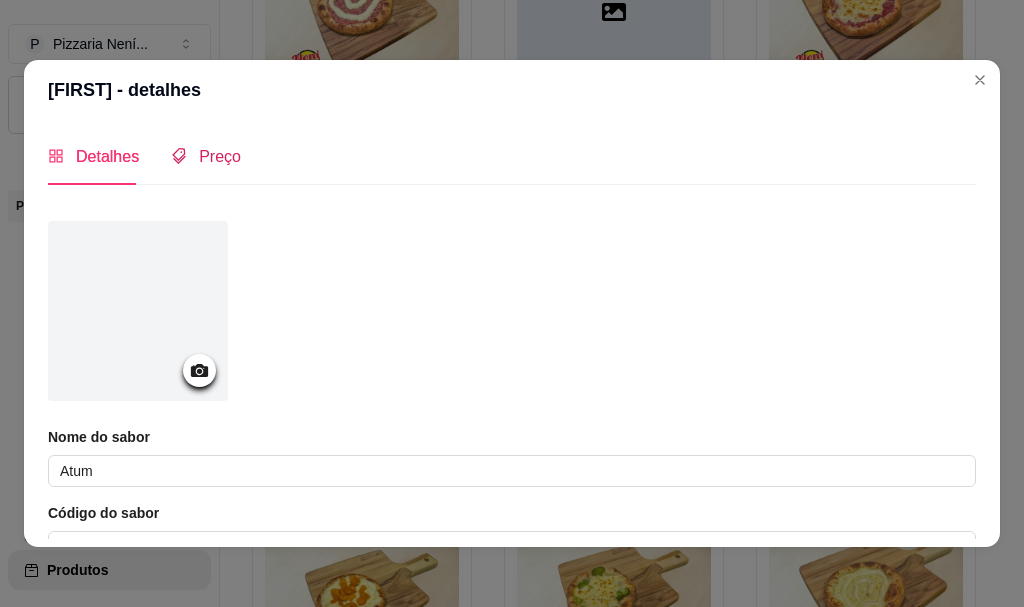 click on "Preço" at bounding box center (206, 156) 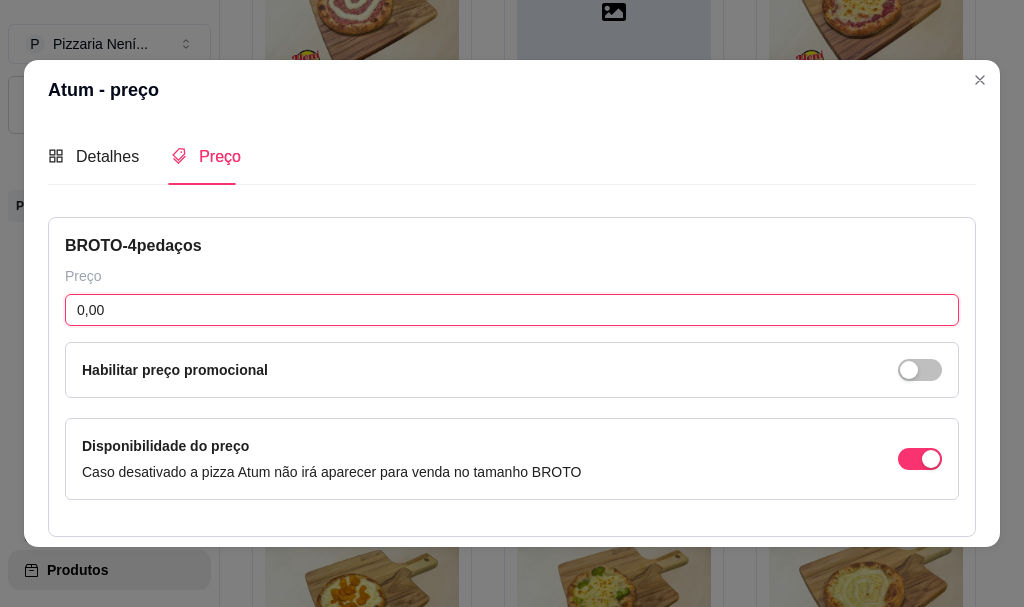 click on "0,00" at bounding box center (512, 310) 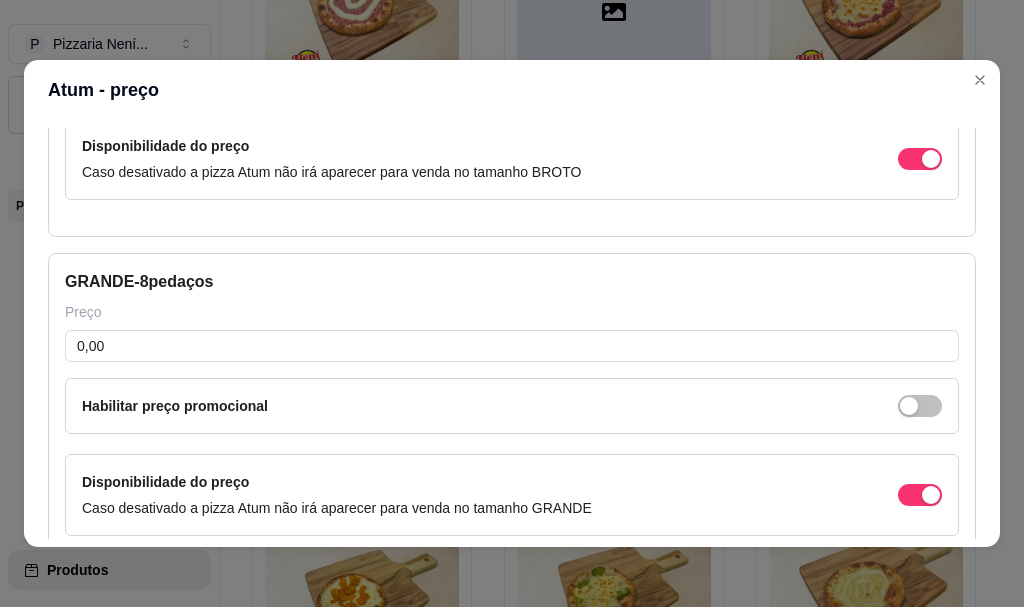 scroll, scrollTop: 200, scrollLeft: 0, axis: vertical 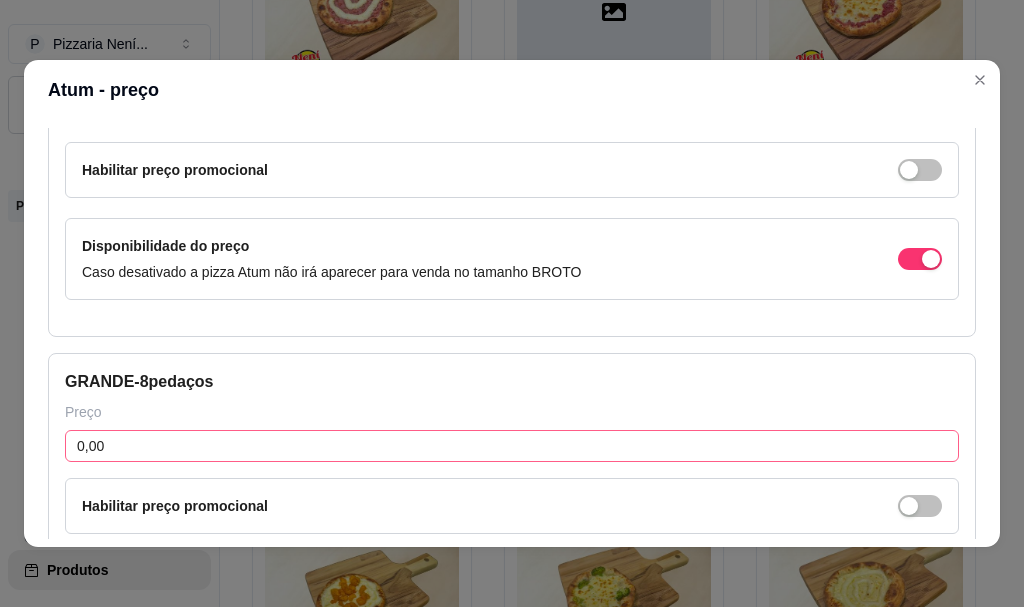 type on "34,00" 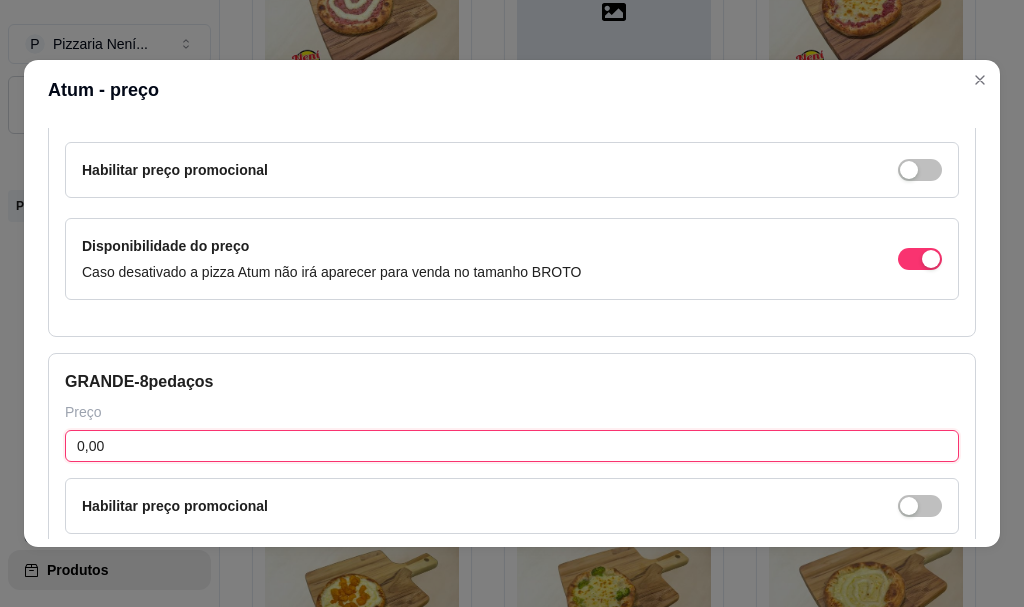 click on "0,00" at bounding box center (512, 446) 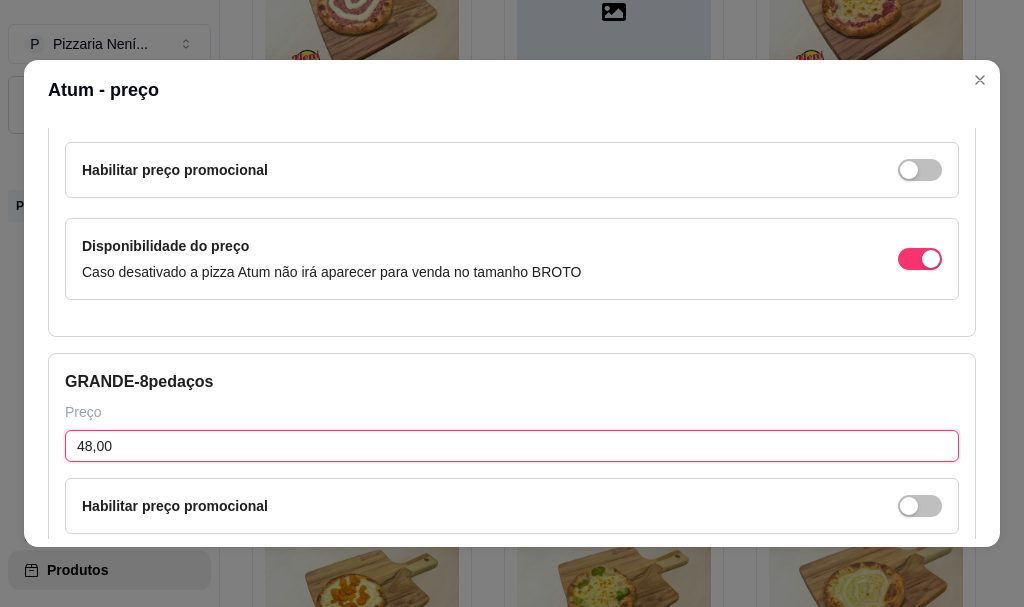 scroll, scrollTop: 423, scrollLeft: 0, axis: vertical 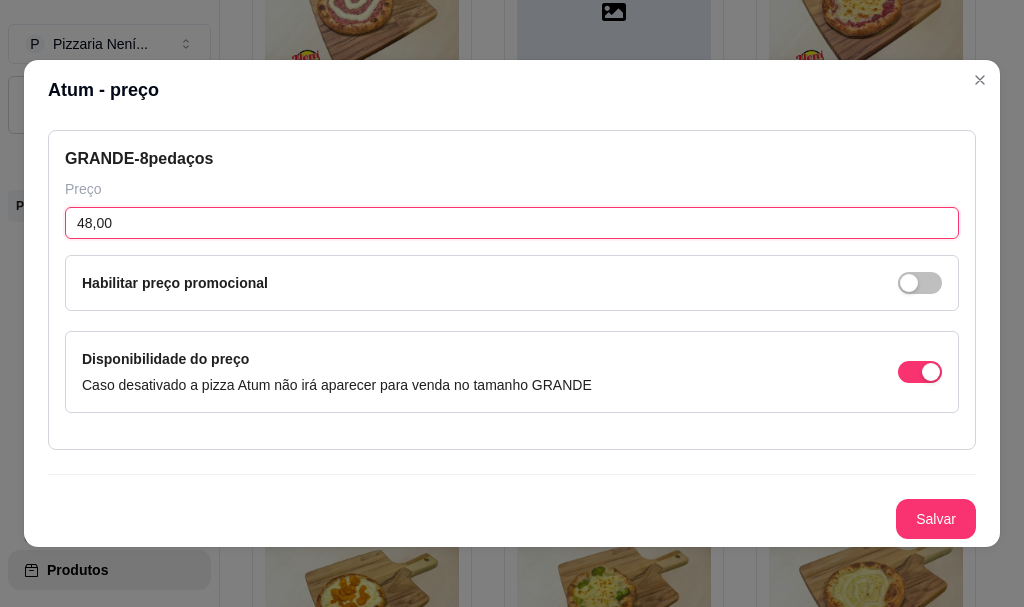 type on "48,00" 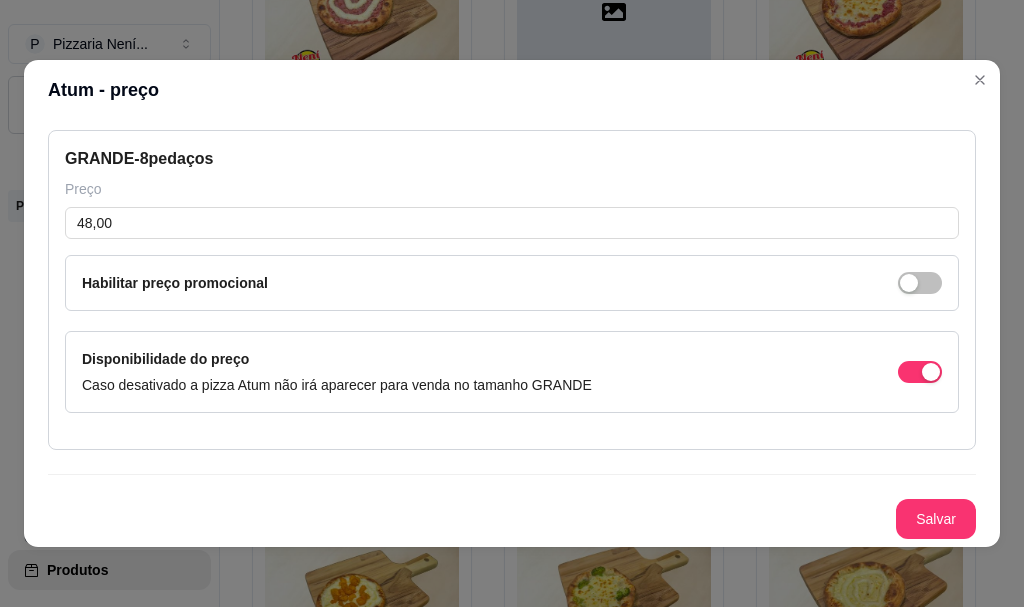 click on "Salvar" at bounding box center [936, 519] 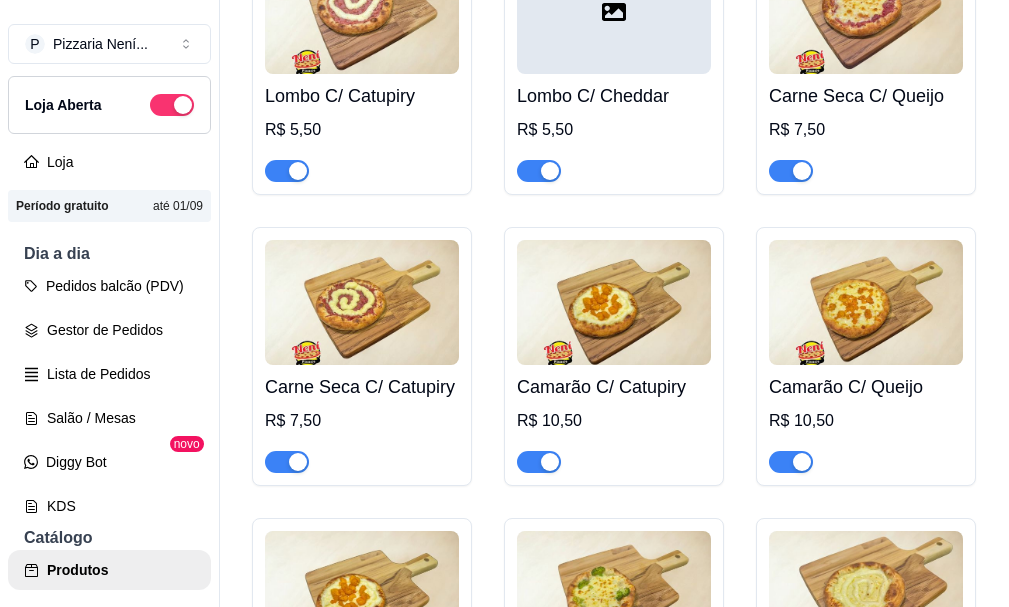 click on "R$ 0,00" at bounding box center (938, -1925) 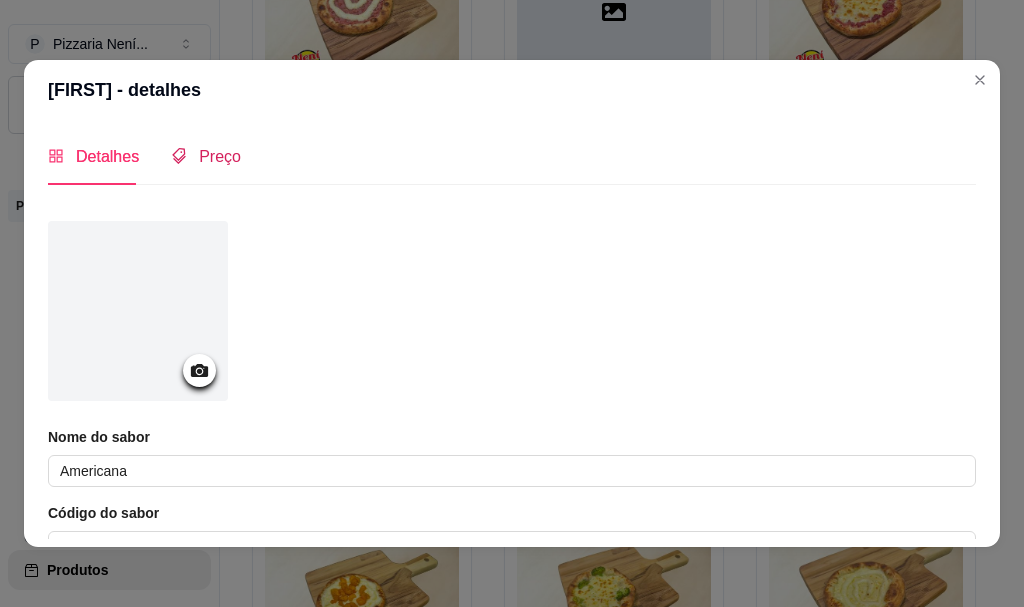 click on "Preço" at bounding box center [220, 156] 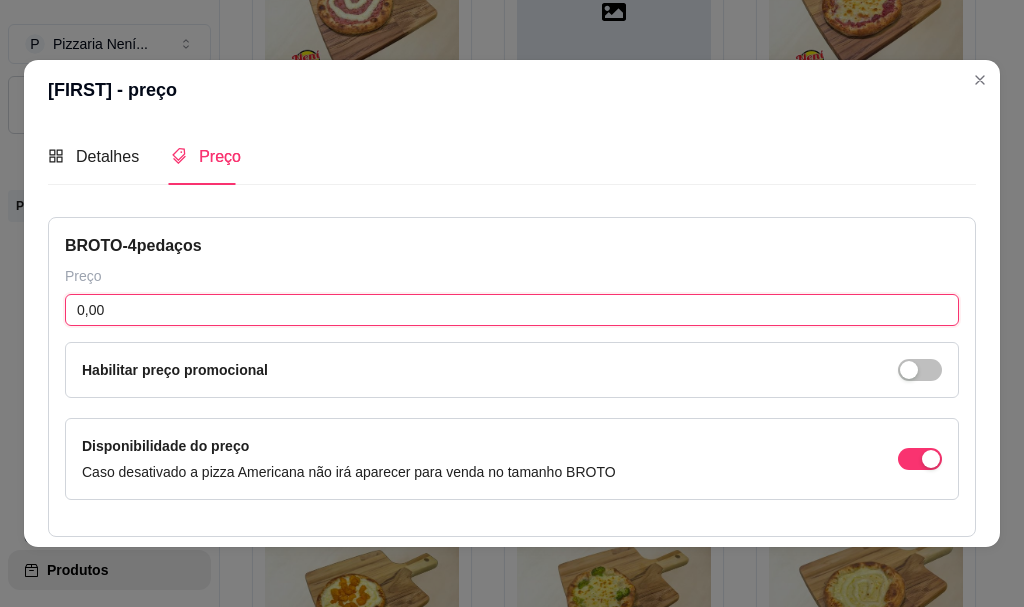 click on "0,00" at bounding box center (512, 310) 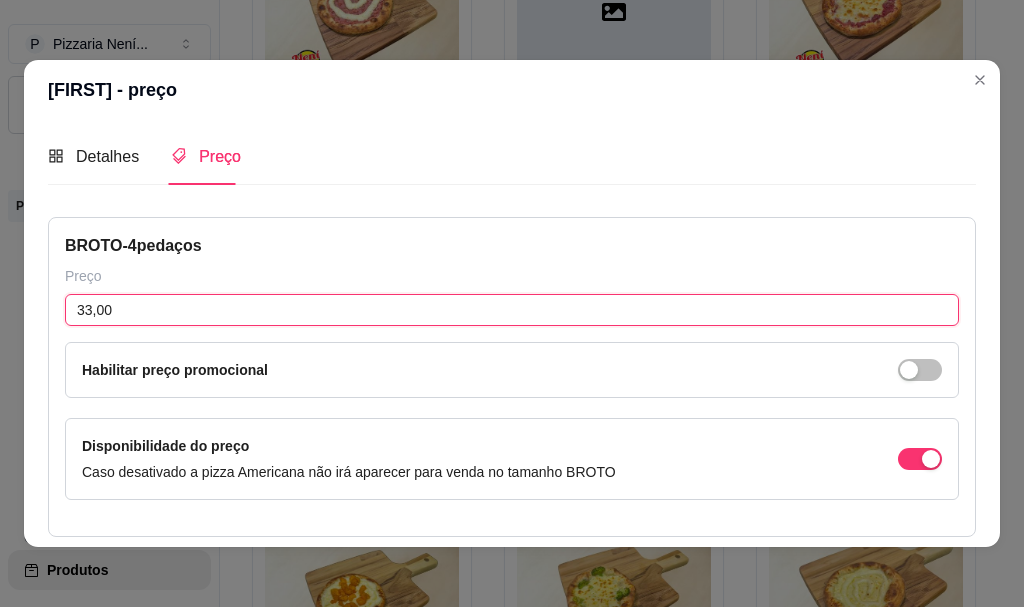 scroll, scrollTop: 200, scrollLeft: 0, axis: vertical 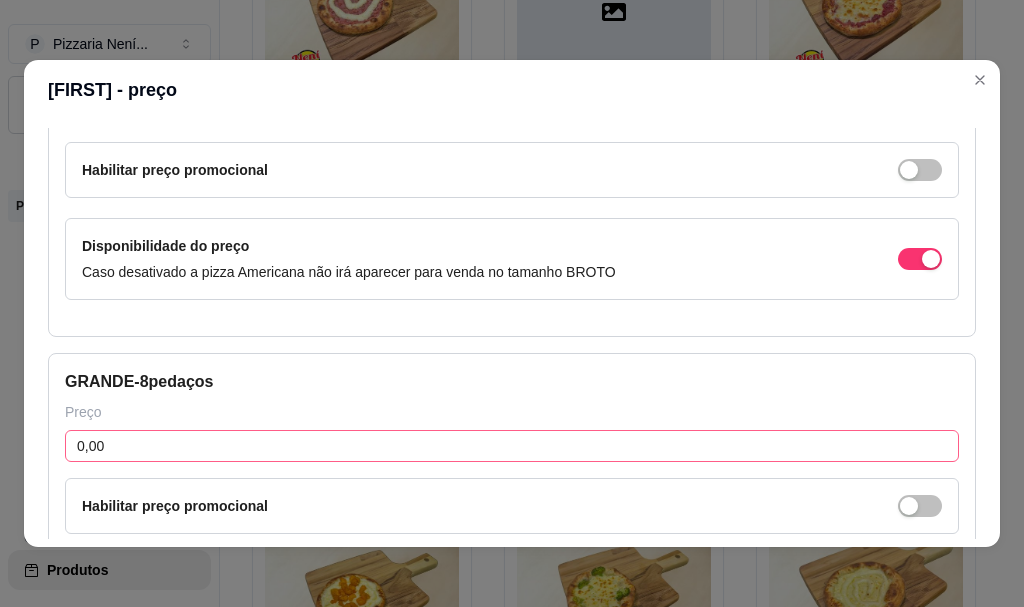 type on "33,00" 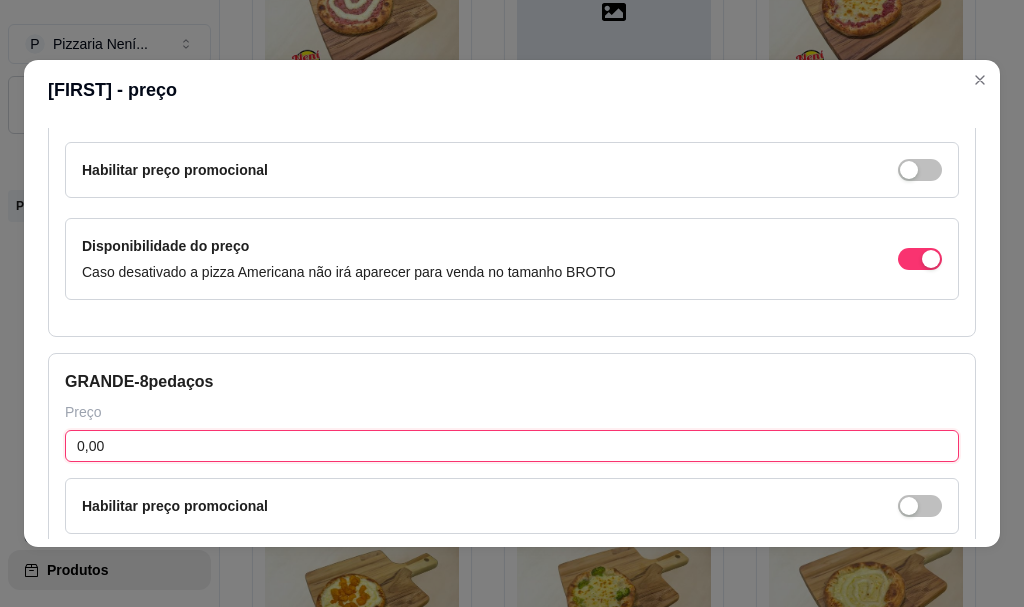 click on "0,00" at bounding box center (512, 446) 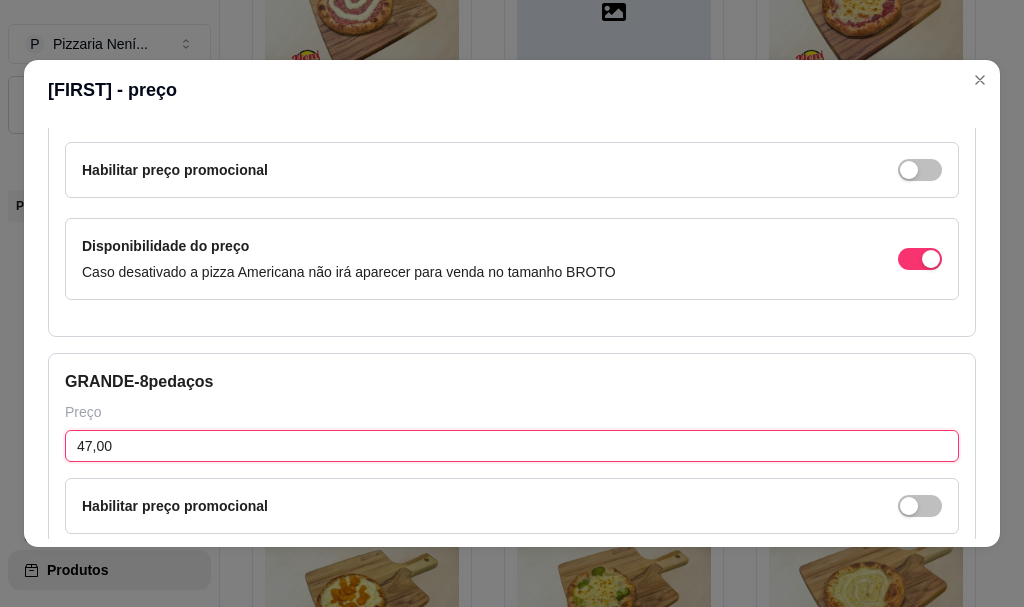 scroll, scrollTop: 423, scrollLeft: 0, axis: vertical 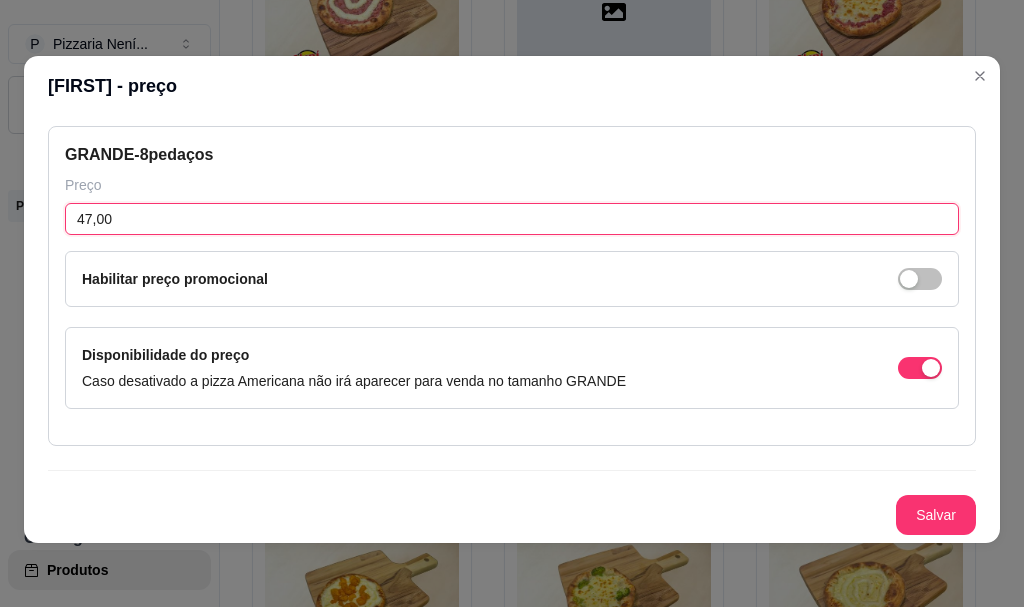 type on "47,00" 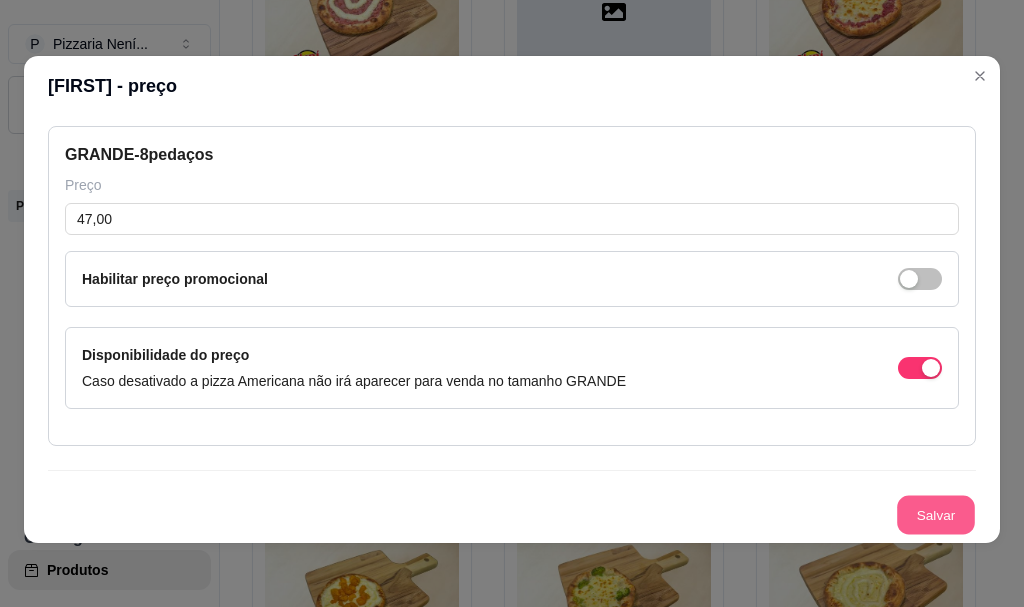 click on "Salvar" at bounding box center (936, 515) 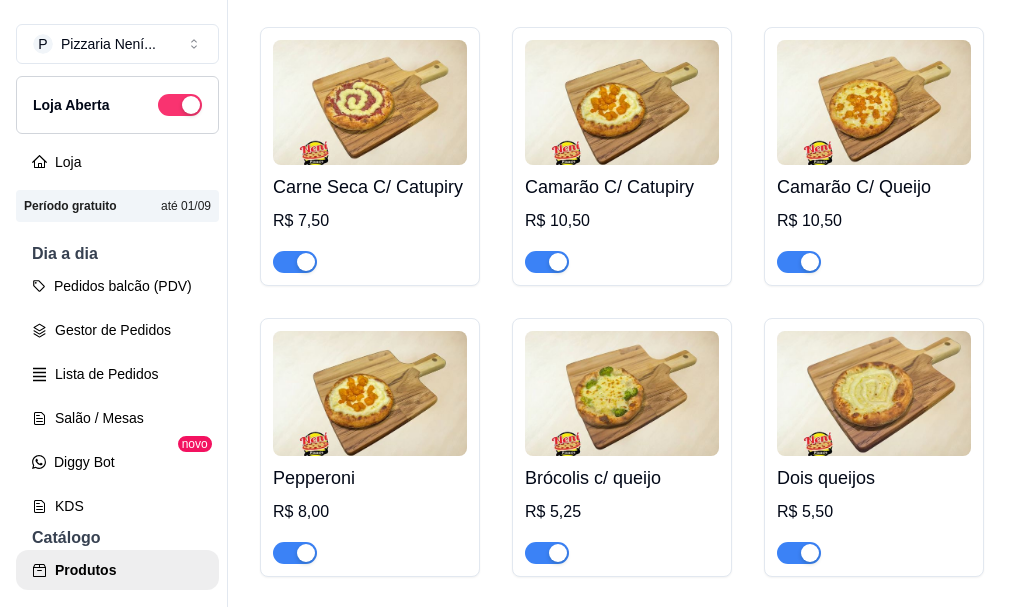 scroll, scrollTop: 7400, scrollLeft: 0, axis: vertical 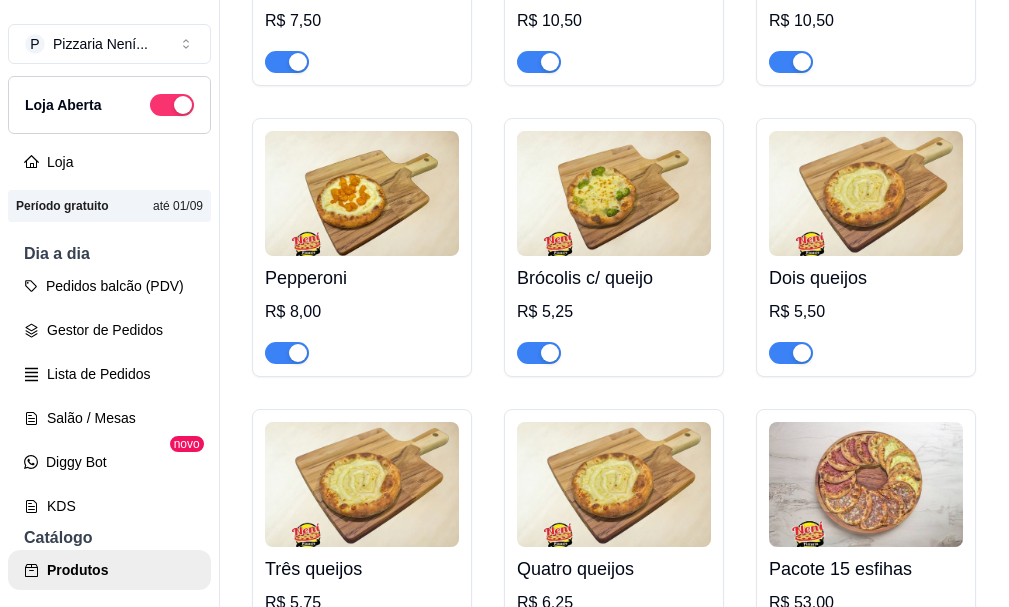 click on "R$ 0,00" at bounding box center [434, -2074] 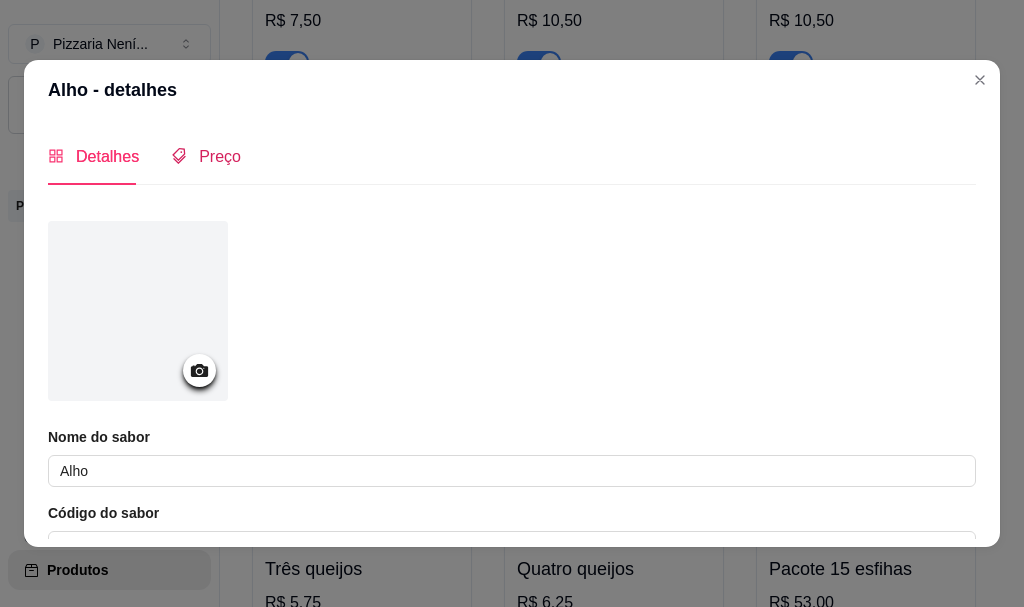 click on "Preço" at bounding box center (220, 156) 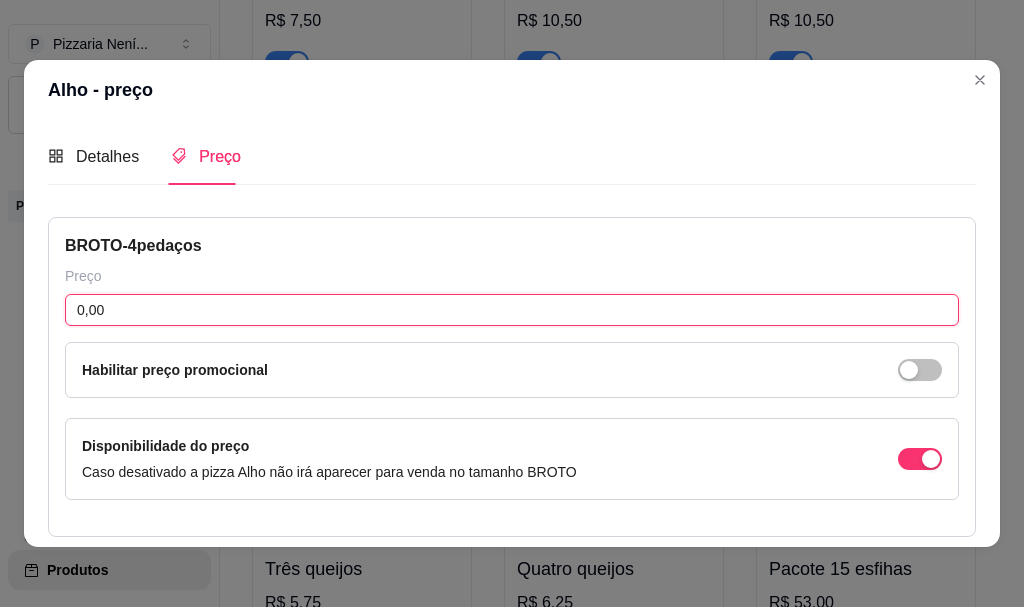 click on "0,00" at bounding box center [512, 310] 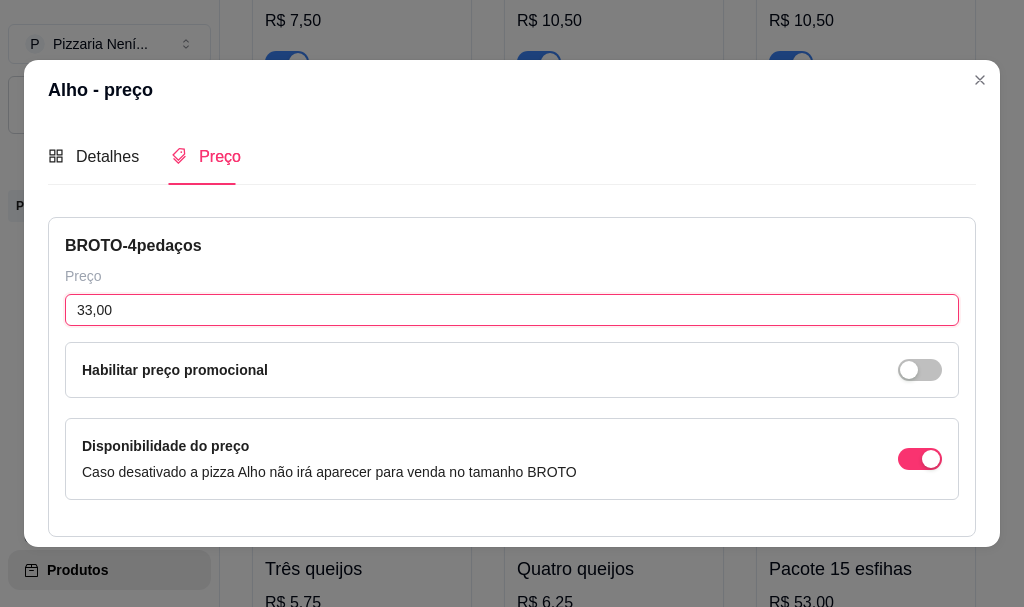 scroll, scrollTop: 300, scrollLeft: 0, axis: vertical 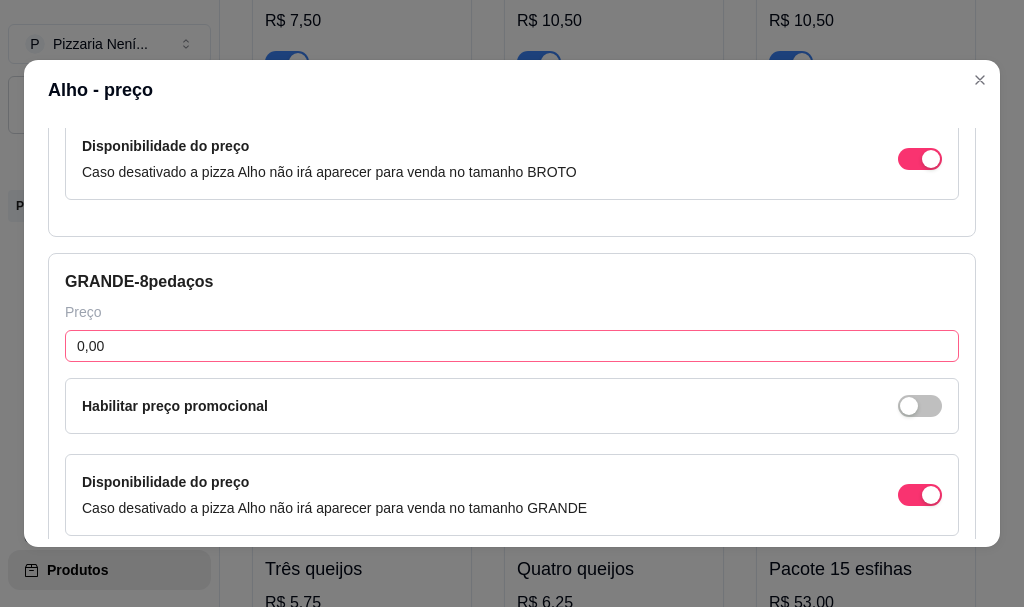 type on "33,00" 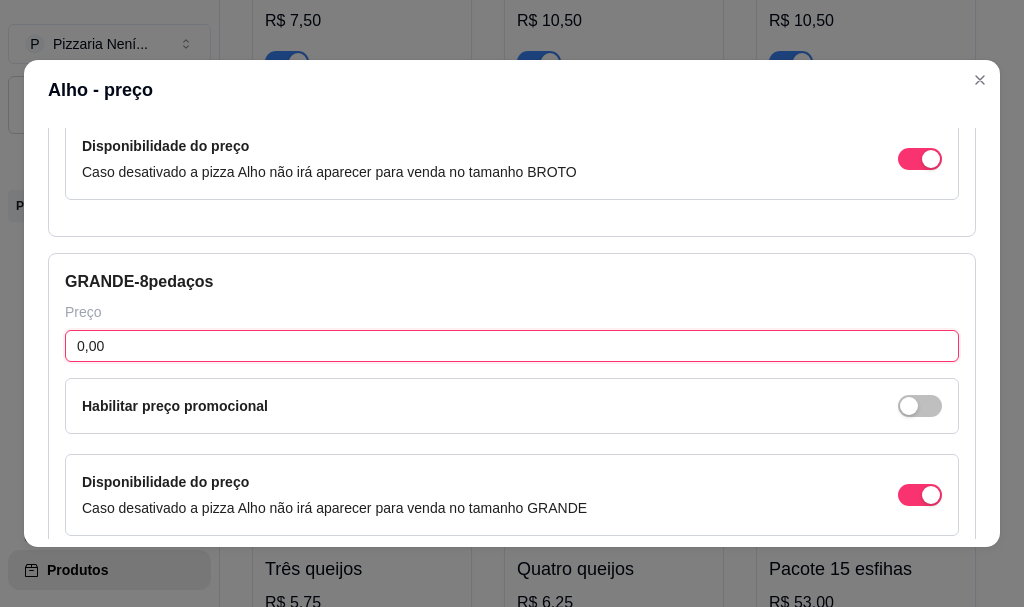 click on "0,00" at bounding box center (512, 346) 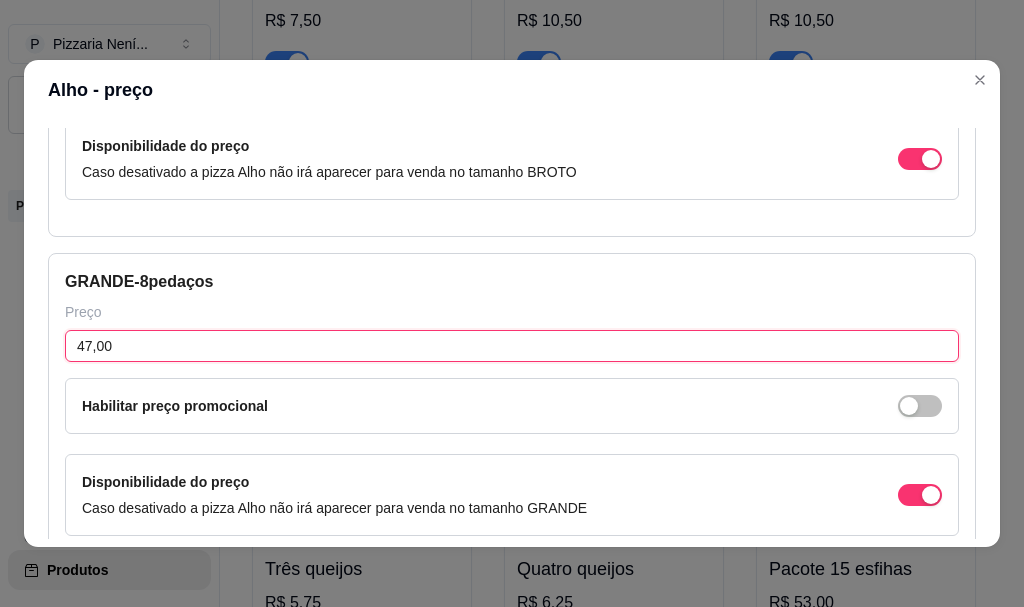 scroll, scrollTop: 423, scrollLeft: 0, axis: vertical 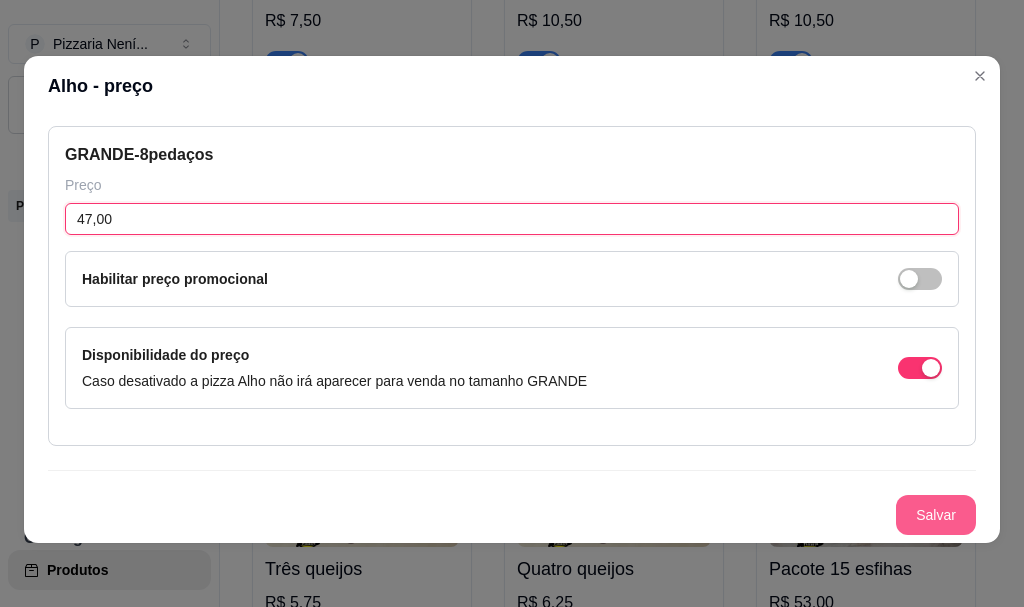 type on "47,00" 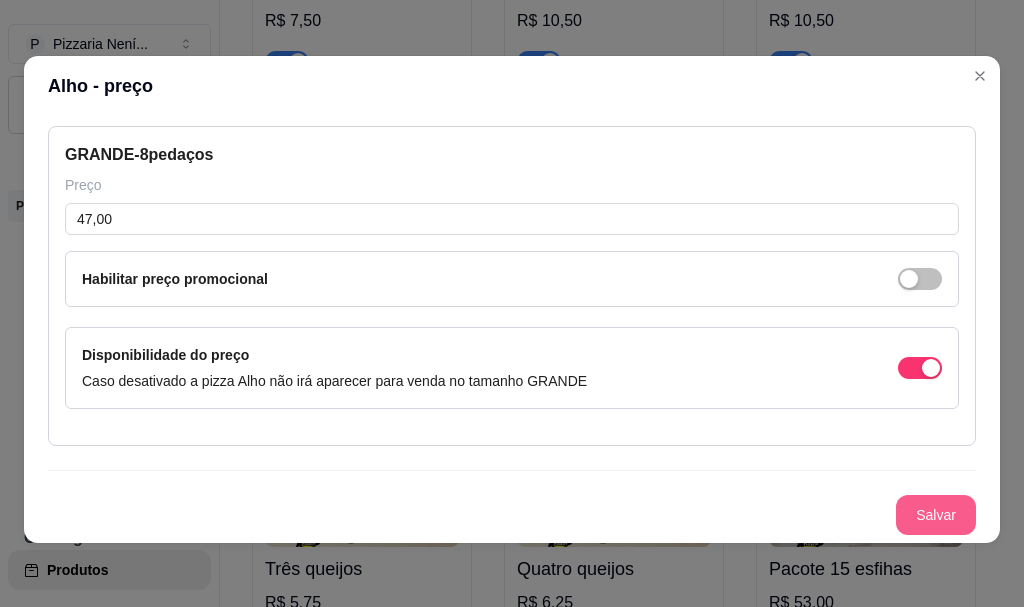 click on "Salvar" at bounding box center (936, 515) 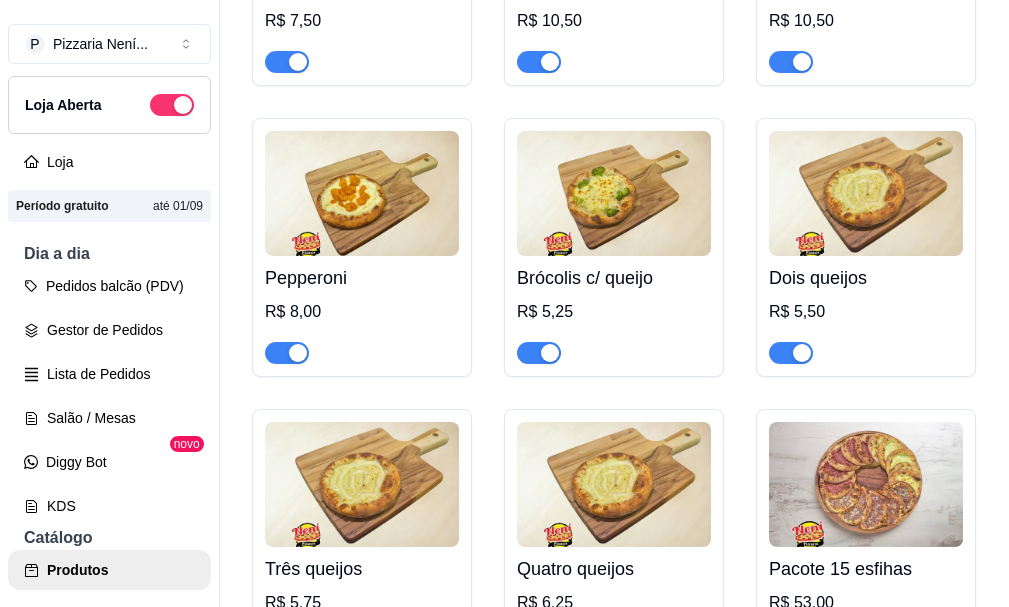 click on "R$ 0,00" at bounding box center (686, -2074) 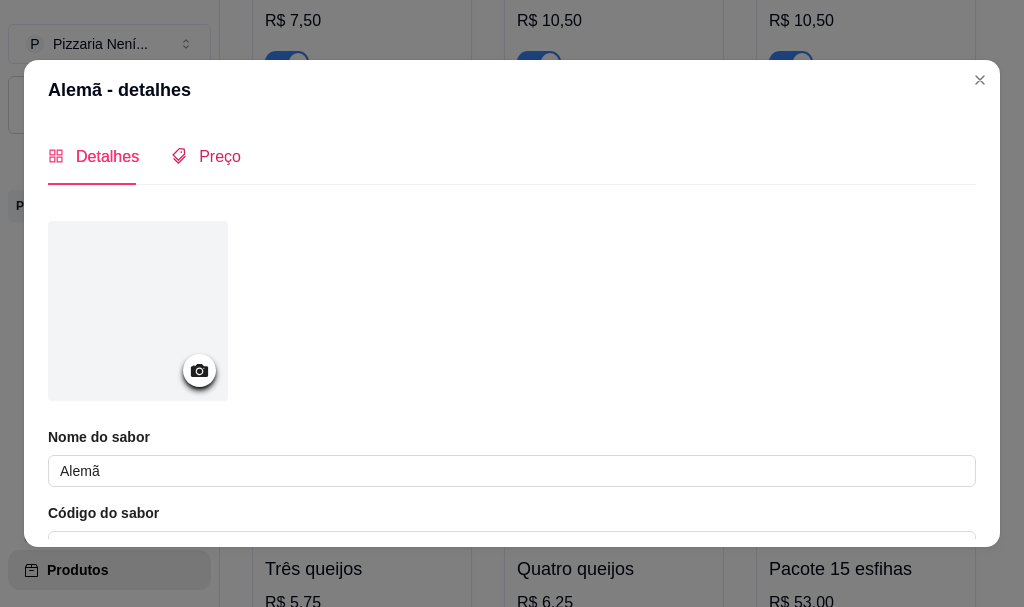 click on "Preço" at bounding box center (220, 156) 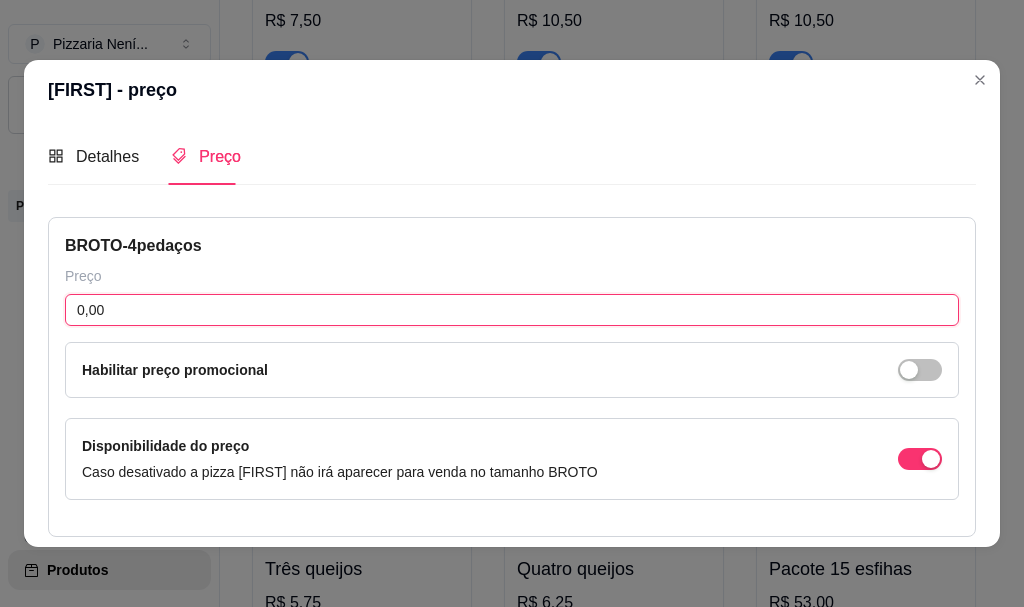 click on "0,00" at bounding box center (512, 310) 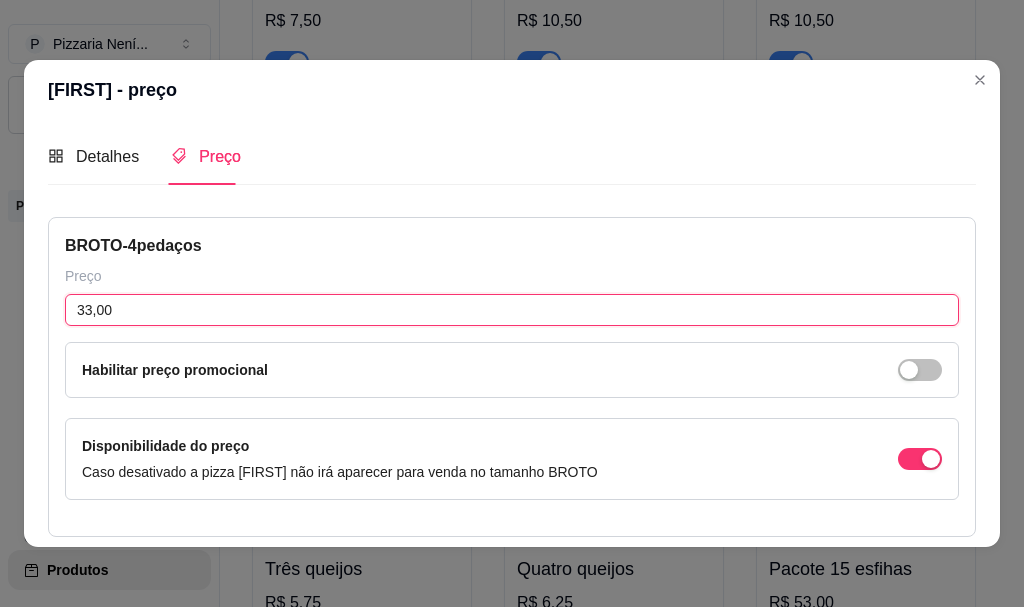 scroll, scrollTop: 300, scrollLeft: 0, axis: vertical 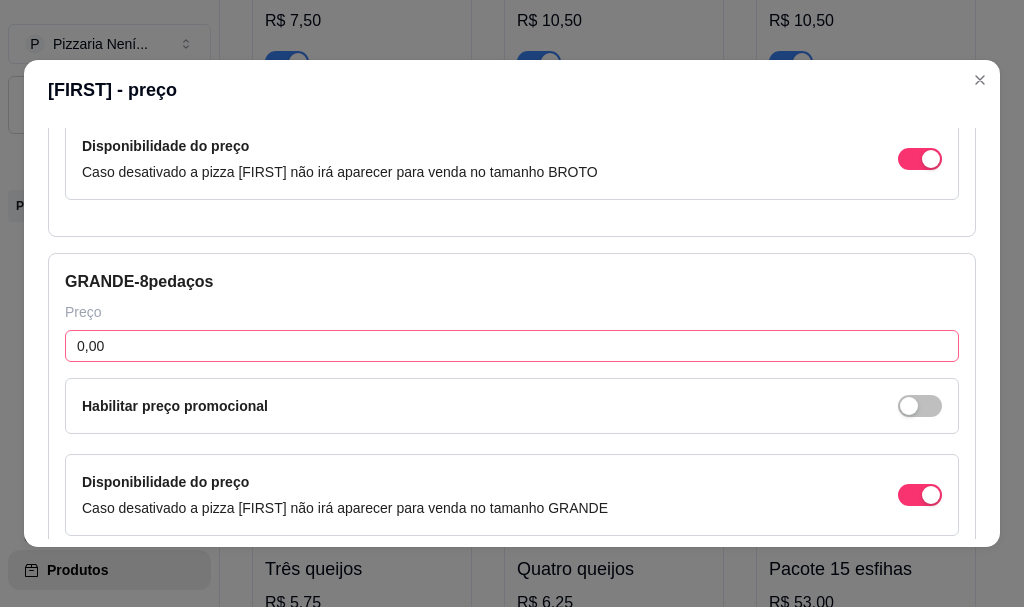 type on "33,00" 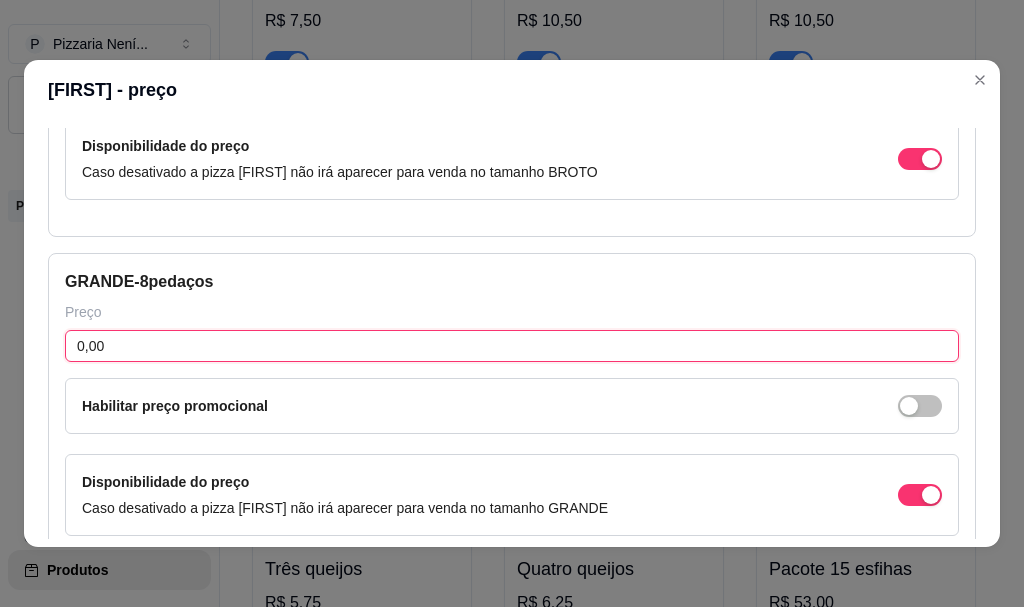 click on "0,00" at bounding box center [512, 346] 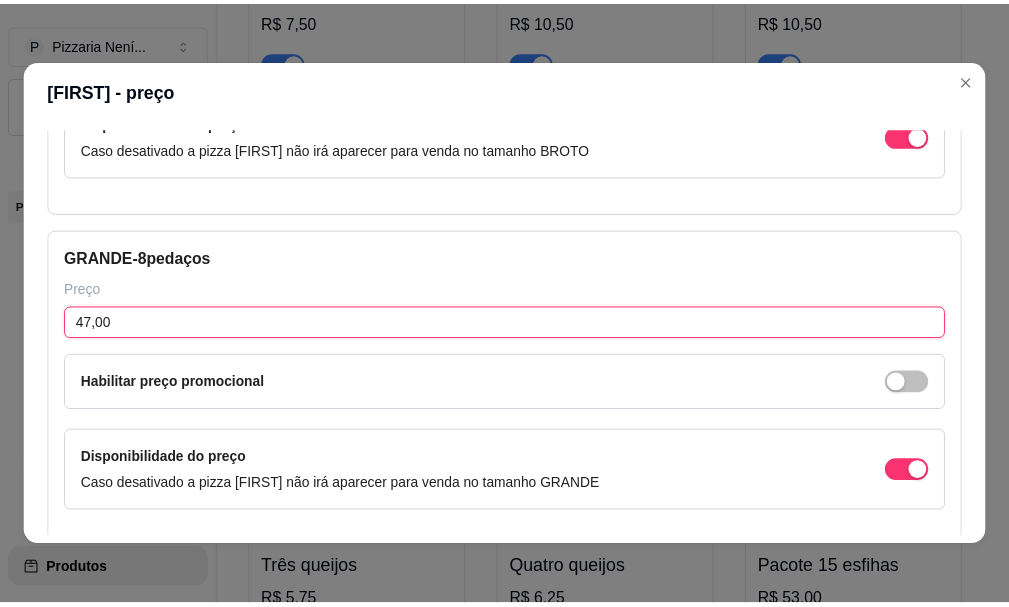 scroll, scrollTop: 423, scrollLeft: 0, axis: vertical 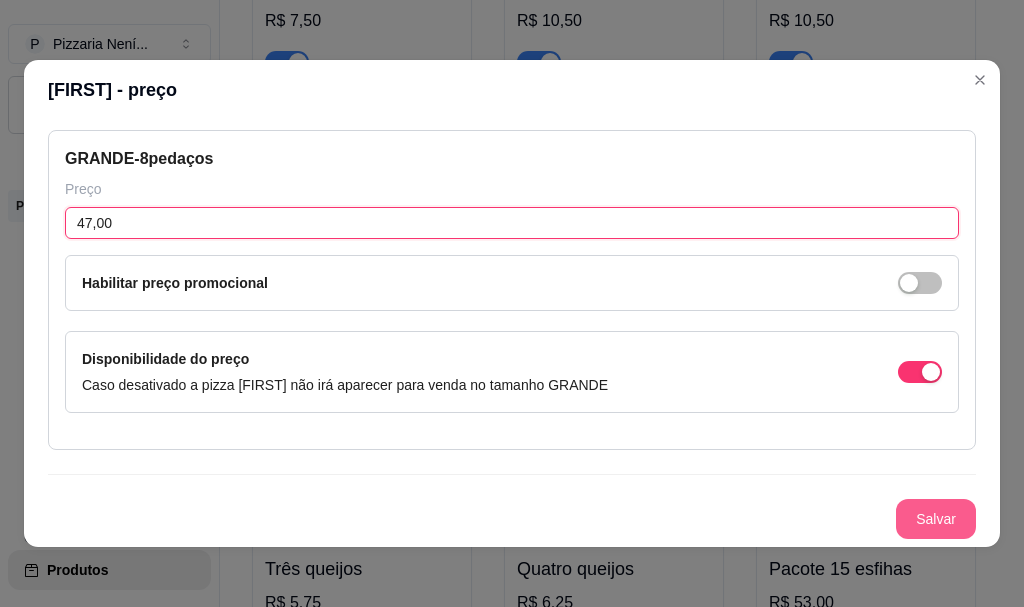type on "47,00" 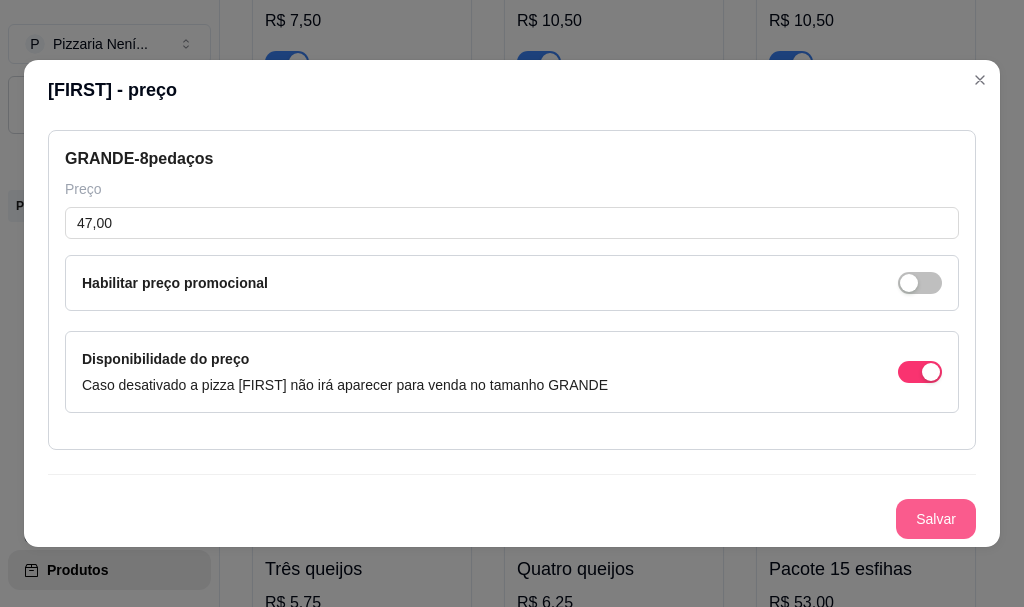 click on "Salvar" at bounding box center [936, 519] 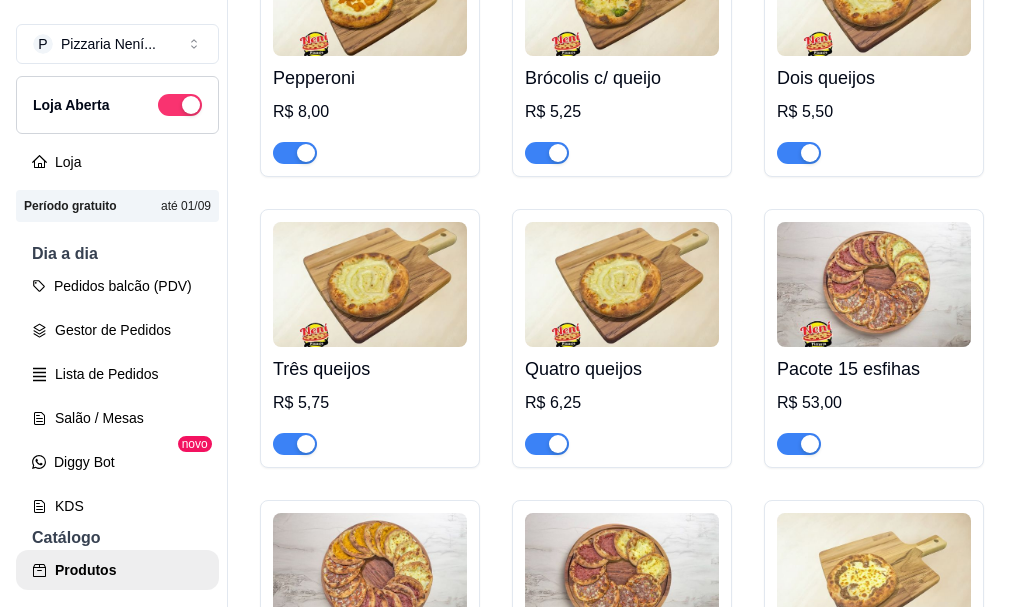 scroll, scrollTop: 7700, scrollLeft: 0, axis: vertical 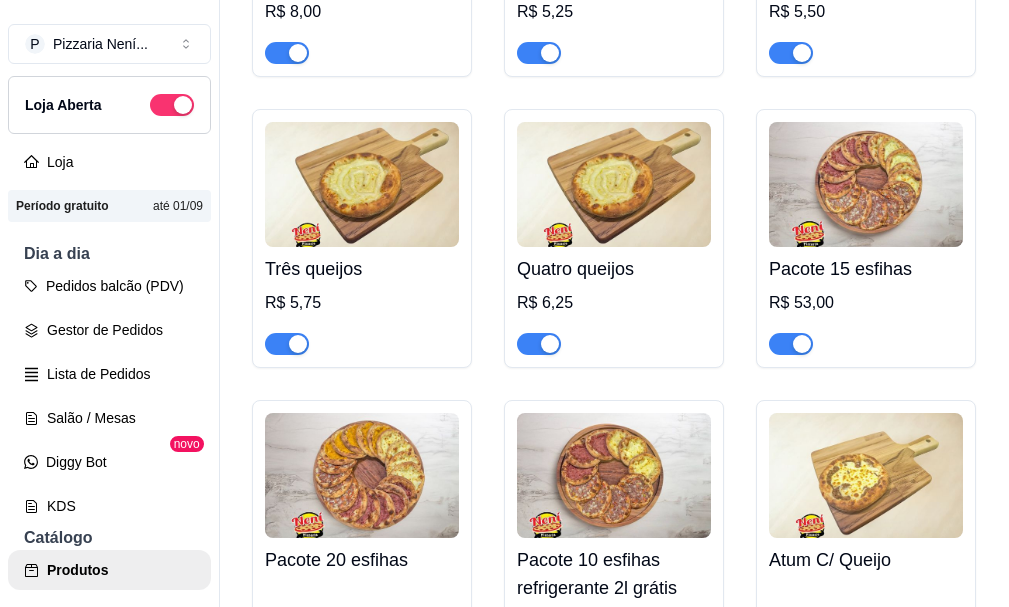 click on "R$ 0,00" at bounding box center [938, -2354] 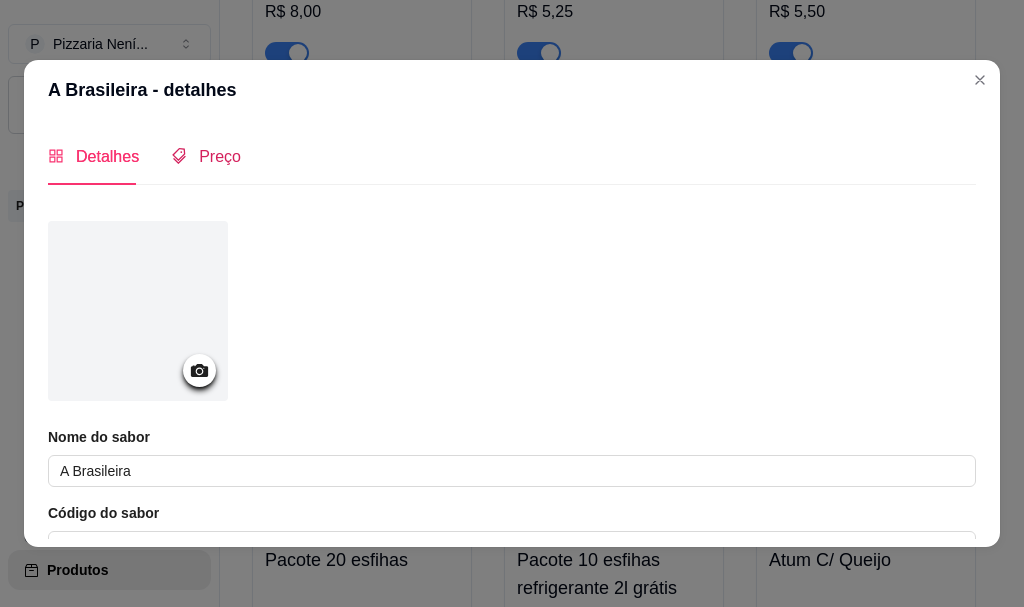 click on "Preço" at bounding box center (220, 156) 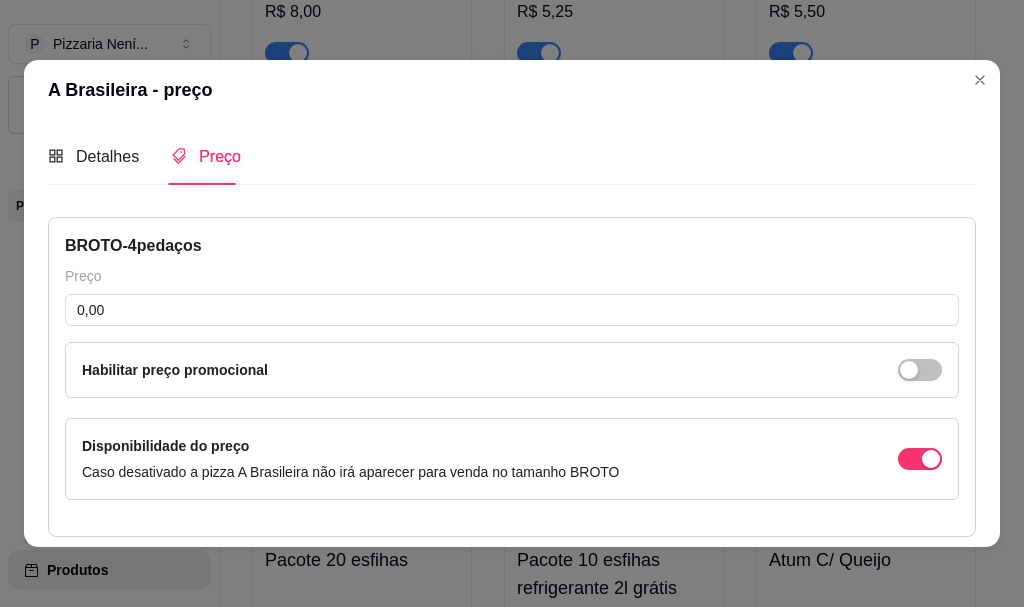 type 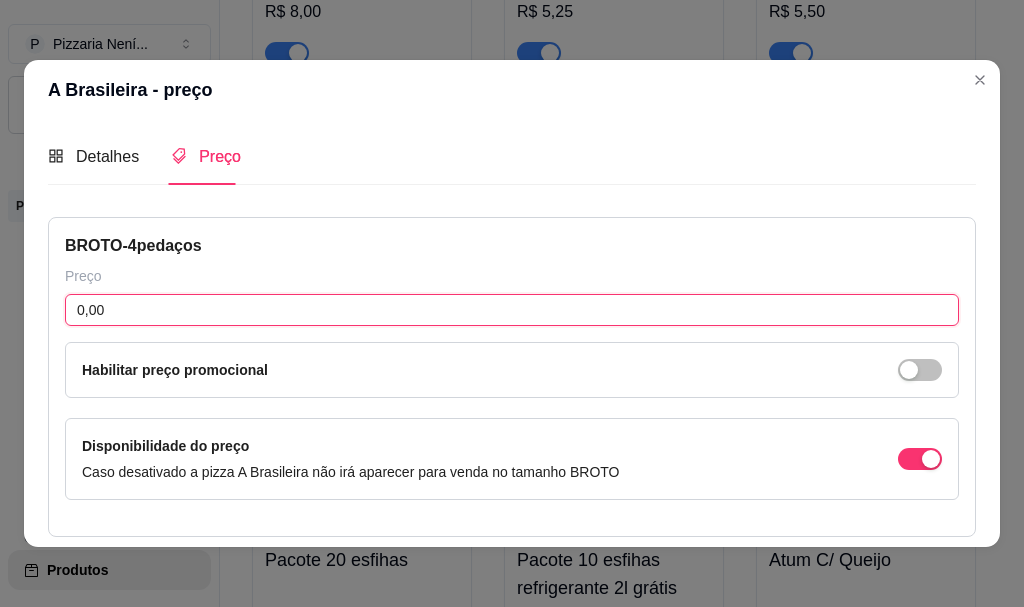 click on "0,00" at bounding box center (512, 310) 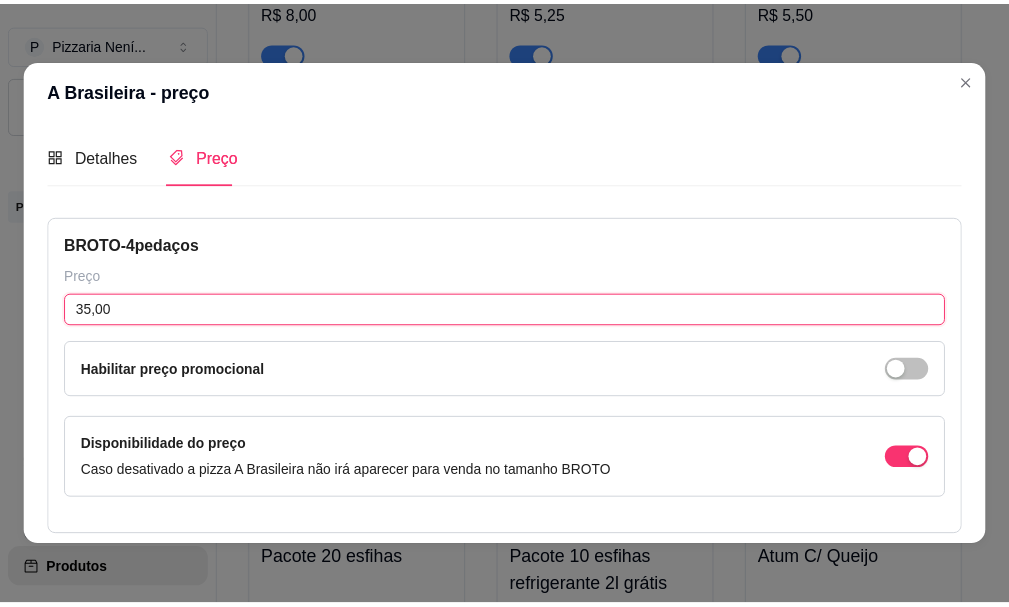 scroll, scrollTop: 400, scrollLeft: 0, axis: vertical 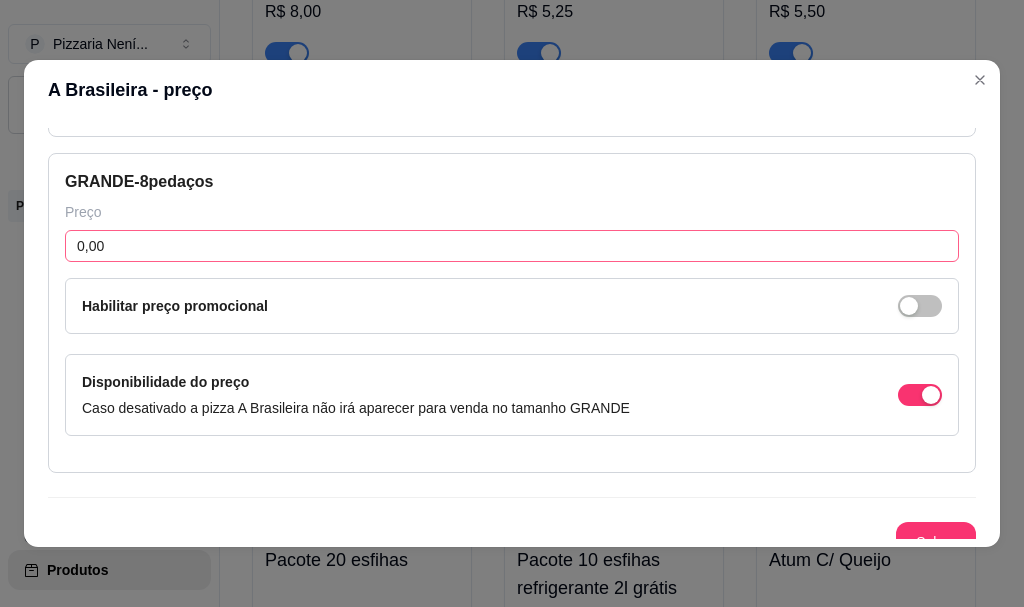 type on "35,00" 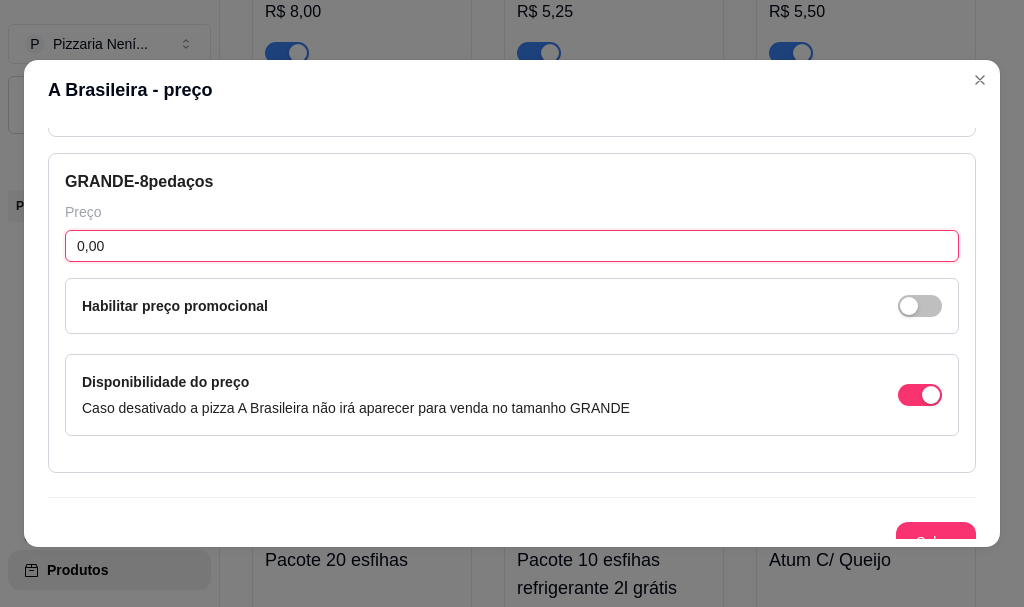click on "0,00" at bounding box center [512, 246] 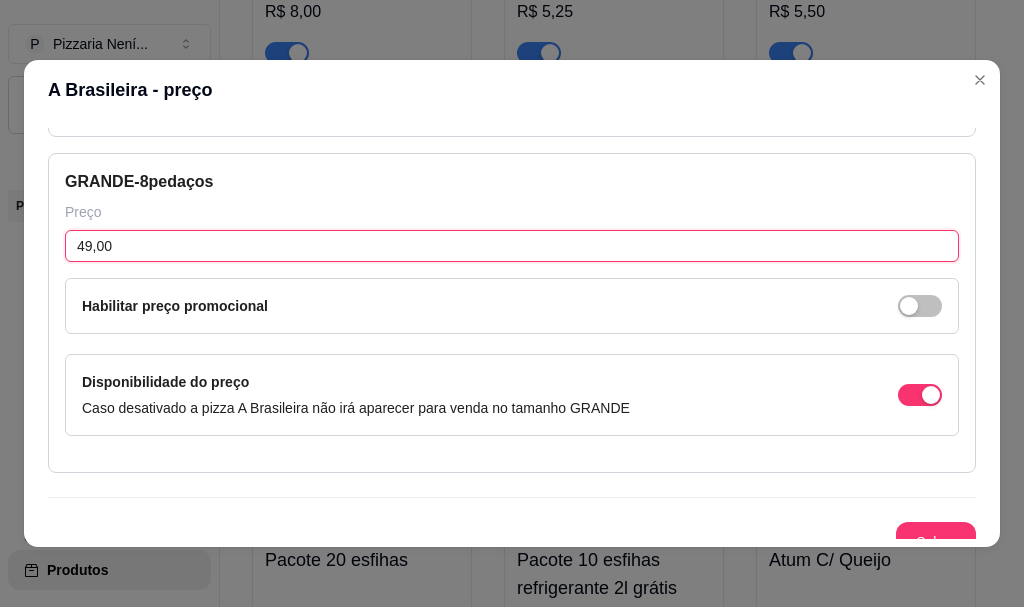 type on "49,00" 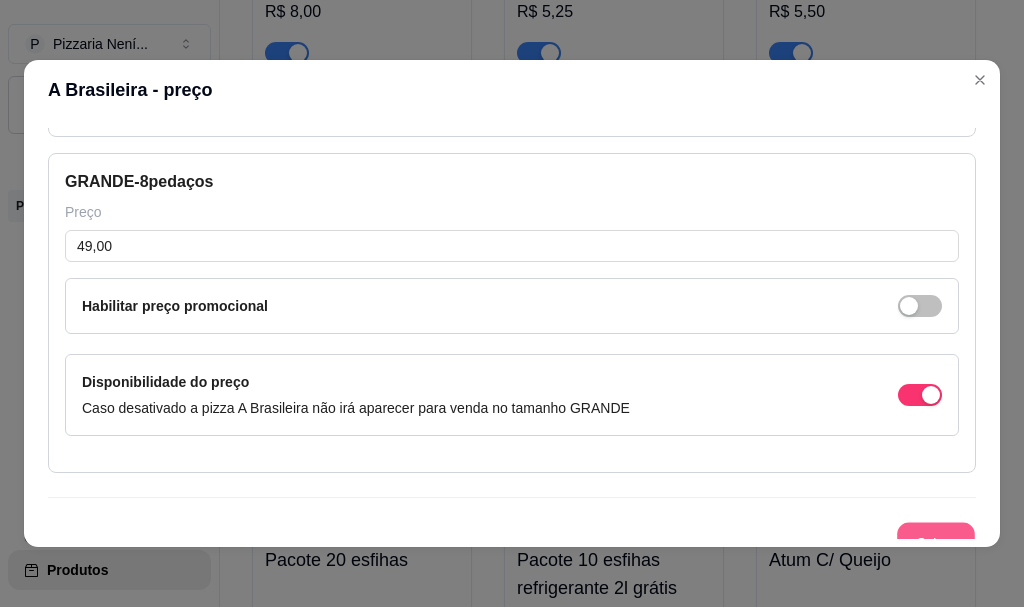 click on "Salvar" at bounding box center [936, 542] 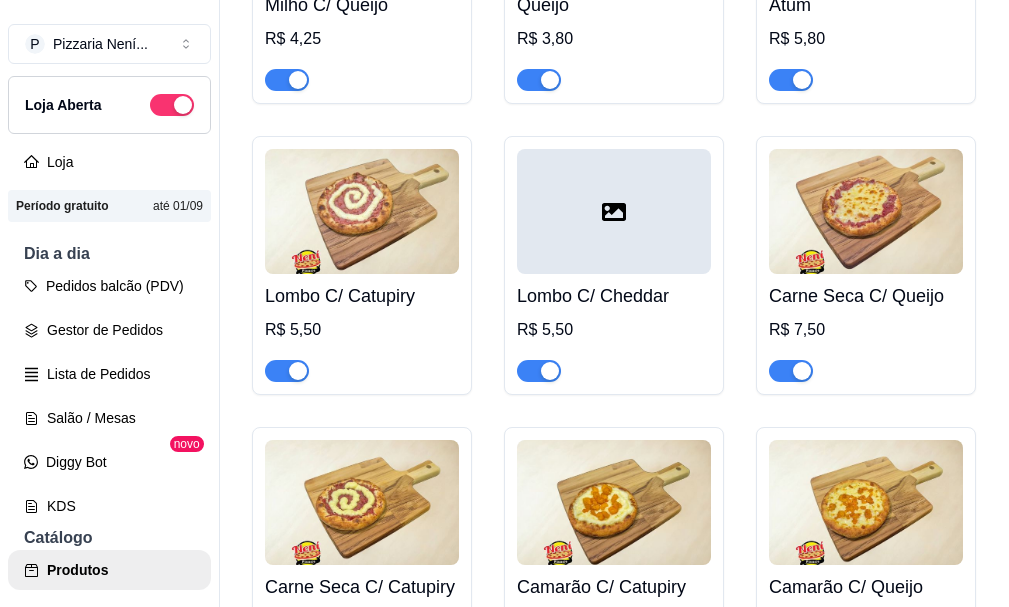 scroll, scrollTop: 7300, scrollLeft: 0, axis: vertical 